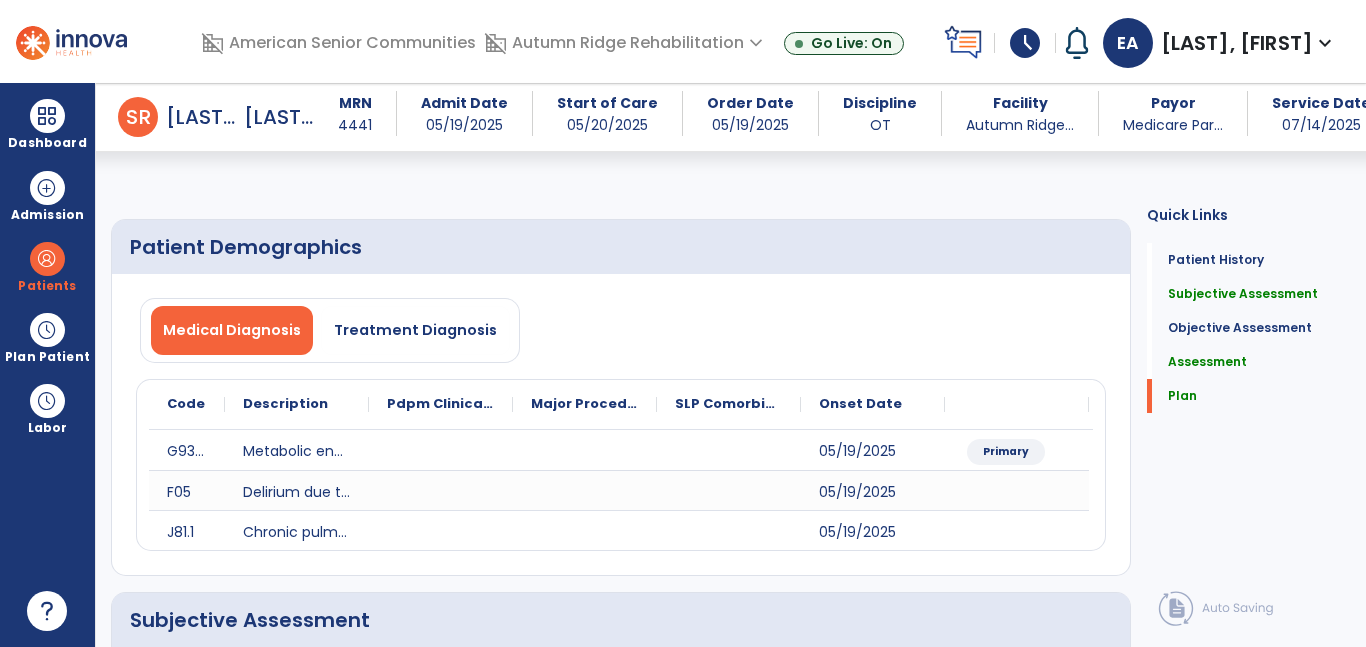 select on "**********" 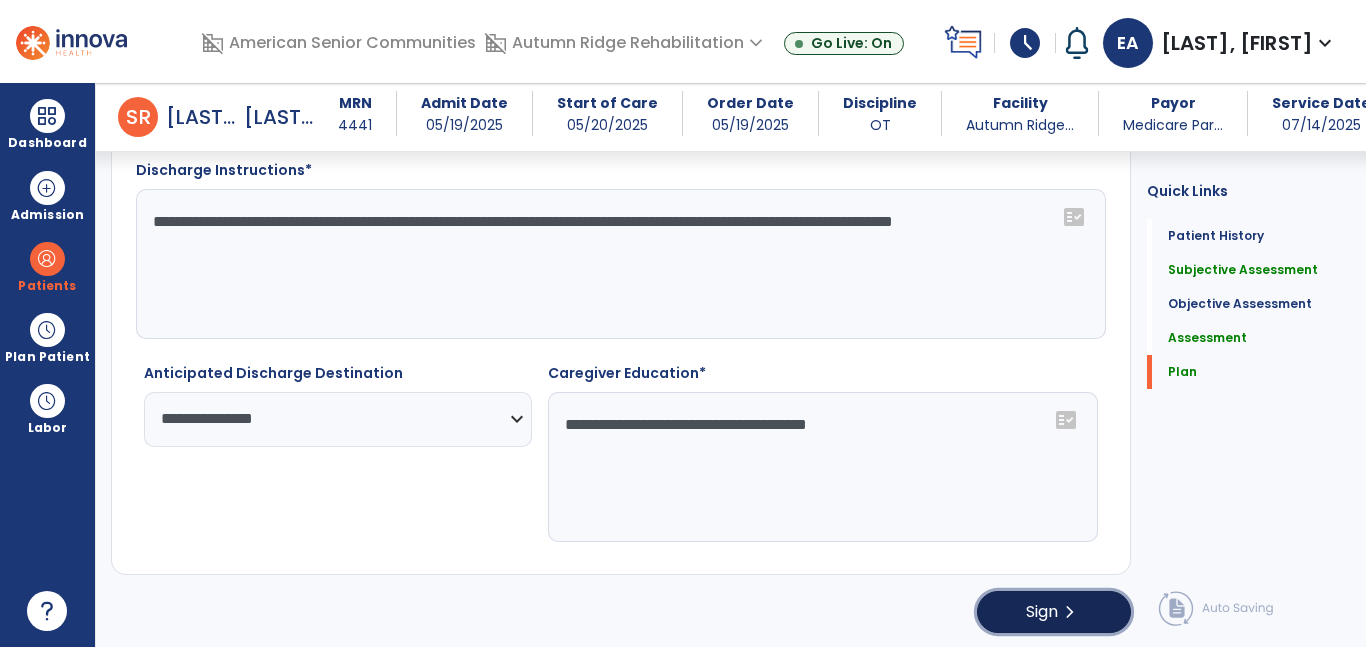 click on "chevron_right" 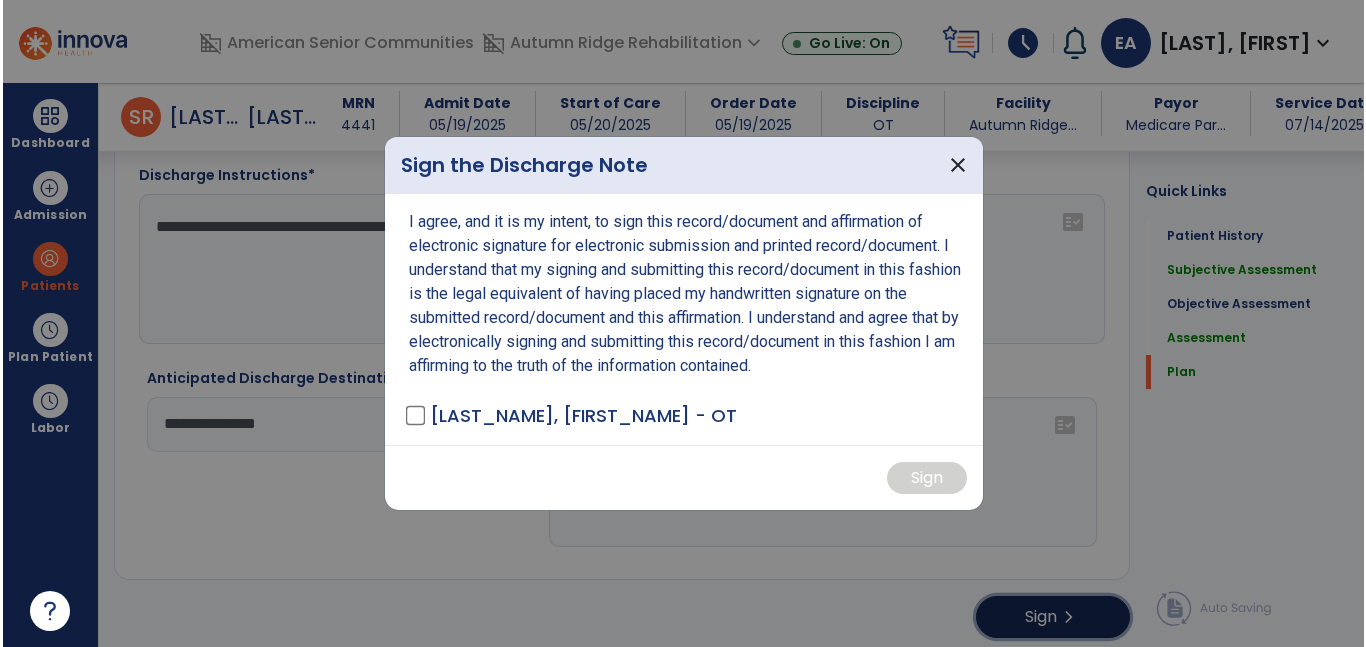 scroll, scrollTop: 4132, scrollLeft: 0, axis: vertical 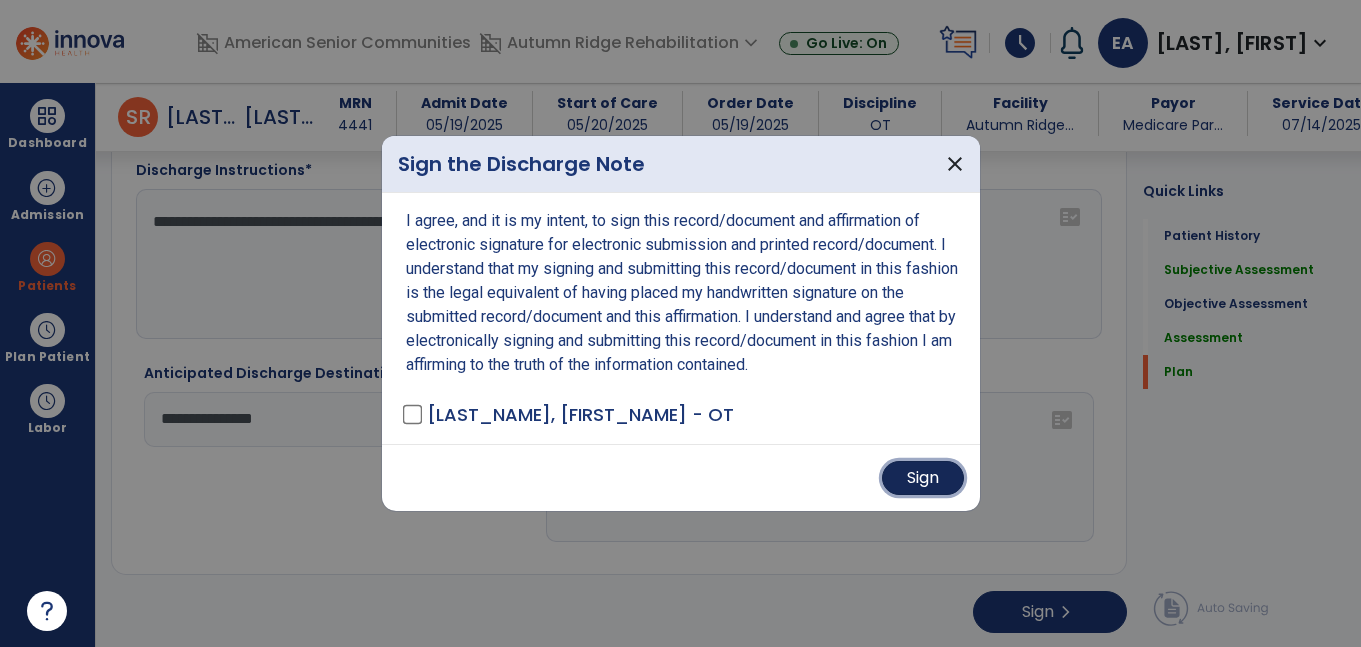 click on "Sign" at bounding box center [923, 478] 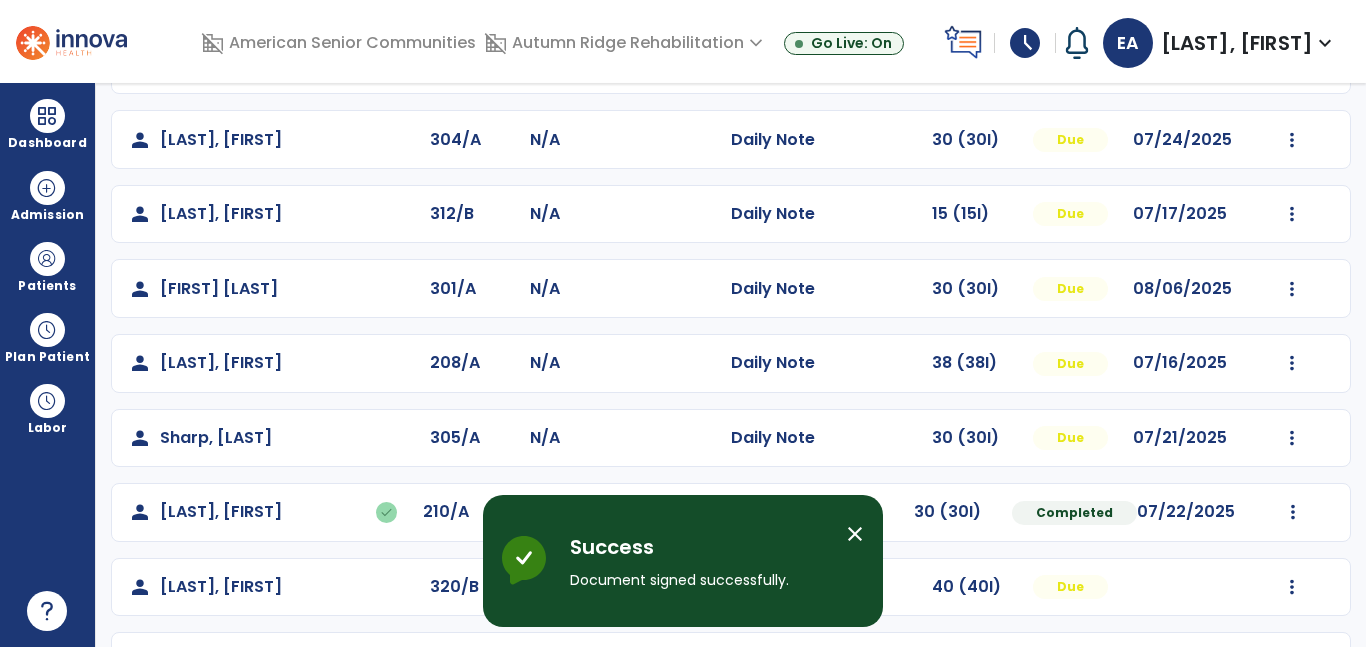 scroll, scrollTop: 248, scrollLeft: 0, axis: vertical 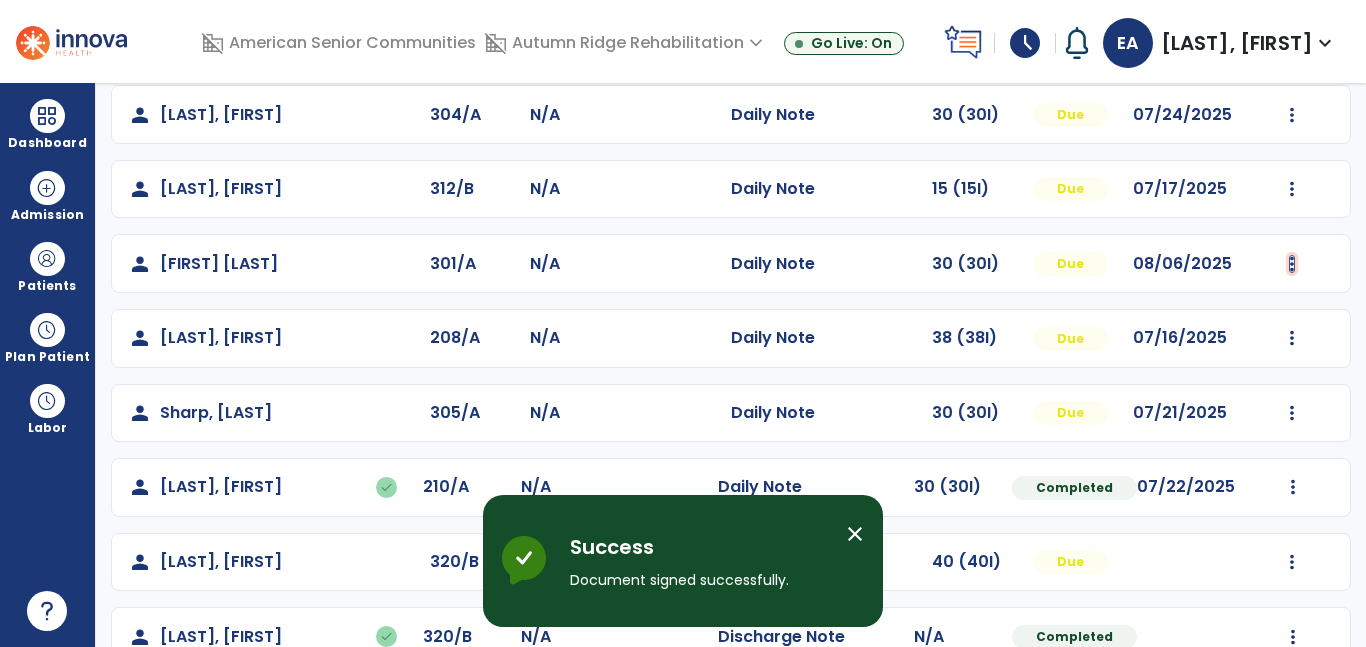 click at bounding box center (1292, 40) 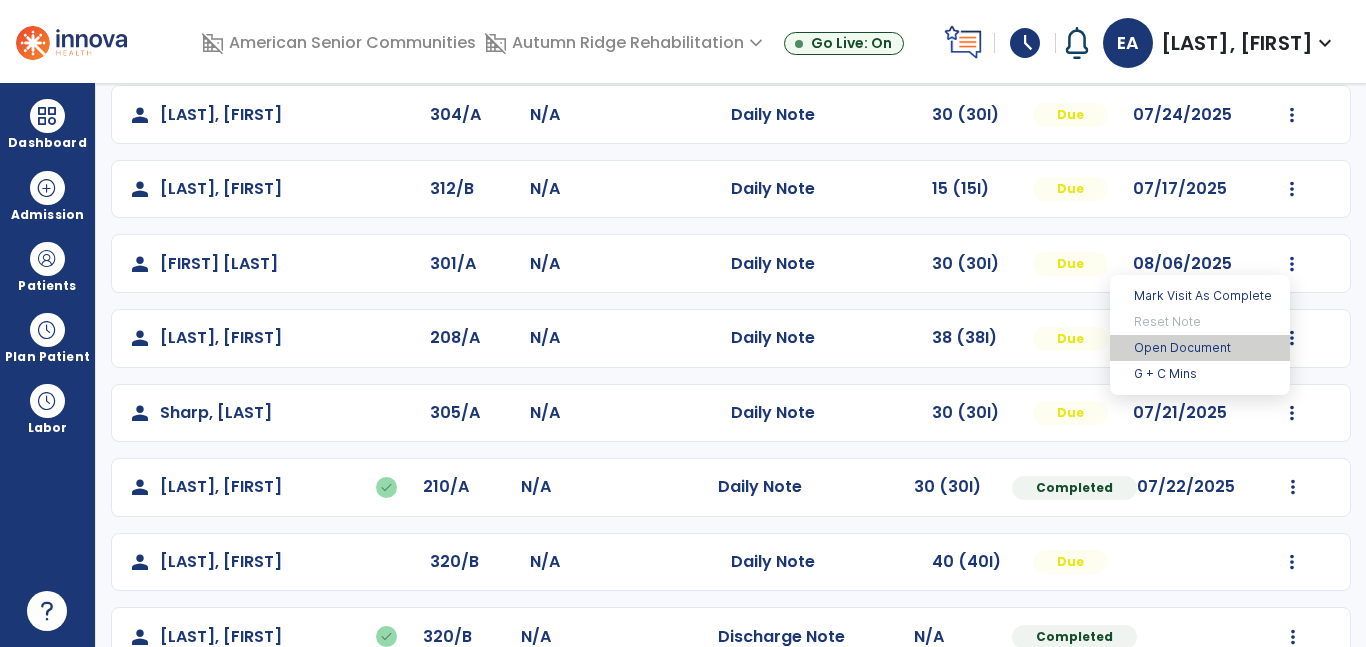 click on "Open Document" at bounding box center (1200, 348) 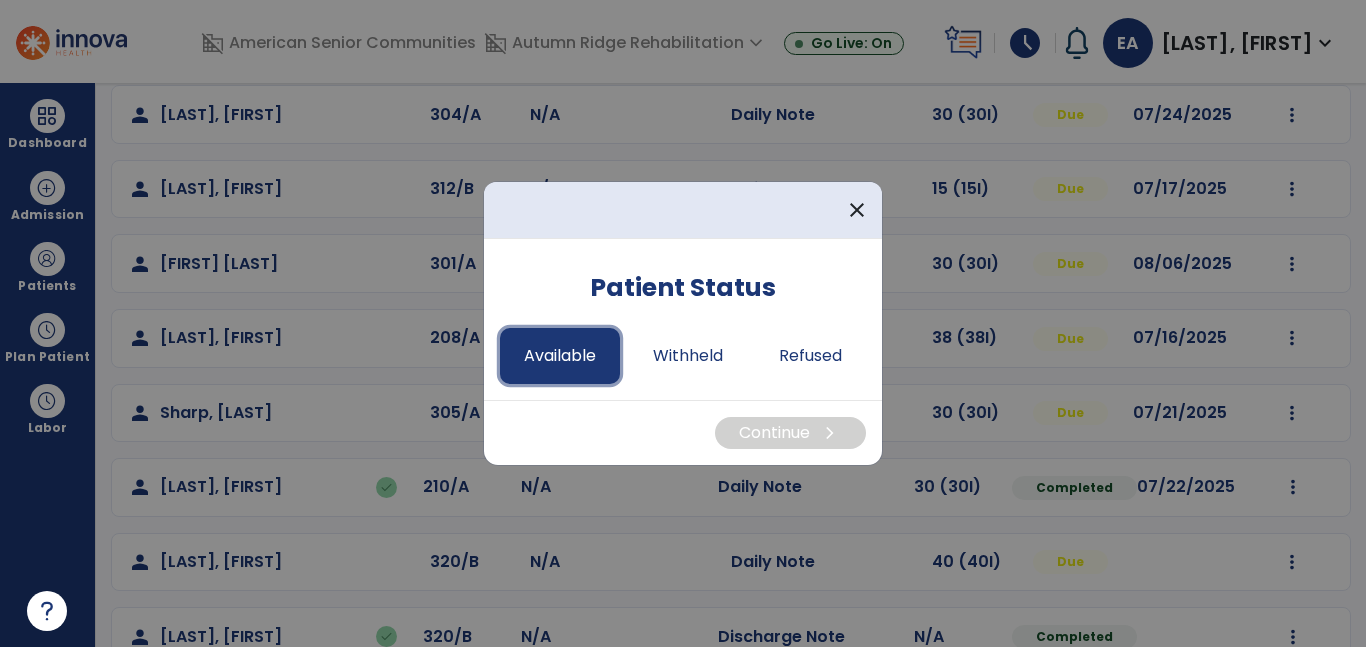 click on "Available" at bounding box center (560, 356) 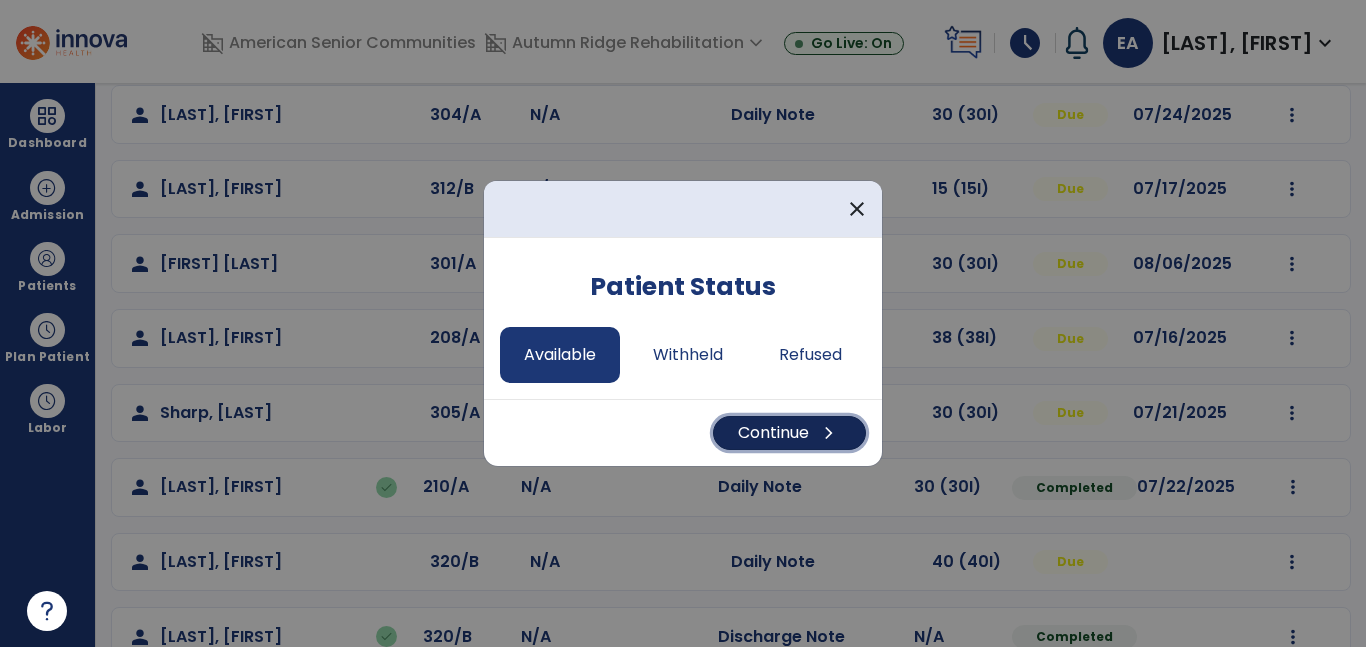 click on "Continue   chevron_right" at bounding box center (789, 433) 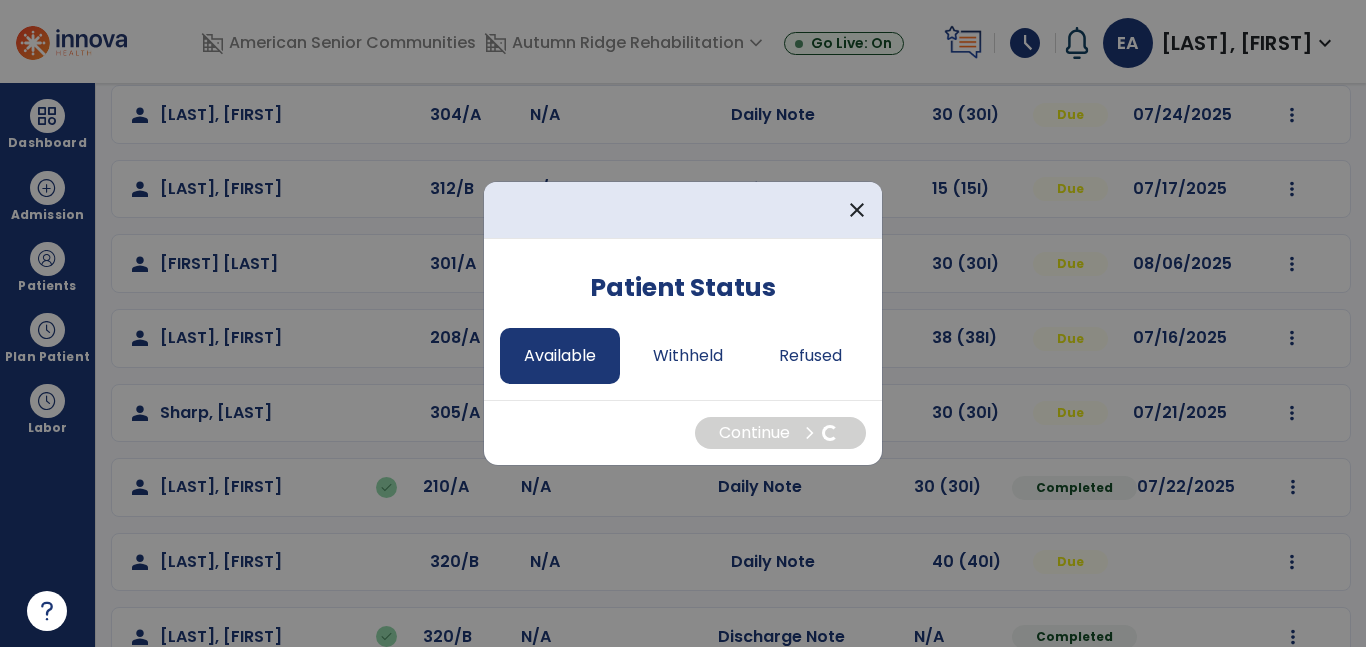 select on "*" 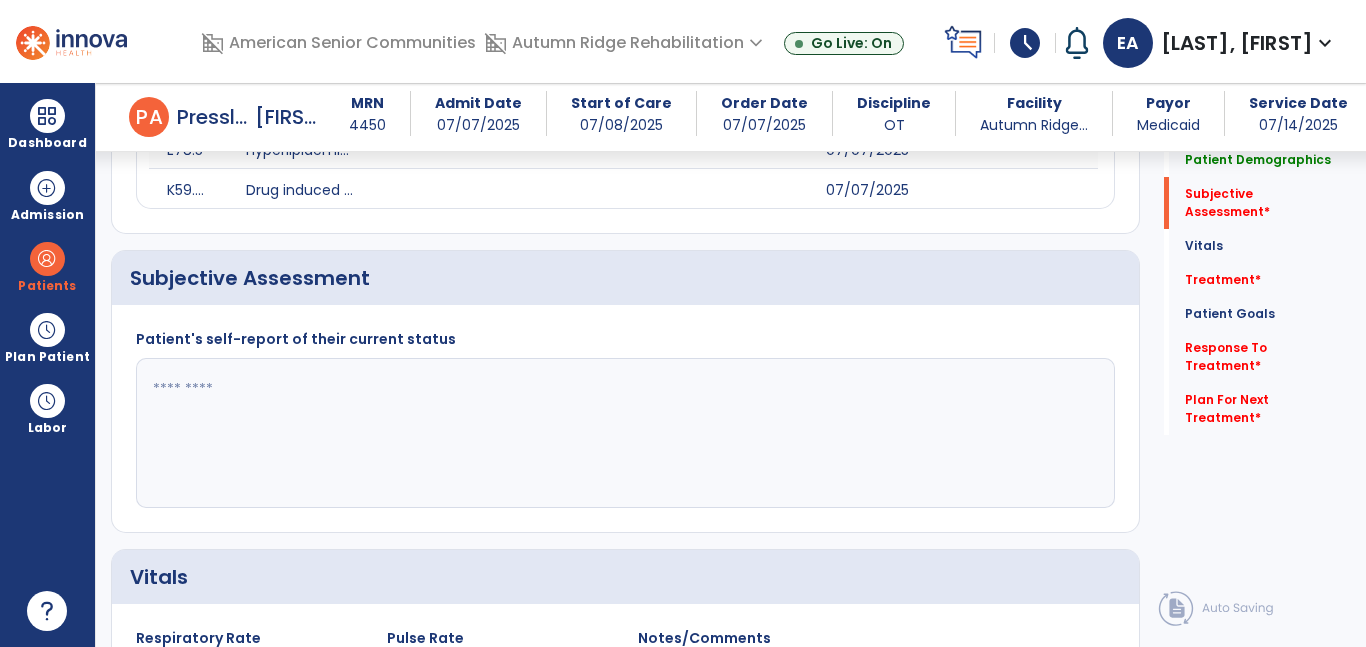 scroll, scrollTop: 368, scrollLeft: 0, axis: vertical 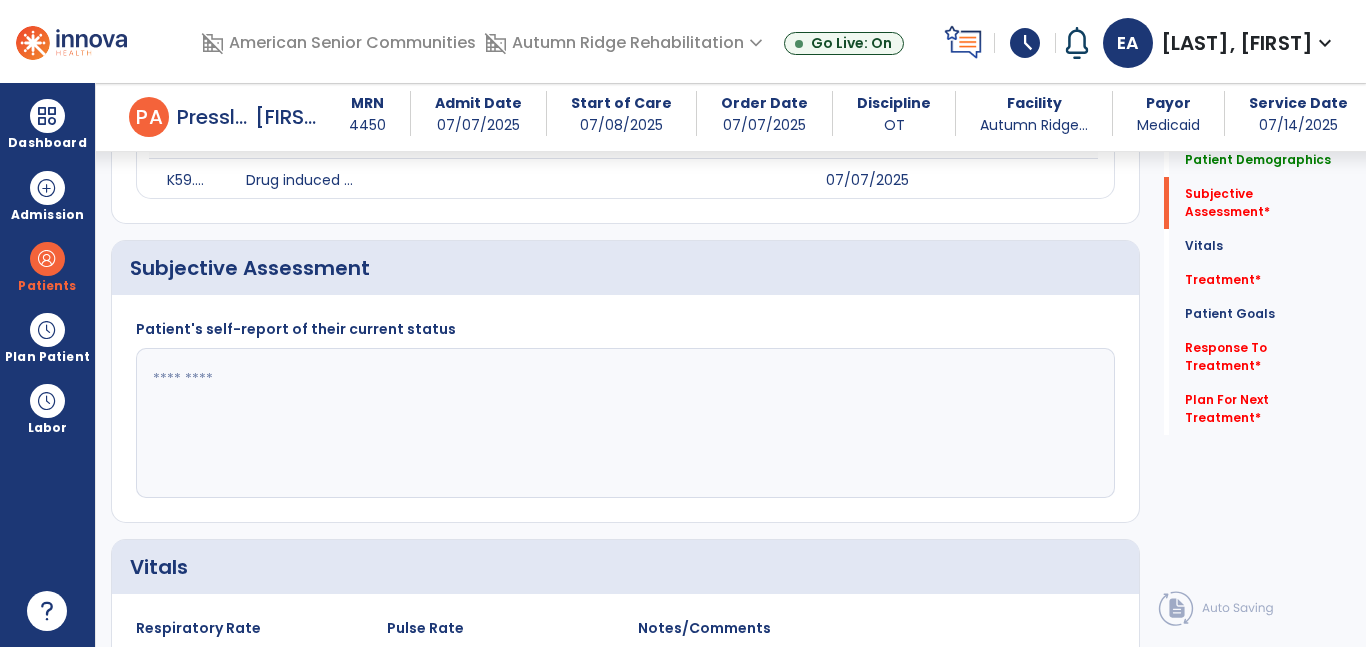 click 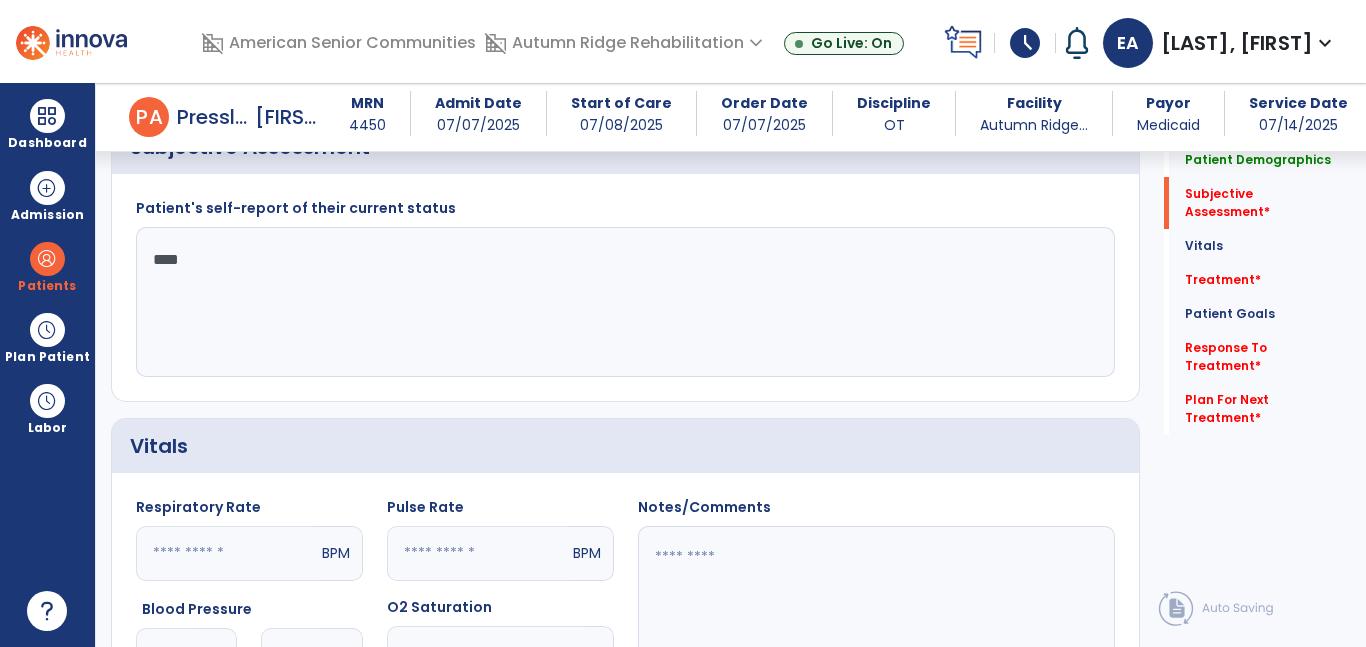 scroll, scrollTop: 481, scrollLeft: 0, axis: vertical 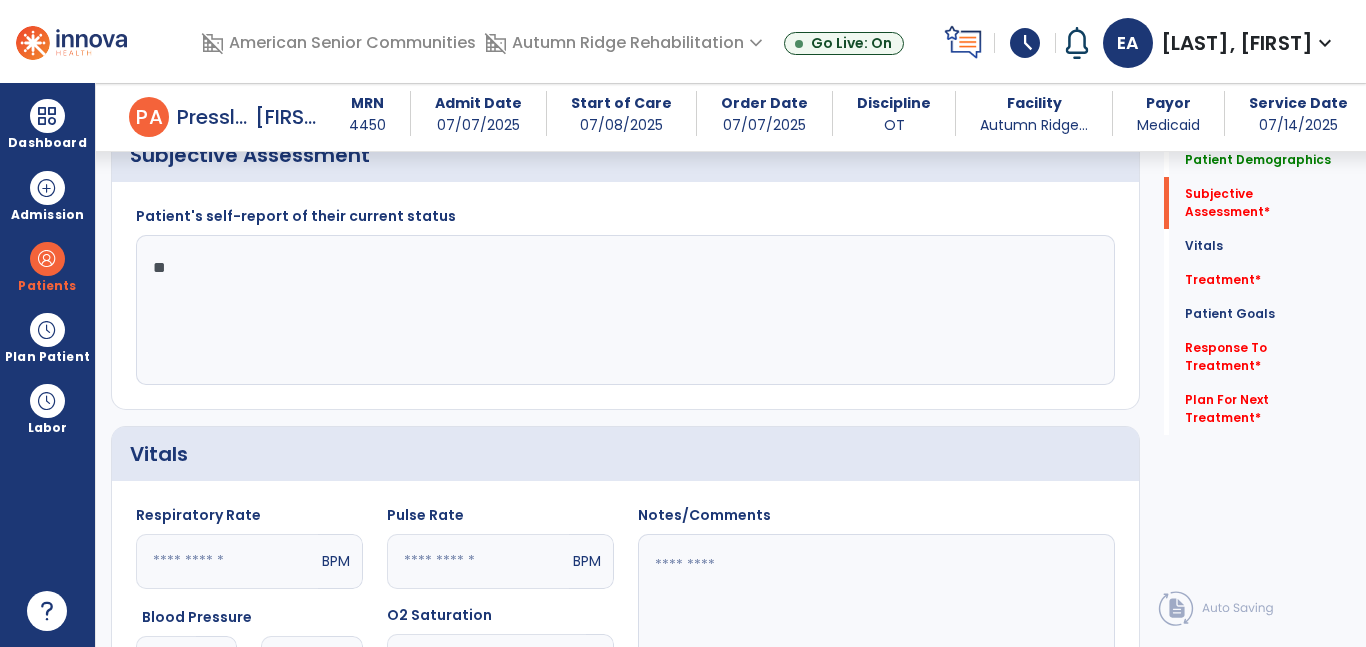type on "*" 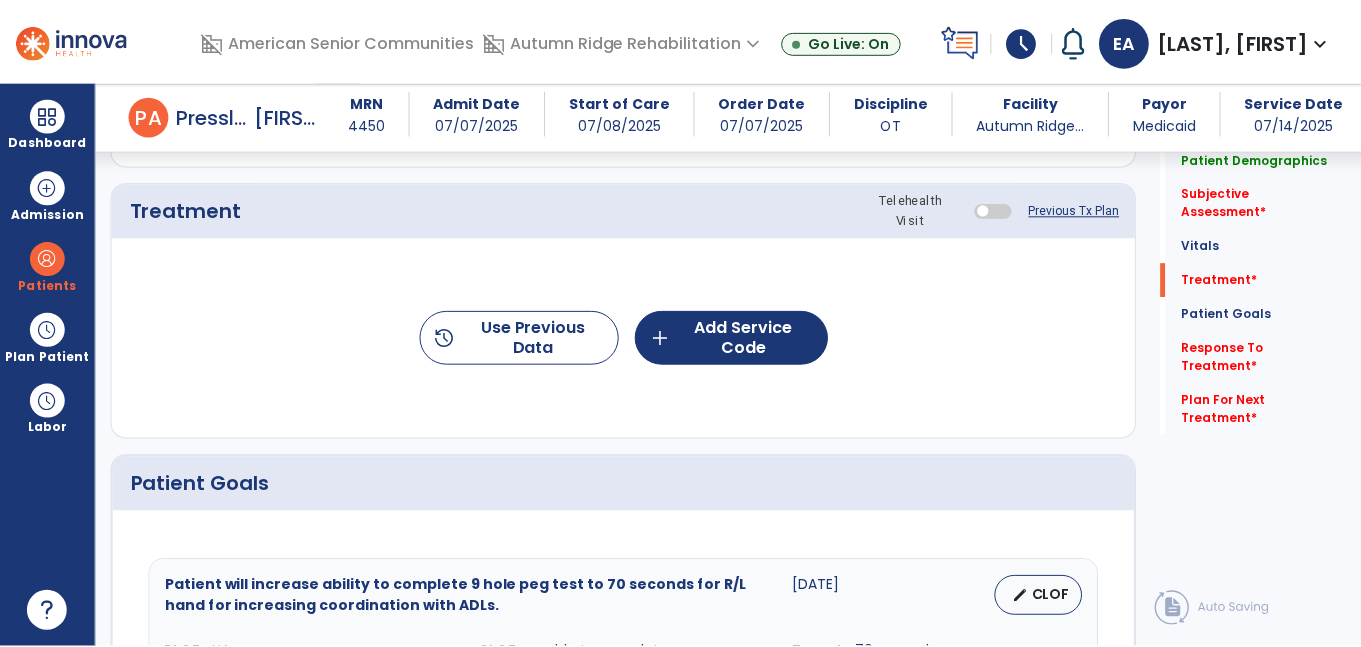 scroll, scrollTop: 1149, scrollLeft: 0, axis: vertical 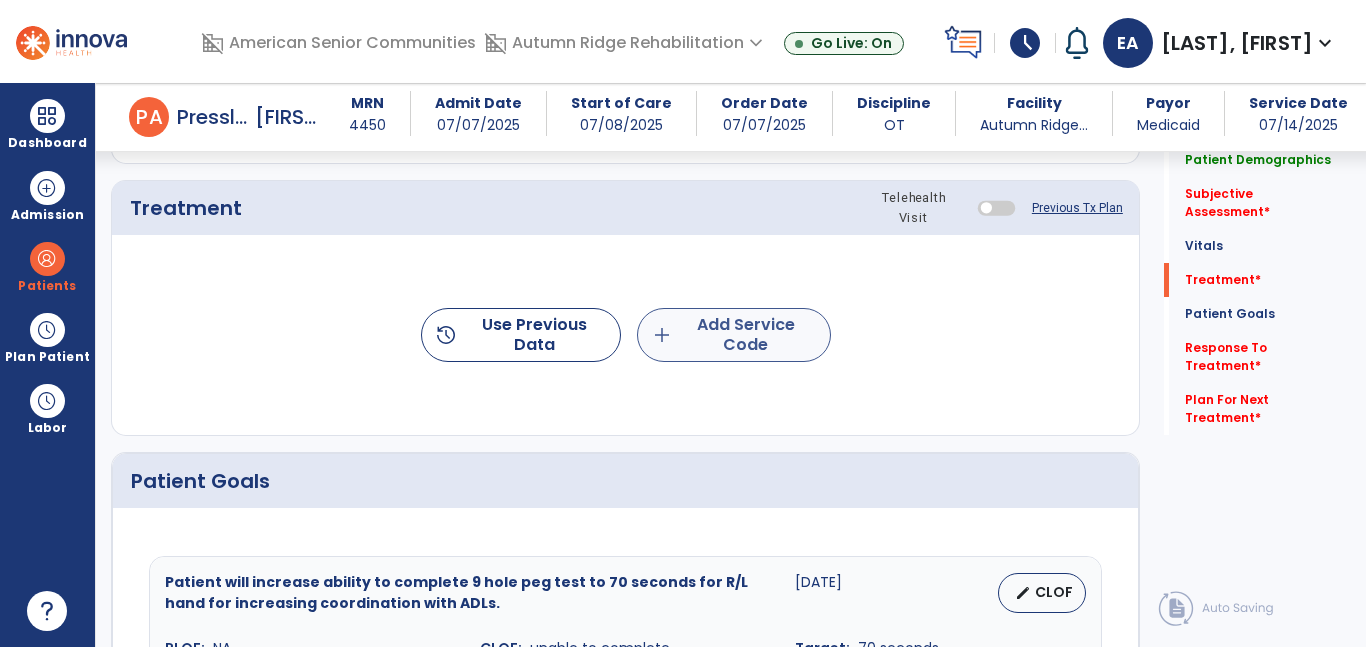 type on "**" 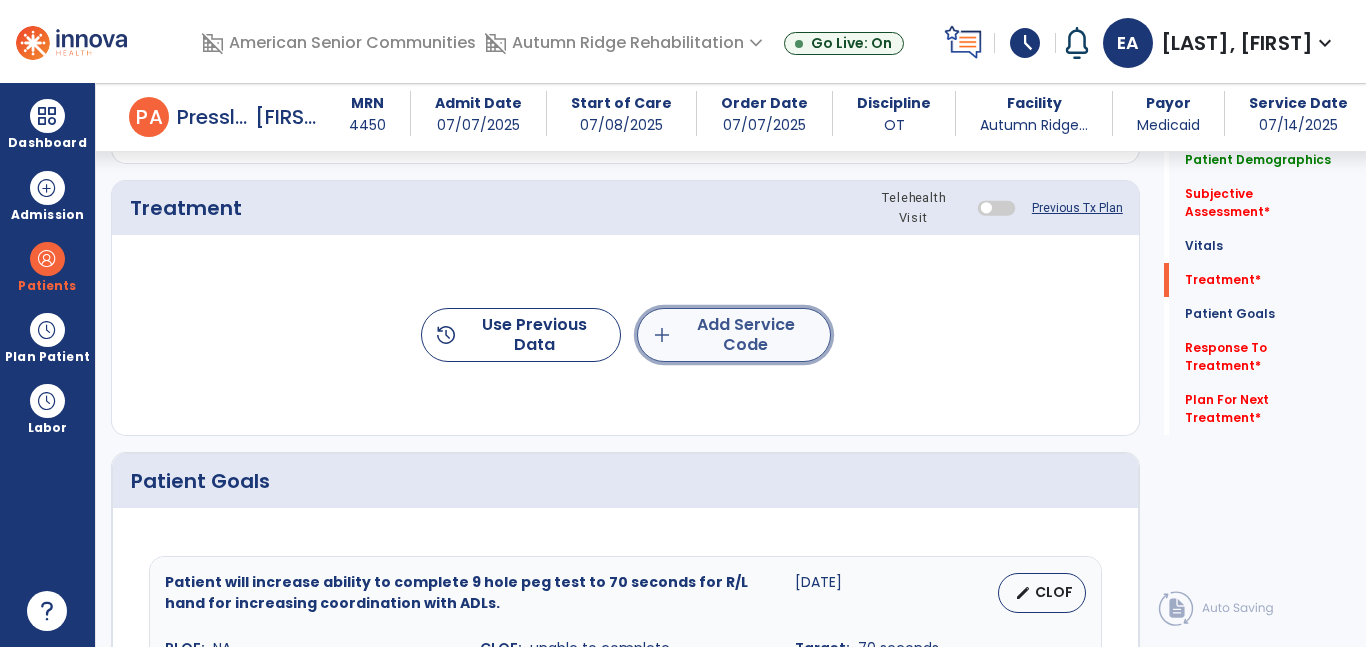 click on "add  Add Service Code" 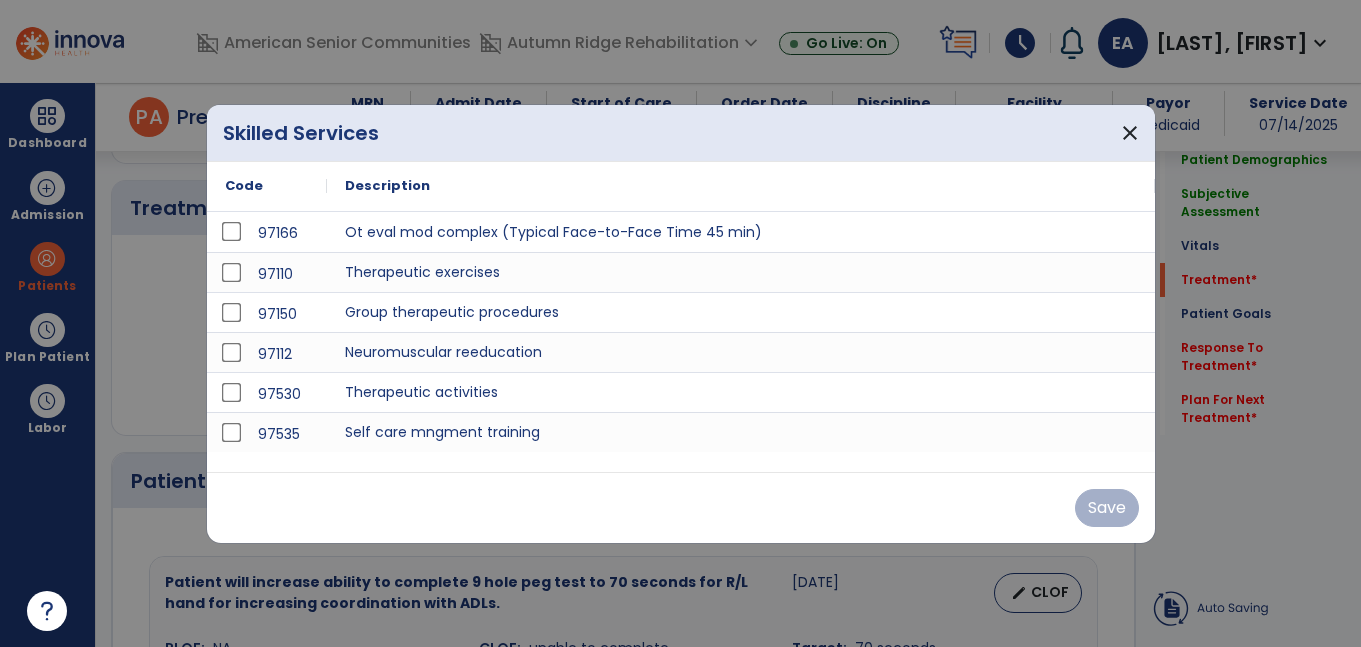 scroll, scrollTop: 1149, scrollLeft: 0, axis: vertical 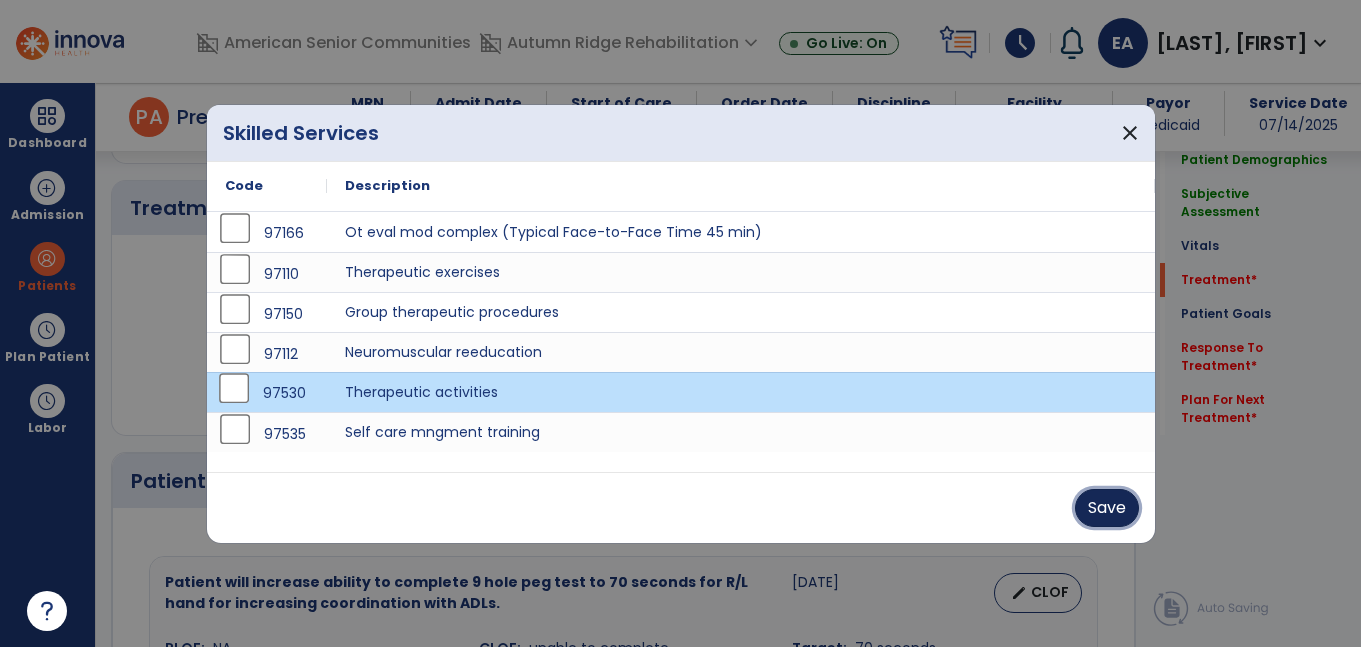 click on "Save" at bounding box center (1107, 508) 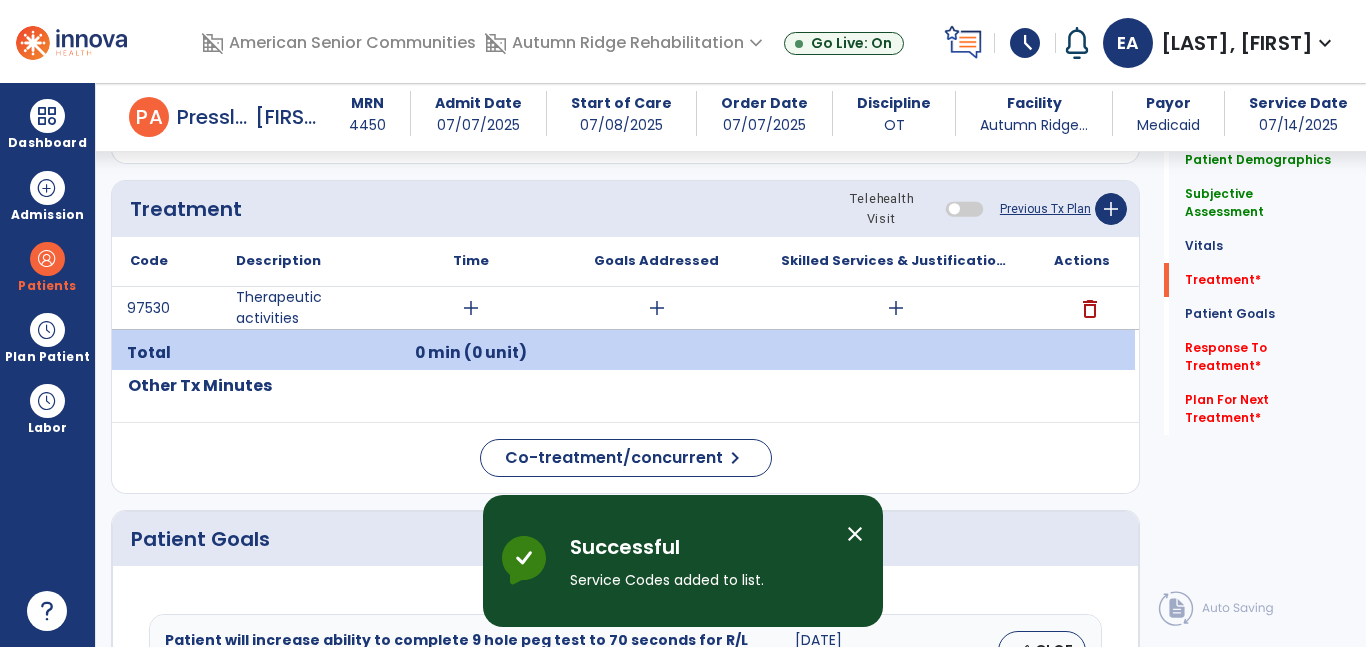 click on "add" at bounding box center [471, 308] 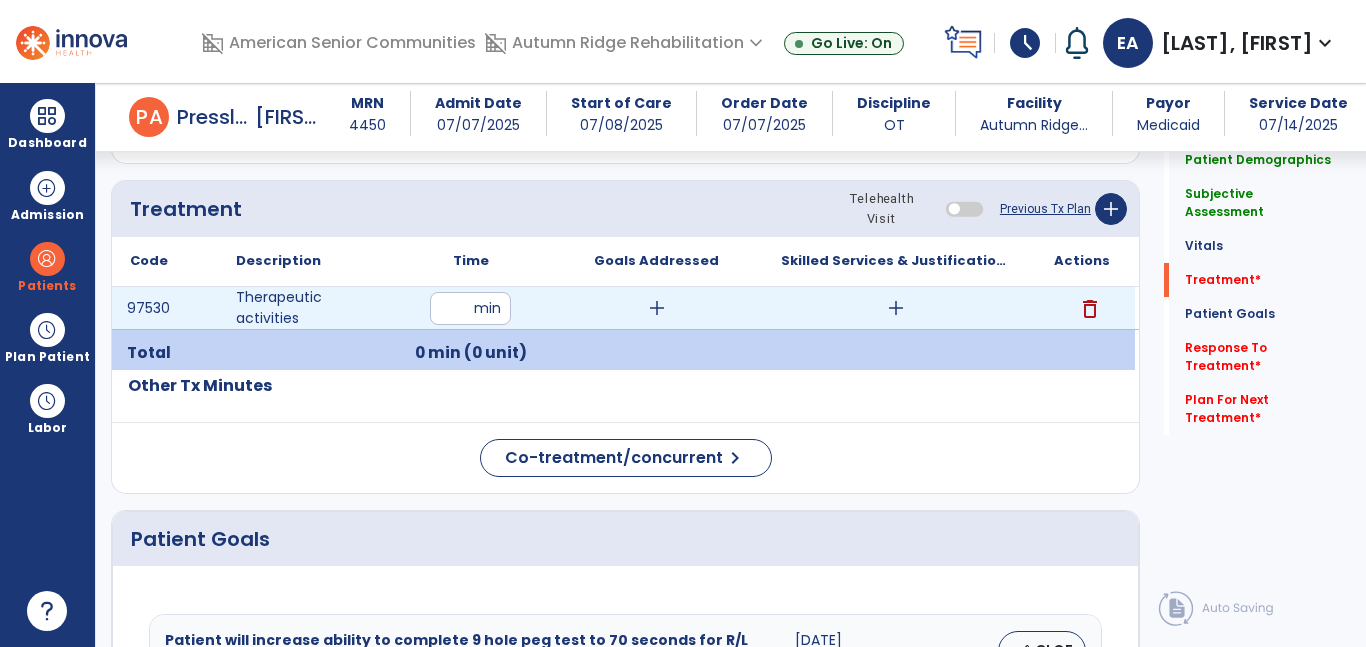 type on "**" 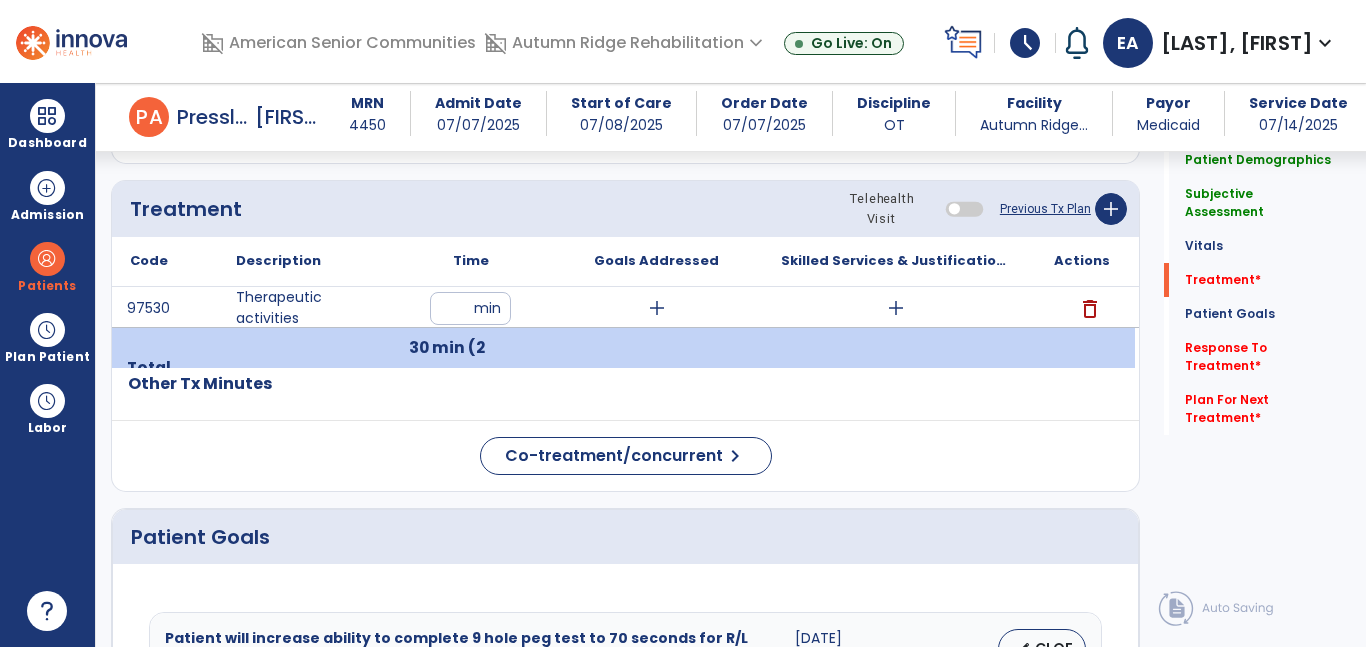 click on "add" at bounding box center (896, 308) 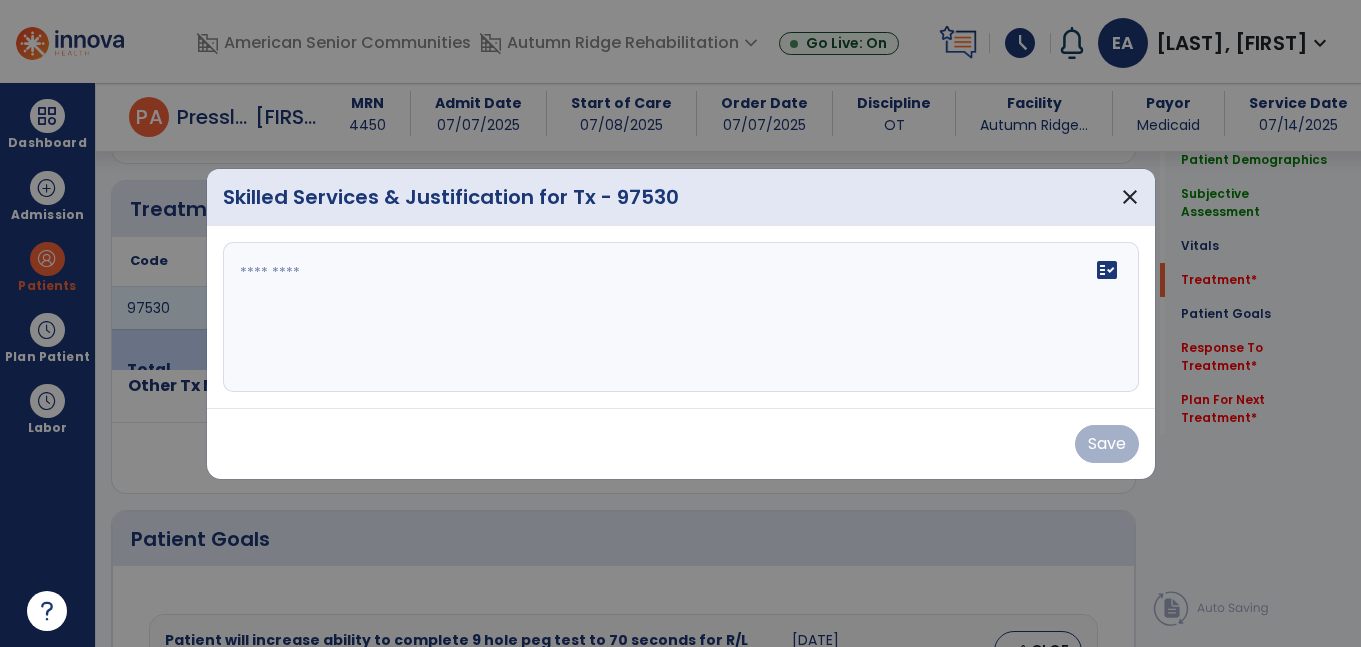 scroll, scrollTop: 1149, scrollLeft: 0, axis: vertical 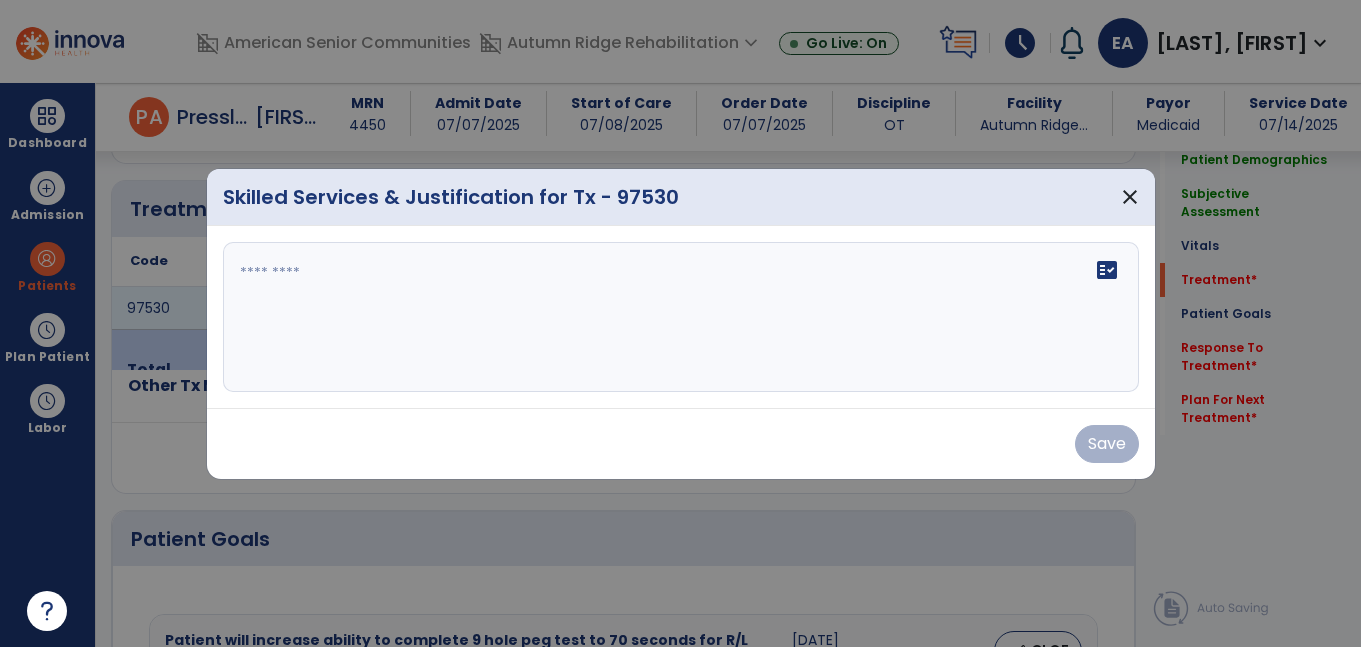 click on "fact_check" at bounding box center (681, 317) 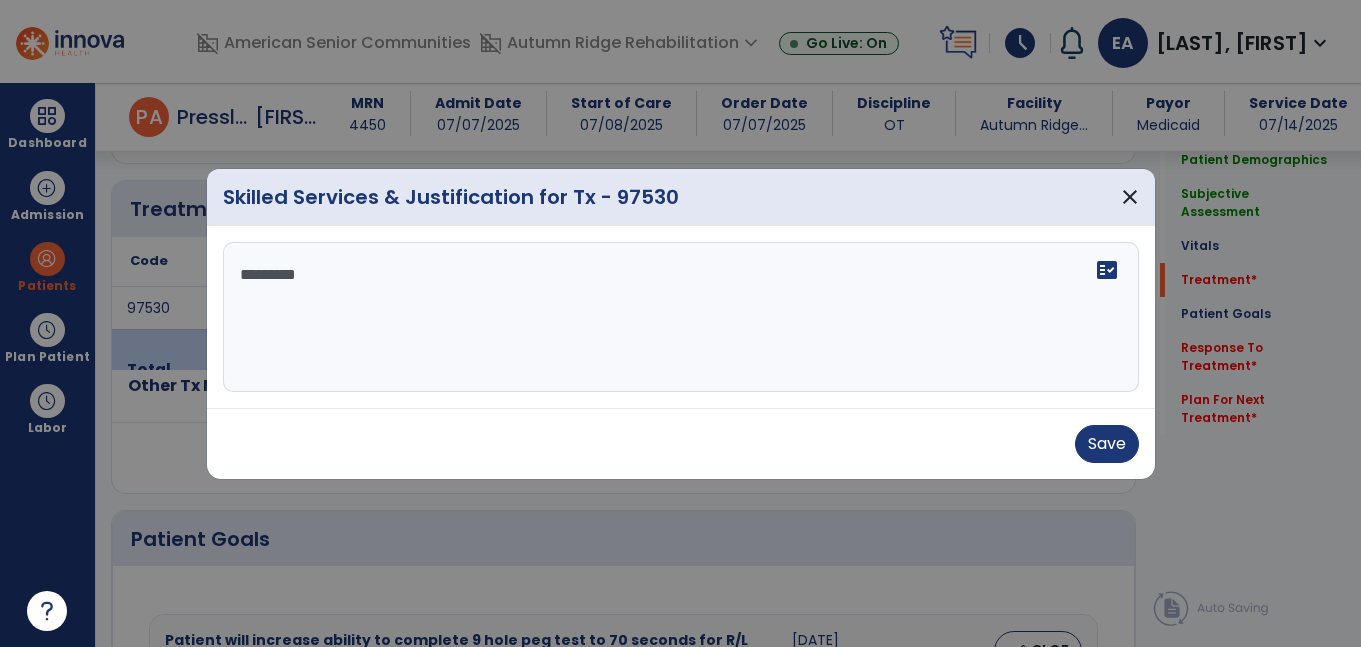 type on "**********" 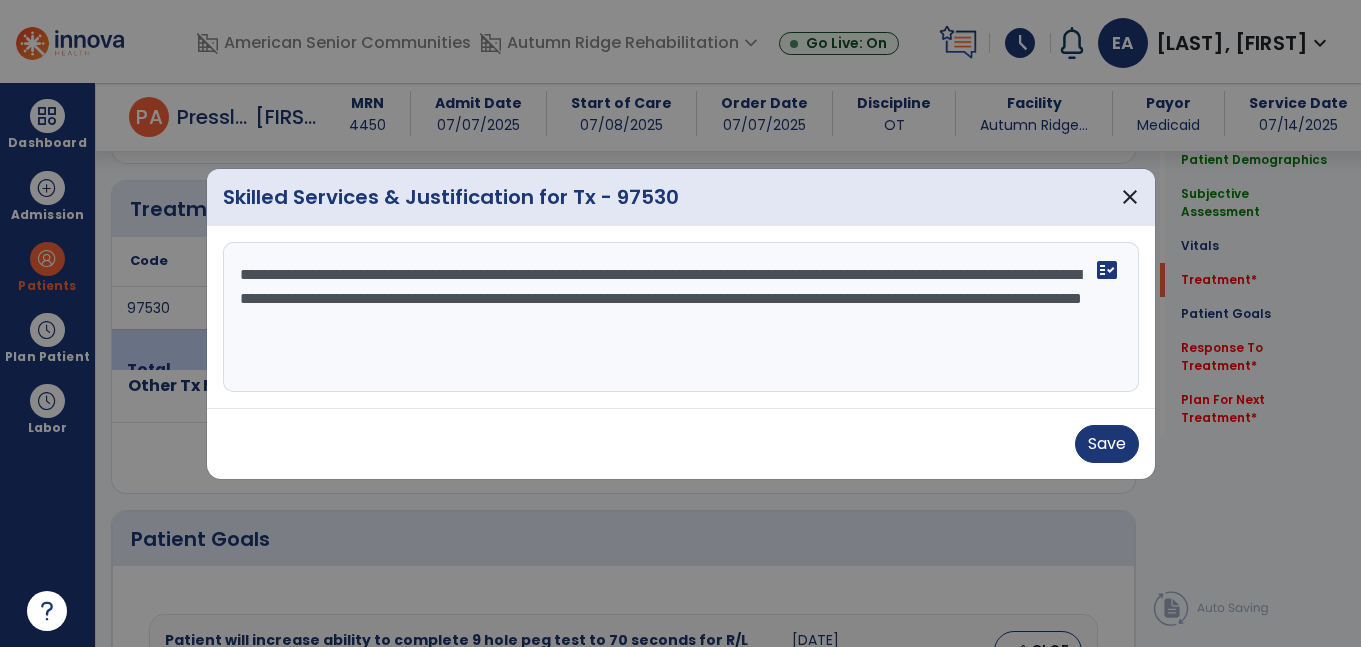 click on "**********" at bounding box center (681, 317) 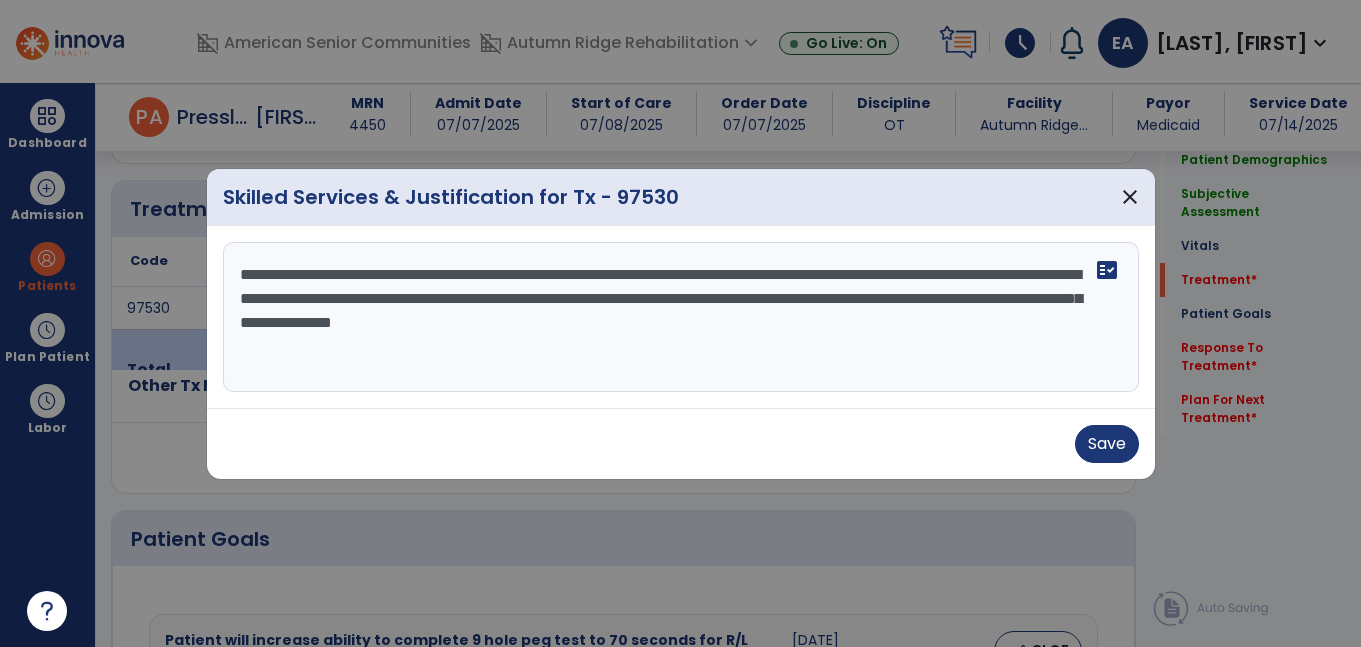 click on "**********" at bounding box center [681, 317] 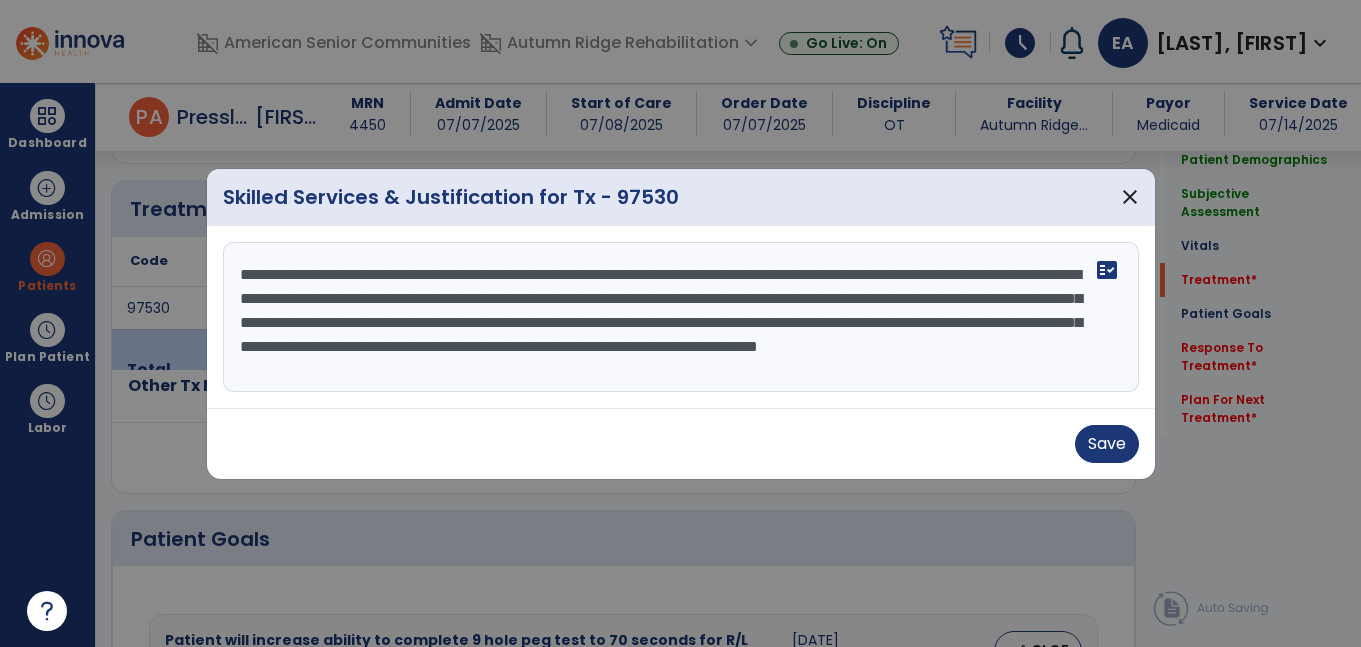 scroll, scrollTop: 16, scrollLeft: 0, axis: vertical 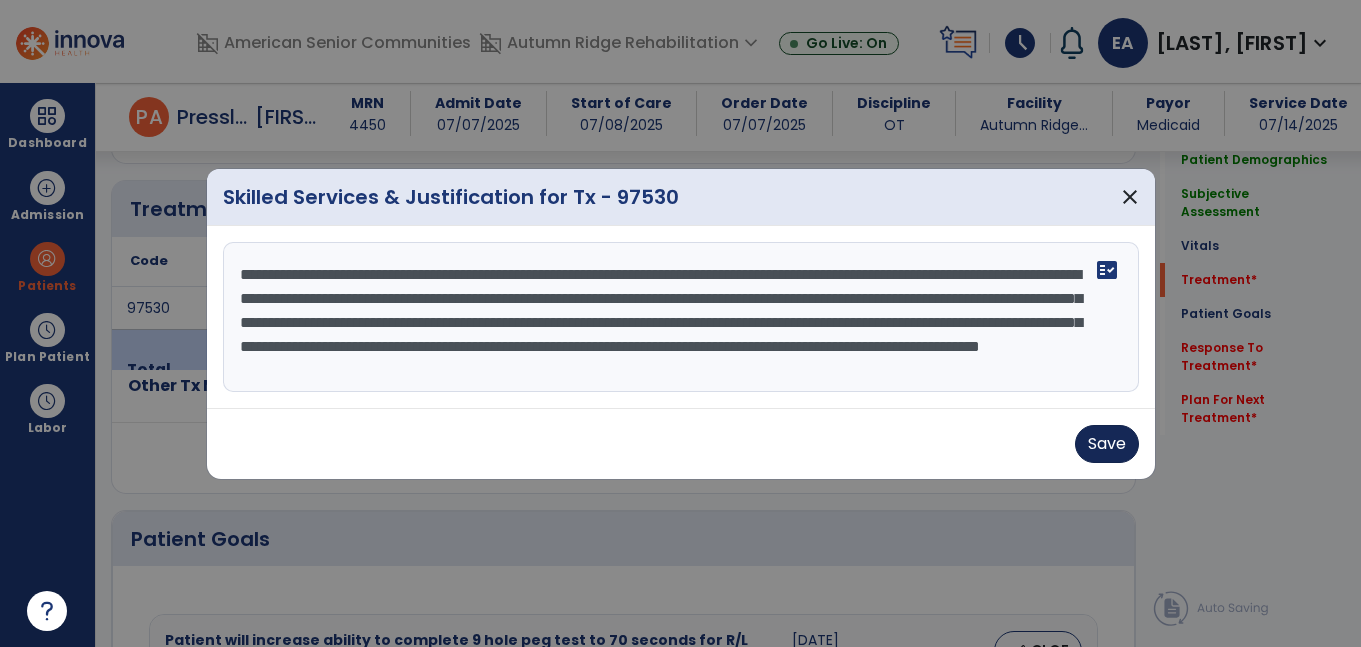 type on "**********" 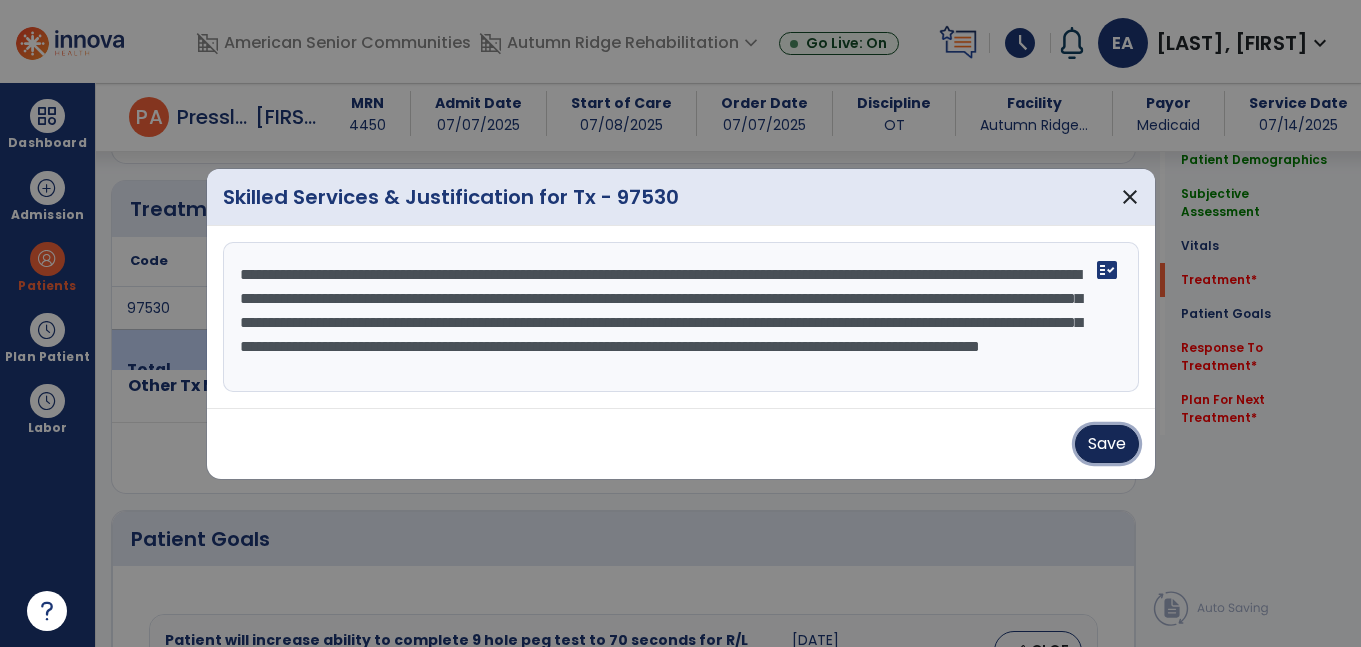 click on "Save" at bounding box center (1107, 444) 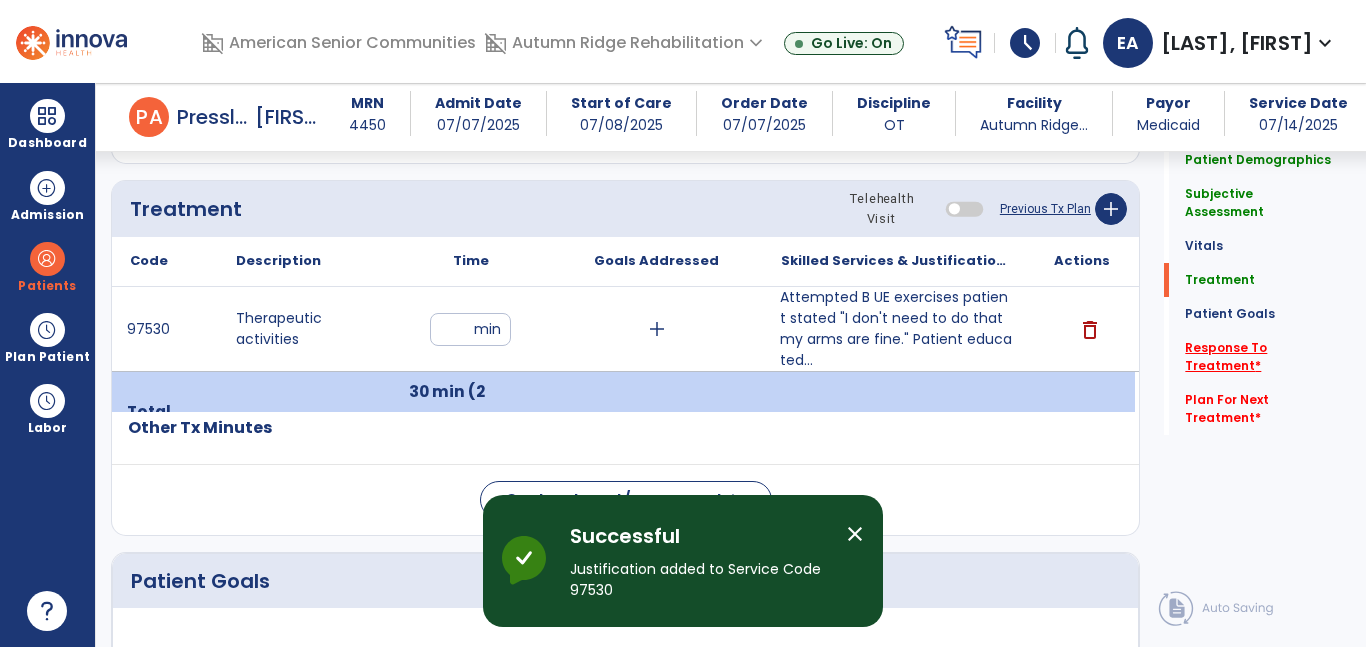 click on "Response To Treatment   *" 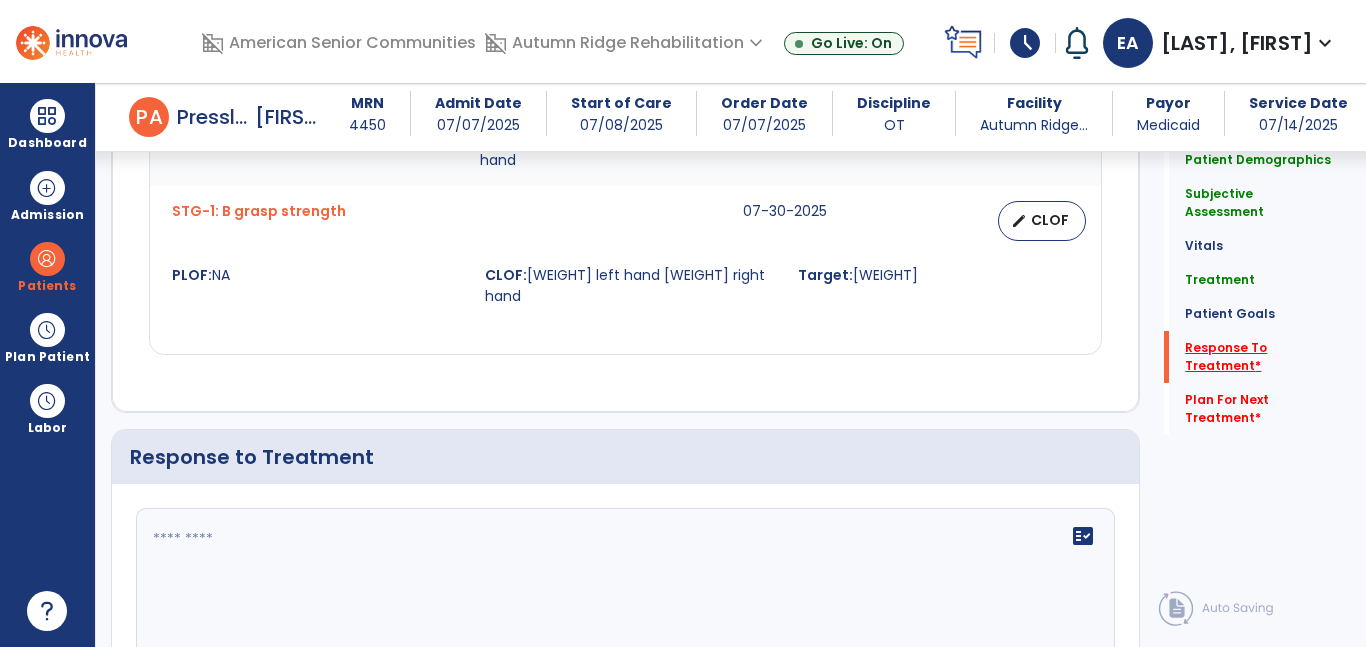 scroll, scrollTop: 3133, scrollLeft: 0, axis: vertical 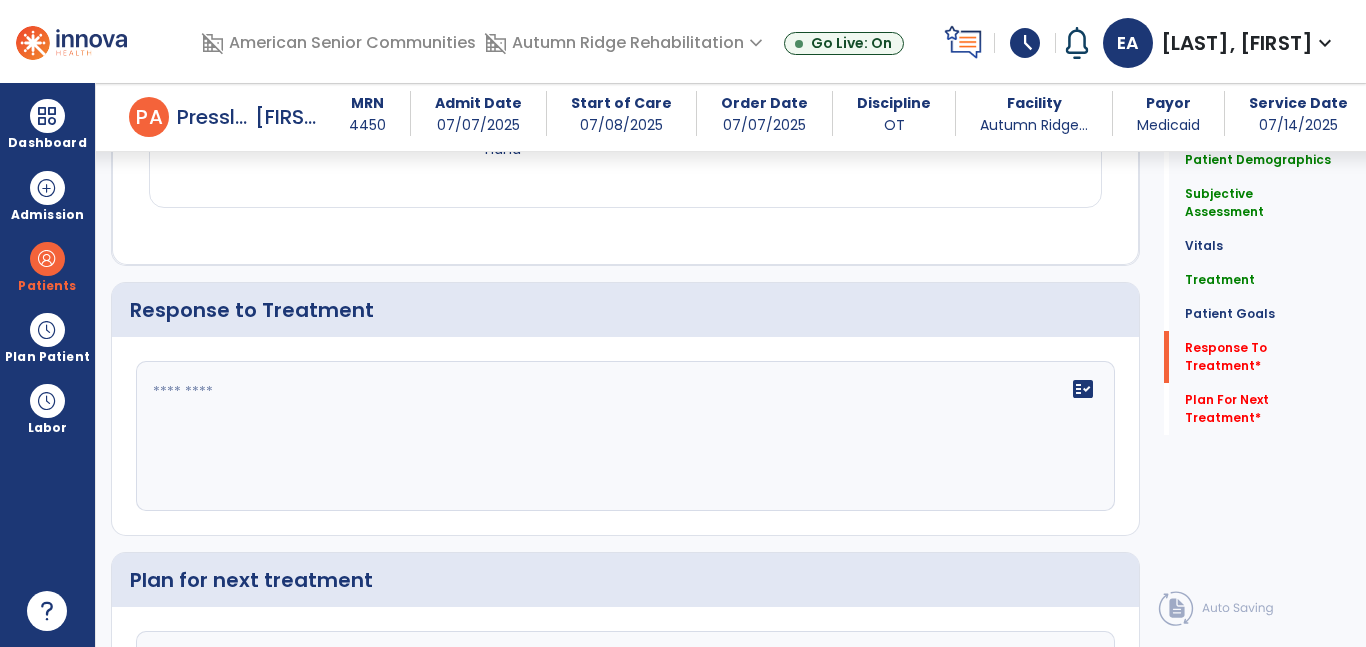 click on "fact_check" 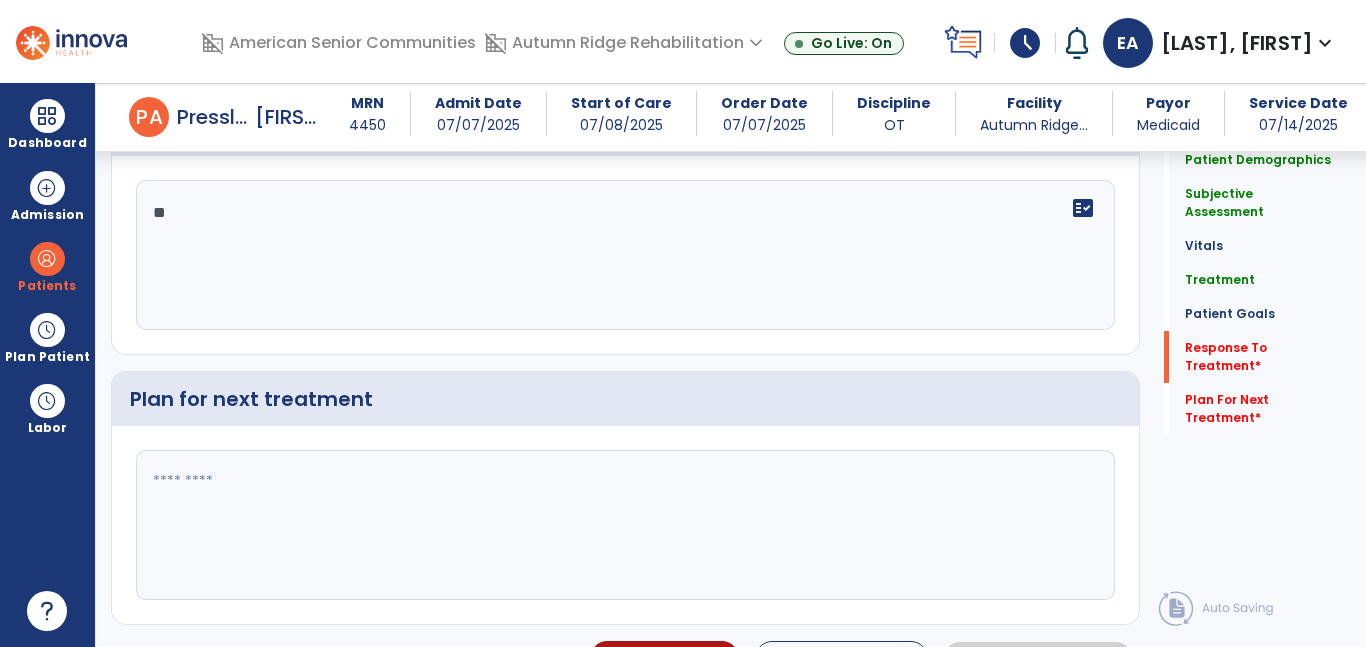 type on "**" 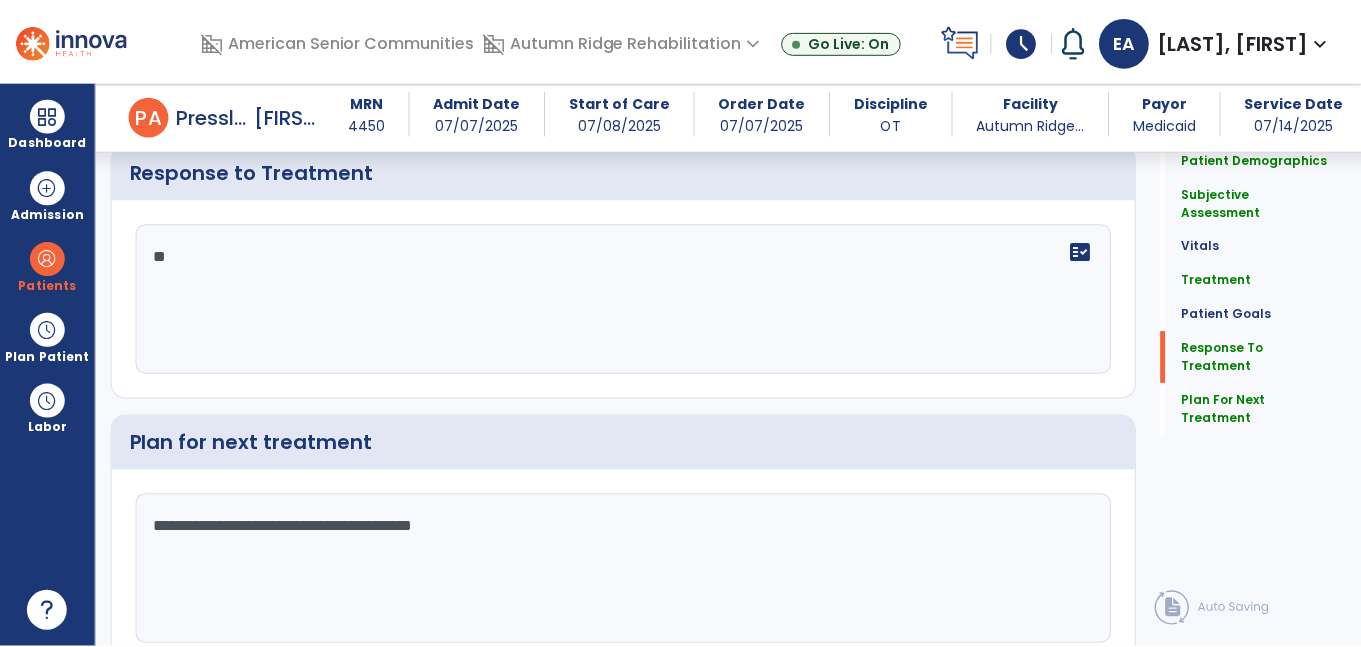 scroll, scrollTop: 3314, scrollLeft: 0, axis: vertical 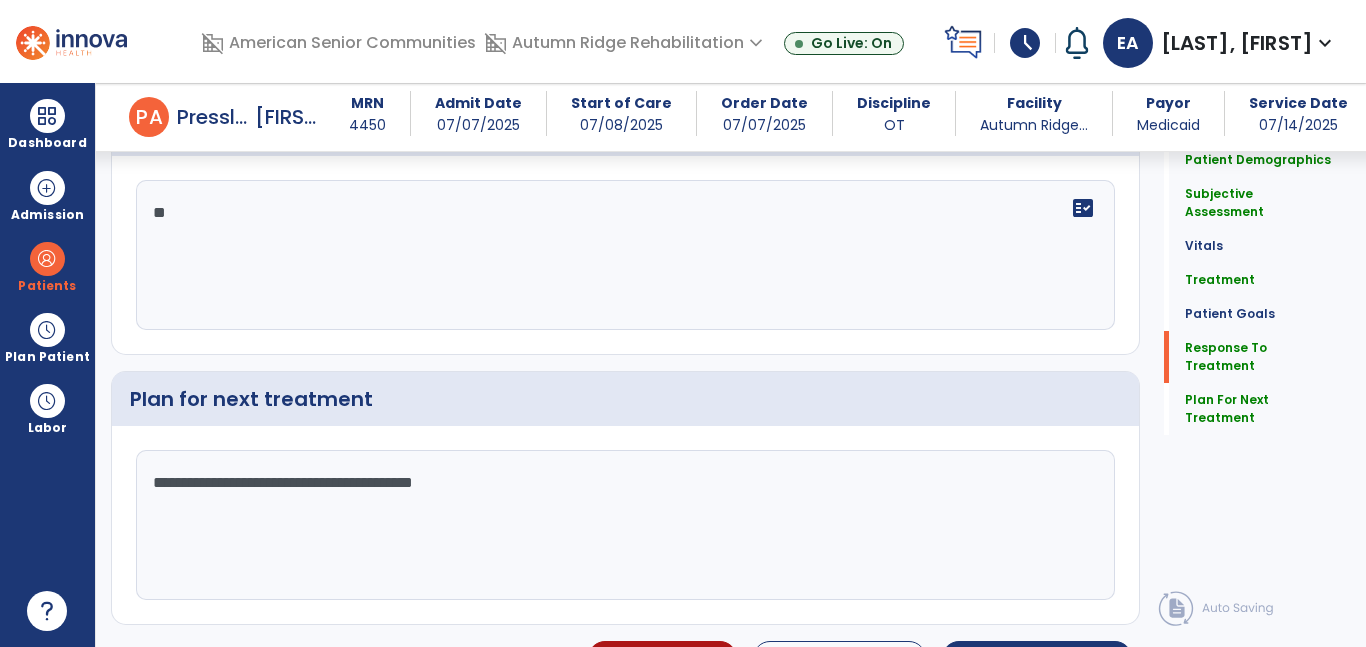 type on "**********" 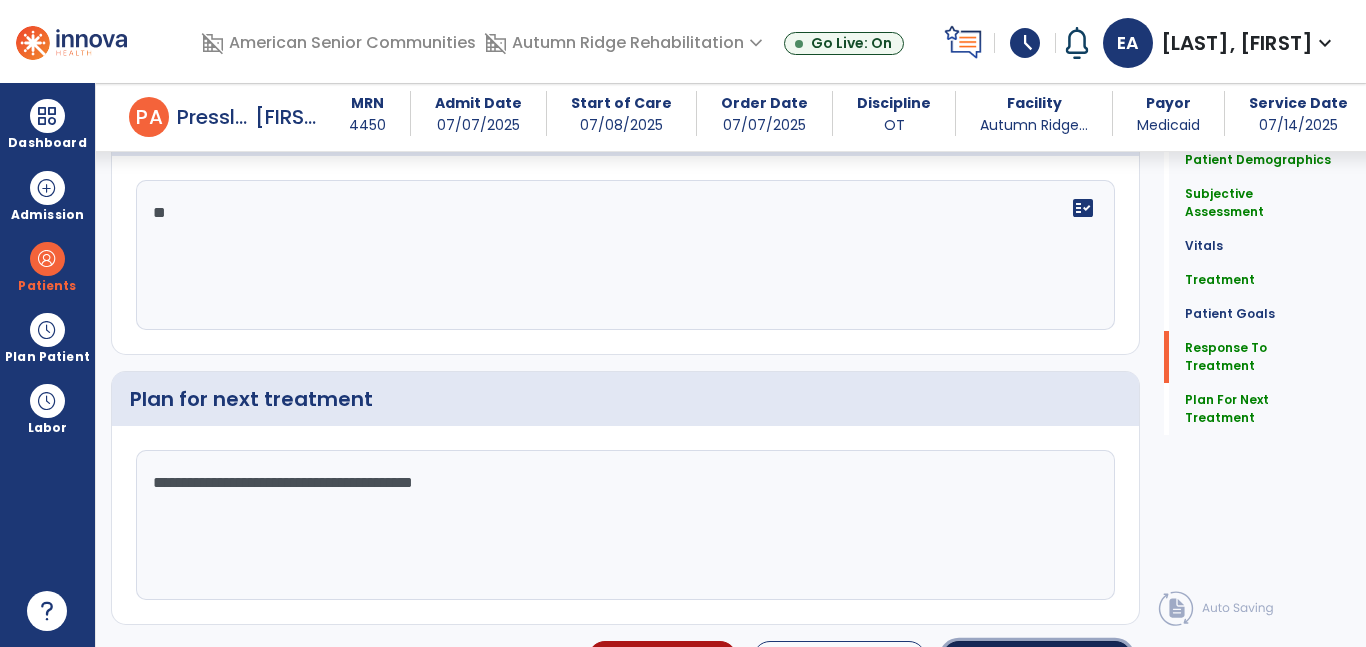 click on "Sign Doc" 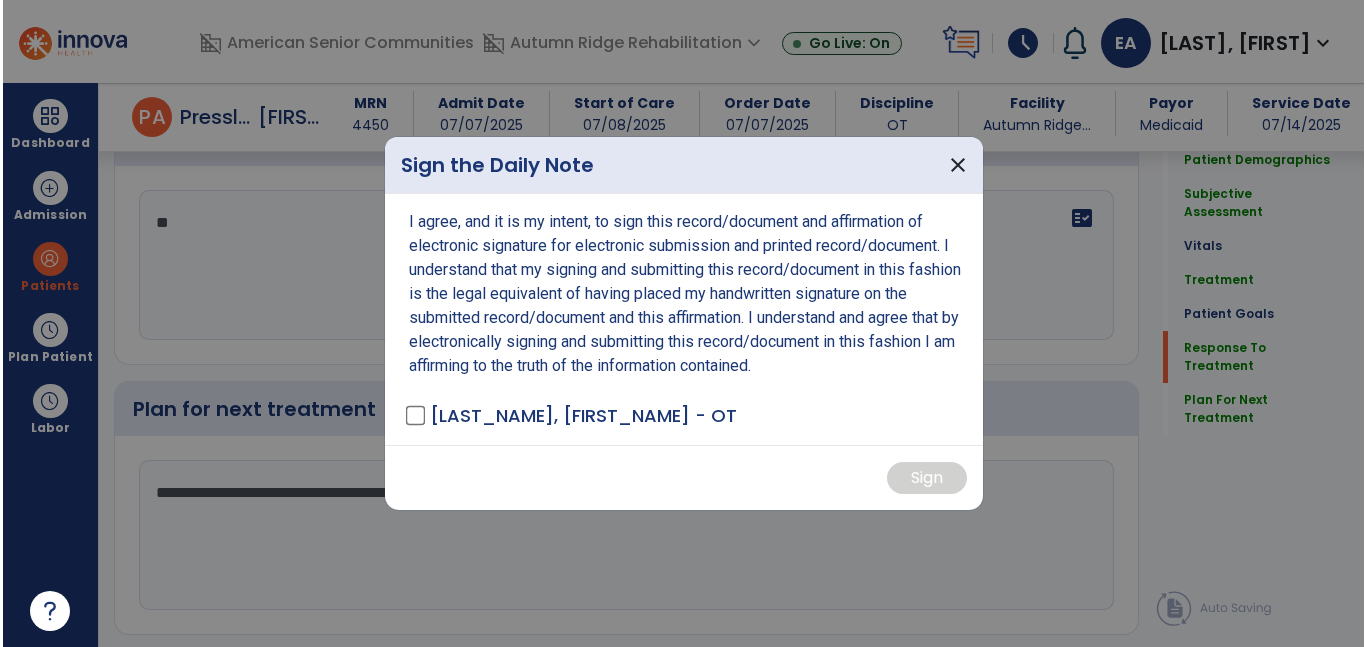 scroll, scrollTop: 3314, scrollLeft: 0, axis: vertical 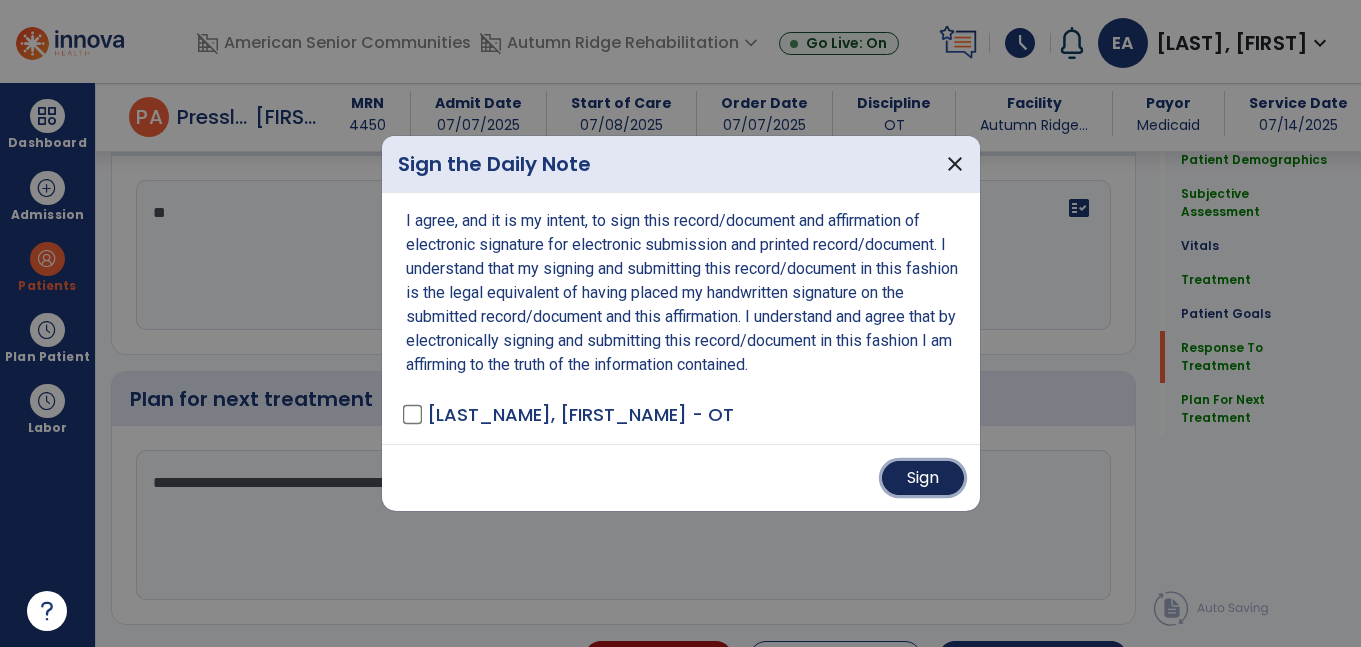 click on "Sign" at bounding box center (923, 478) 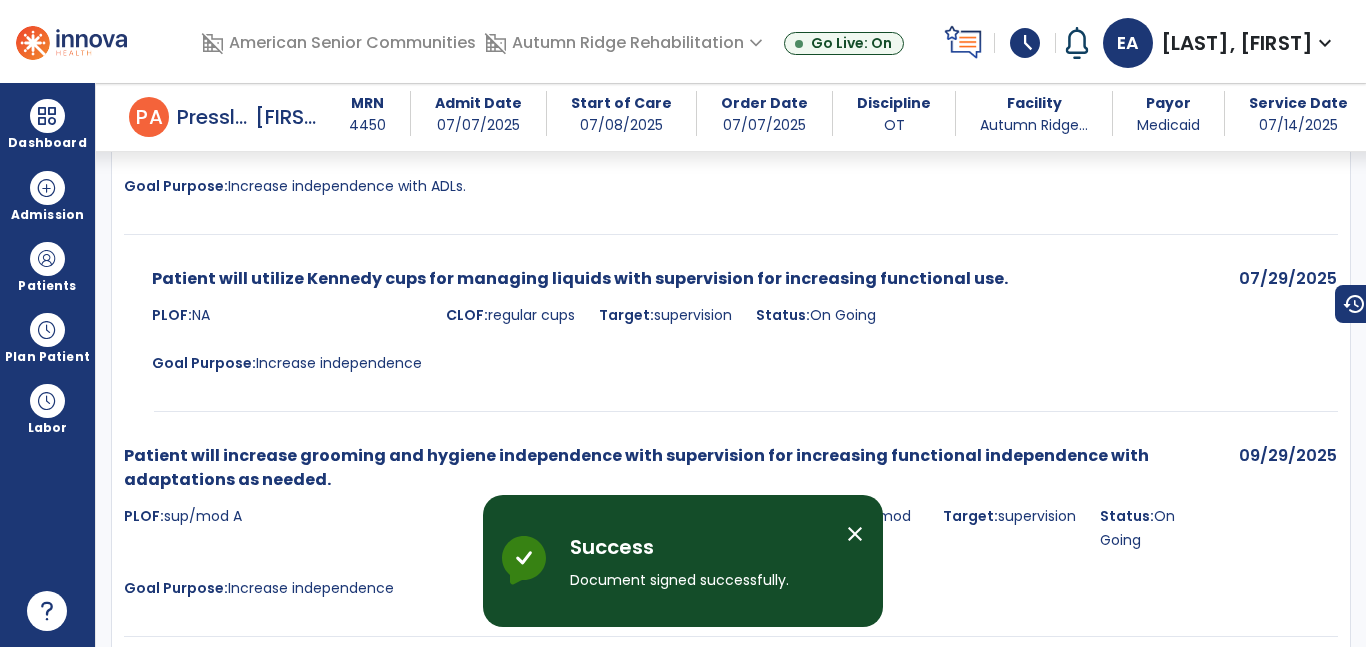 scroll, scrollTop: 575, scrollLeft: 0, axis: vertical 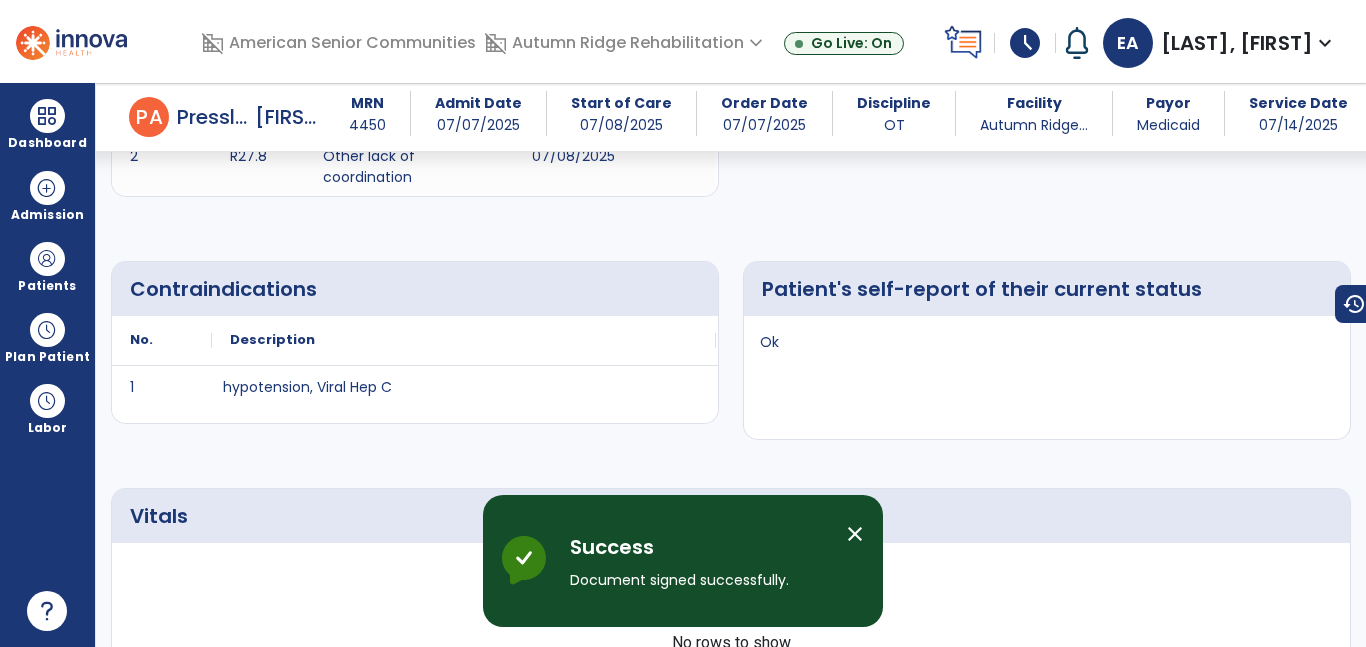 click on "Ok" at bounding box center [1047, 350] 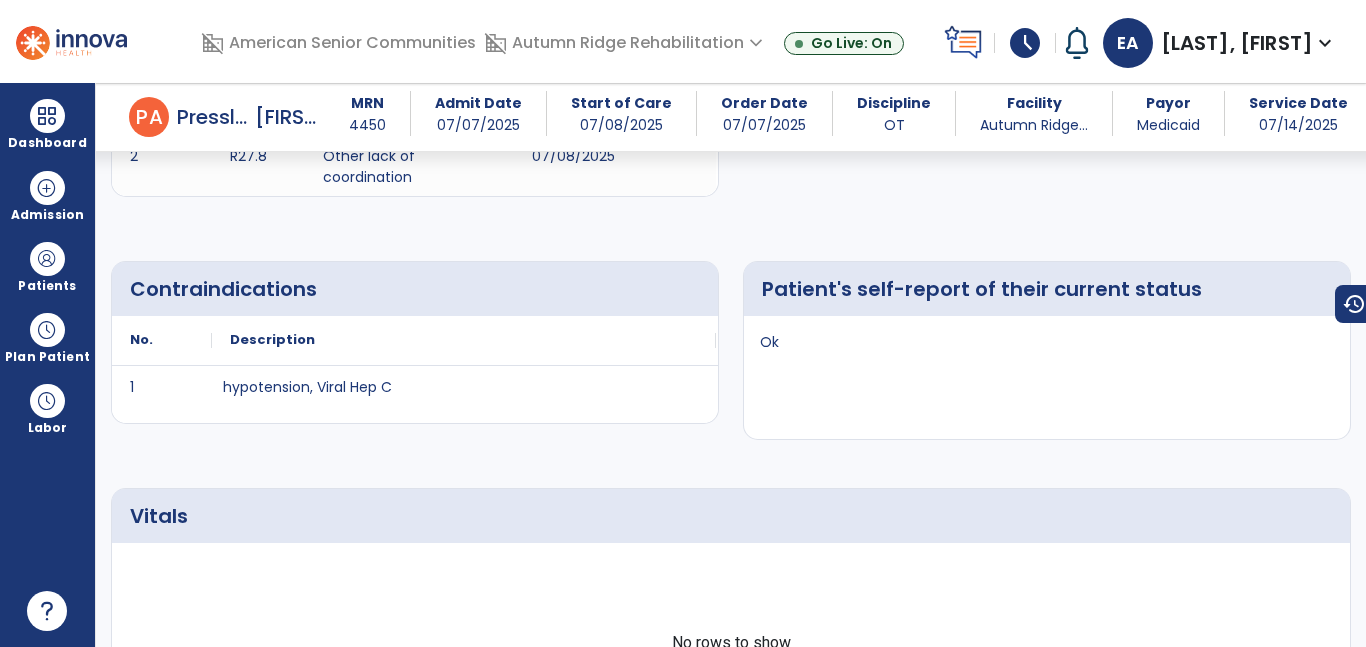 scroll, scrollTop: 0, scrollLeft: 0, axis: both 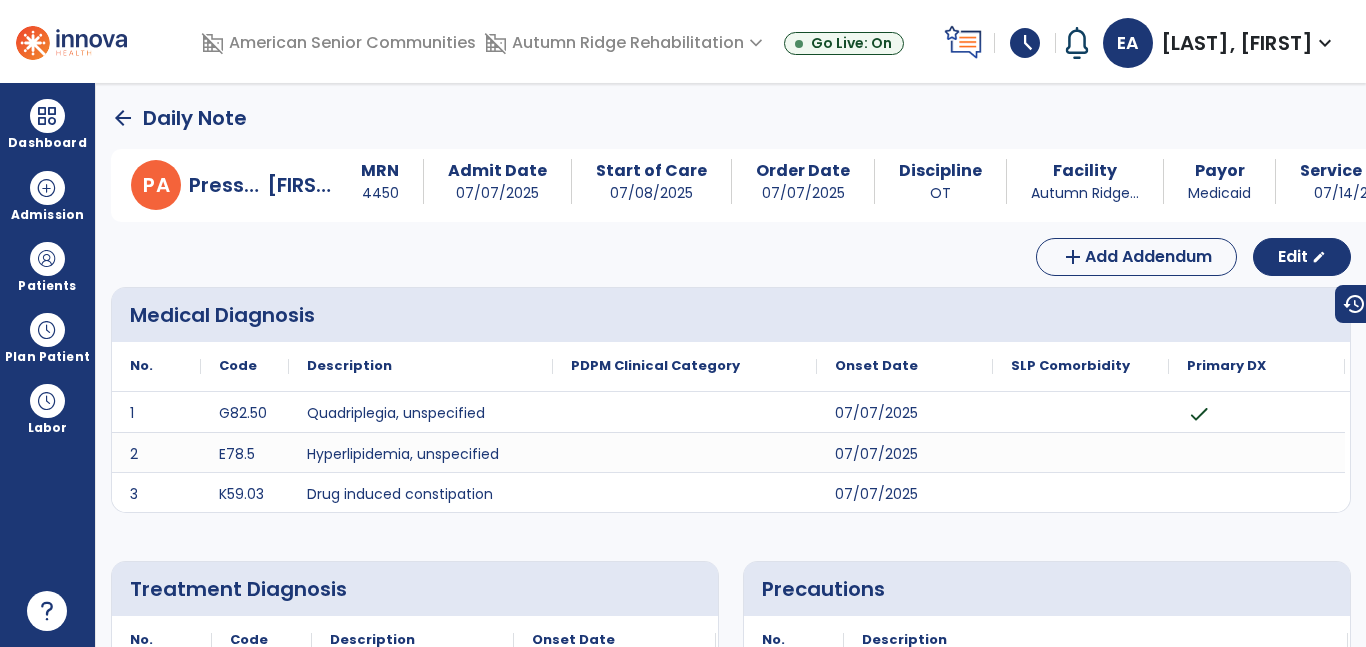 click on "arrow_back" 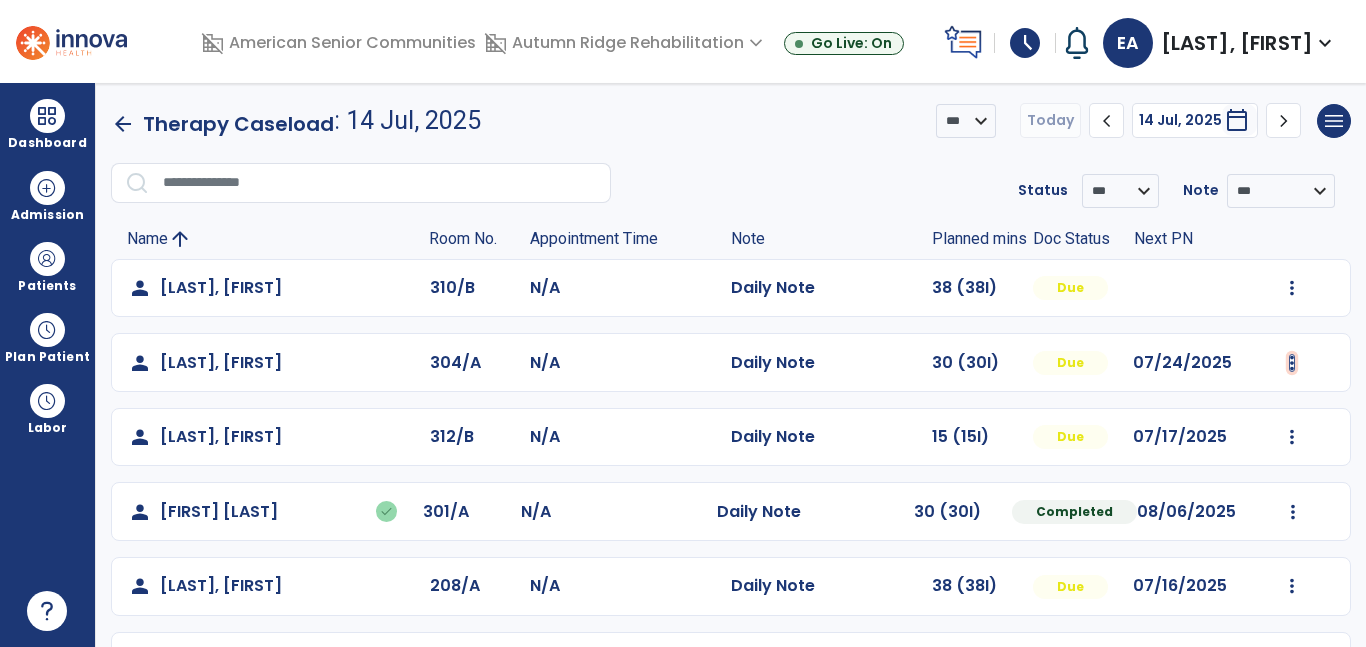 click at bounding box center [1292, 288] 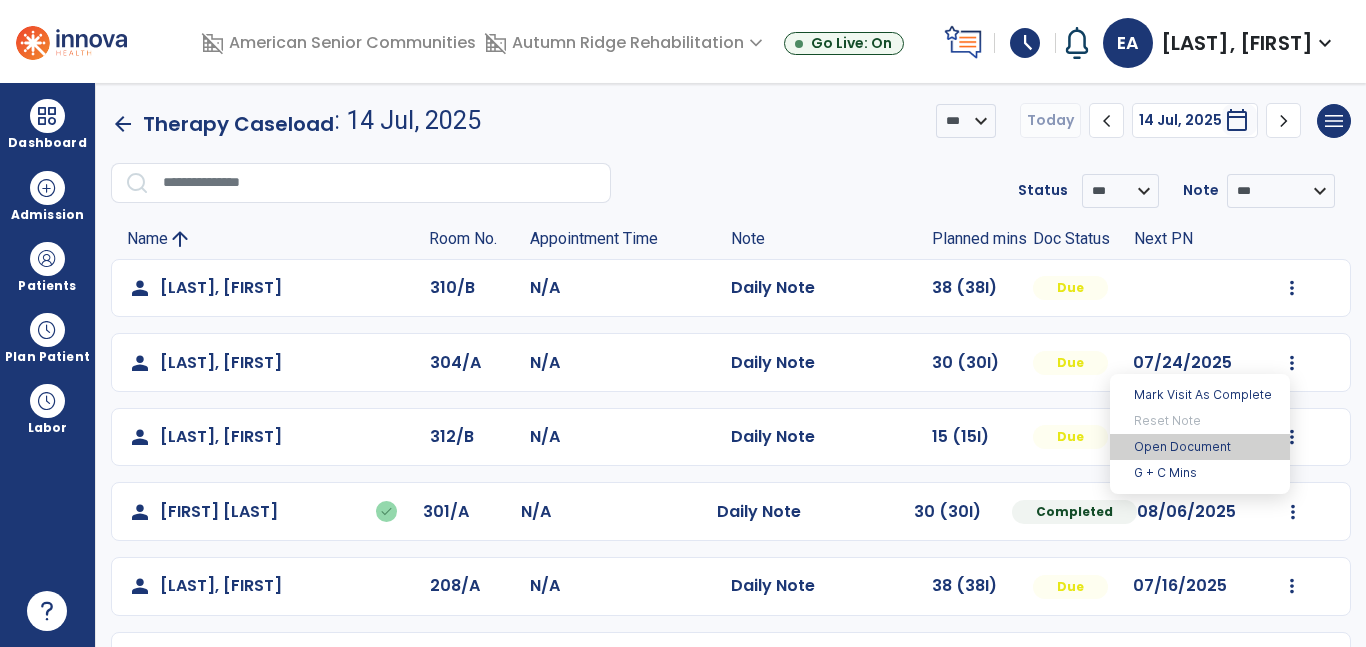 click on "Open Document" at bounding box center [1200, 447] 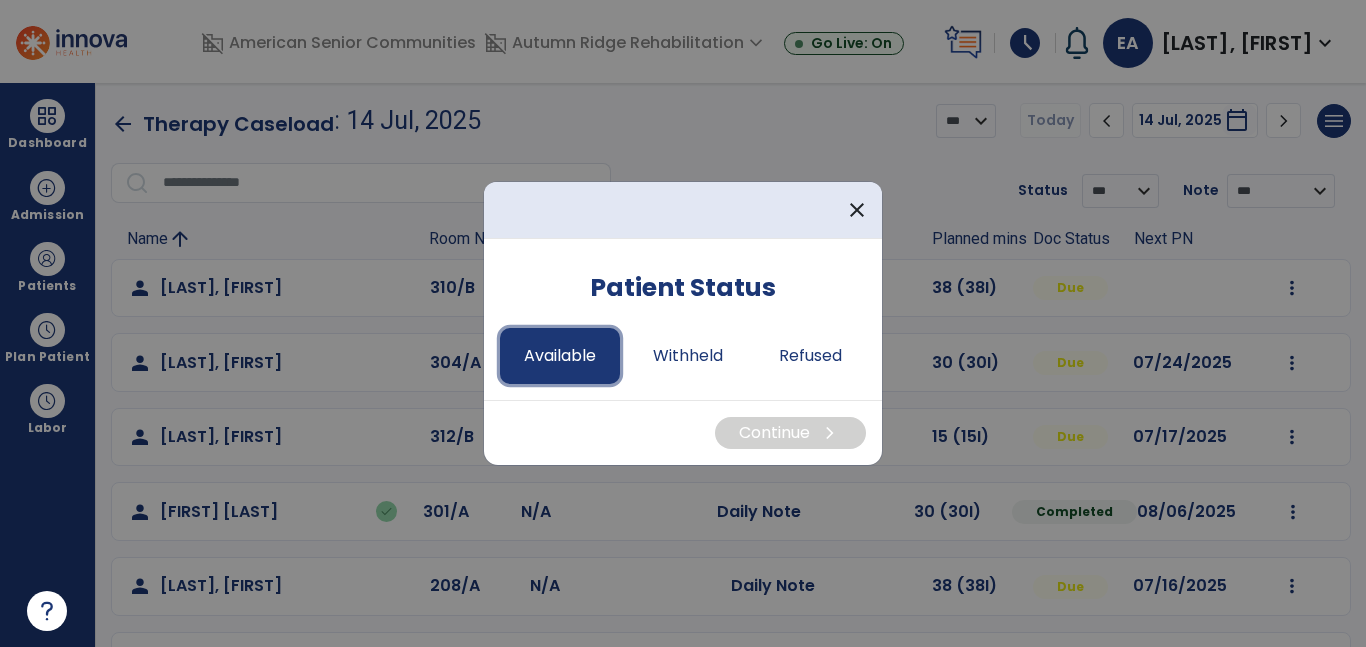 click on "Available" at bounding box center (560, 356) 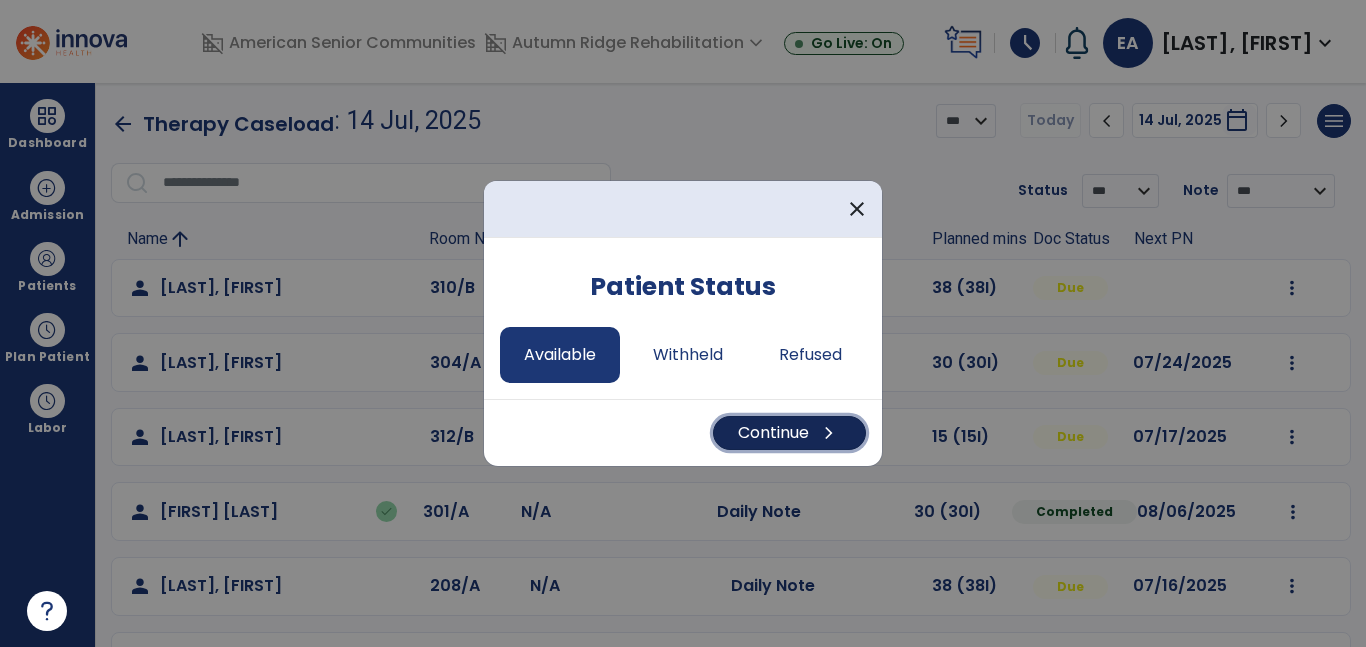click on "Continue   chevron_right" at bounding box center (789, 433) 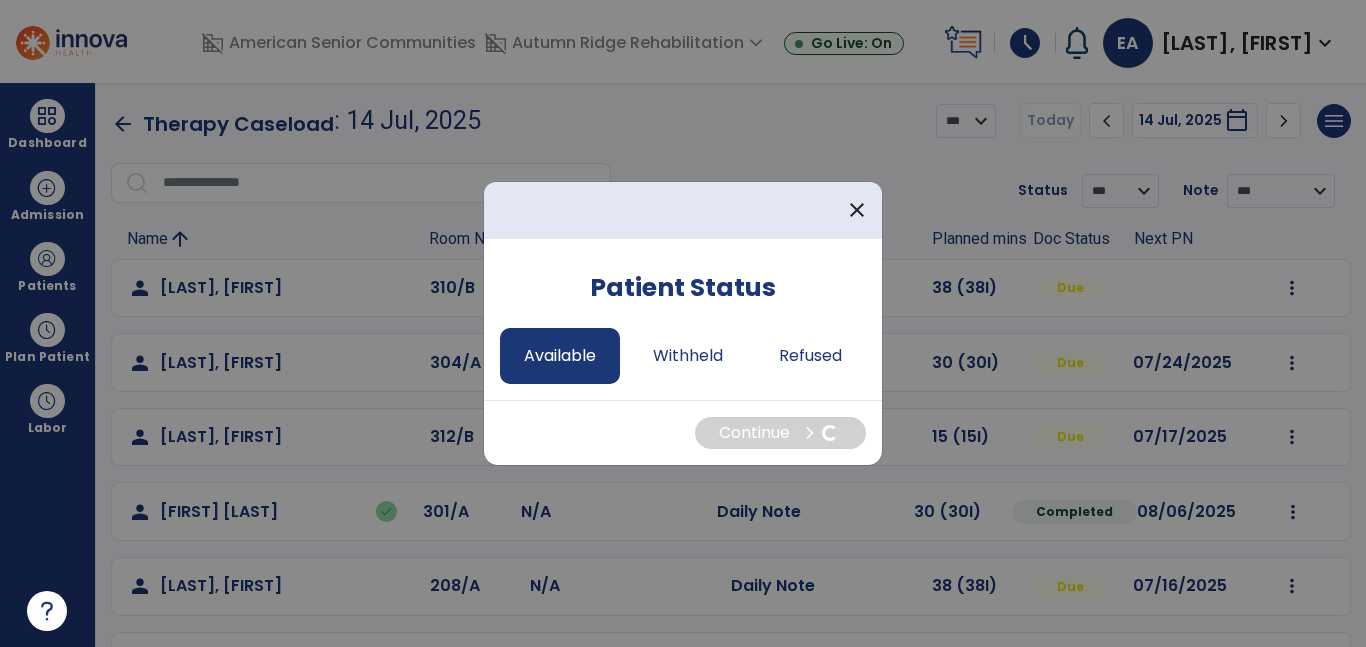 select on "*" 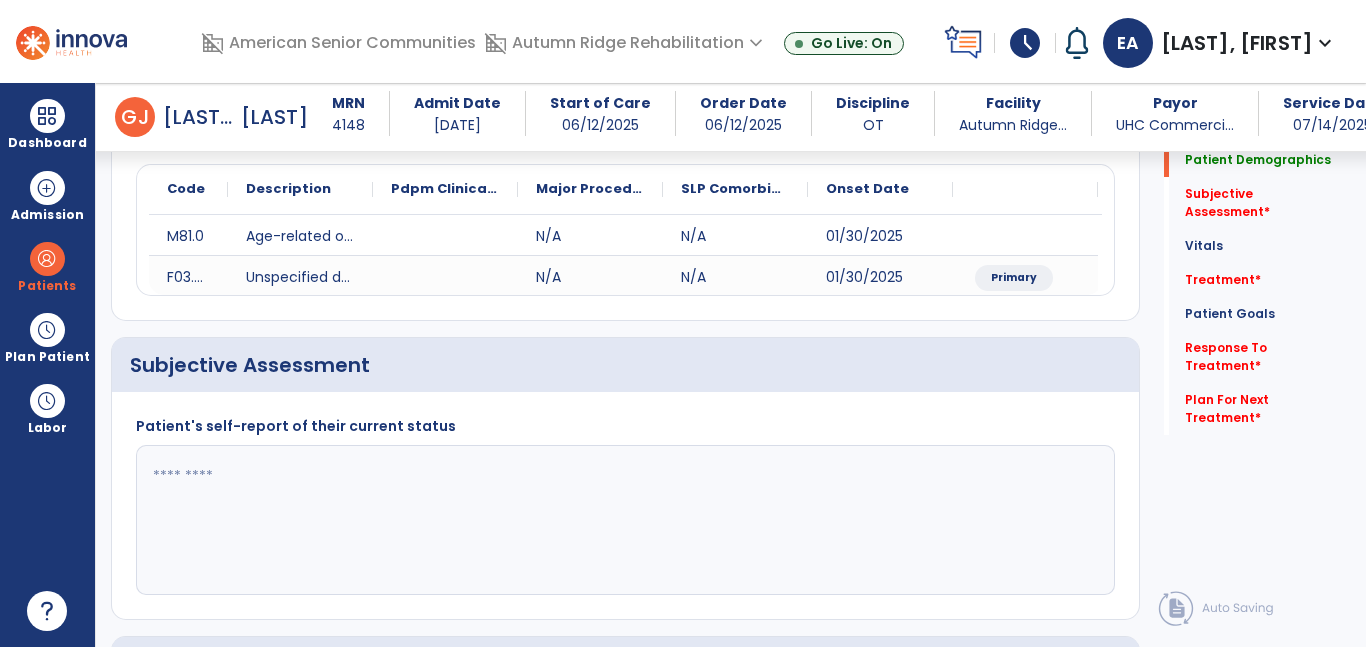 scroll, scrollTop: 262, scrollLeft: 0, axis: vertical 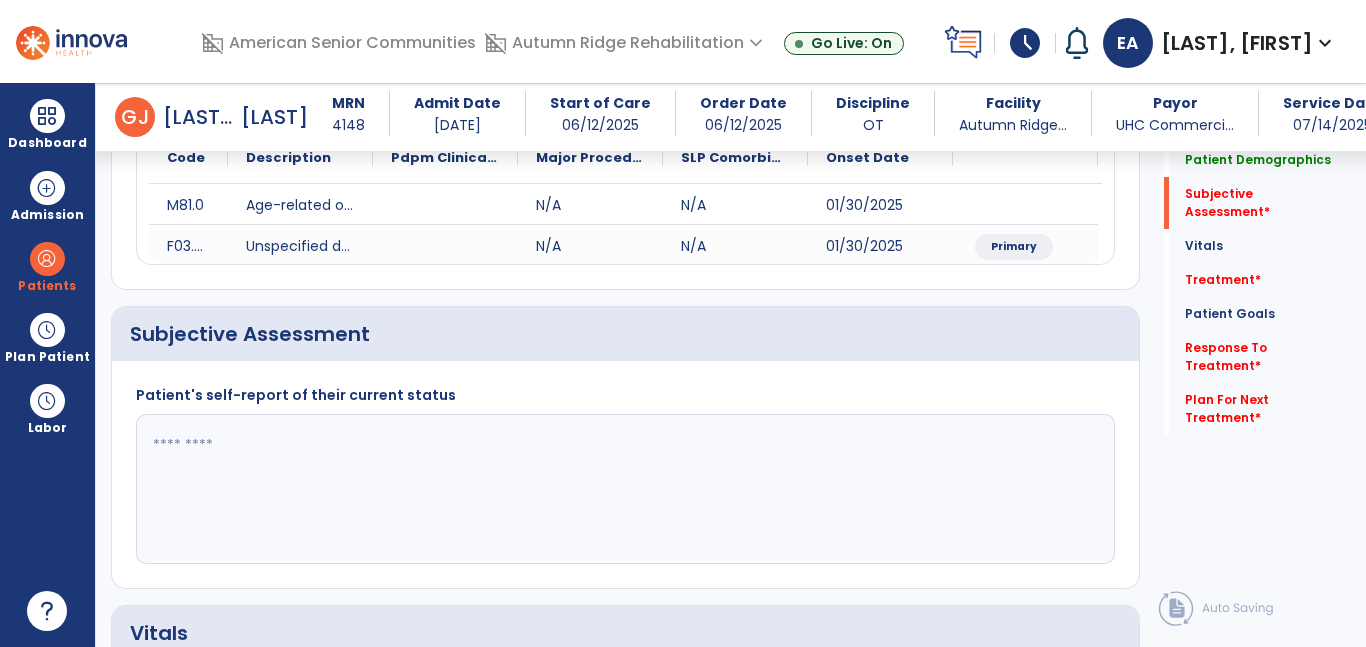 click 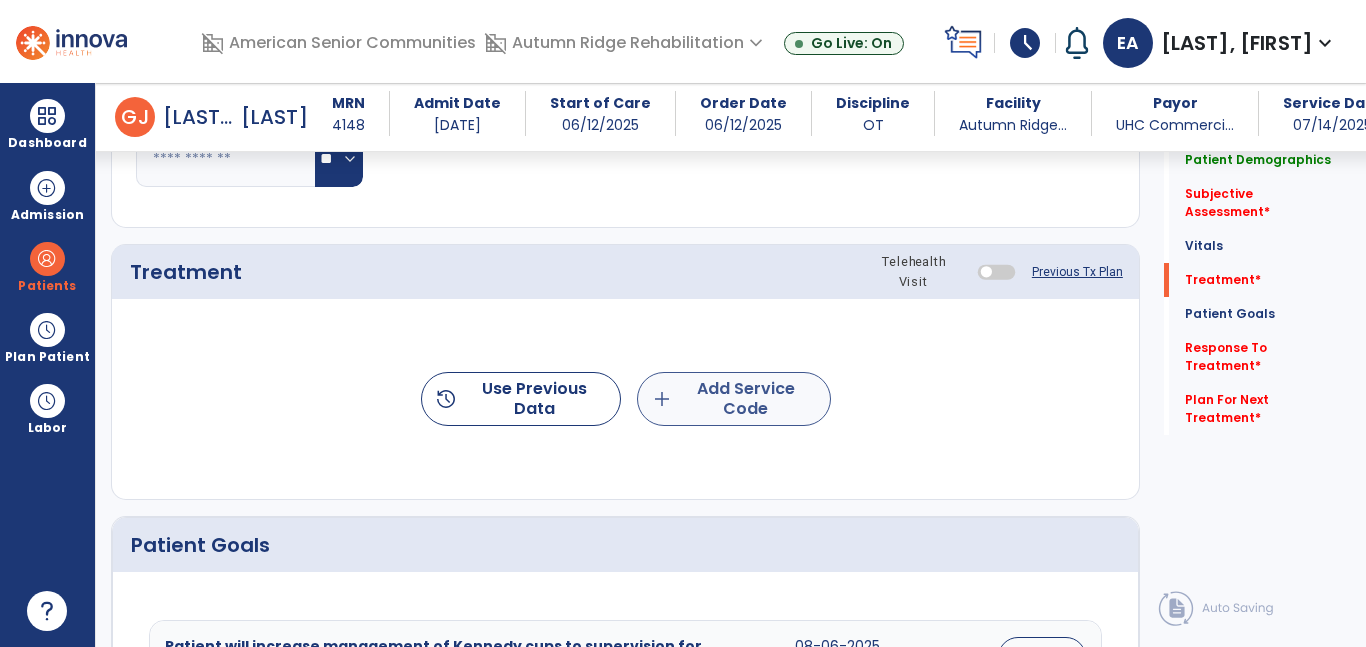 type on "**********" 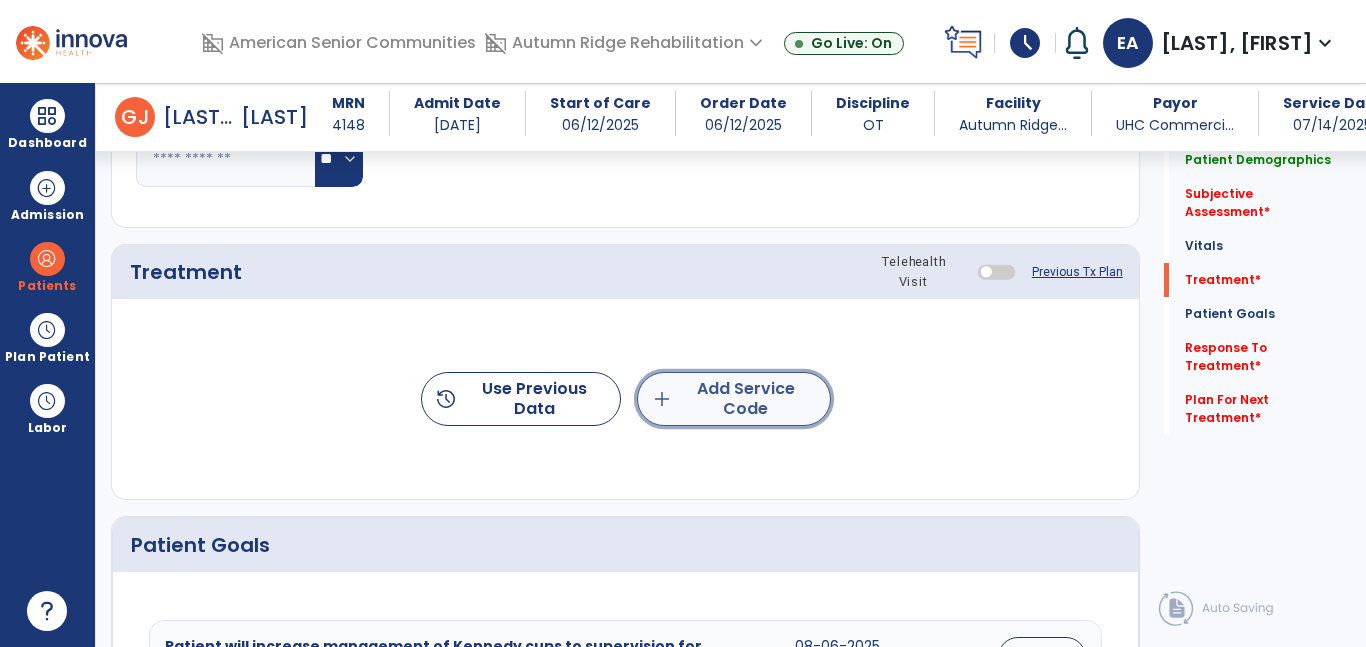 click on "add  Add Service Code" 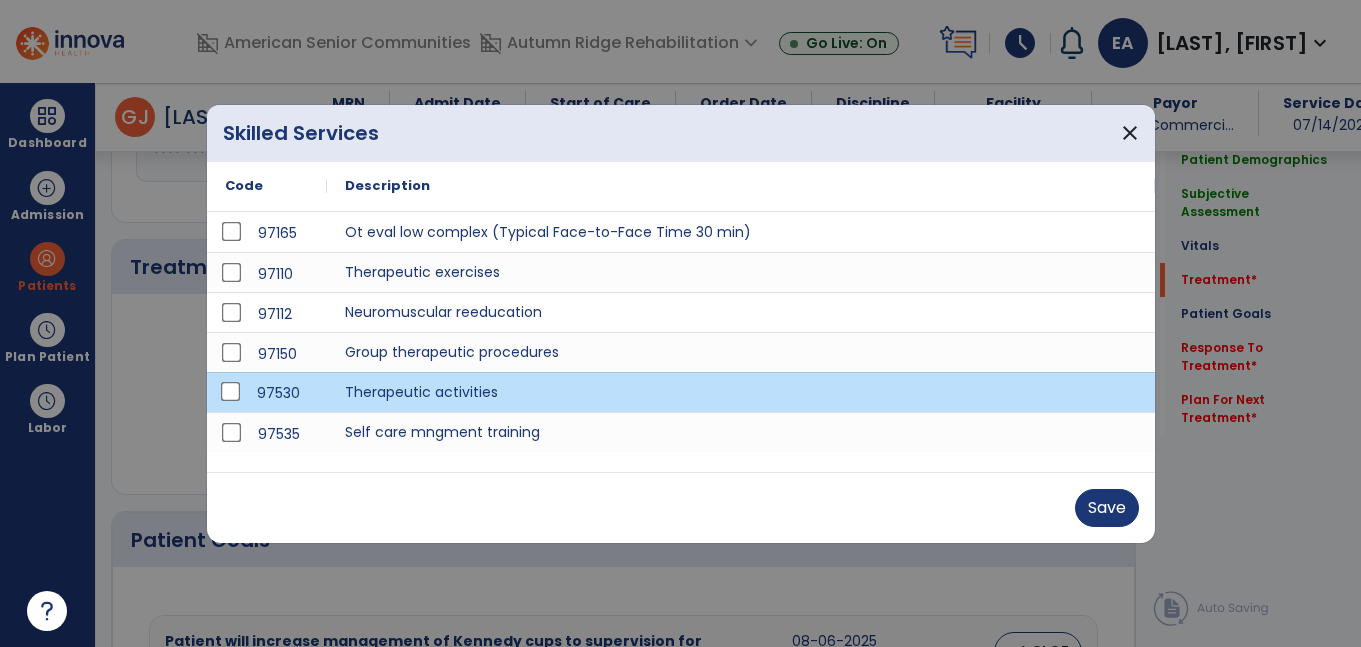 scroll, scrollTop: 1045, scrollLeft: 0, axis: vertical 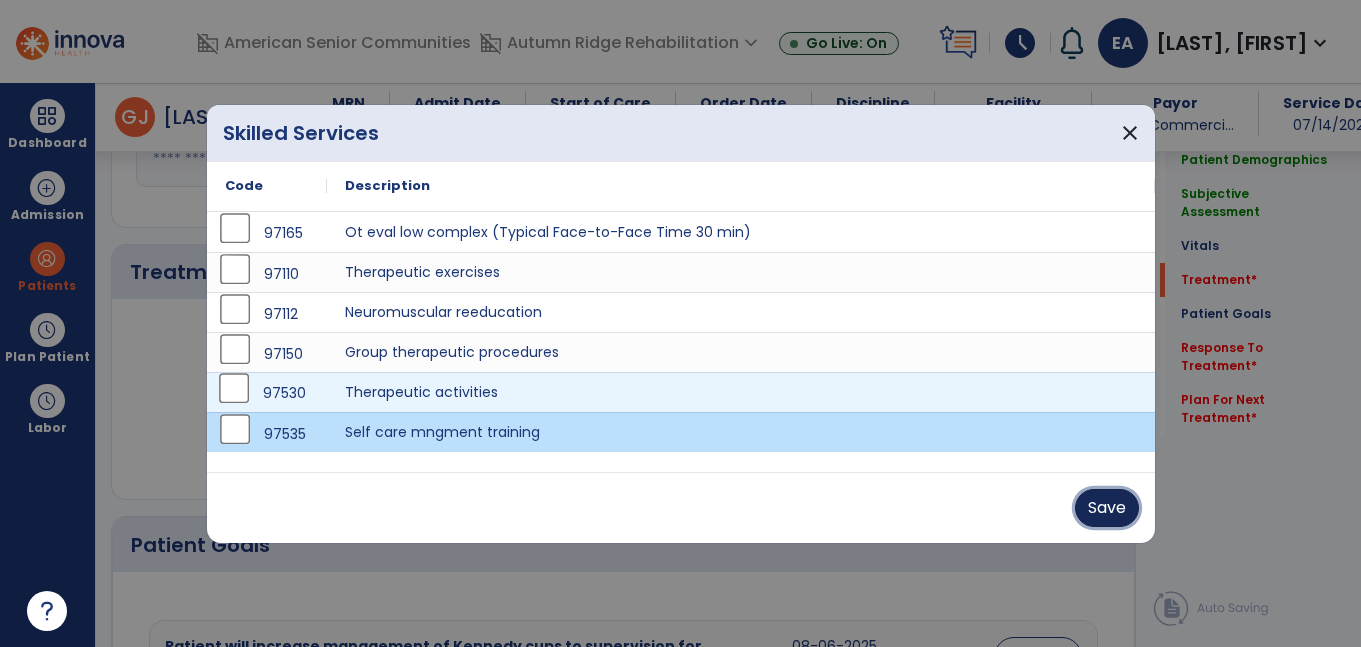 click on "Save" at bounding box center (1107, 508) 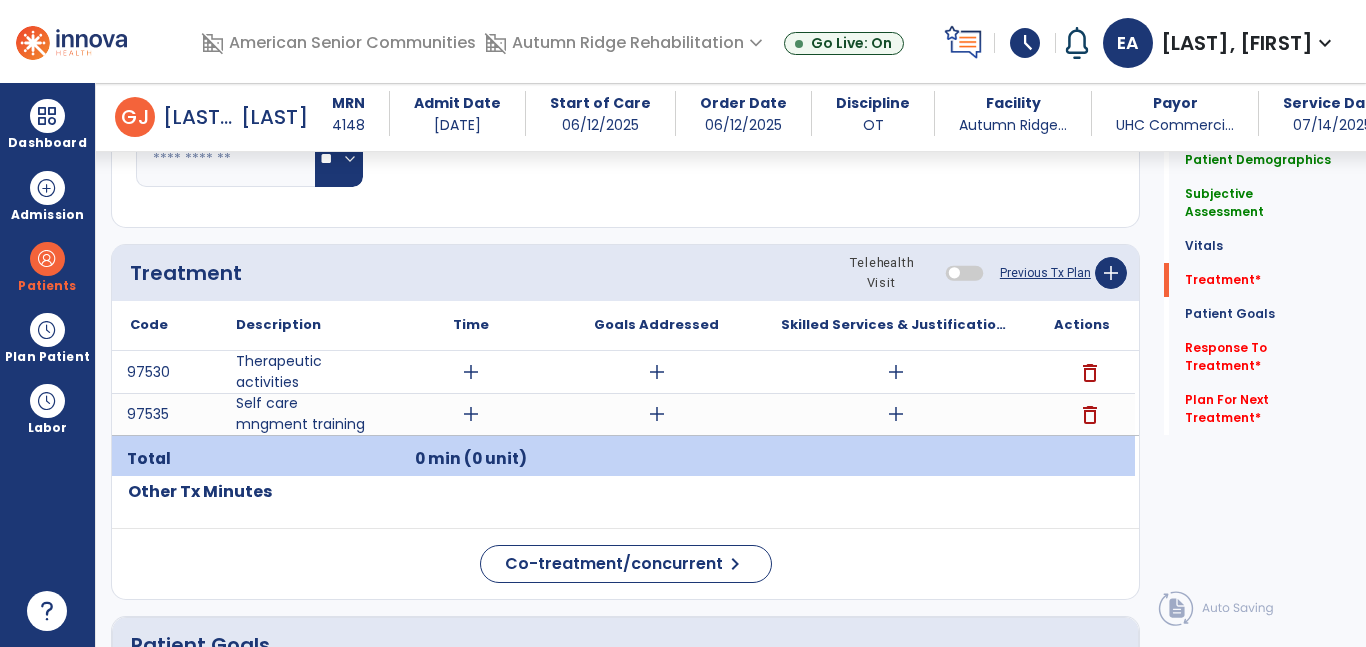 click on "delete" at bounding box center [1090, 373] 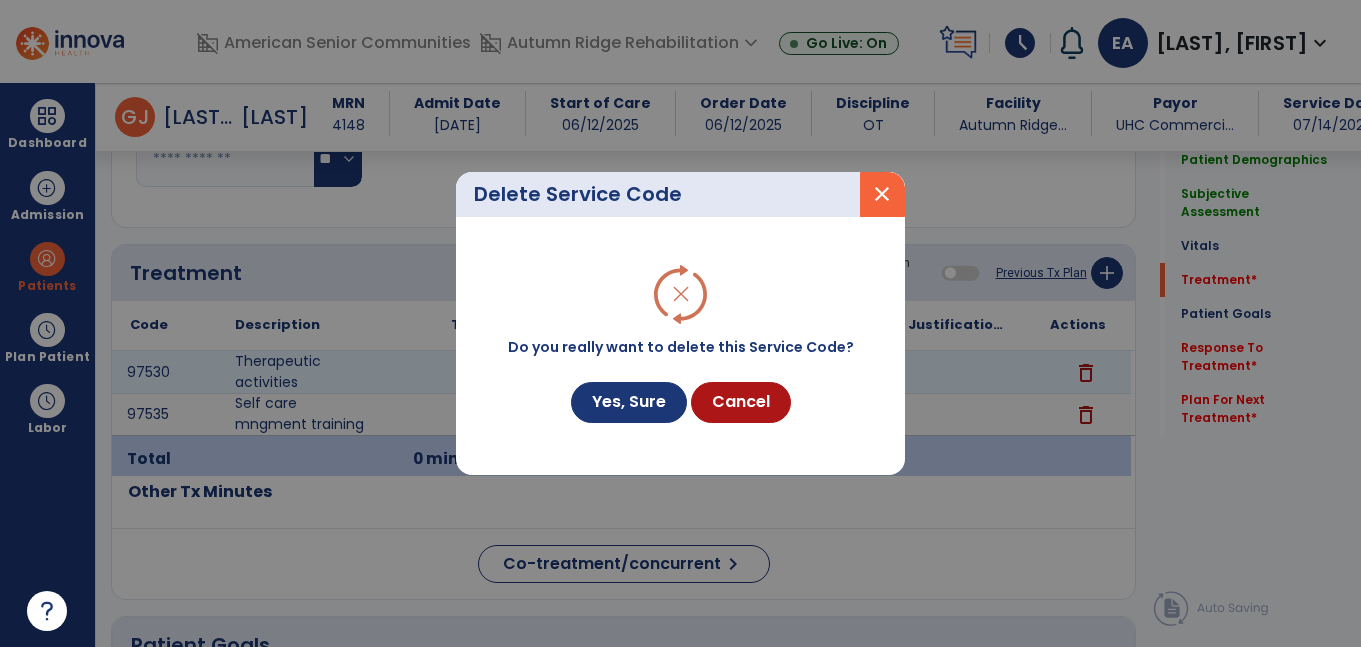 scroll, scrollTop: 1045, scrollLeft: 0, axis: vertical 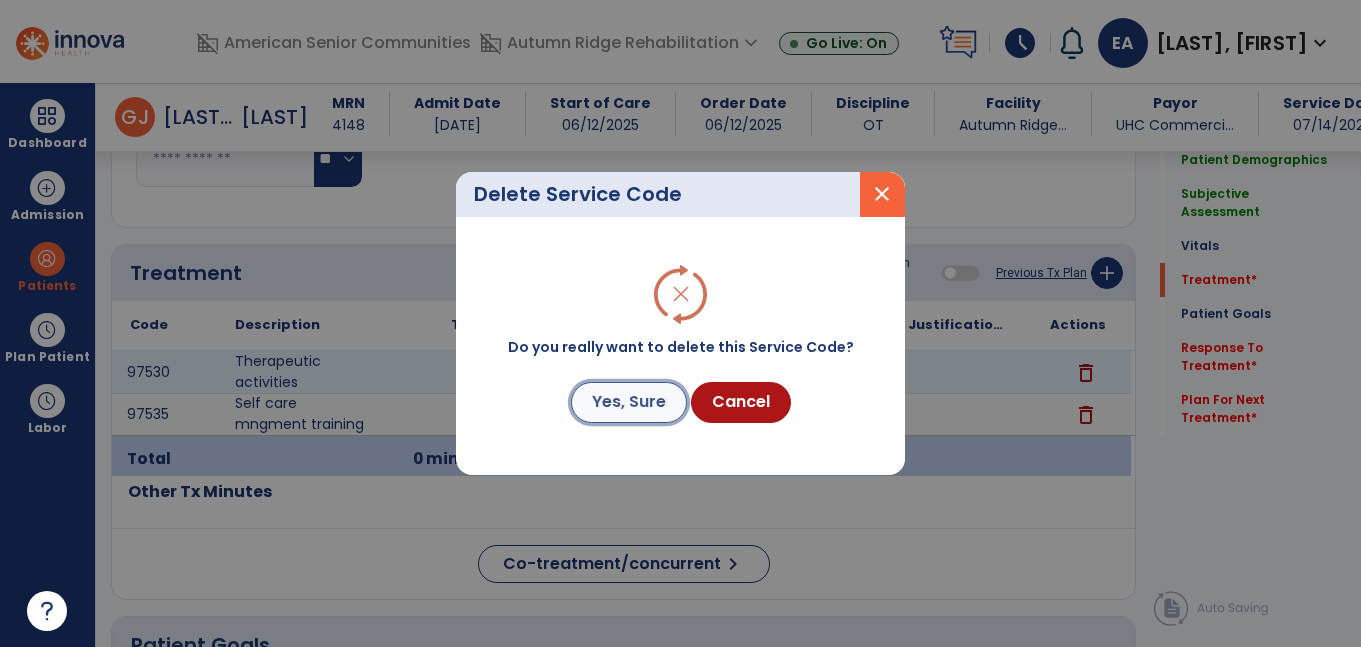 click on "Yes, Sure" at bounding box center (629, 402) 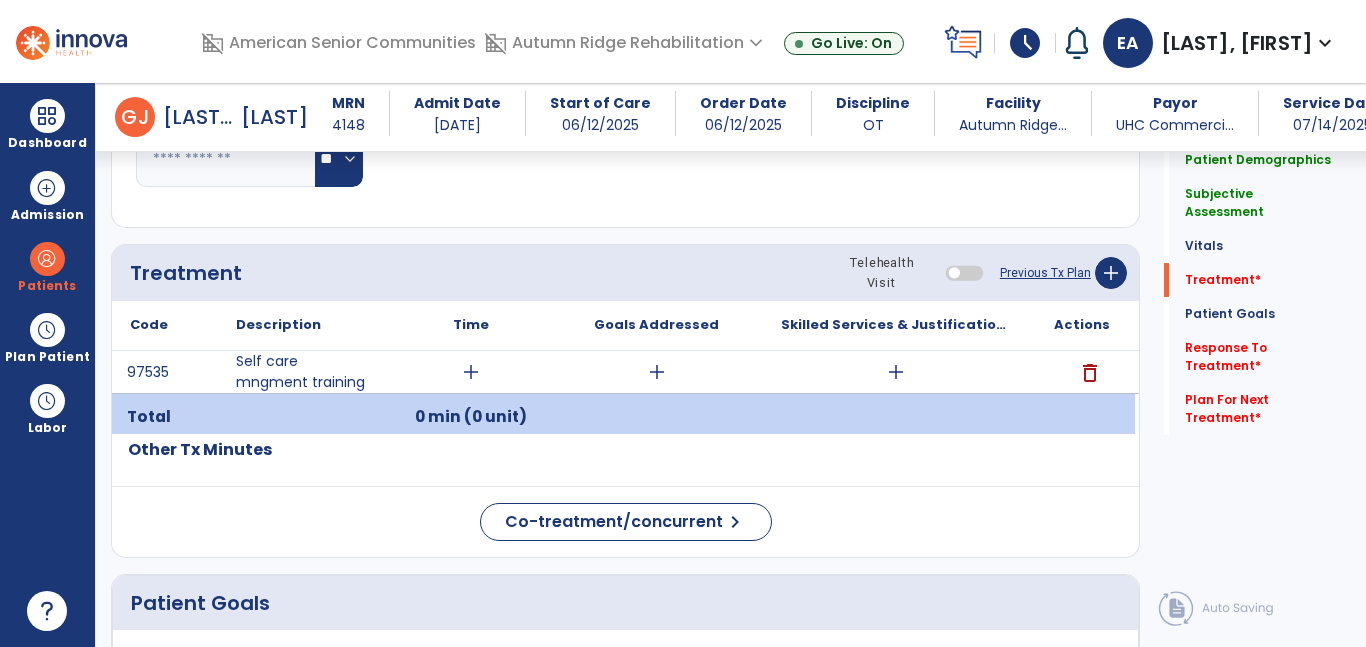 click on "add" at bounding box center (471, 372) 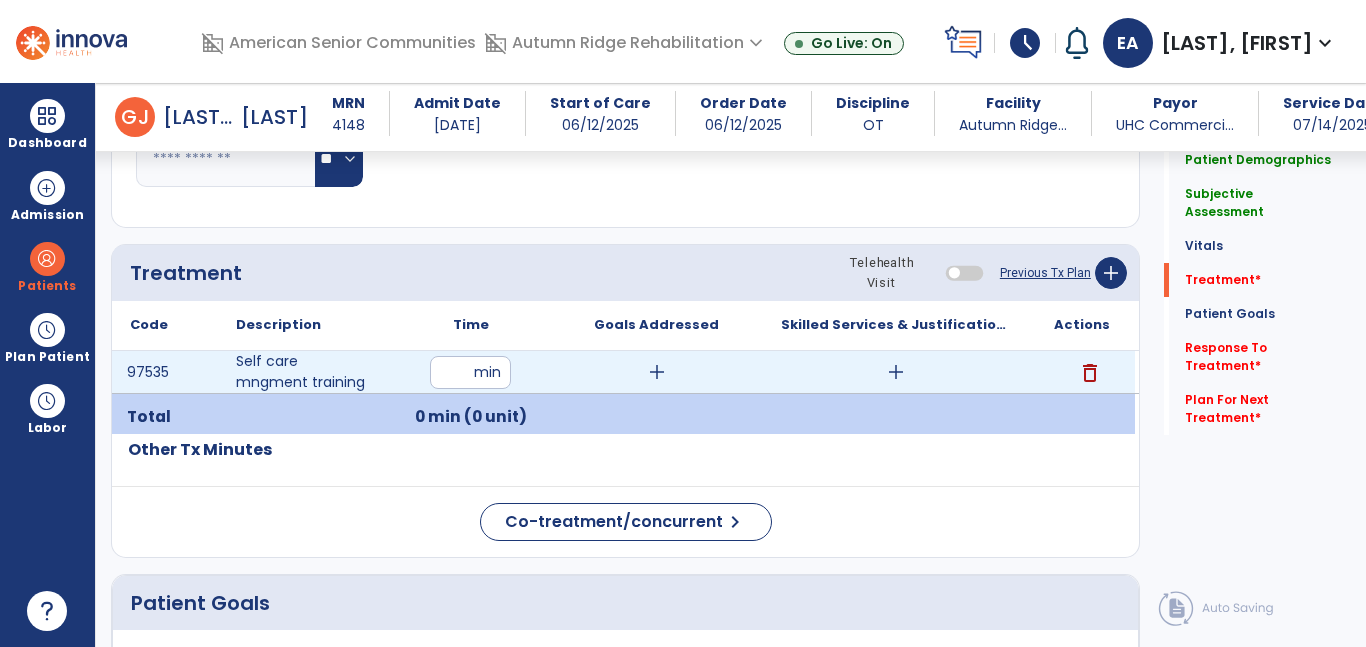 type on "**" 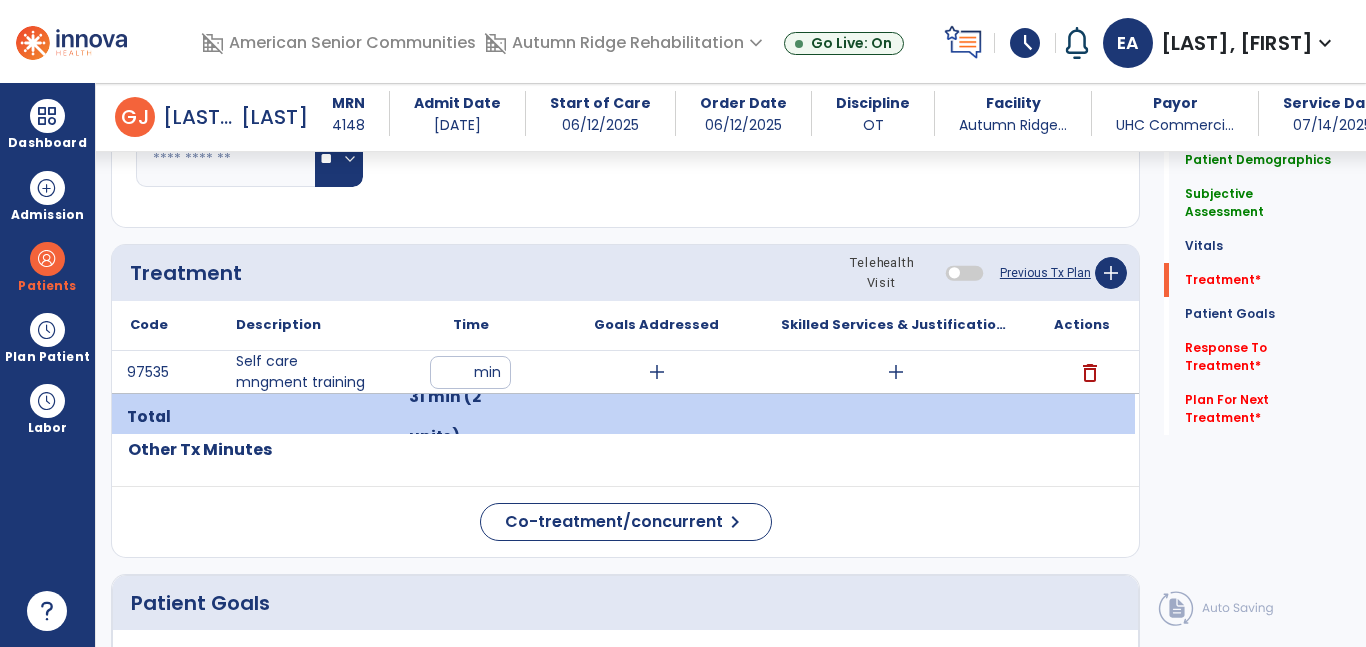click at bounding box center [1082, 417] 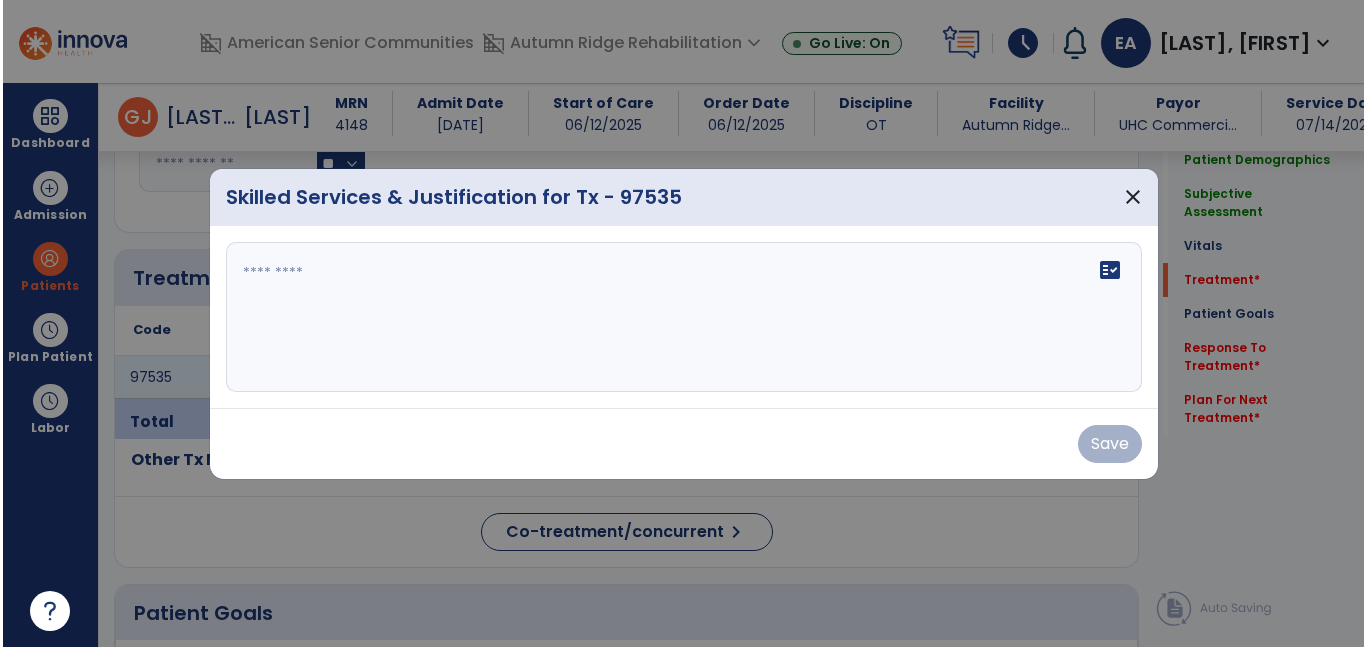 scroll, scrollTop: 1045, scrollLeft: 0, axis: vertical 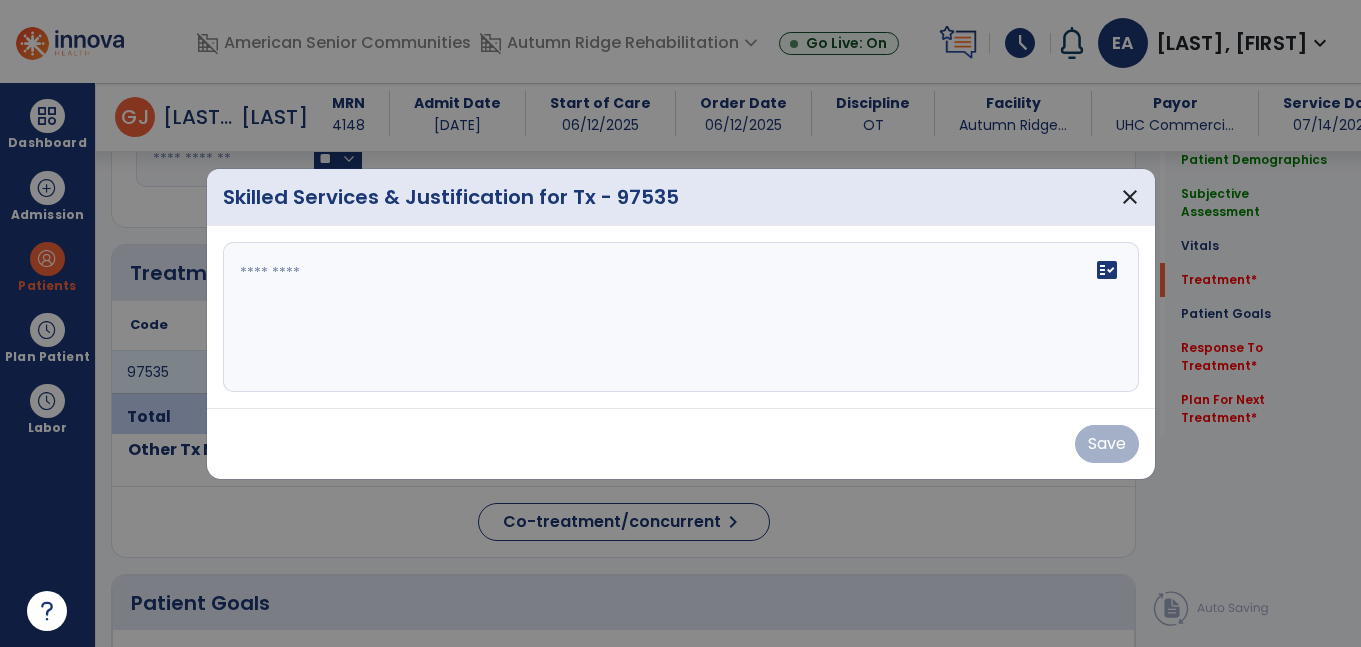click on "fact_check" at bounding box center [681, 317] 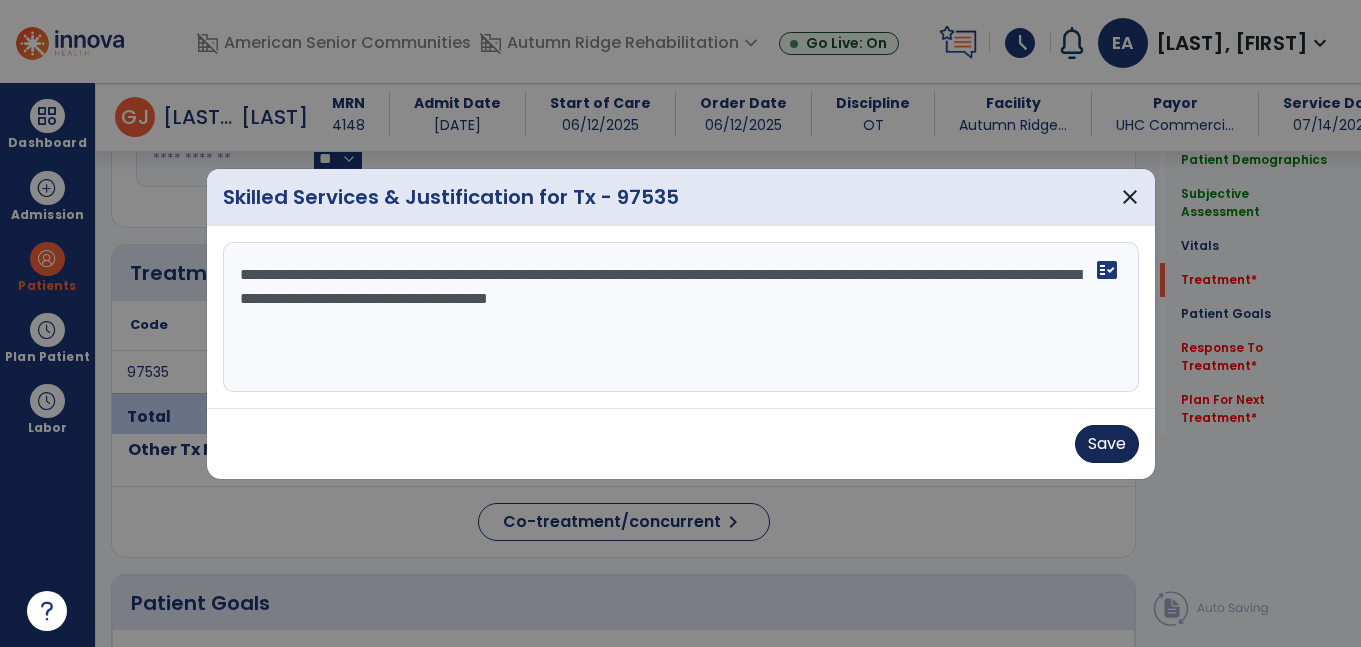type on "**********" 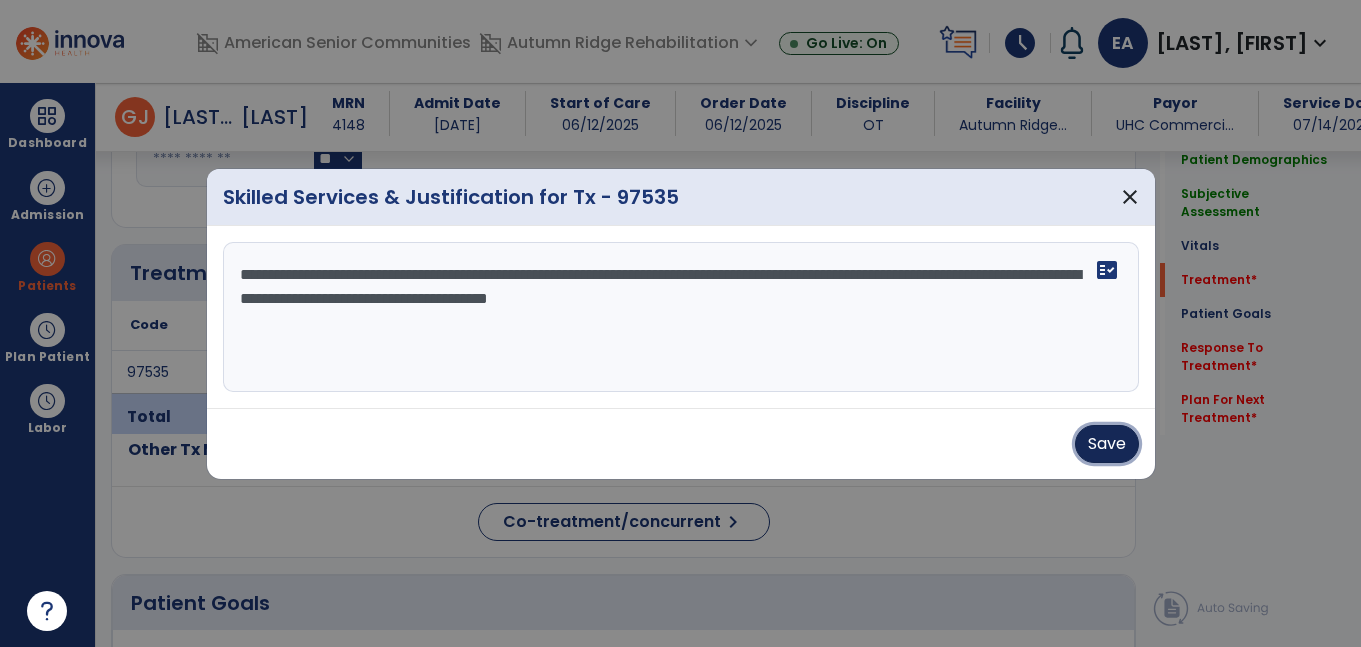 click on "Save" at bounding box center (1107, 444) 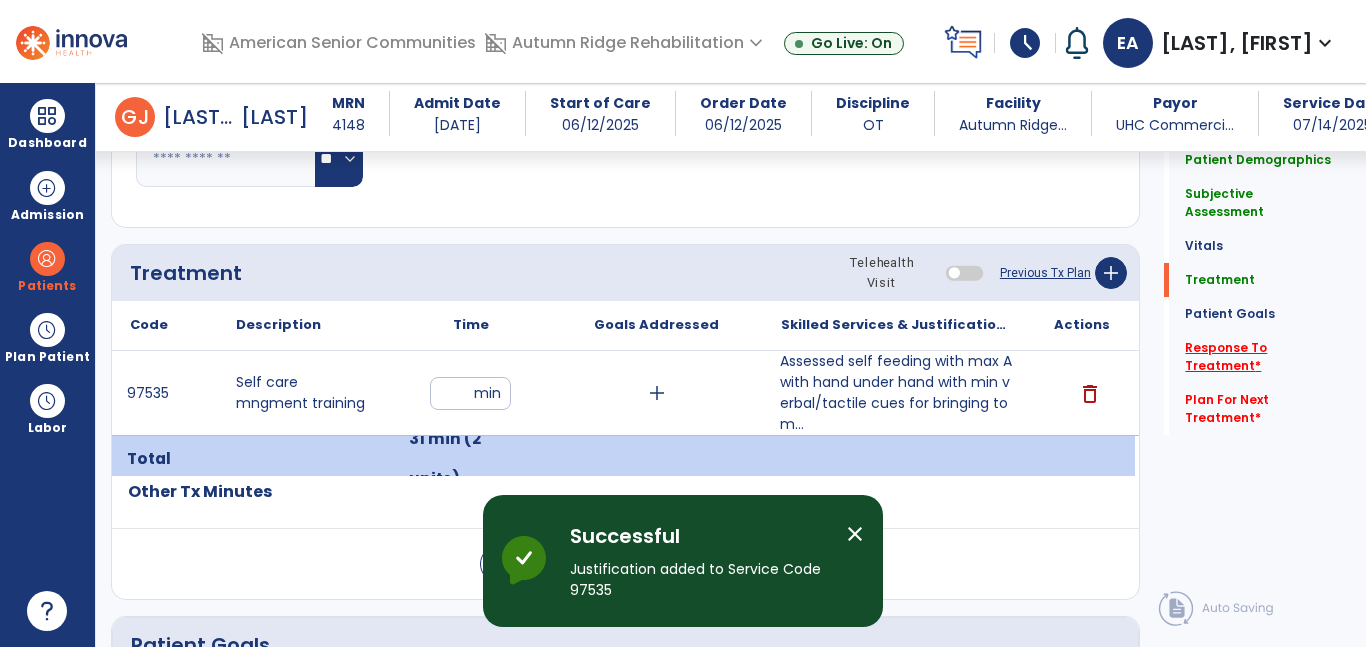 click on "Response To Treatment   *" 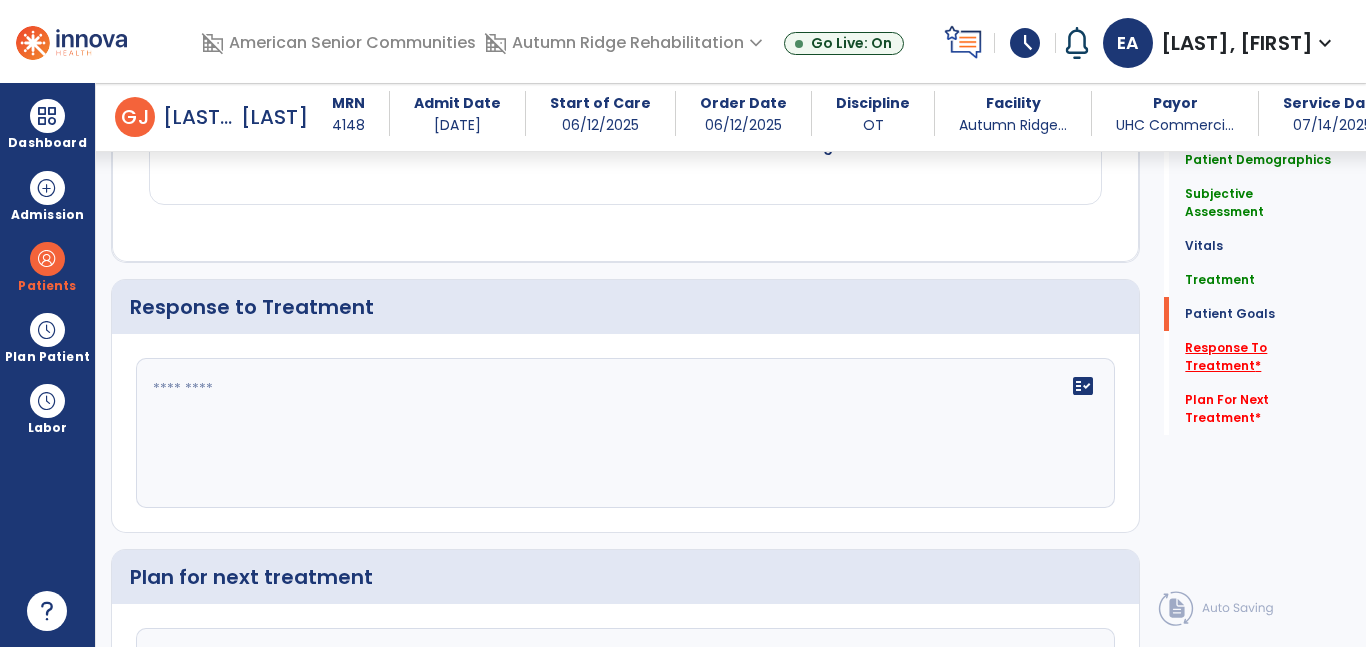 scroll, scrollTop: 3335, scrollLeft: 0, axis: vertical 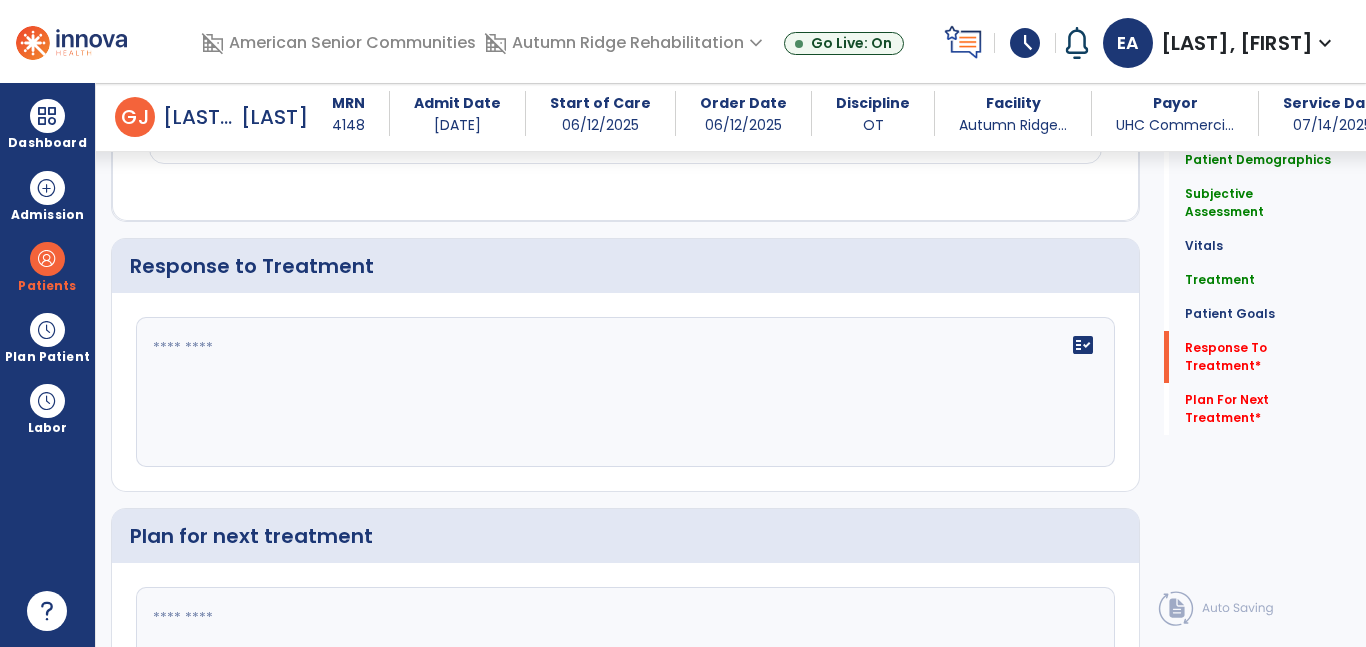 click on "fact_check" 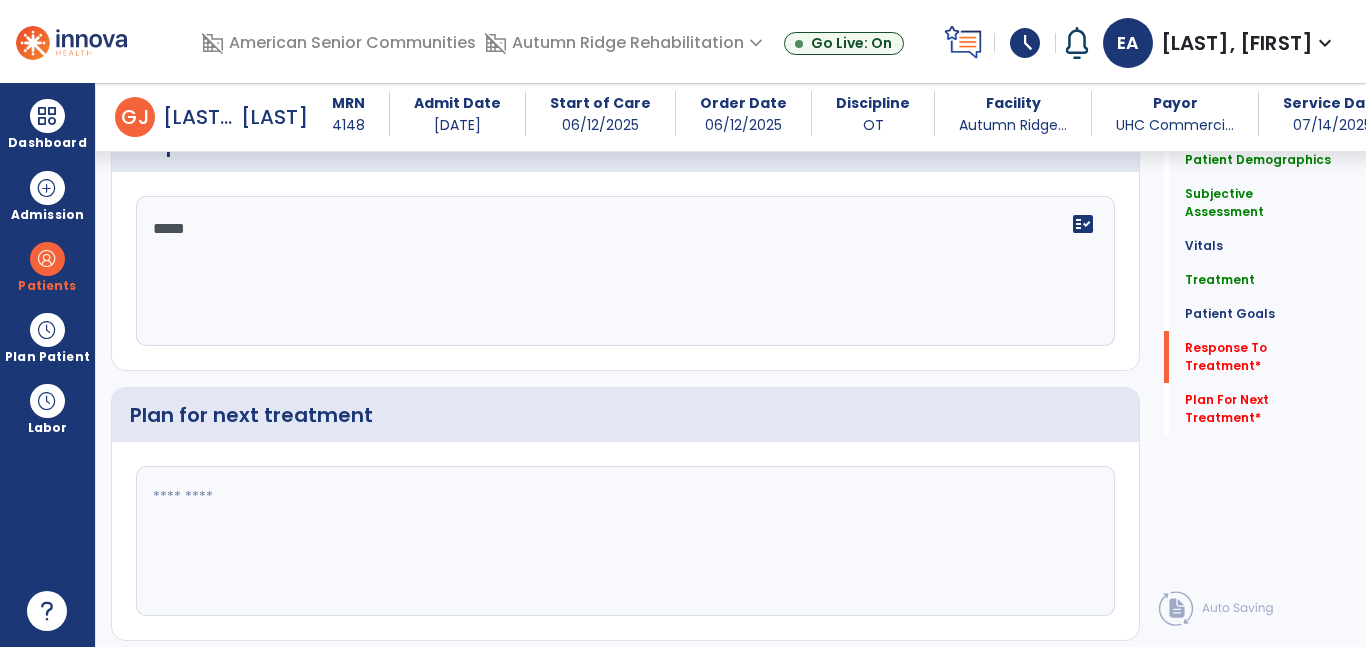 scroll, scrollTop: 3496, scrollLeft: 0, axis: vertical 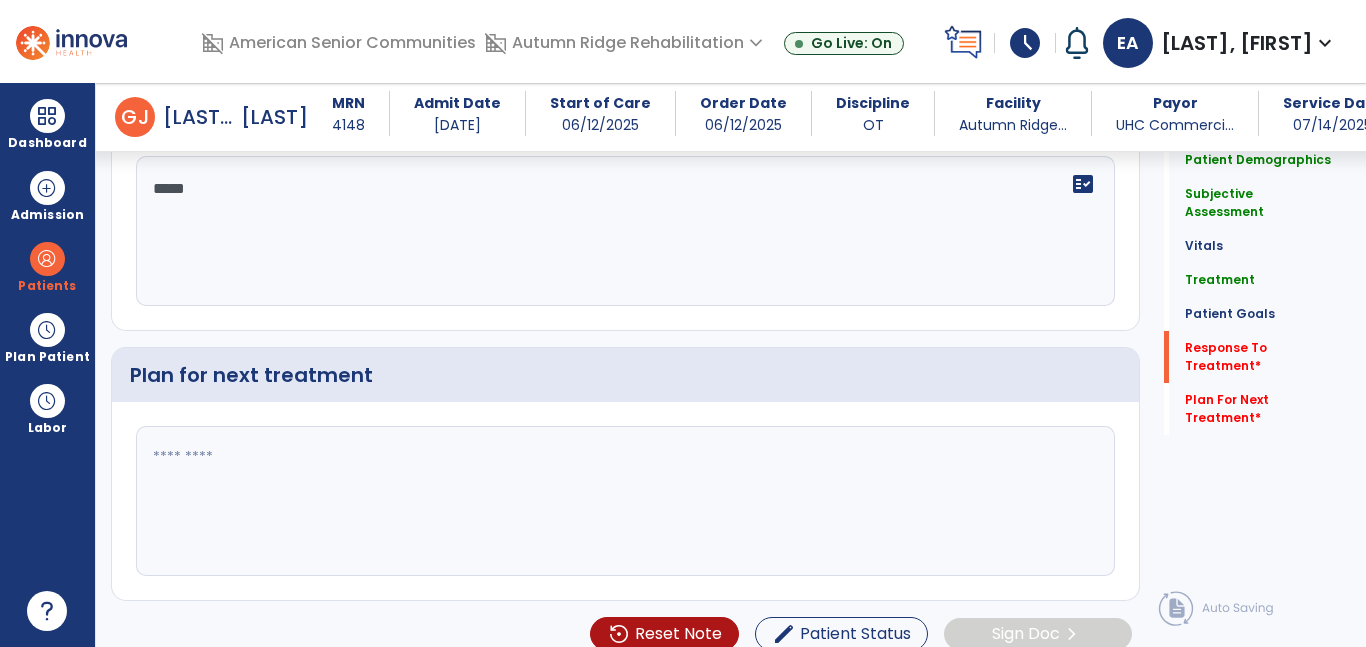 type on "****" 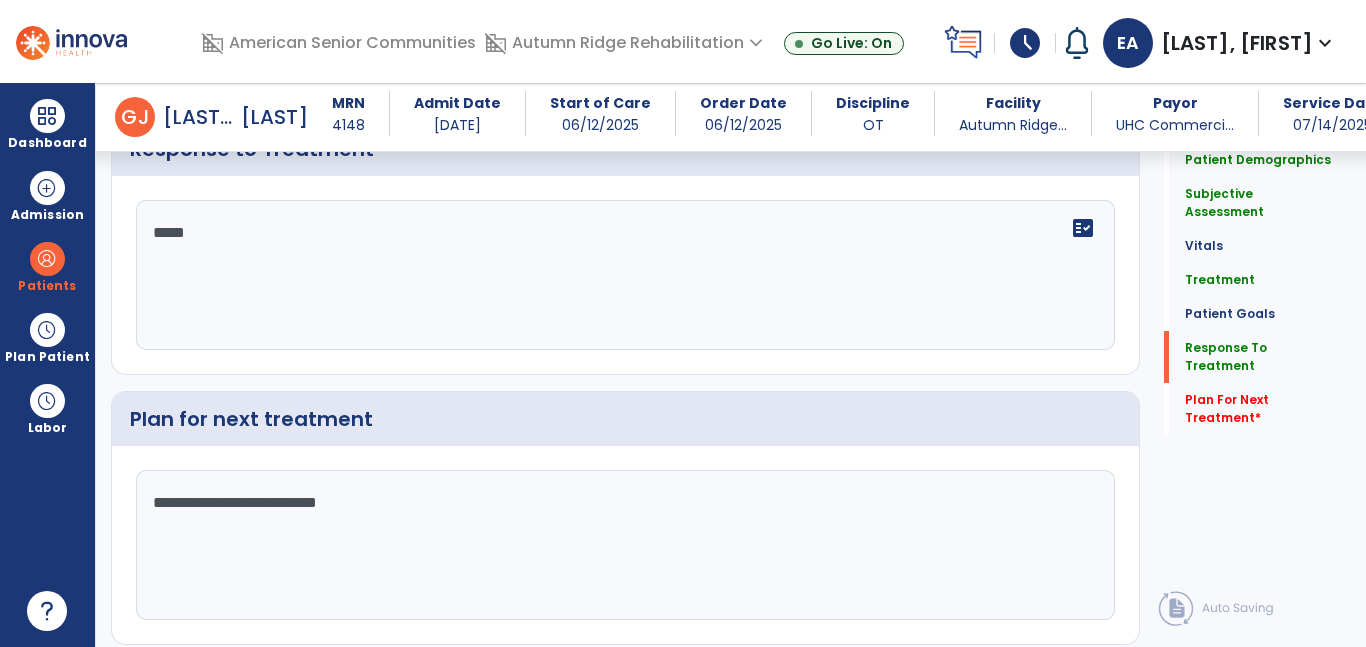 scroll, scrollTop: 3516, scrollLeft: 0, axis: vertical 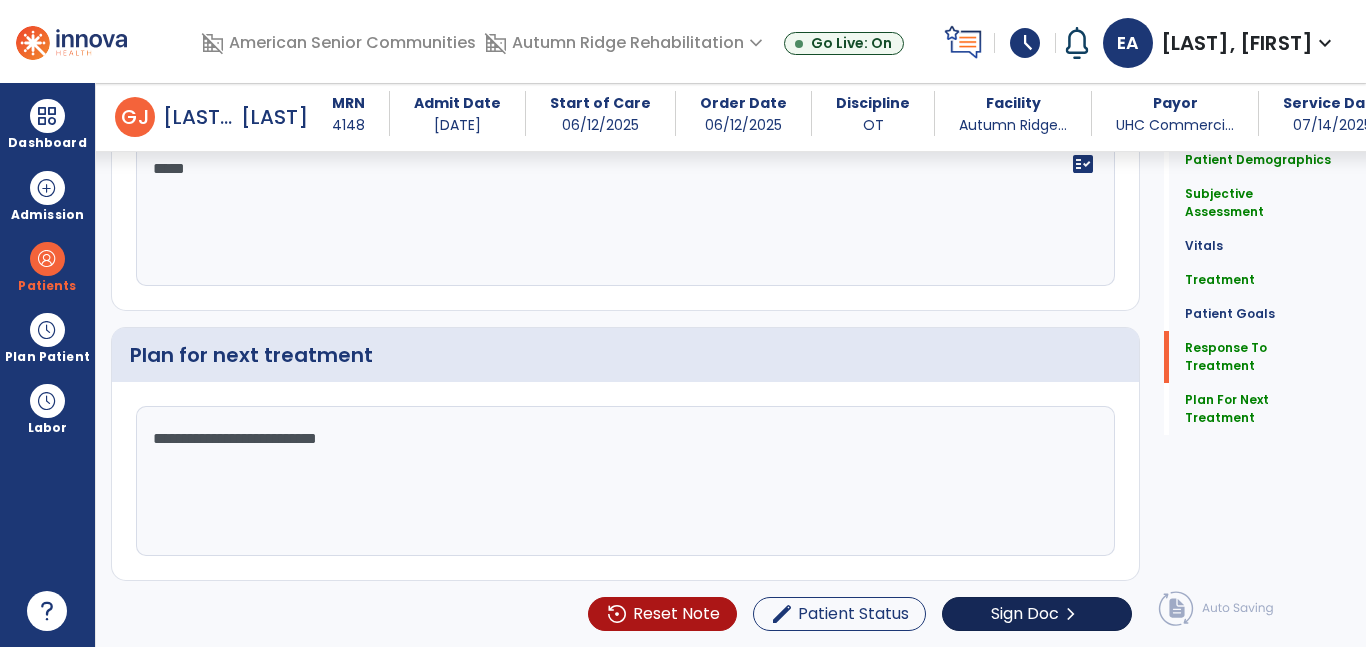 type on "**********" 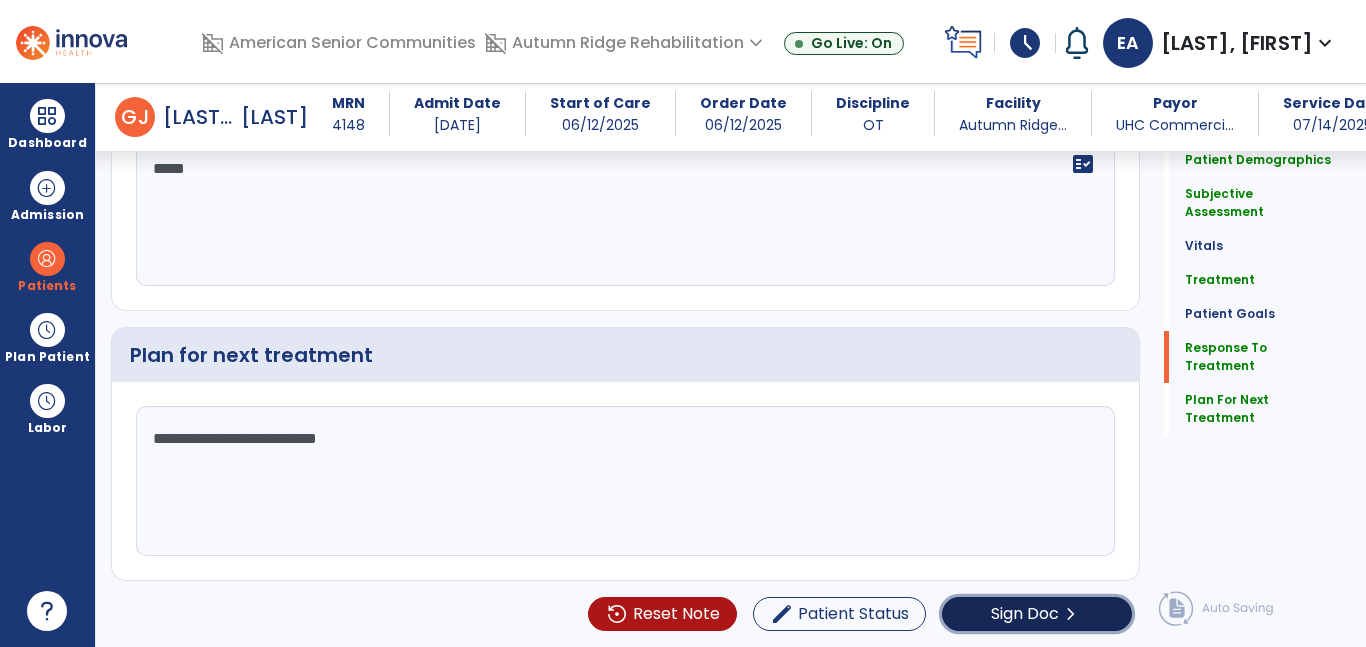 click on "Sign Doc  chevron_right" 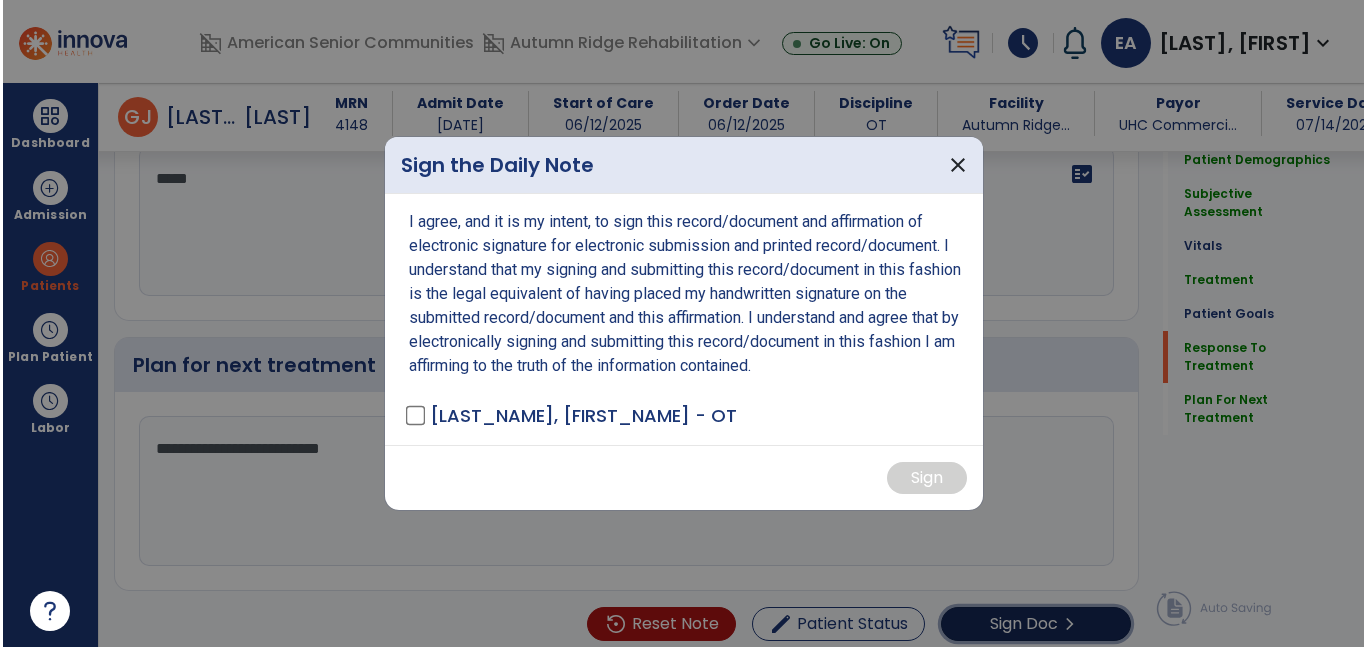 scroll, scrollTop: 3516, scrollLeft: 0, axis: vertical 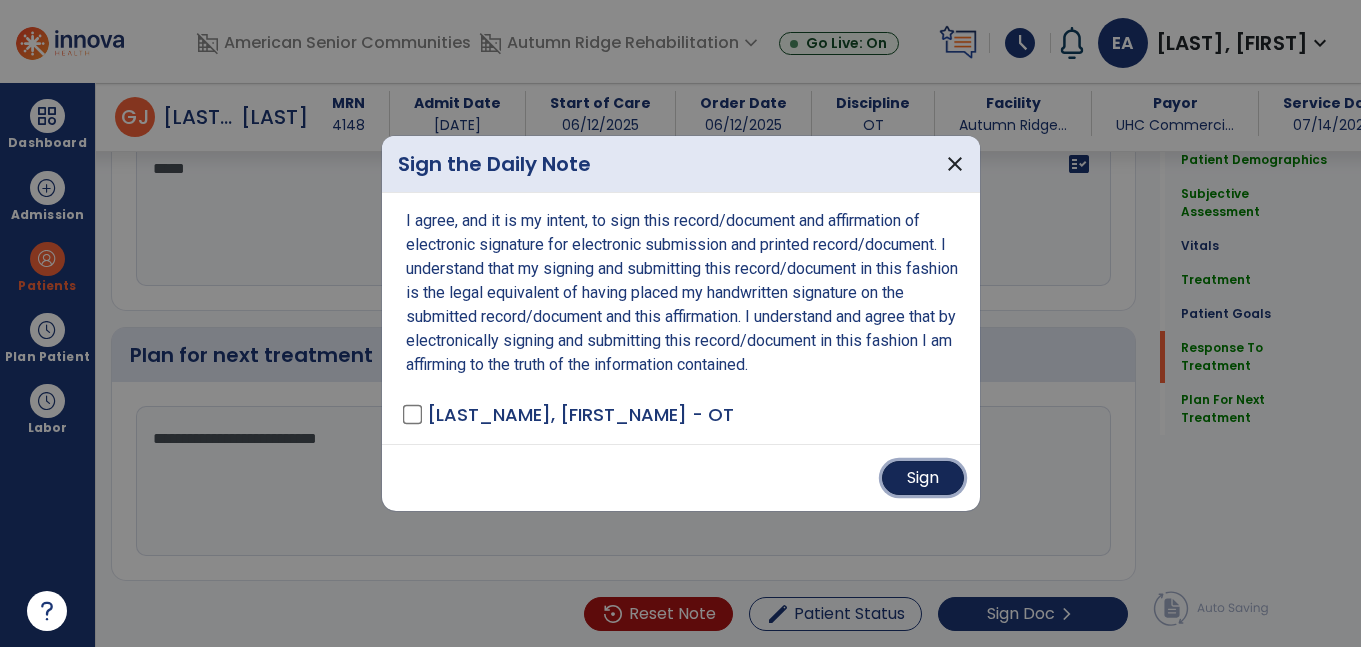 click on "Sign" at bounding box center (923, 478) 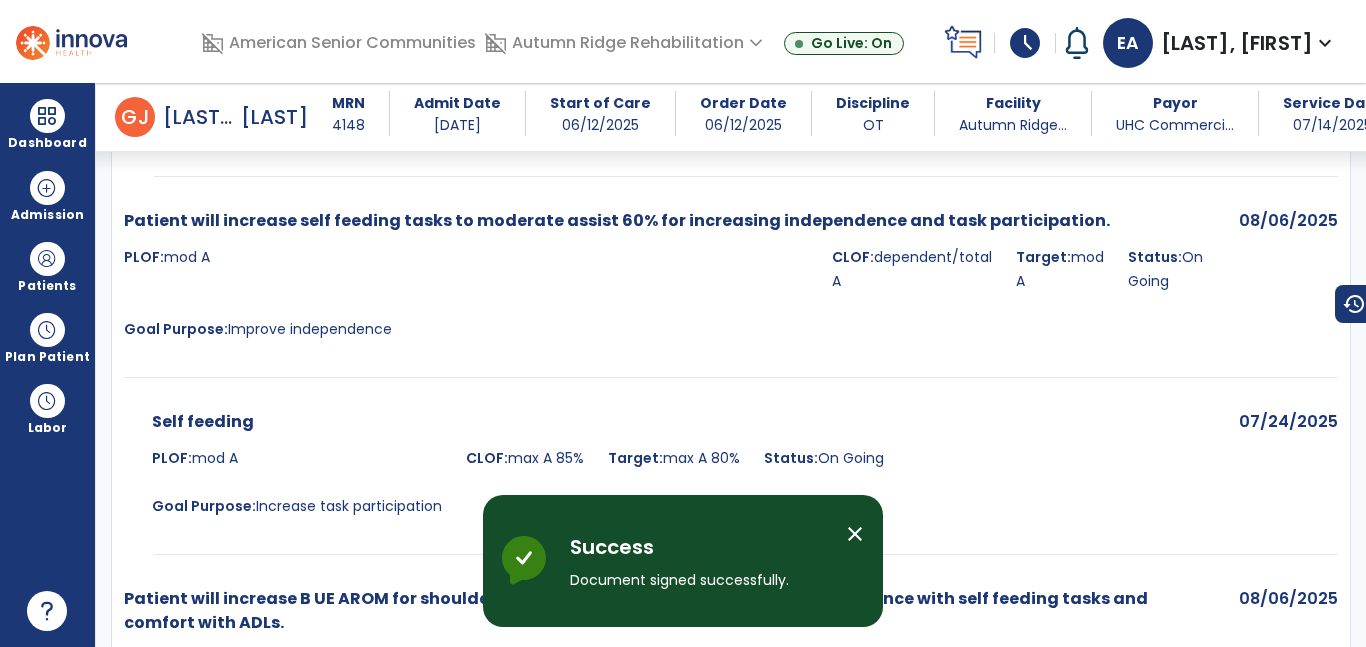scroll, scrollTop: 0, scrollLeft: 0, axis: both 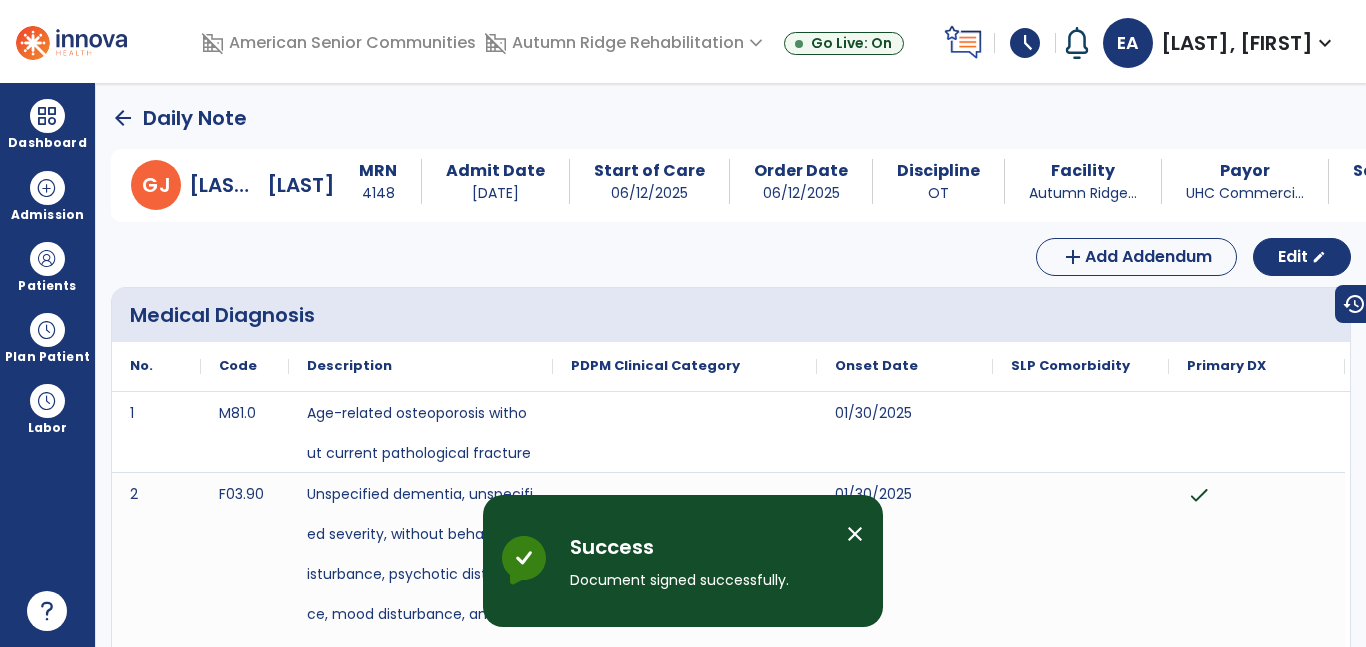 click on "arrow_back" 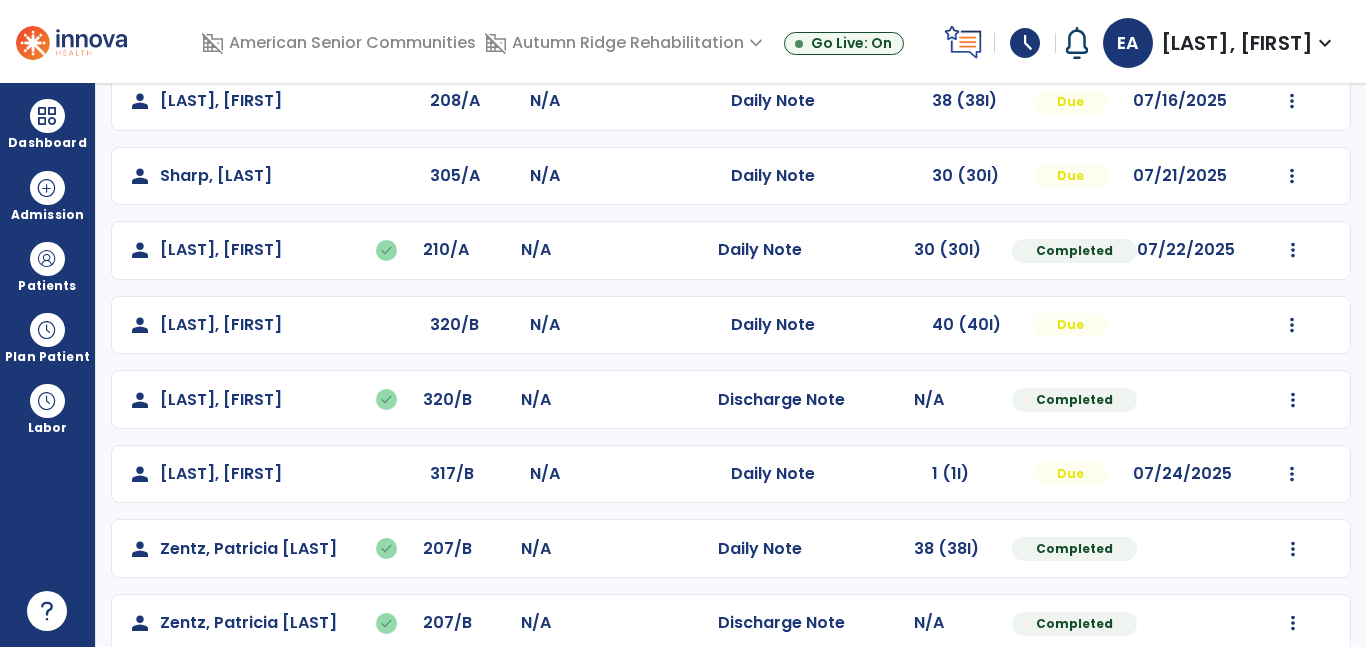 scroll, scrollTop: 515, scrollLeft: 0, axis: vertical 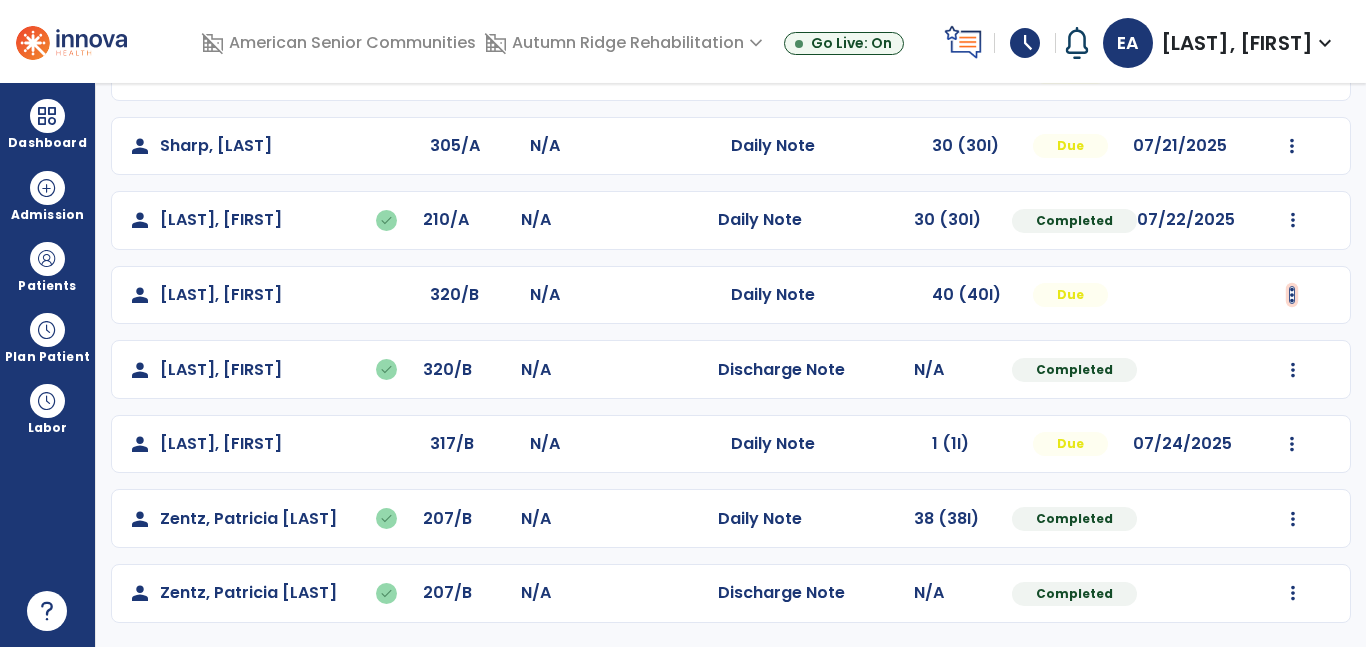 click at bounding box center (1292, -227) 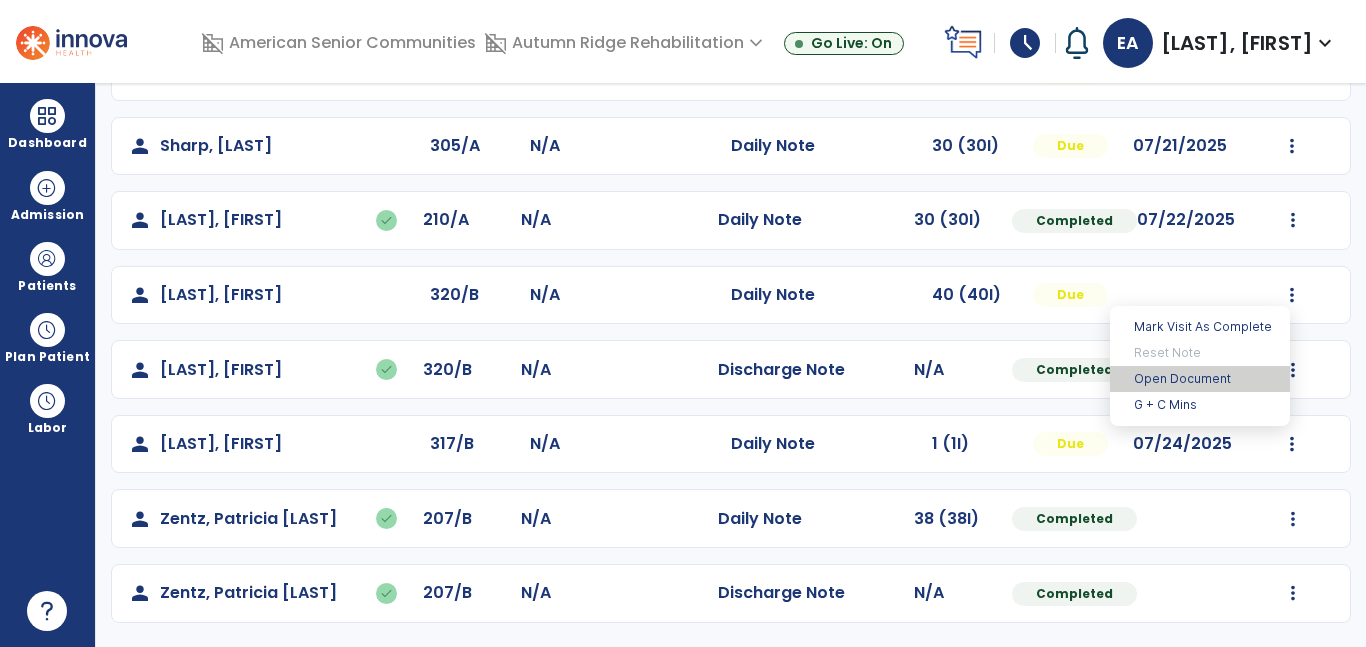 click on "Open Document" at bounding box center (1200, 379) 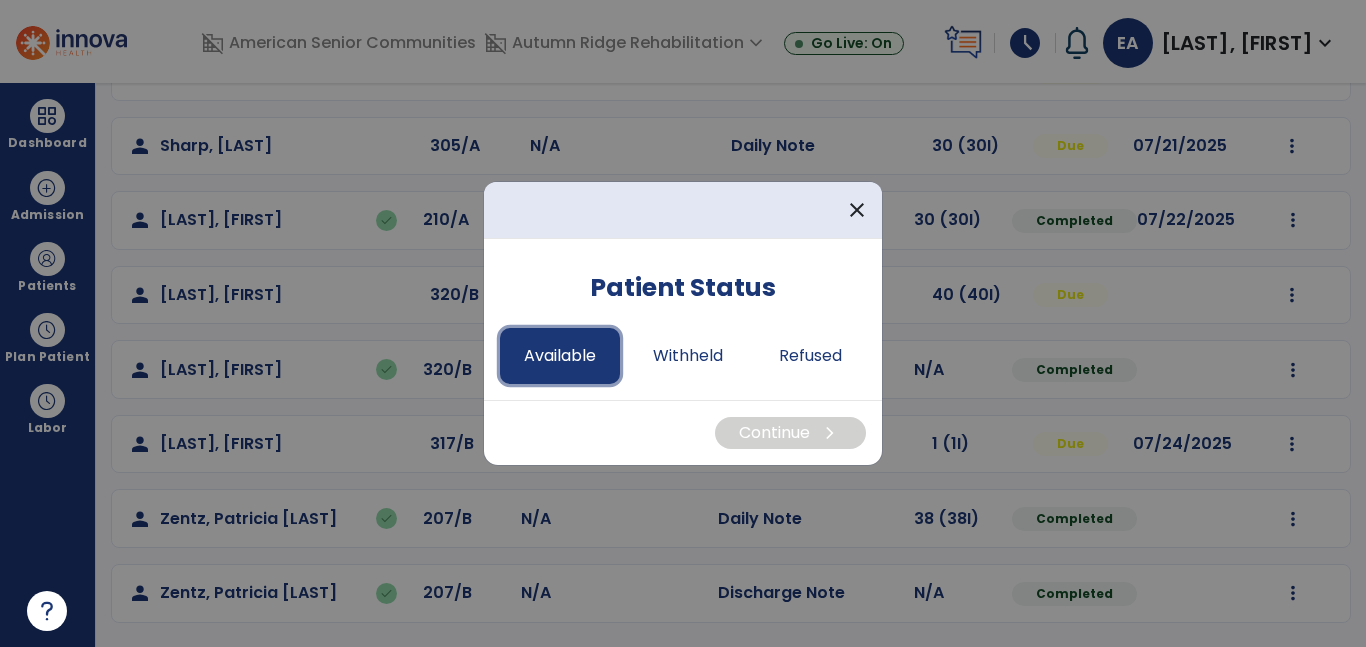 click on "Available" at bounding box center (560, 356) 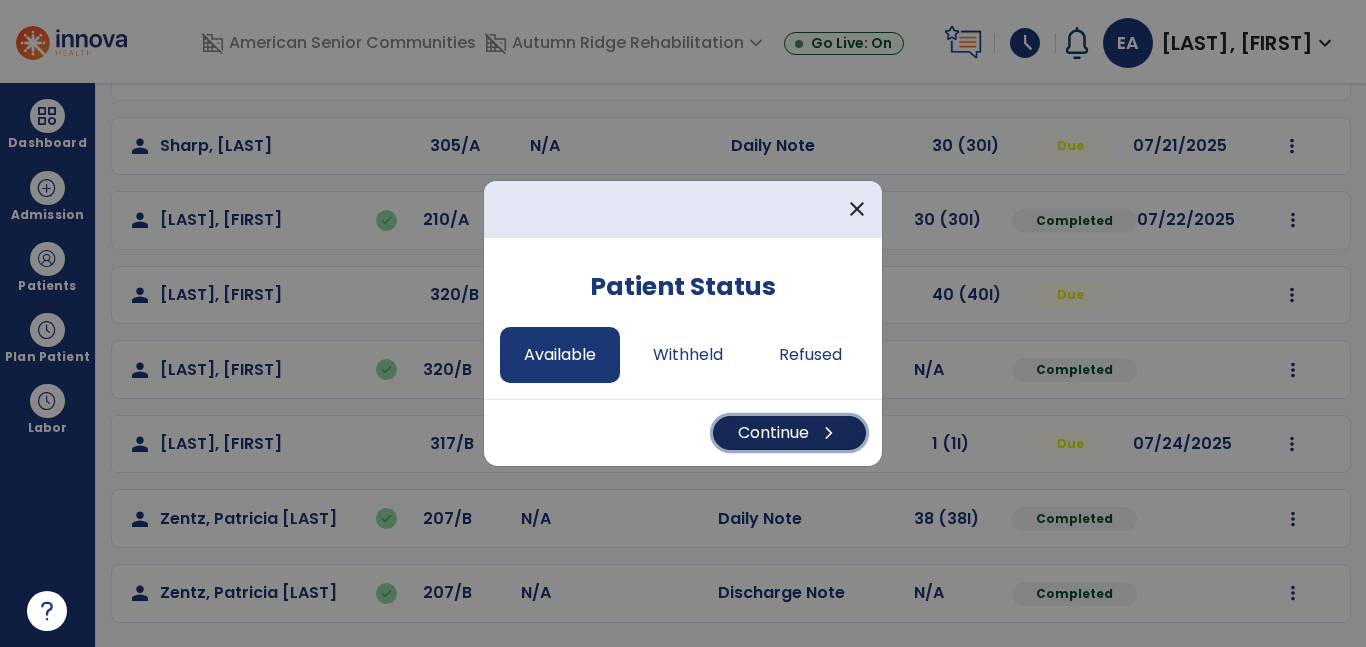 click on "Continue   chevron_right" at bounding box center (789, 433) 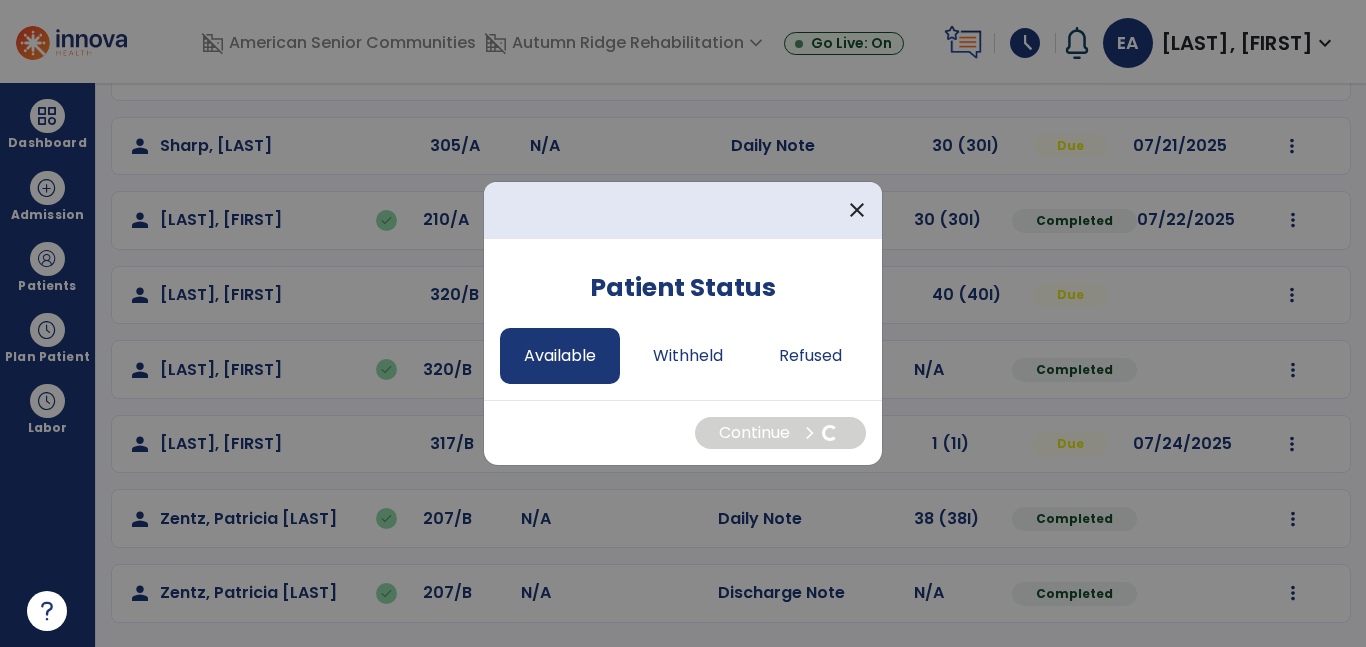 select on "*" 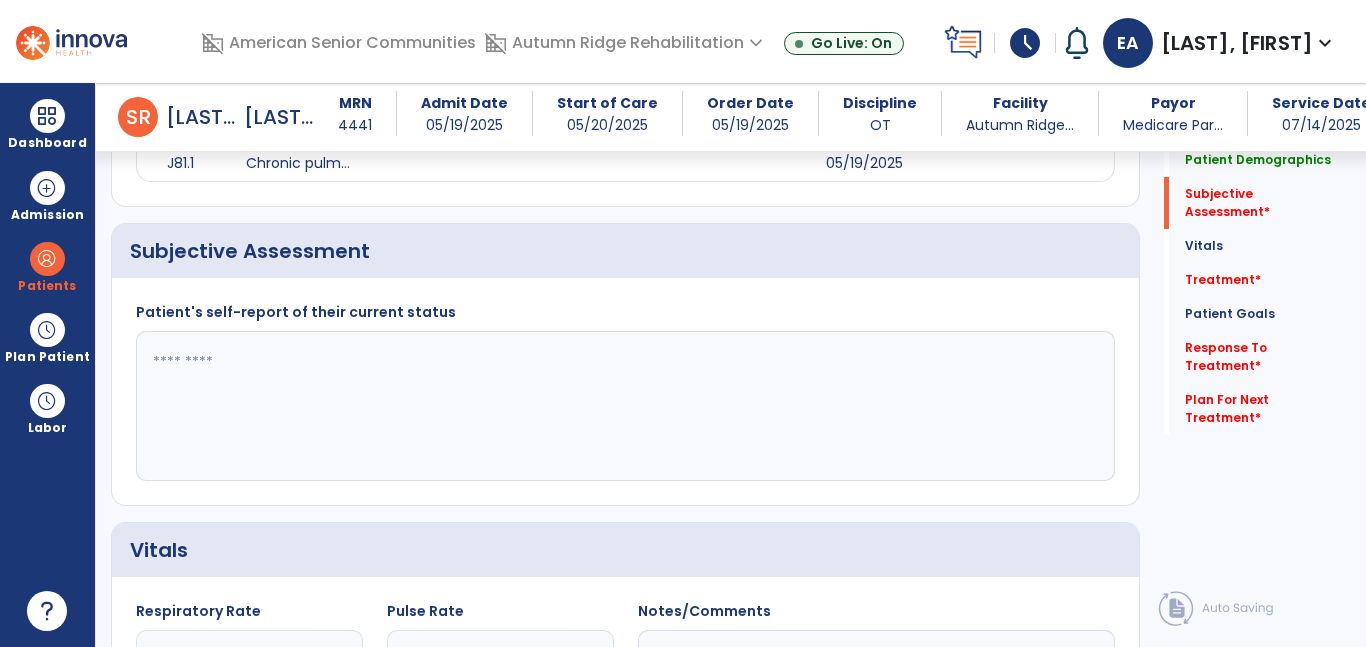scroll, scrollTop: 387, scrollLeft: 0, axis: vertical 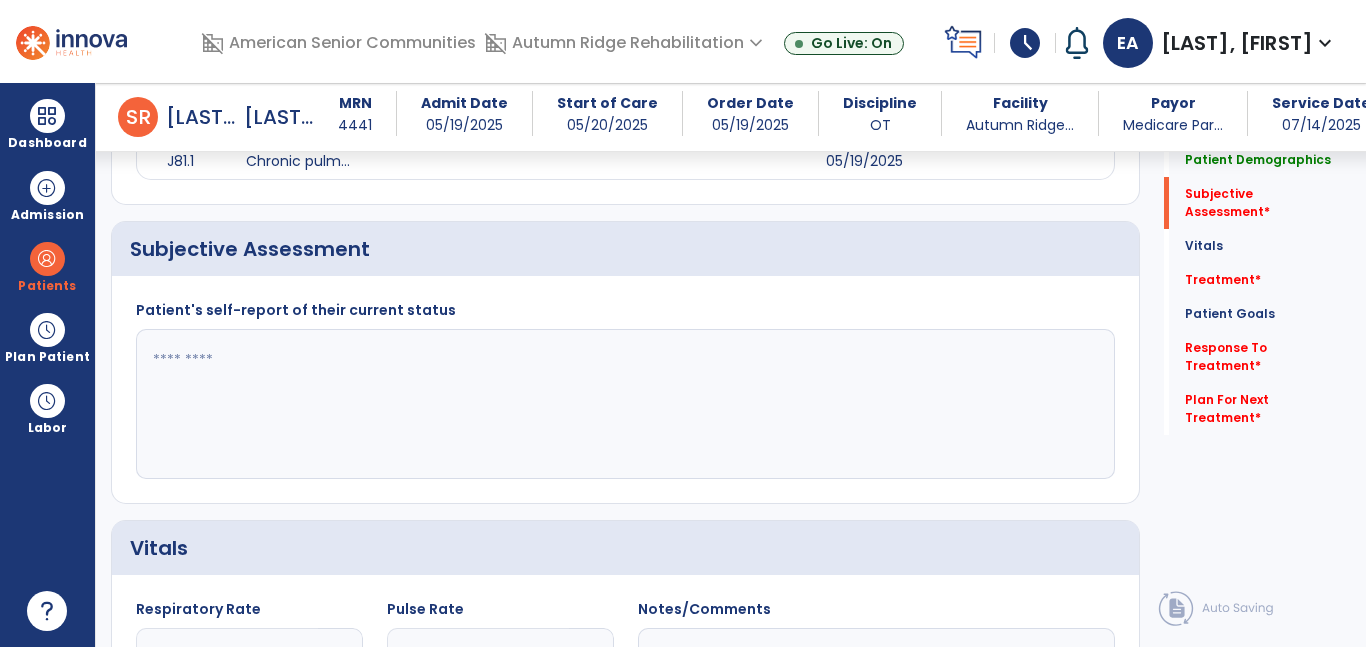 click 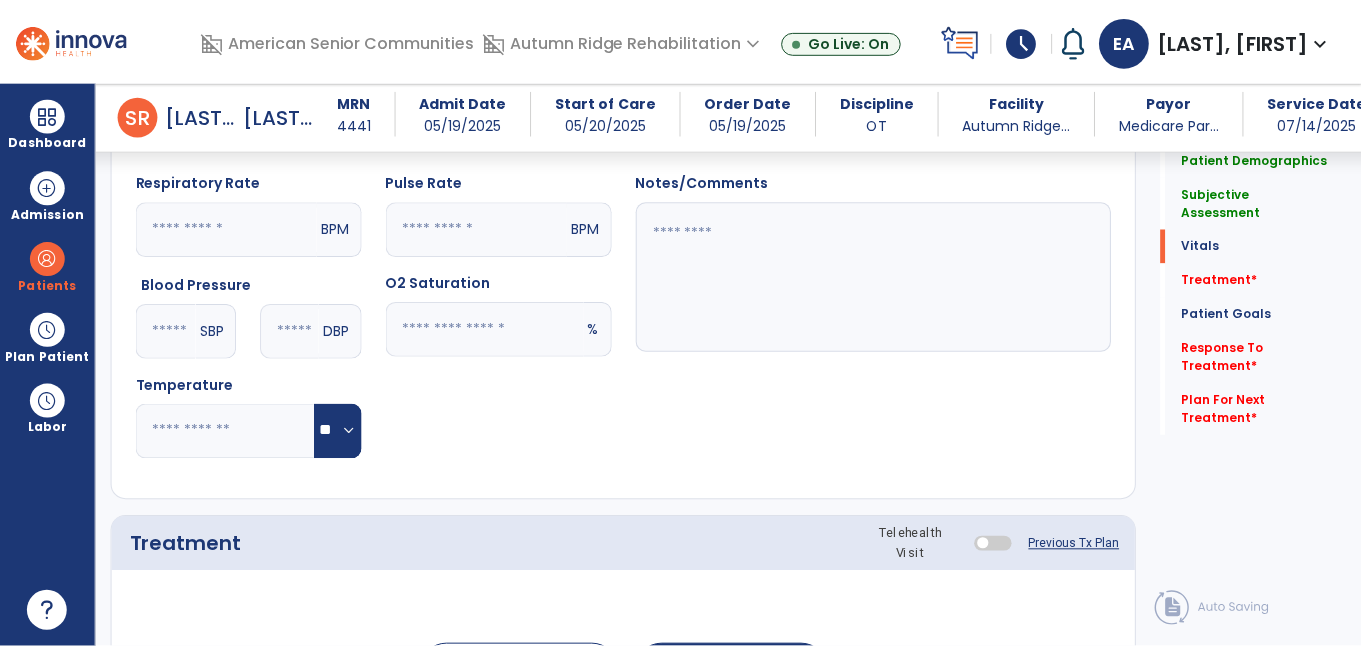 scroll, scrollTop: 1237, scrollLeft: 0, axis: vertical 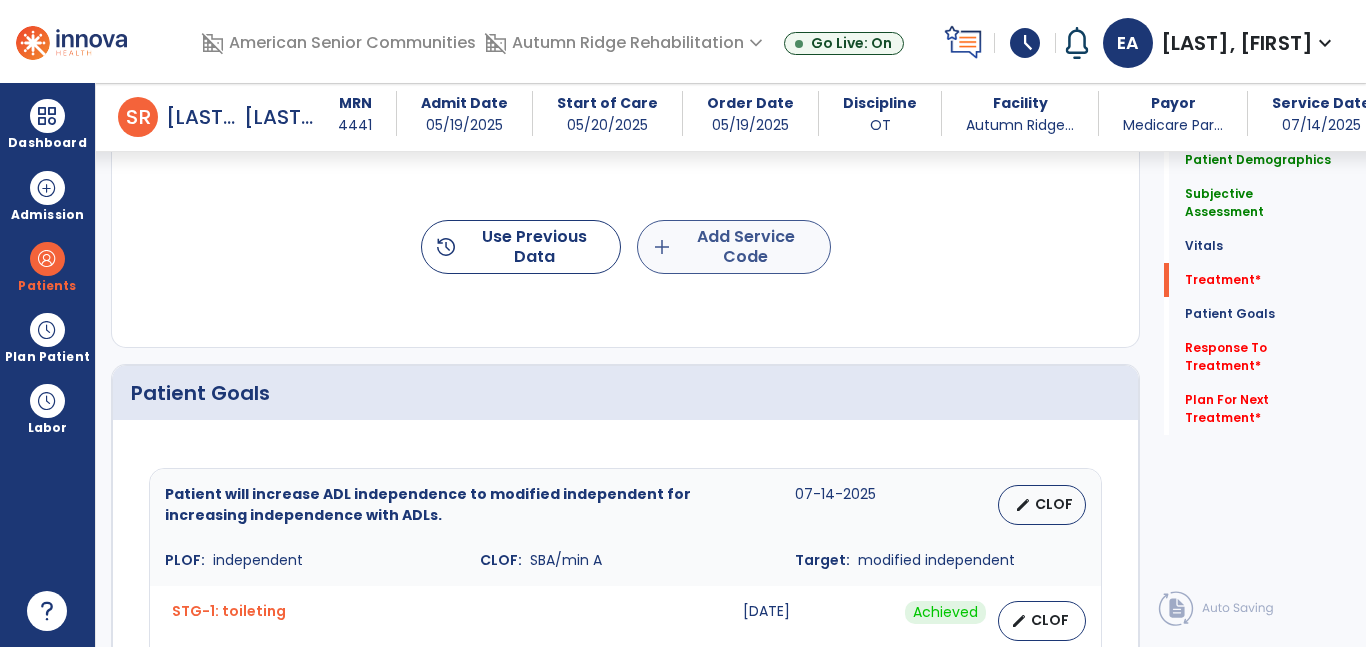 type on "**********" 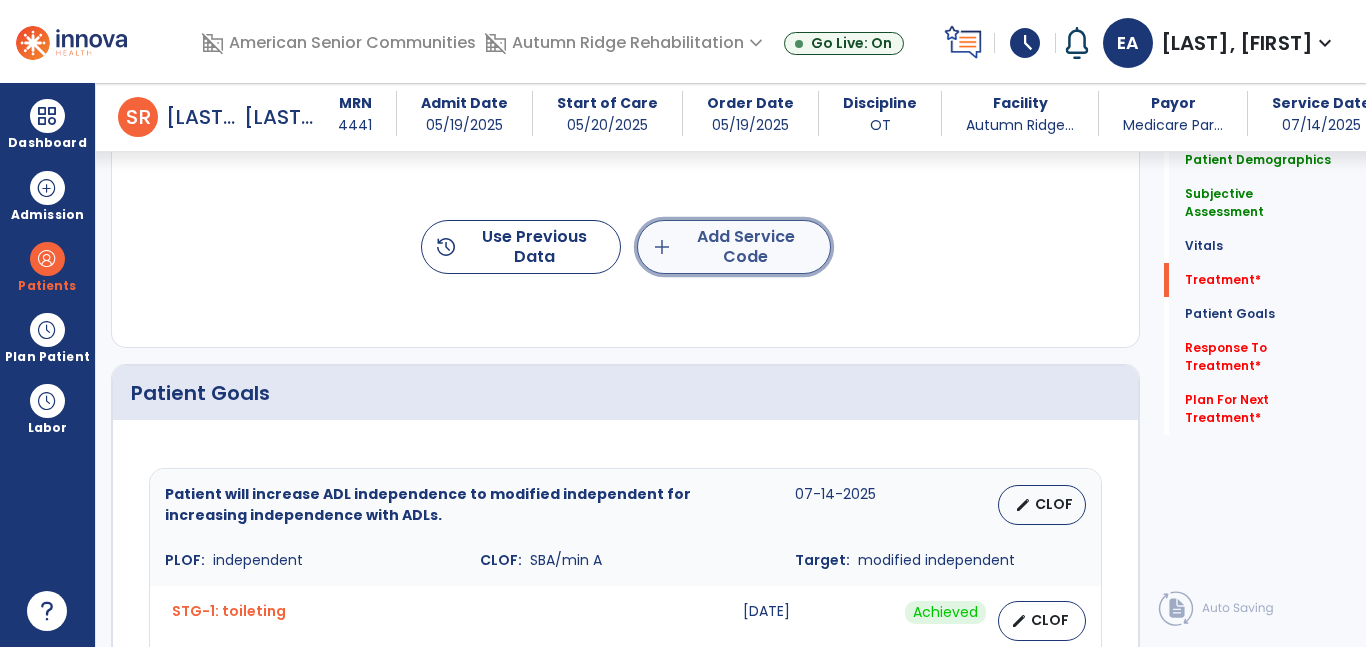 click on "add  Add Service Code" 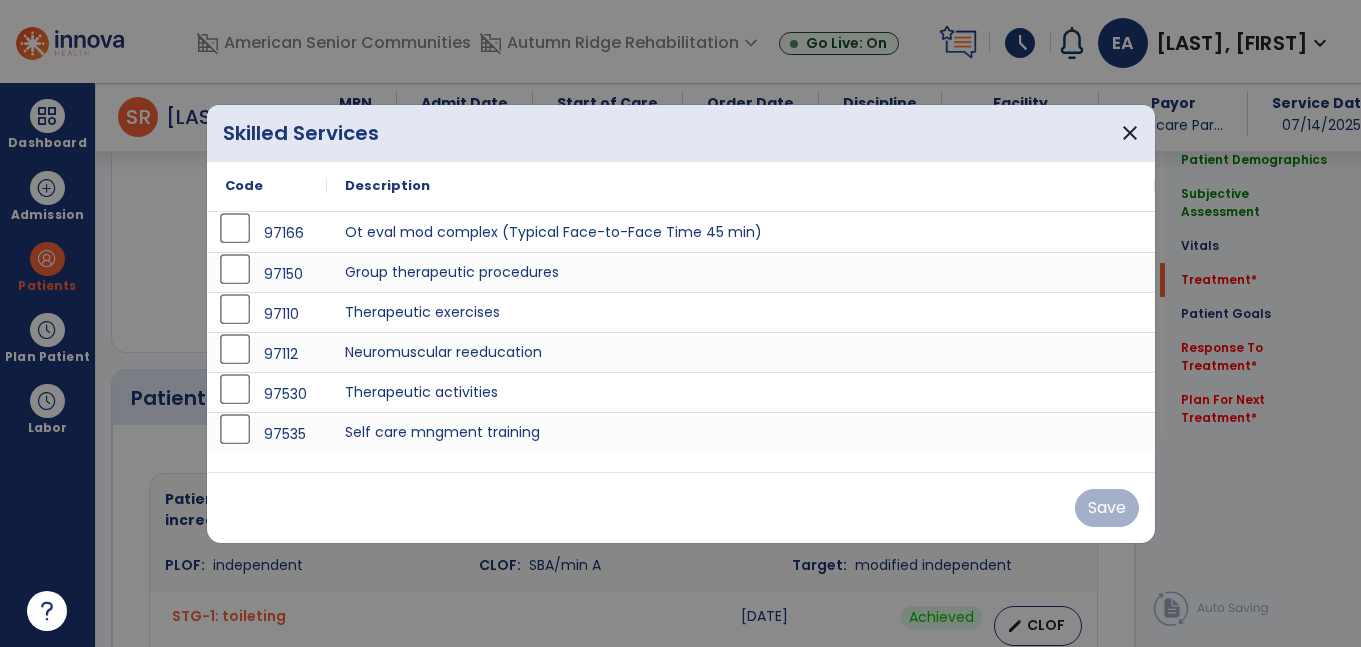 scroll, scrollTop: 1237, scrollLeft: 0, axis: vertical 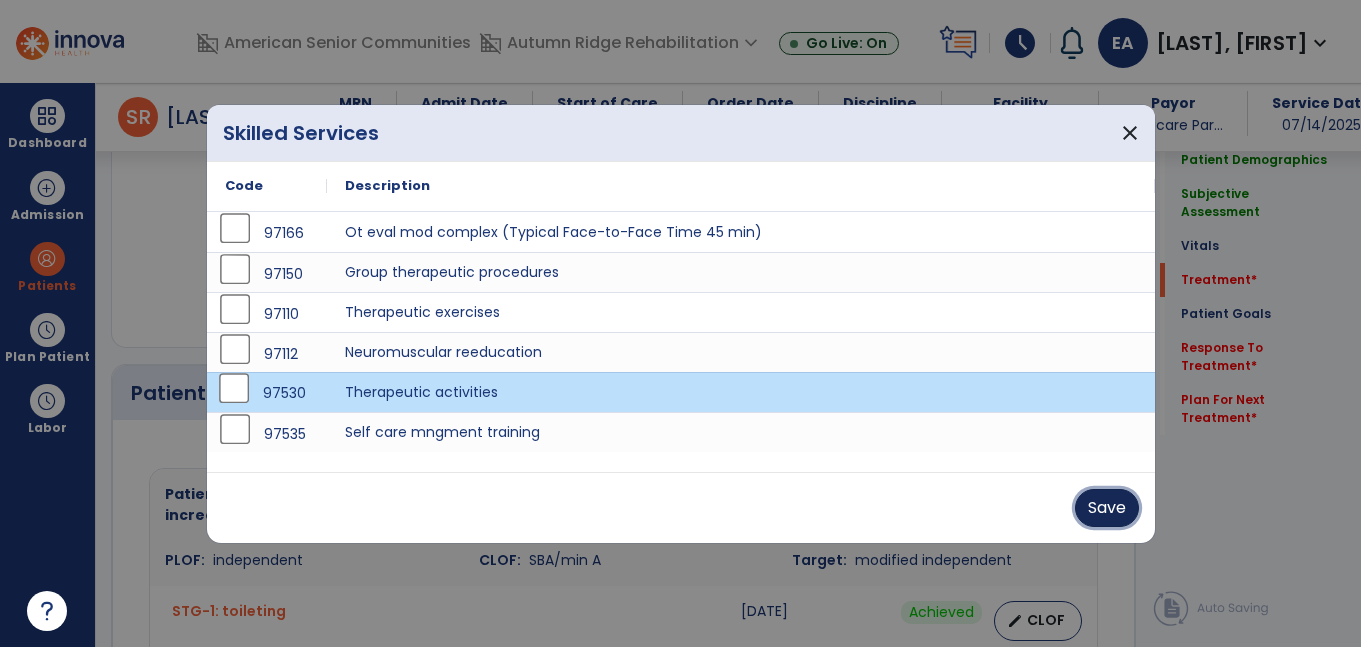 click on "Save" at bounding box center [1107, 508] 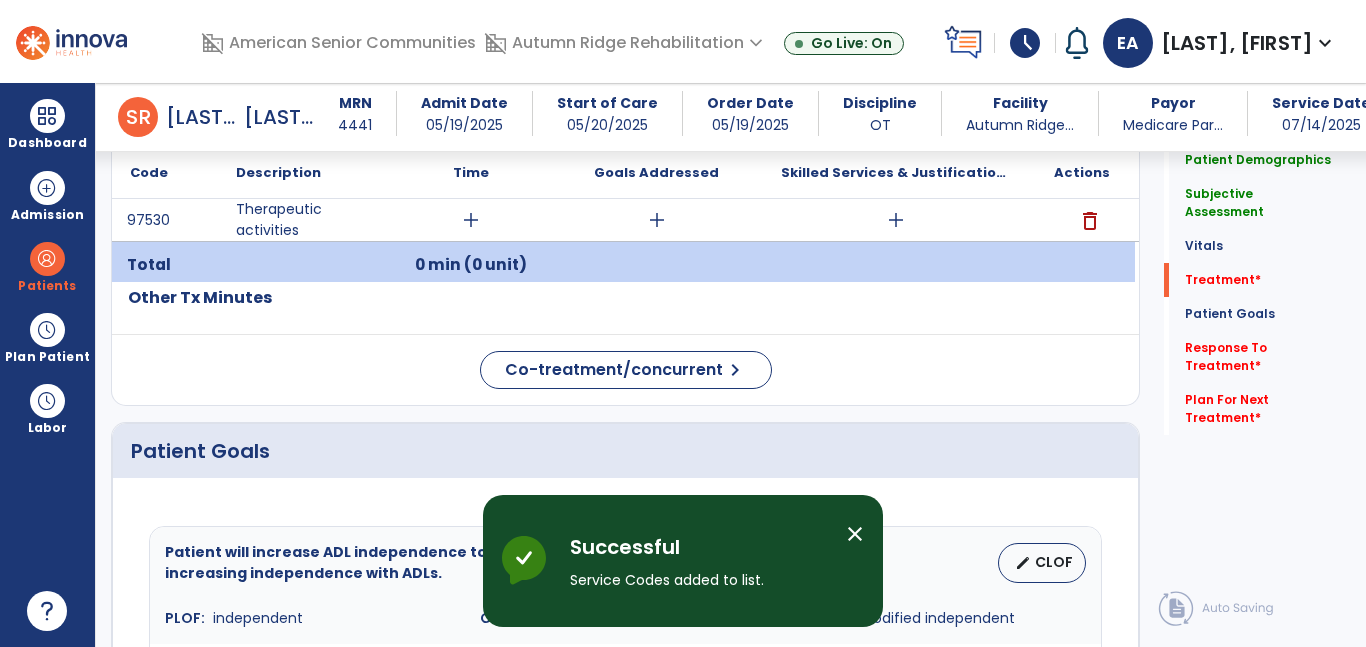 click on "add" at bounding box center (471, 220) 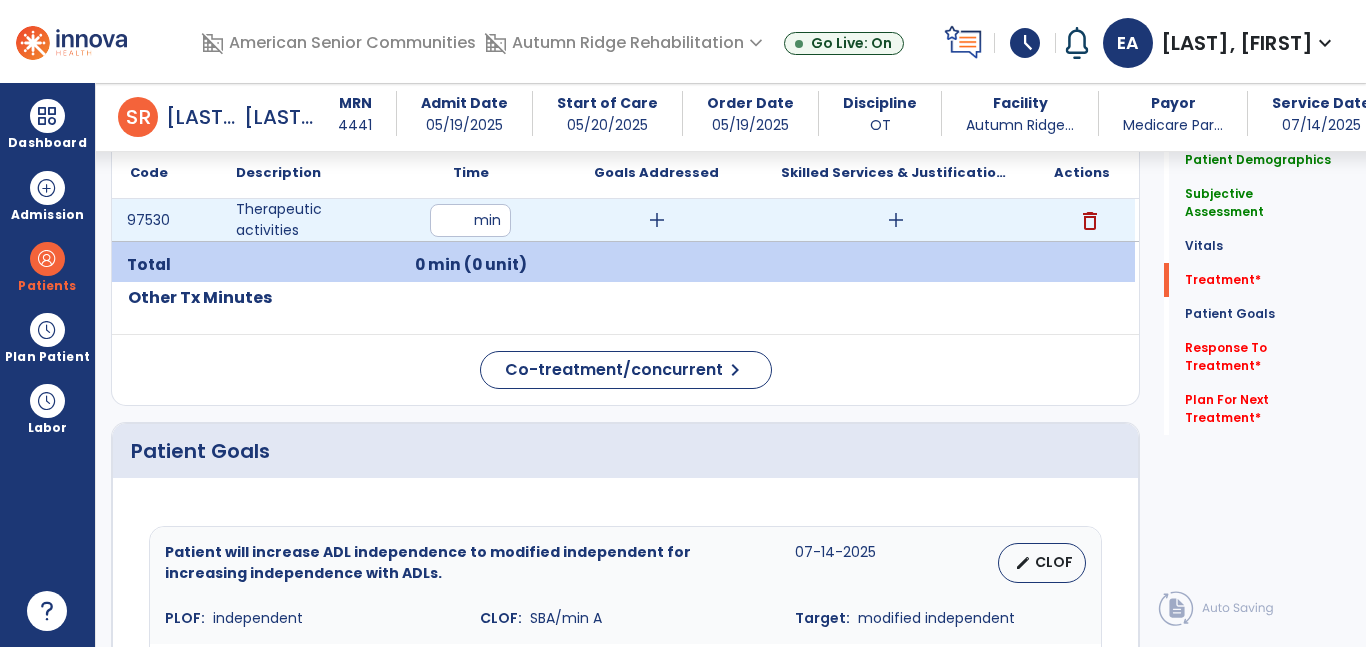 type on "**" 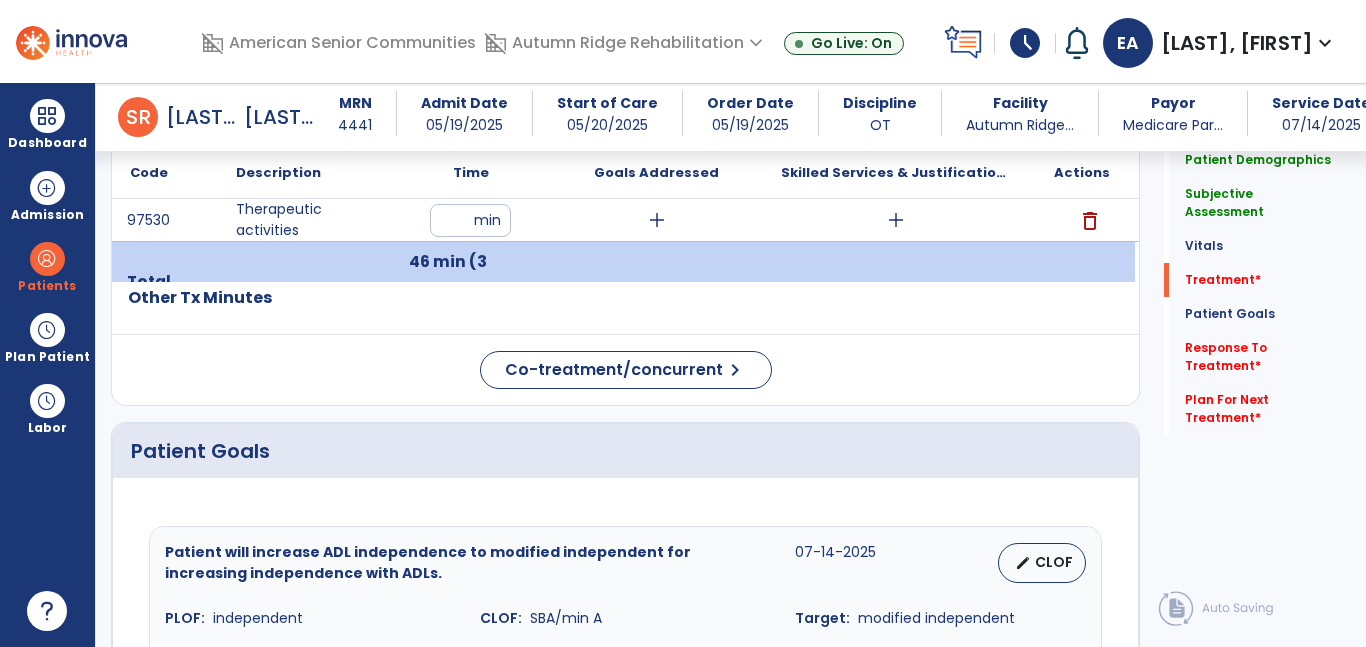 click on "add" at bounding box center (896, 220) 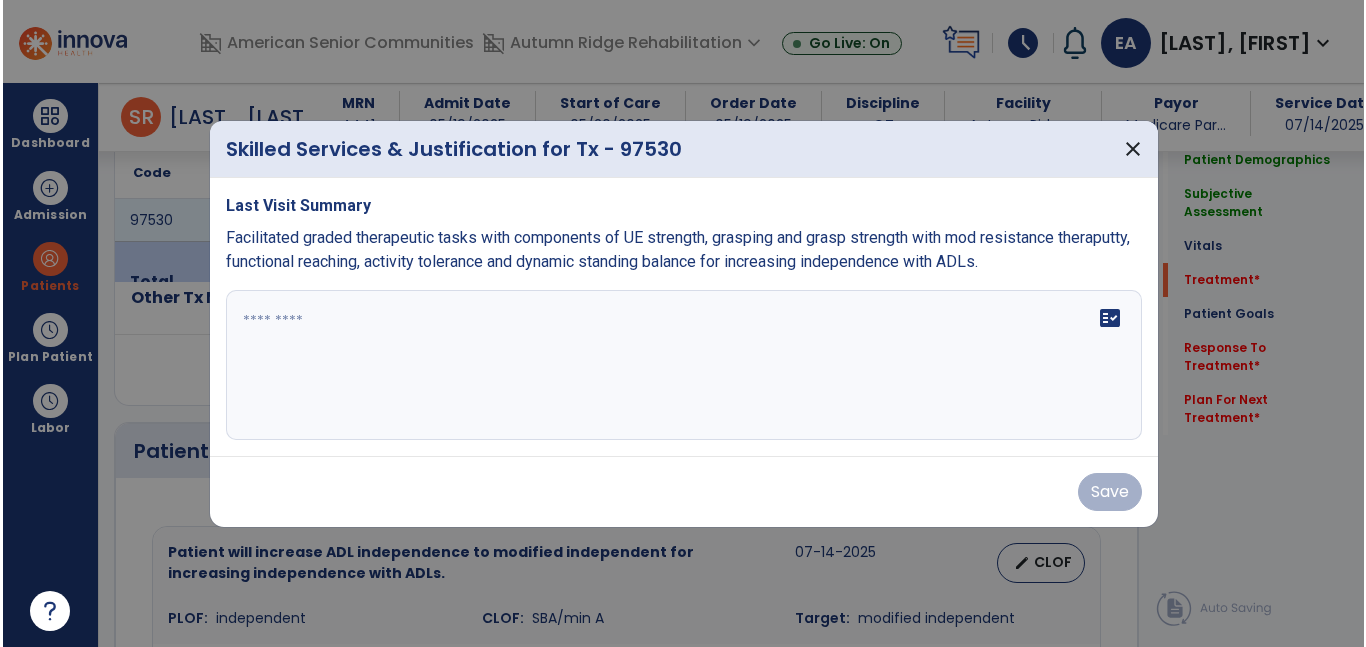 scroll, scrollTop: 1237, scrollLeft: 0, axis: vertical 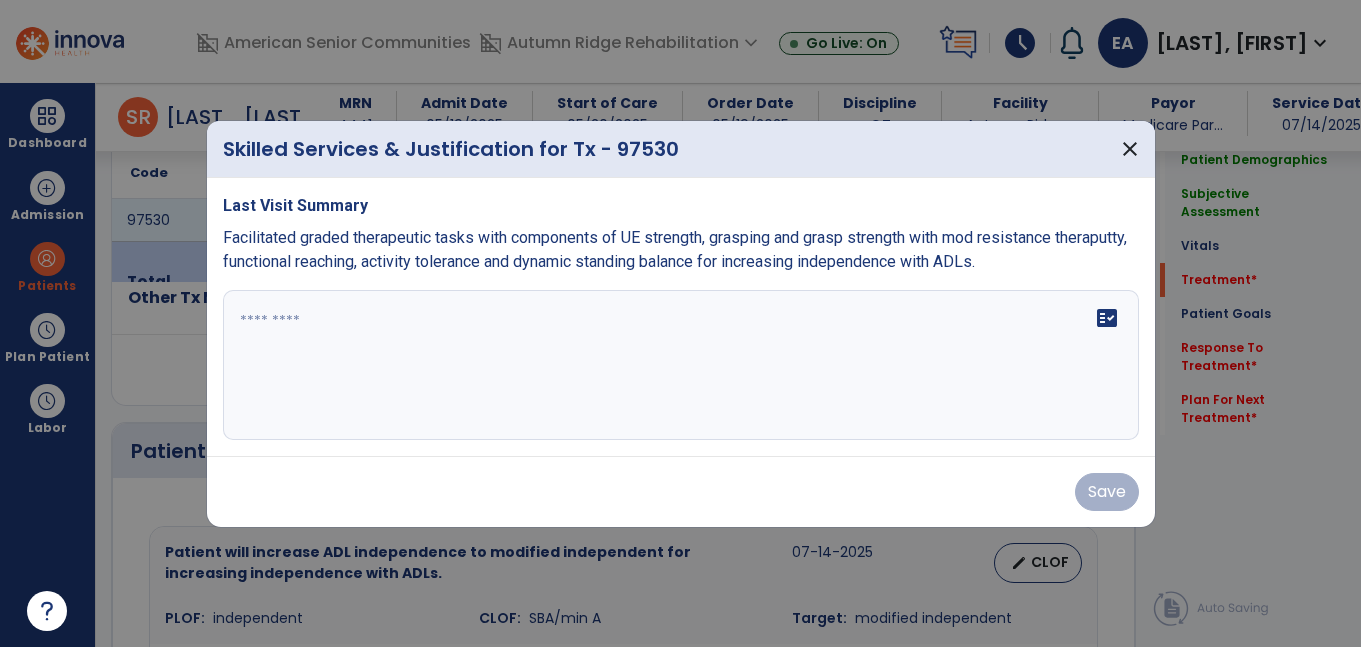 click at bounding box center (681, 365) 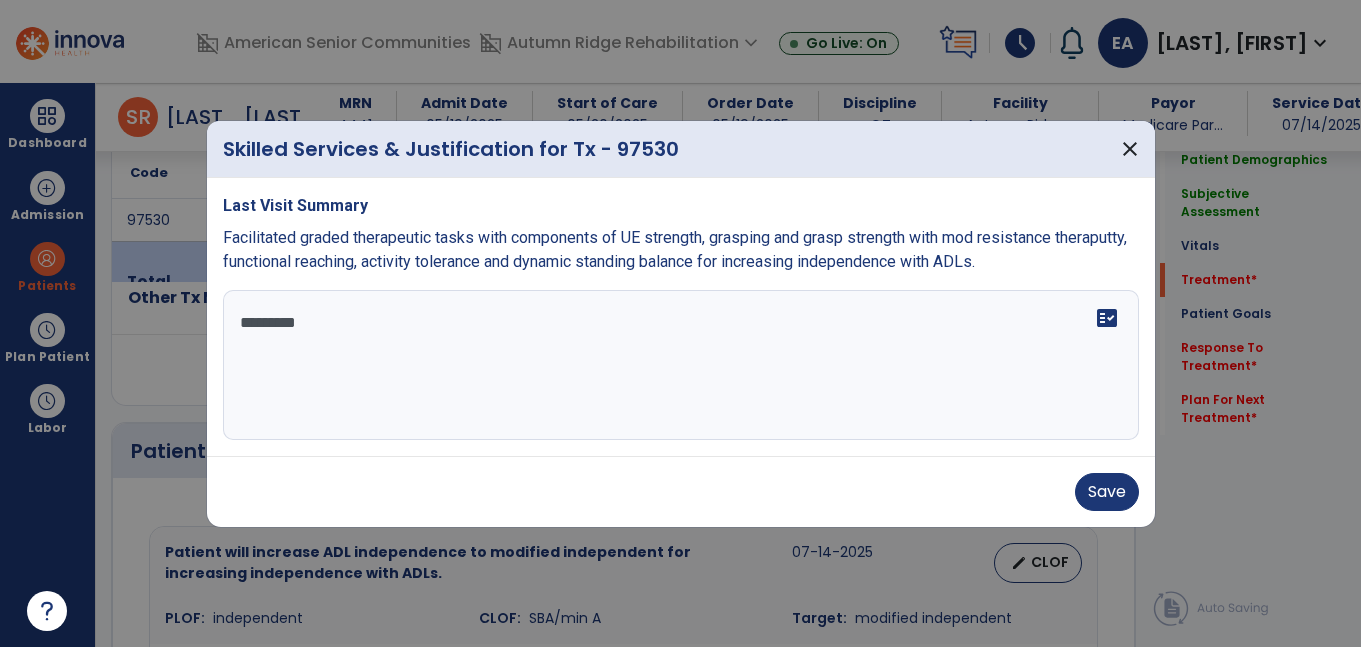 type on "**********" 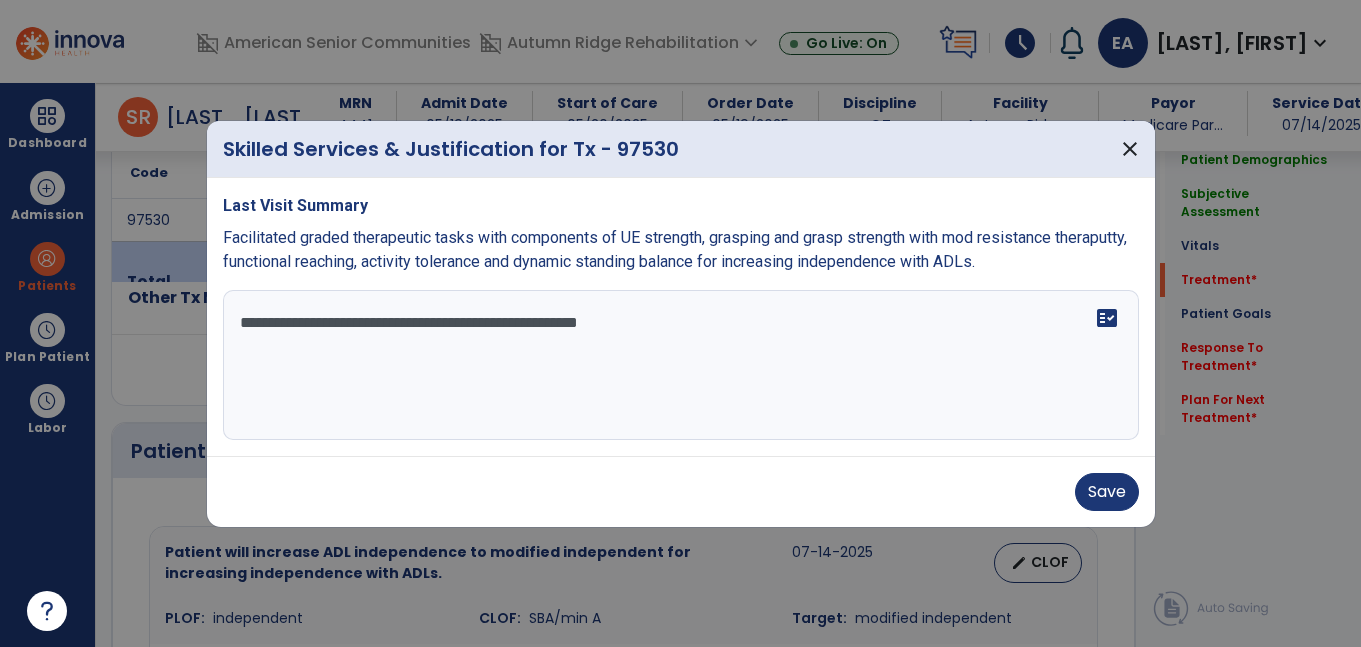click on "**********" at bounding box center (681, 365) 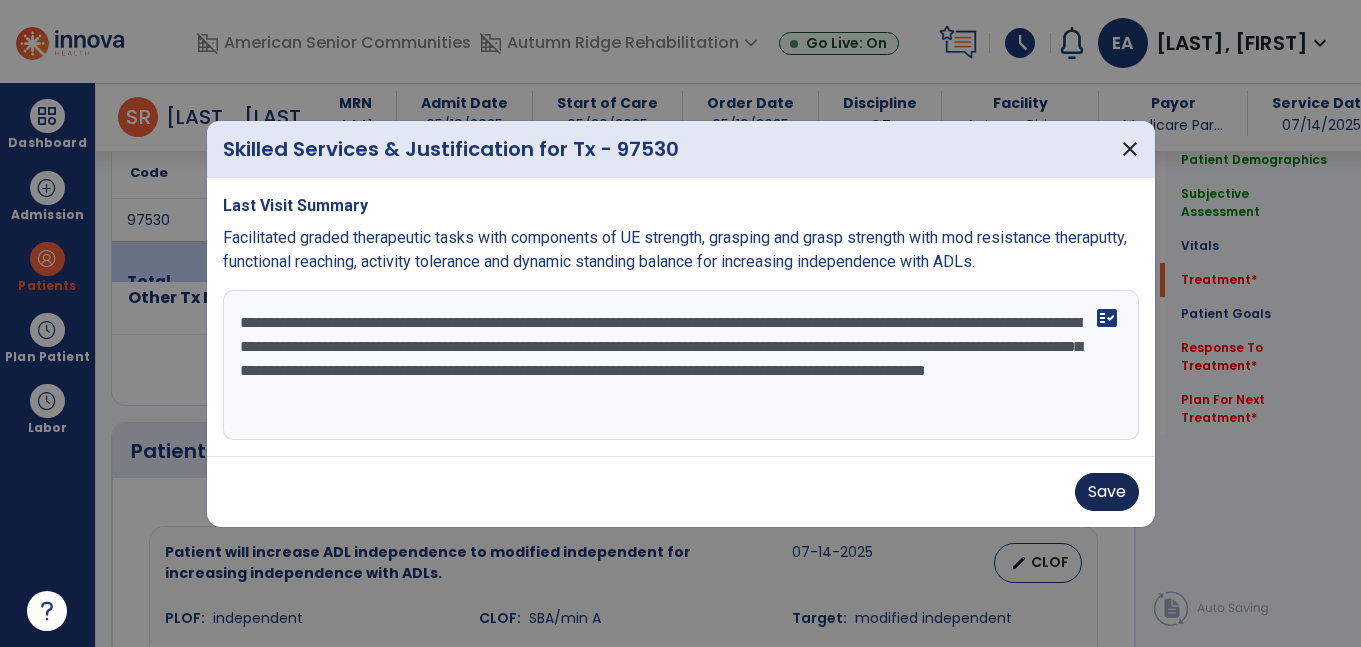 type on "**********" 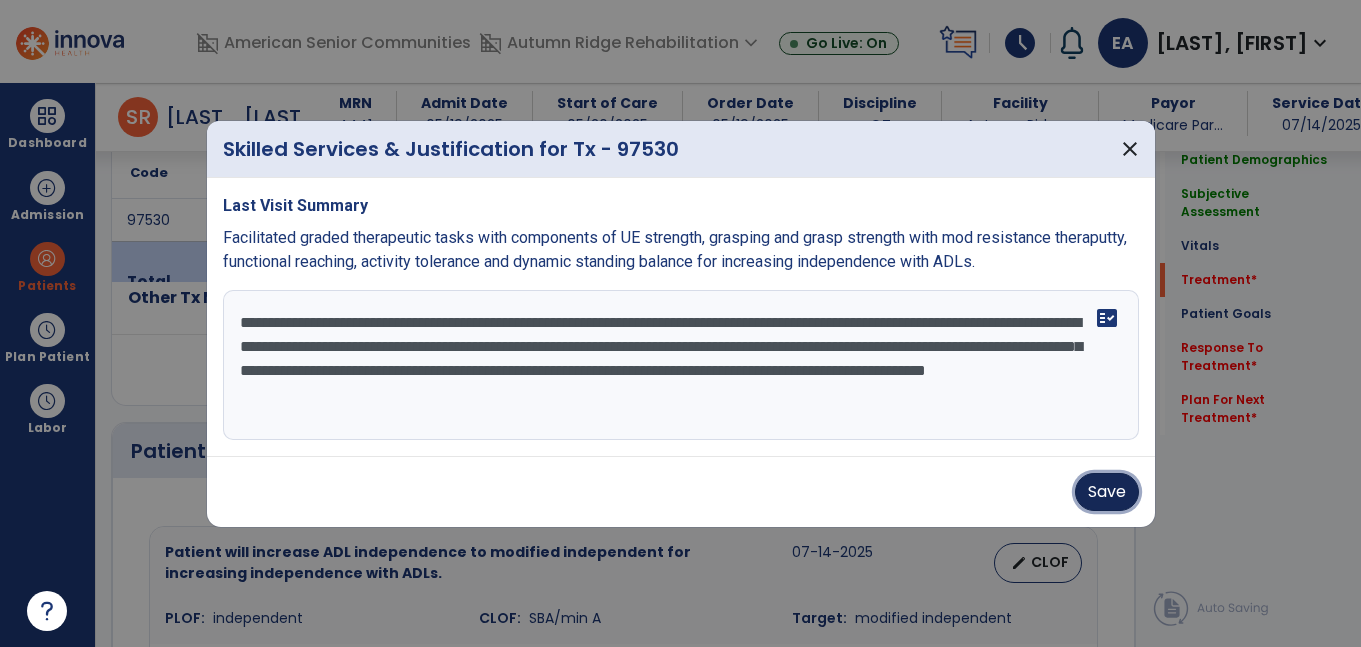 click on "Save" at bounding box center (1107, 492) 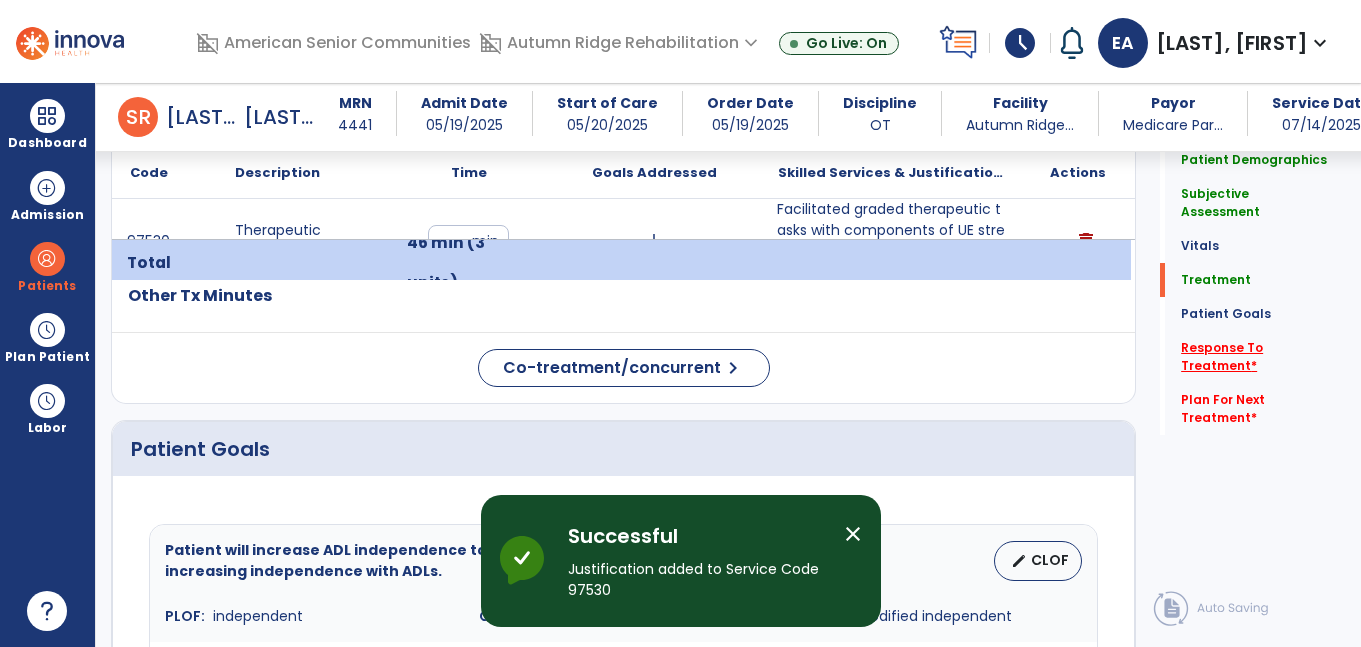 click on "Response To Treatment   *" 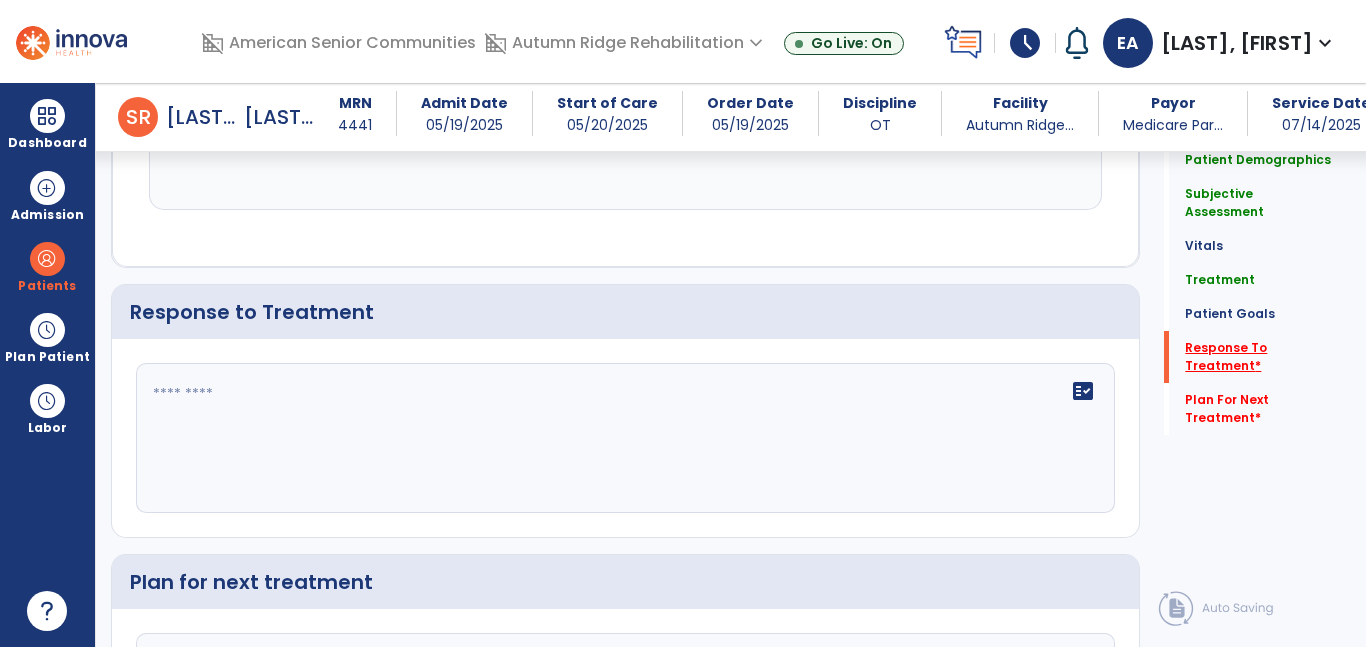 scroll, scrollTop: 3678, scrollLeft: 0, axis: vertical 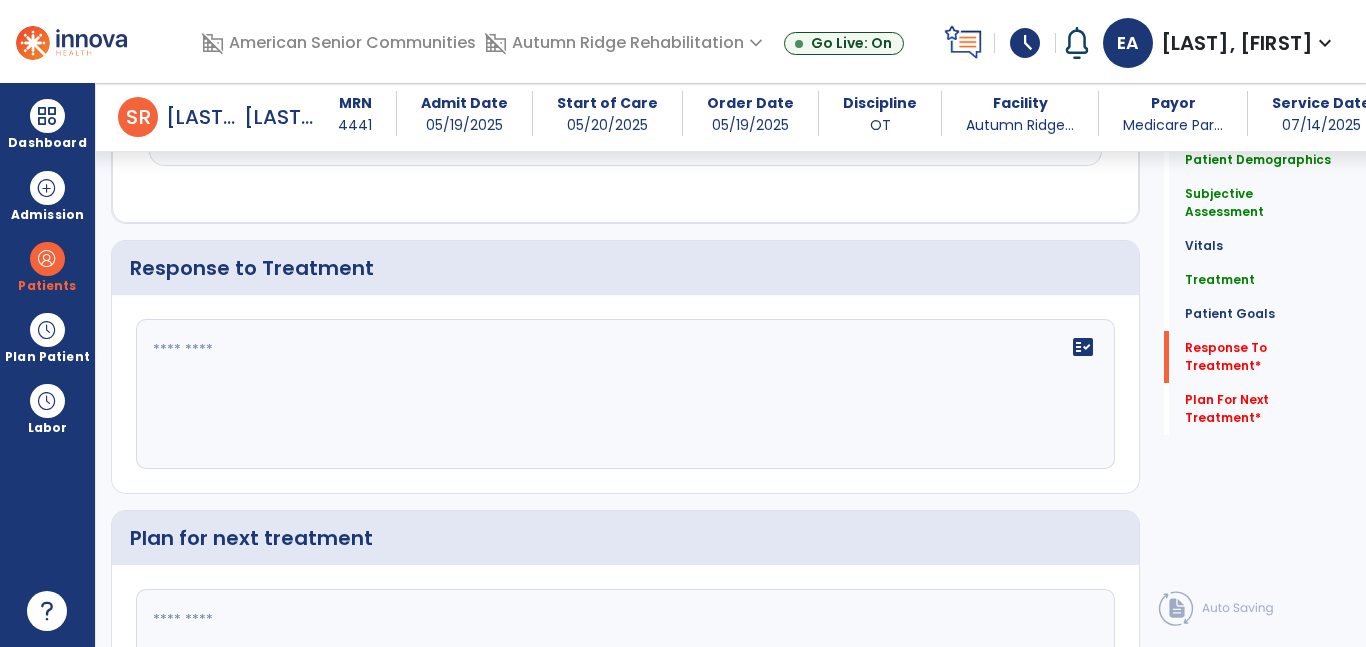 click on "fact_check" 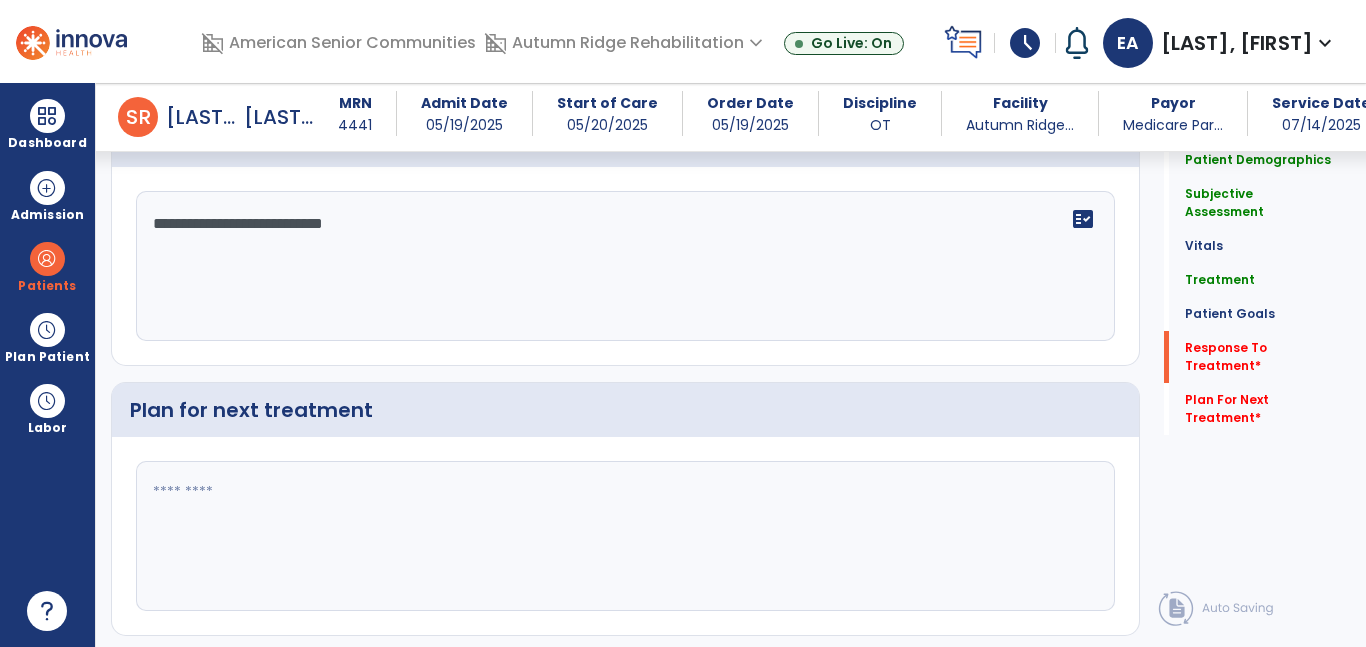 scroll, scrollTop: 3813, scrollLeft: 0, axis: vertical 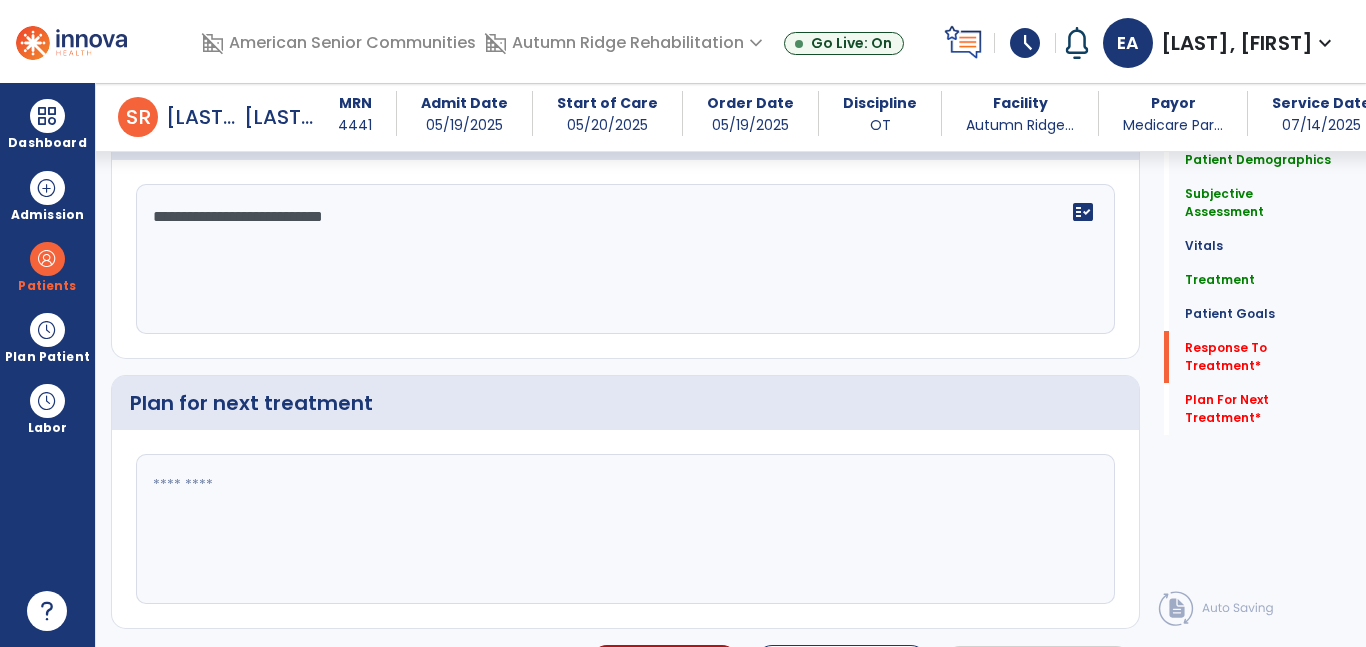 type on "**********" 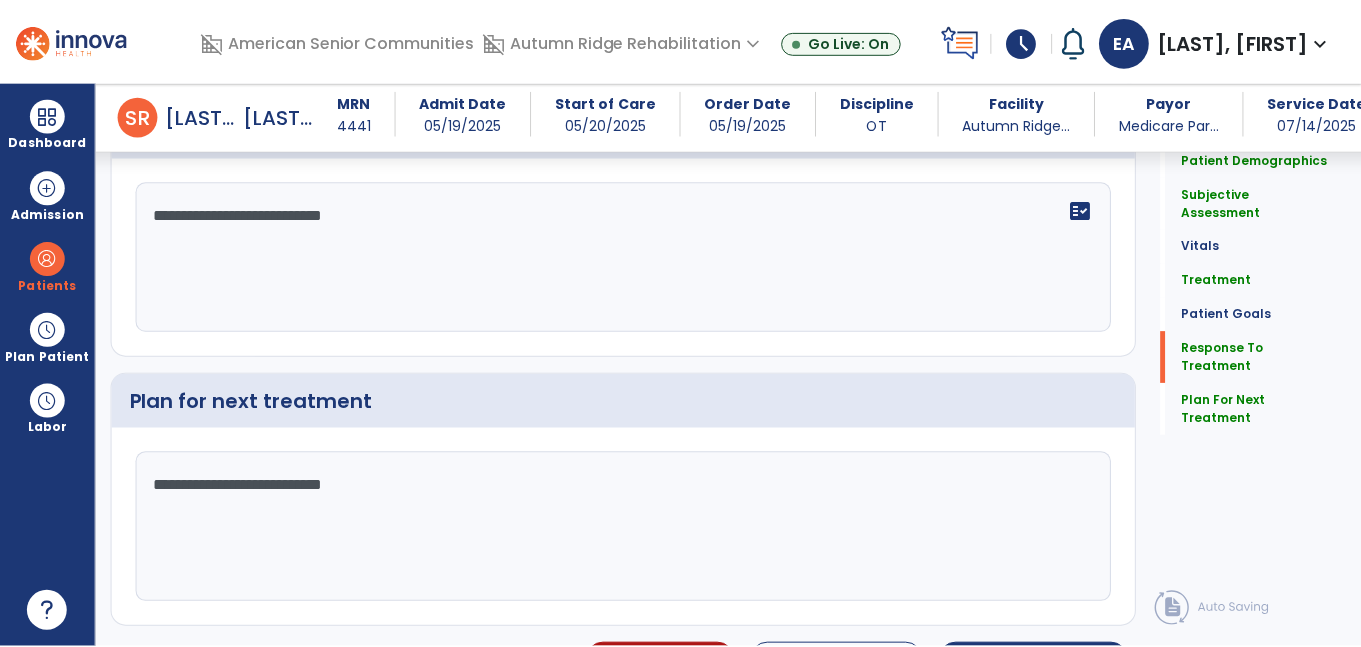 scroll, scrollTop: 3859, scrollLeft: 0, axis: vertical 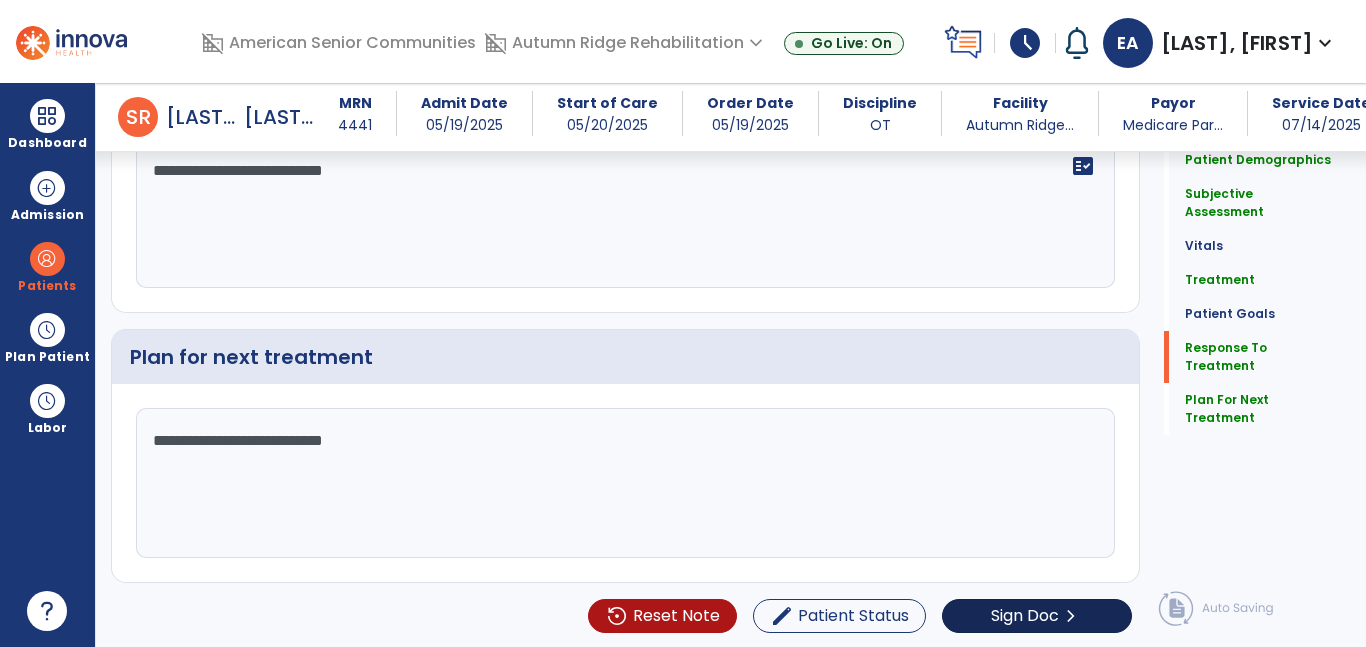 type on "**********" 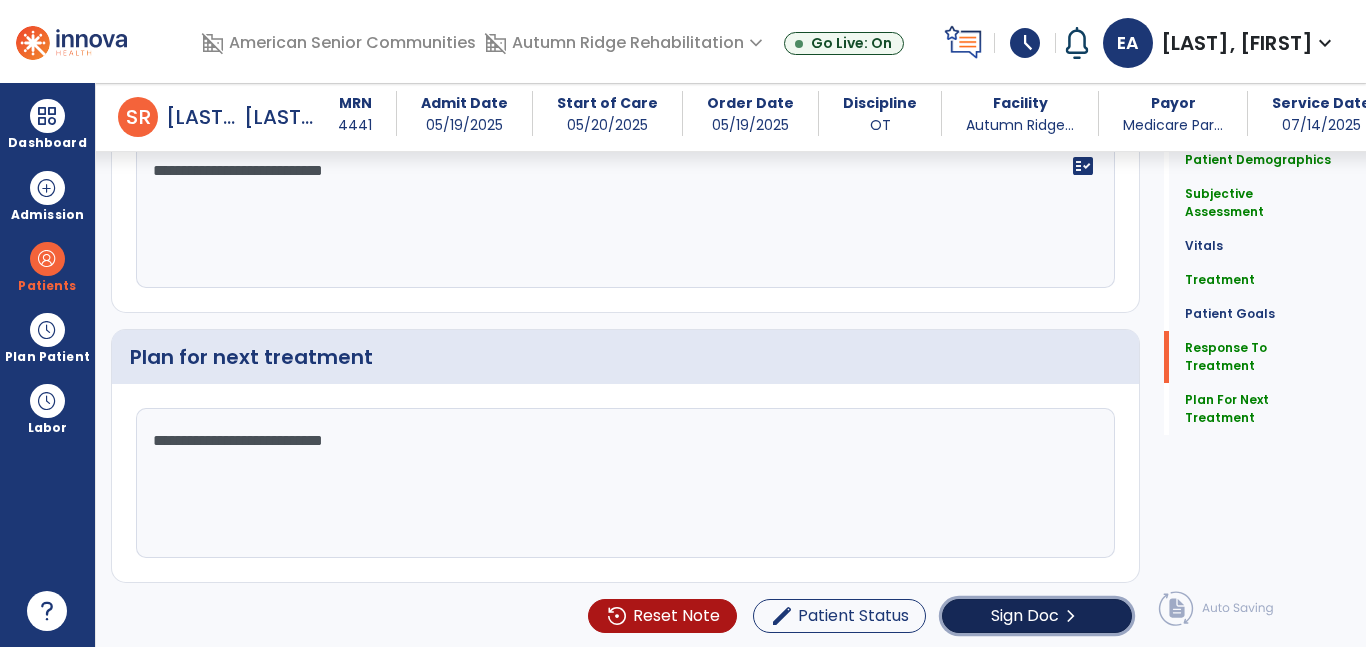 click on "chevron_right" 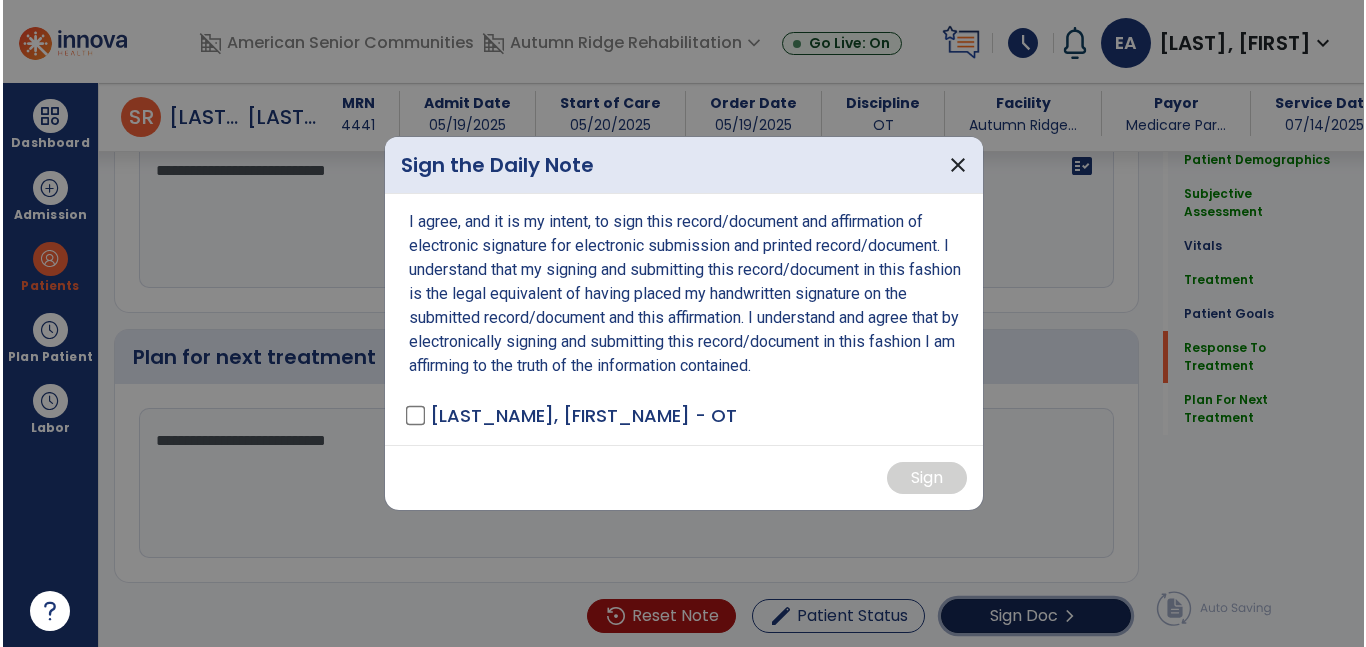 scroll, scrollTop: 3859, scrollLeft: 0, axis: vertical 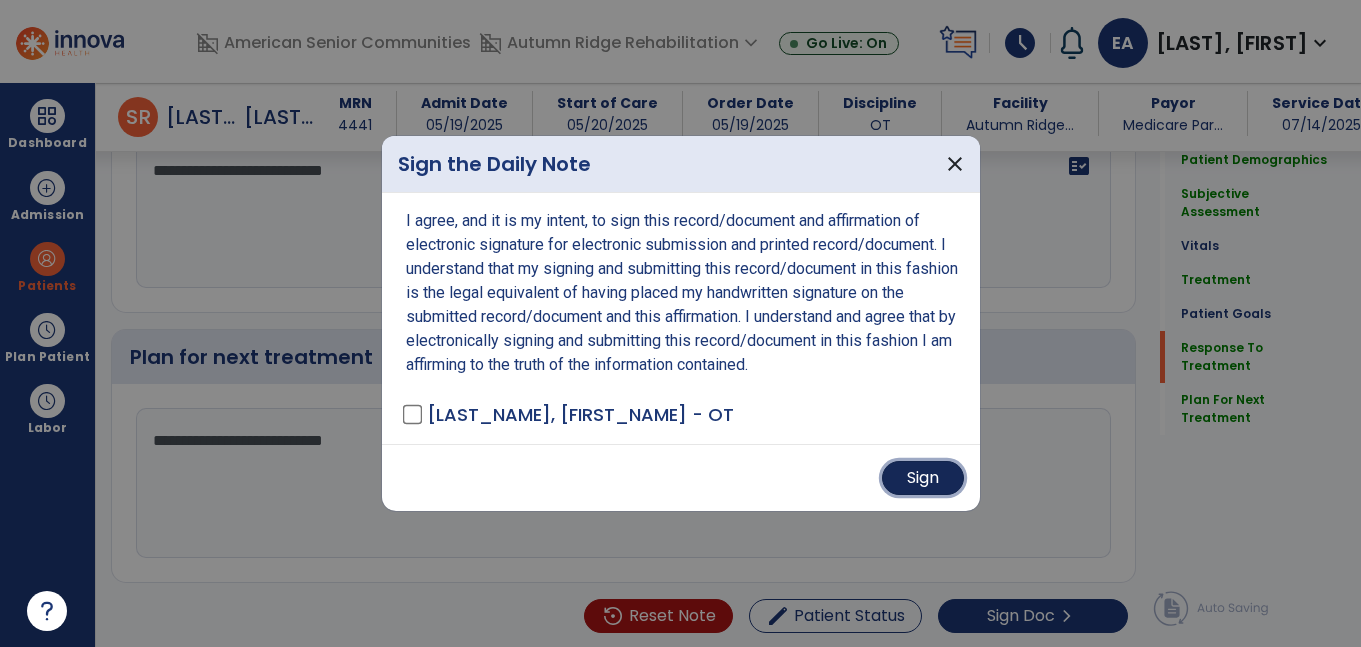 click on "Sign" at bounding box center (923, 478) 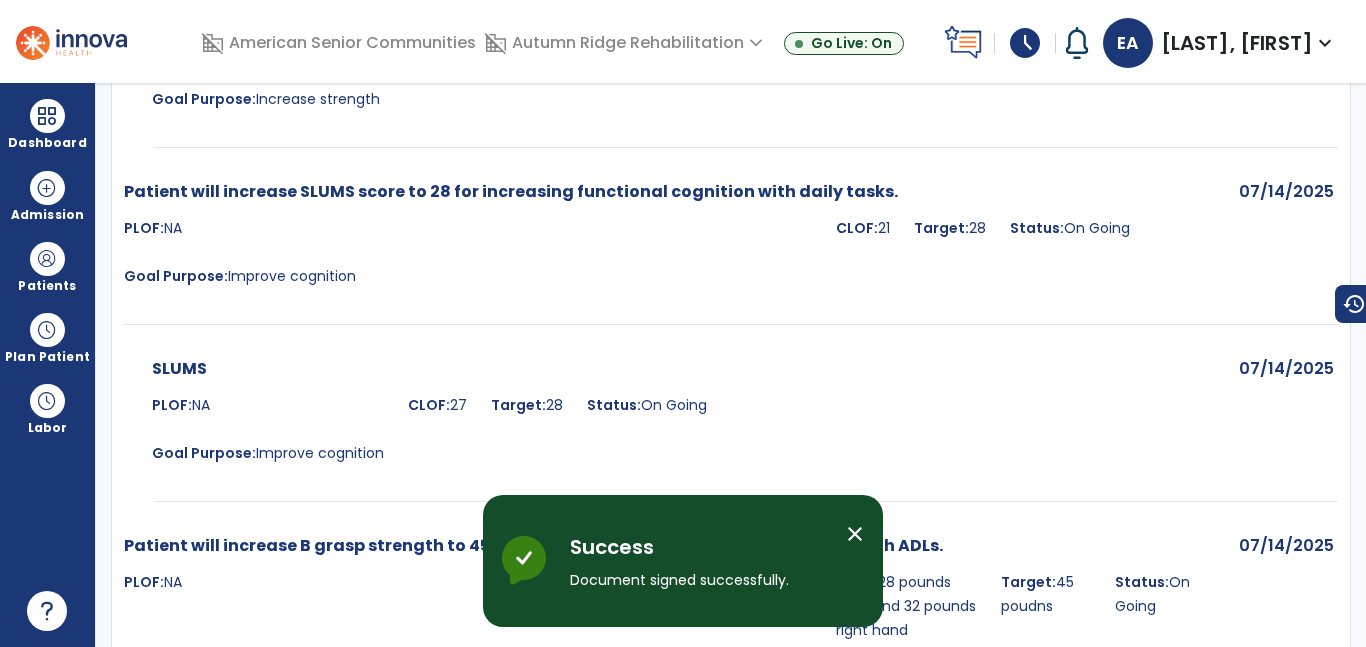 scroll, scrollTop: 0, scrollLeft: 0, axis: both 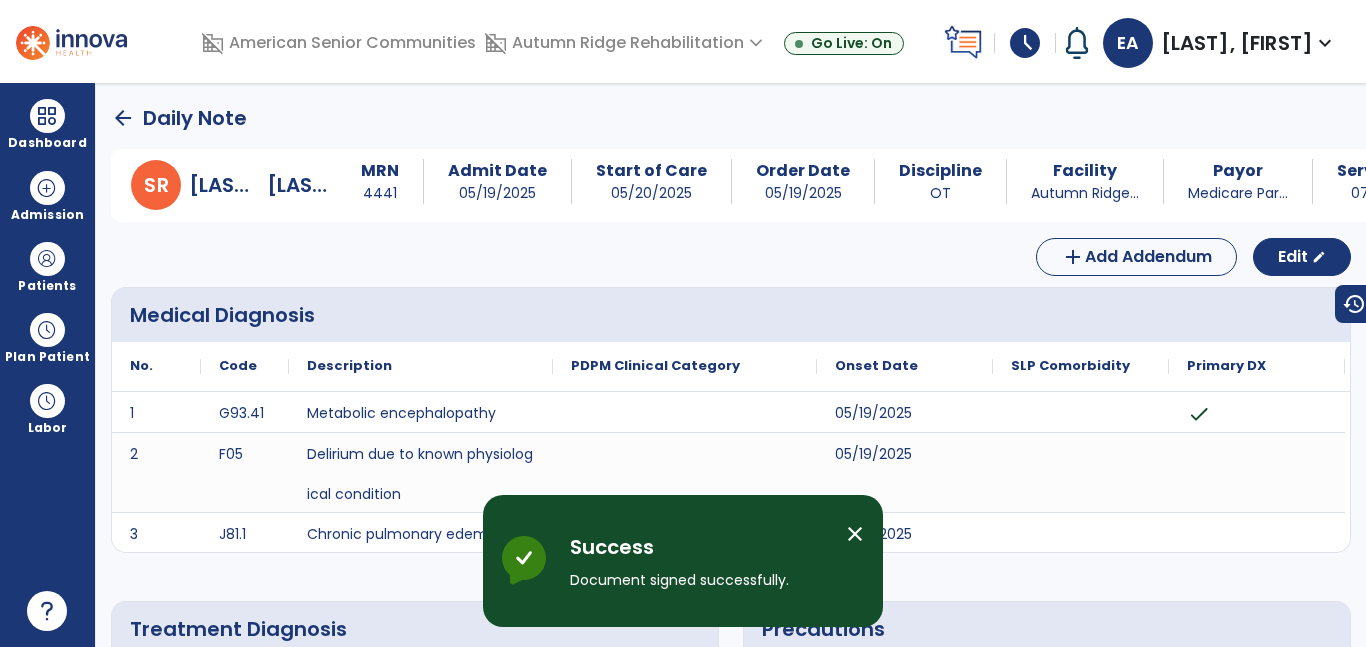 click on "arrow_back" 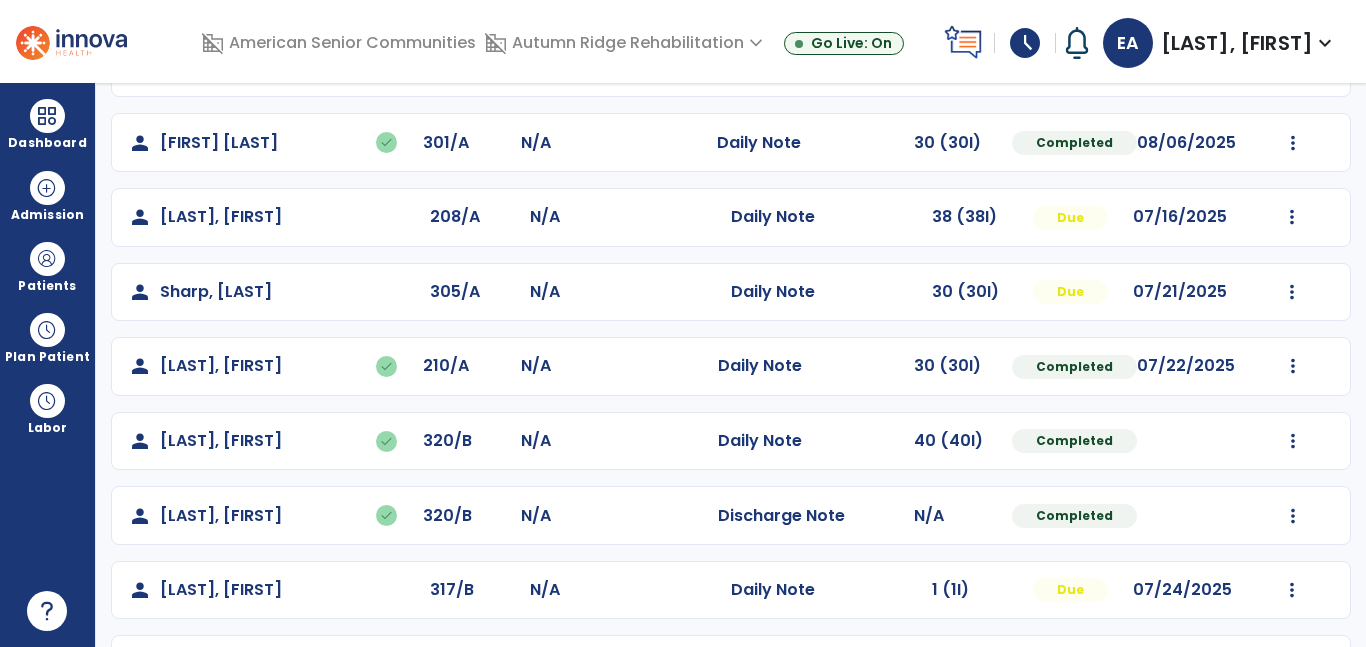 scroll, scrollTop: 368, scrollLeft: 0, axis: vertical 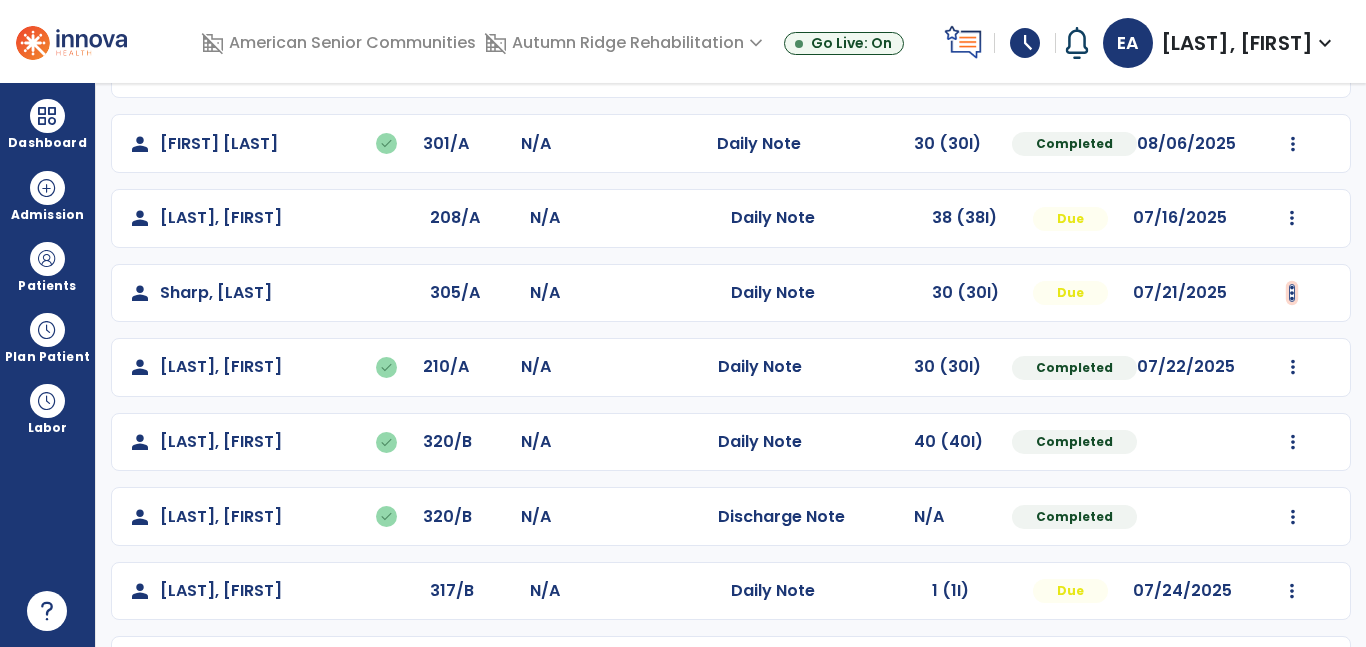 click at bounding box center (1292, -80) 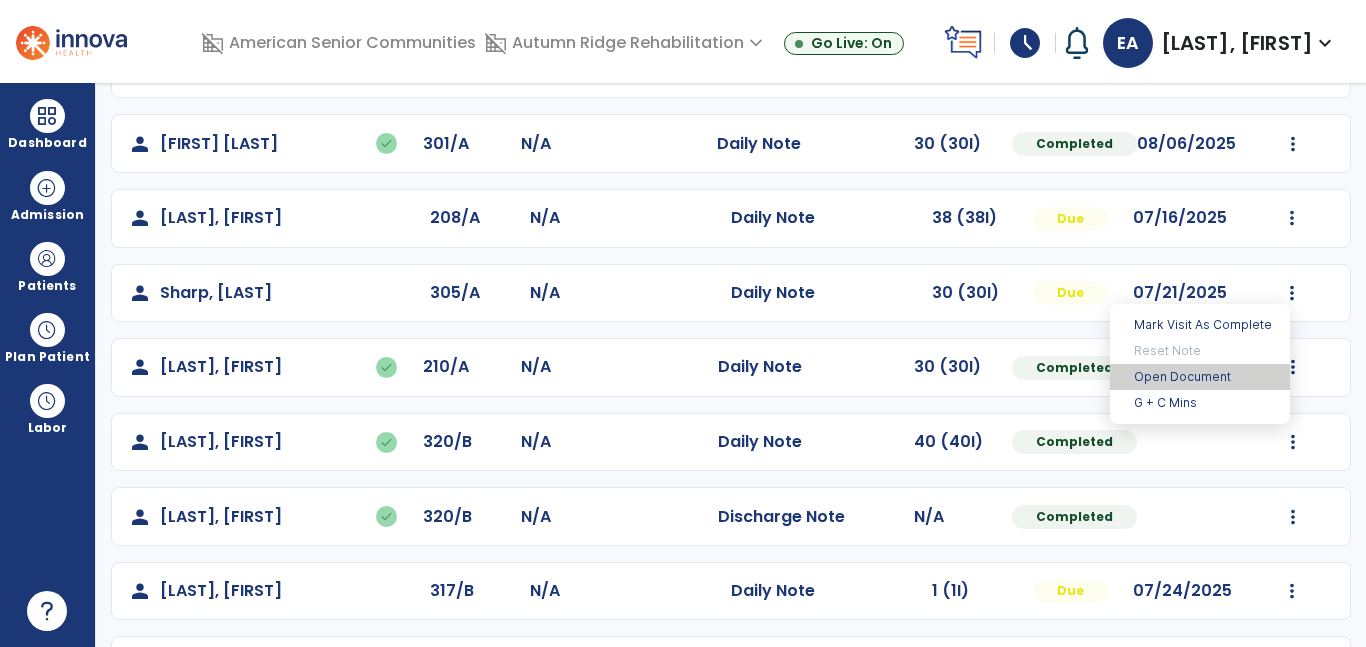 click on "Open Document" at bounding box center (1200, 377) 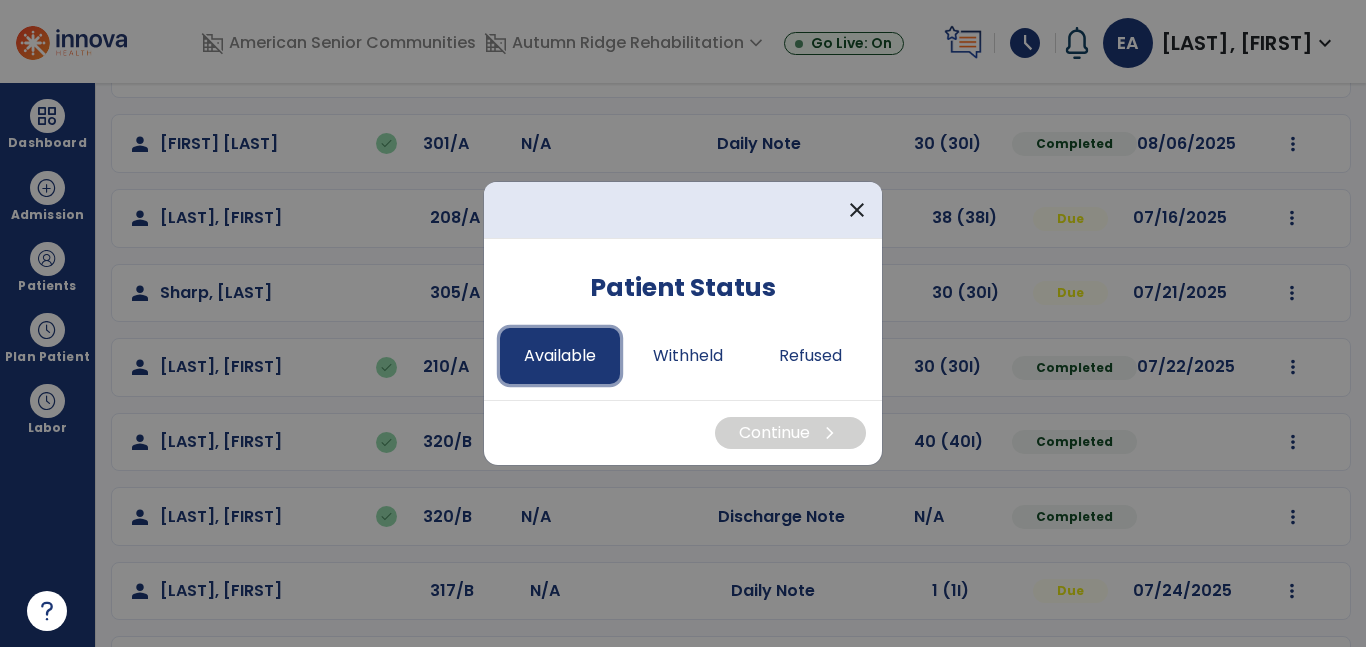 click on "Available" at bounding box center (560, 356) 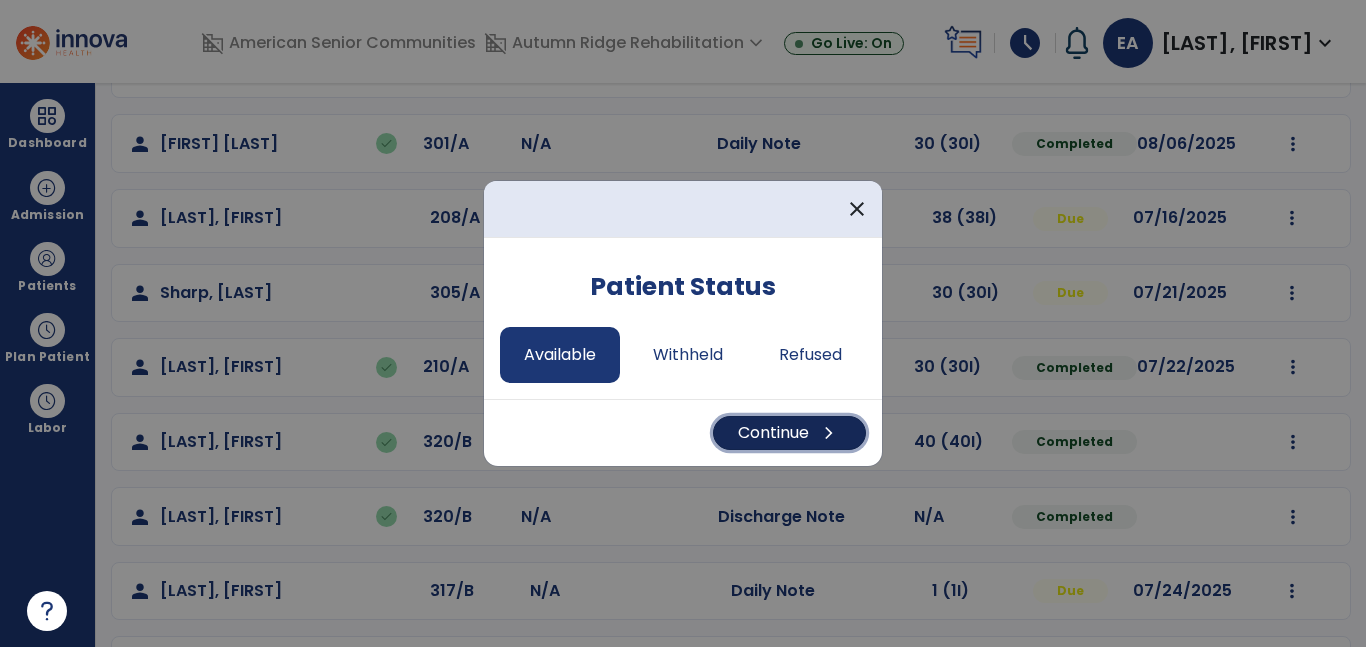 click on "Continue   chevron_right" at bounding box center (789, 433) 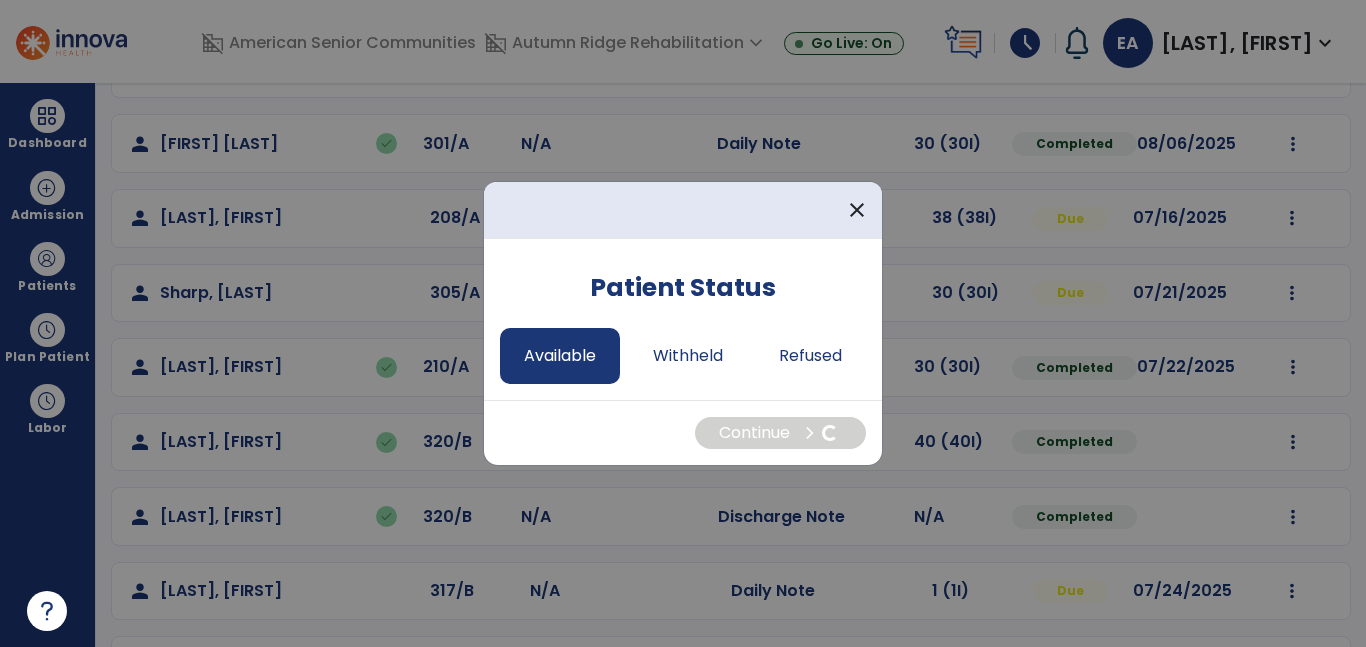 select on "*" 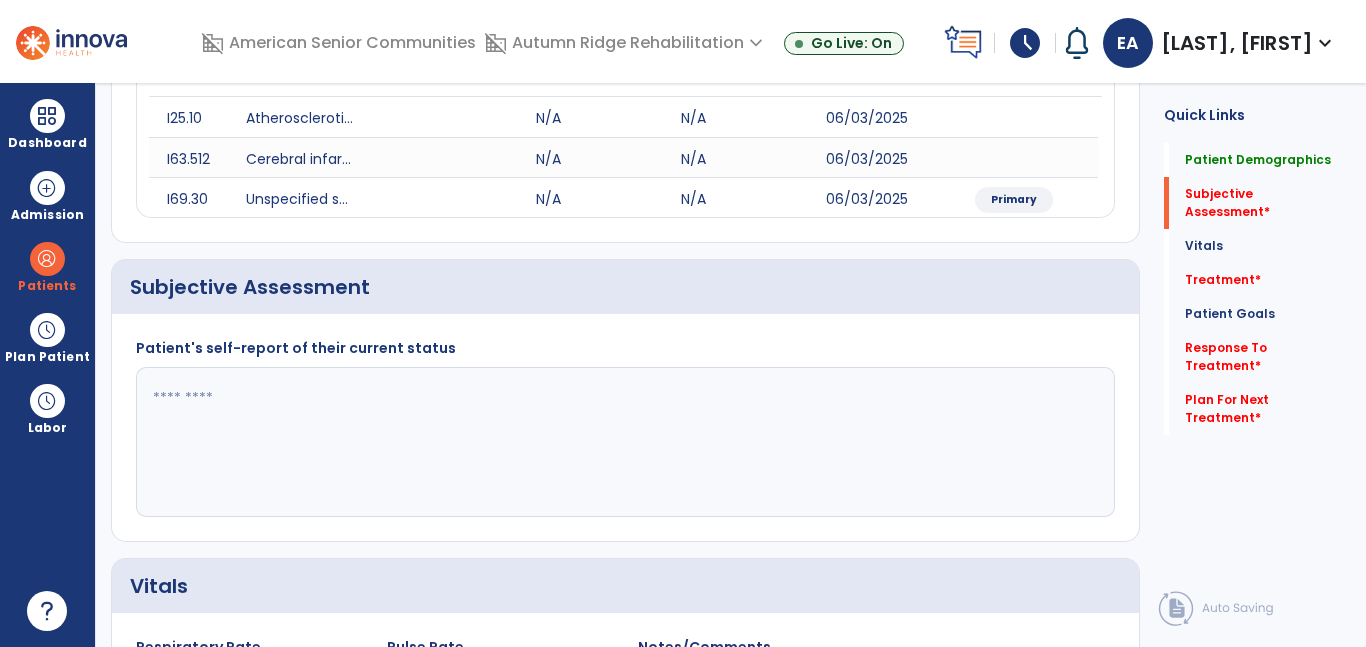 click 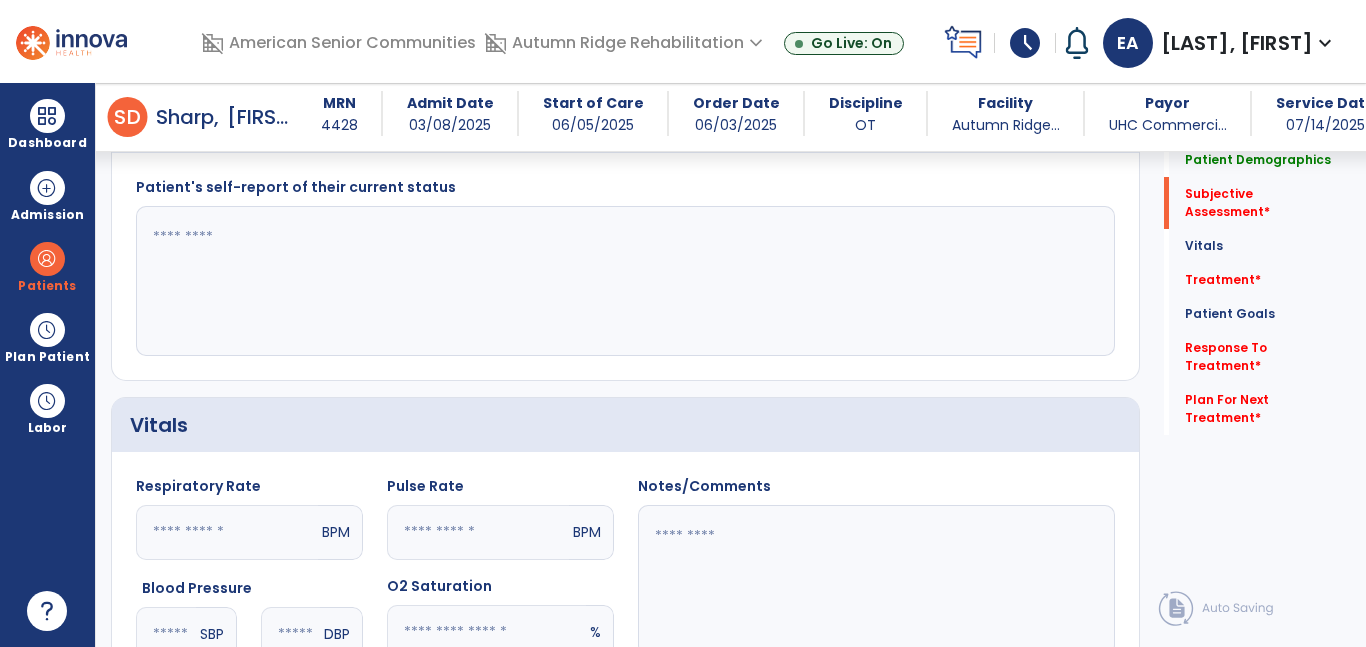 scroll, scrollTop: 513, scrollLeft: 0, axis: vertical 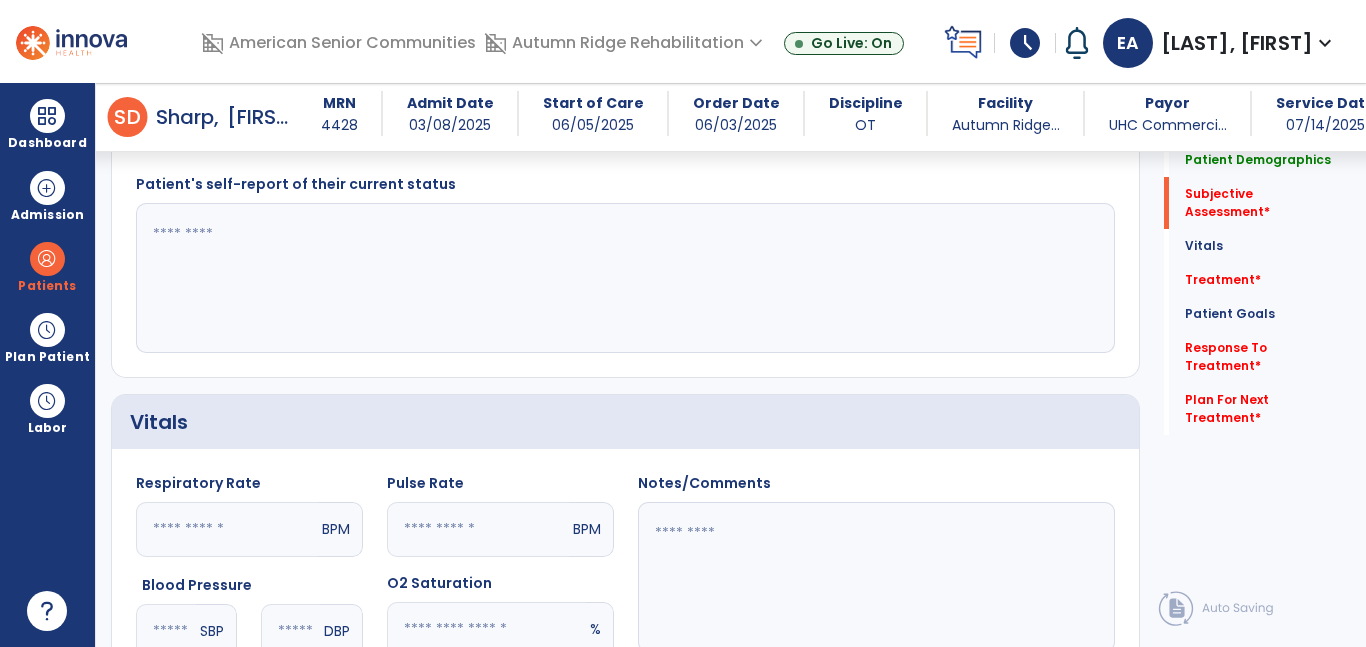 click 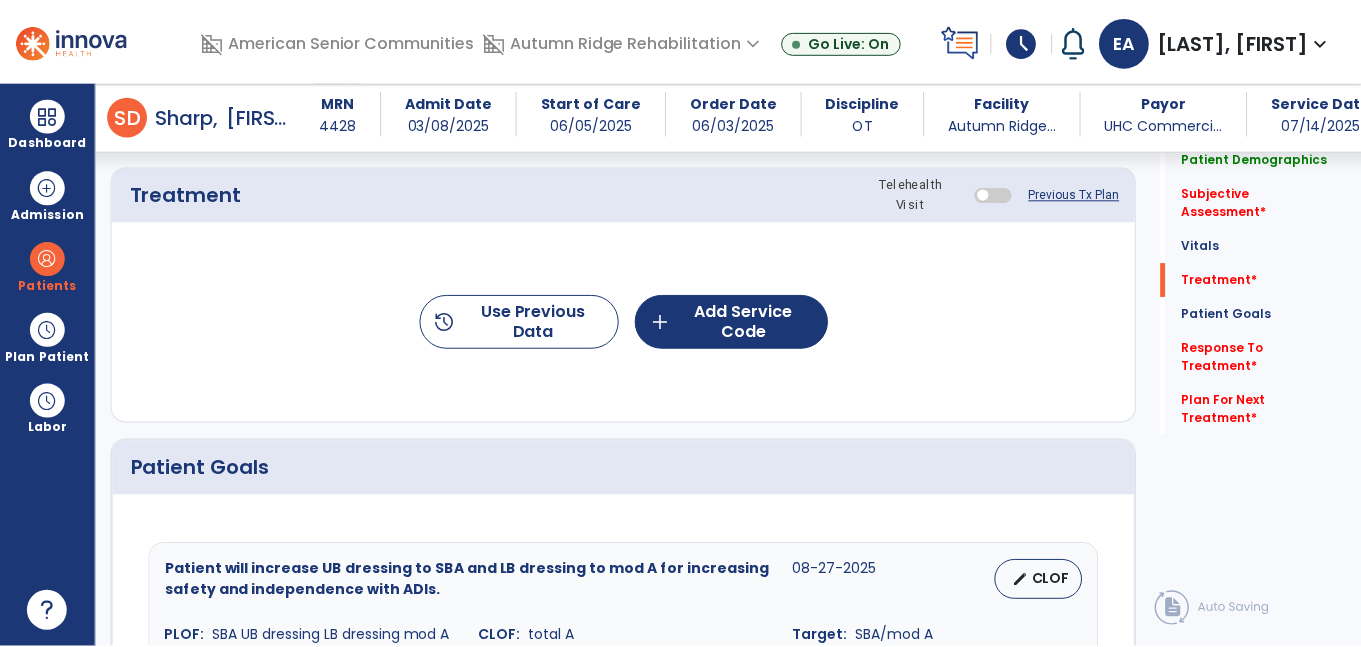 scroll, scrollTop: 1299, scrollLeft: 0, axis: vertical 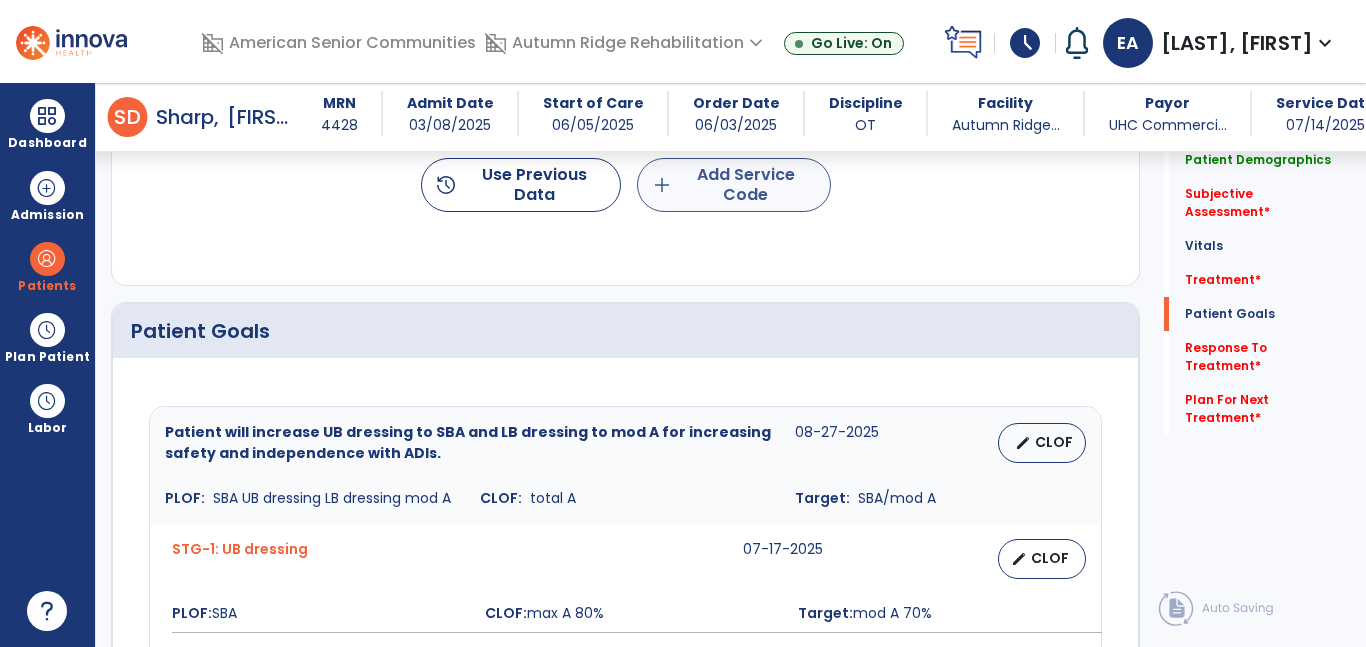 type on "**********" 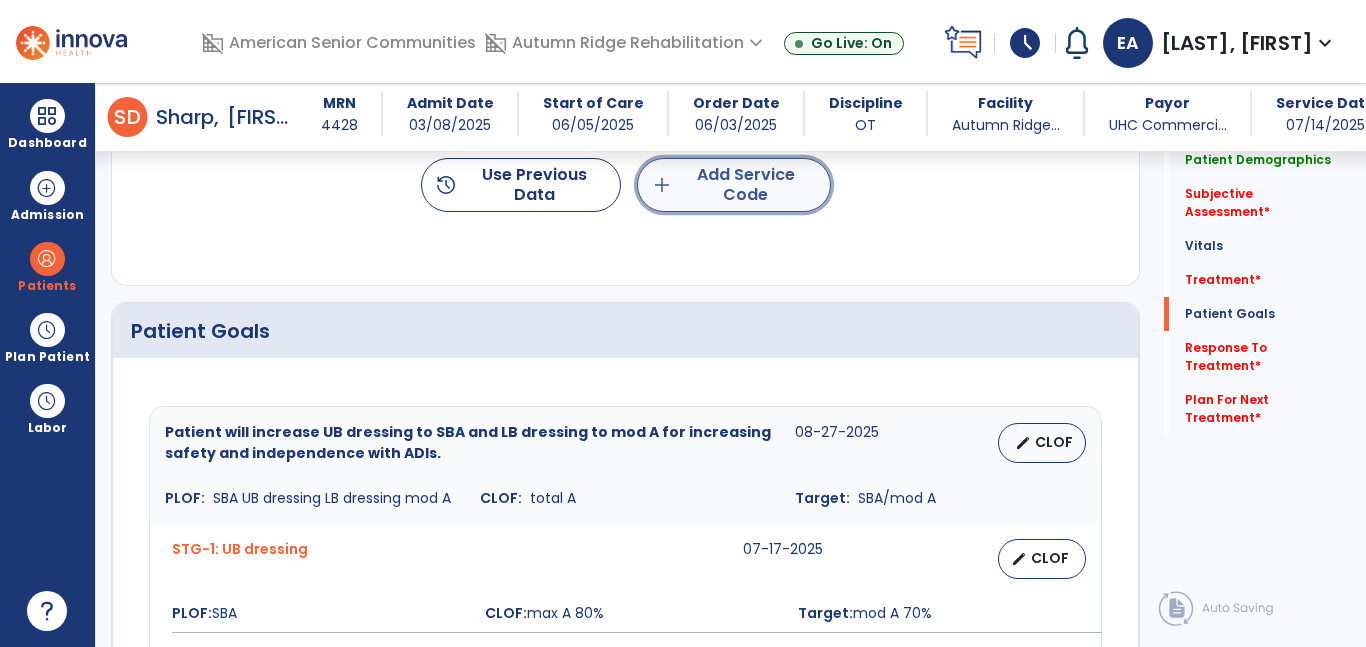 click on "add  Add Service Code" 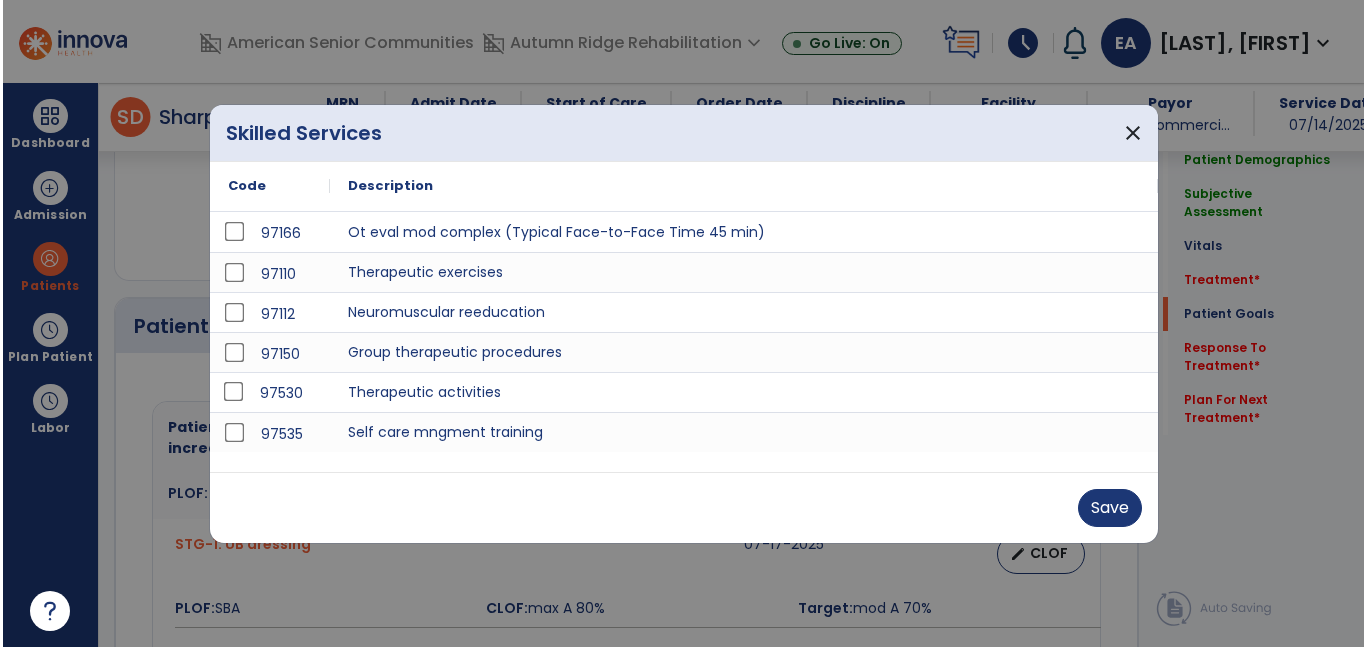 scroll, scrollTop: 1299, scrollLeft: 0, axis: vertical 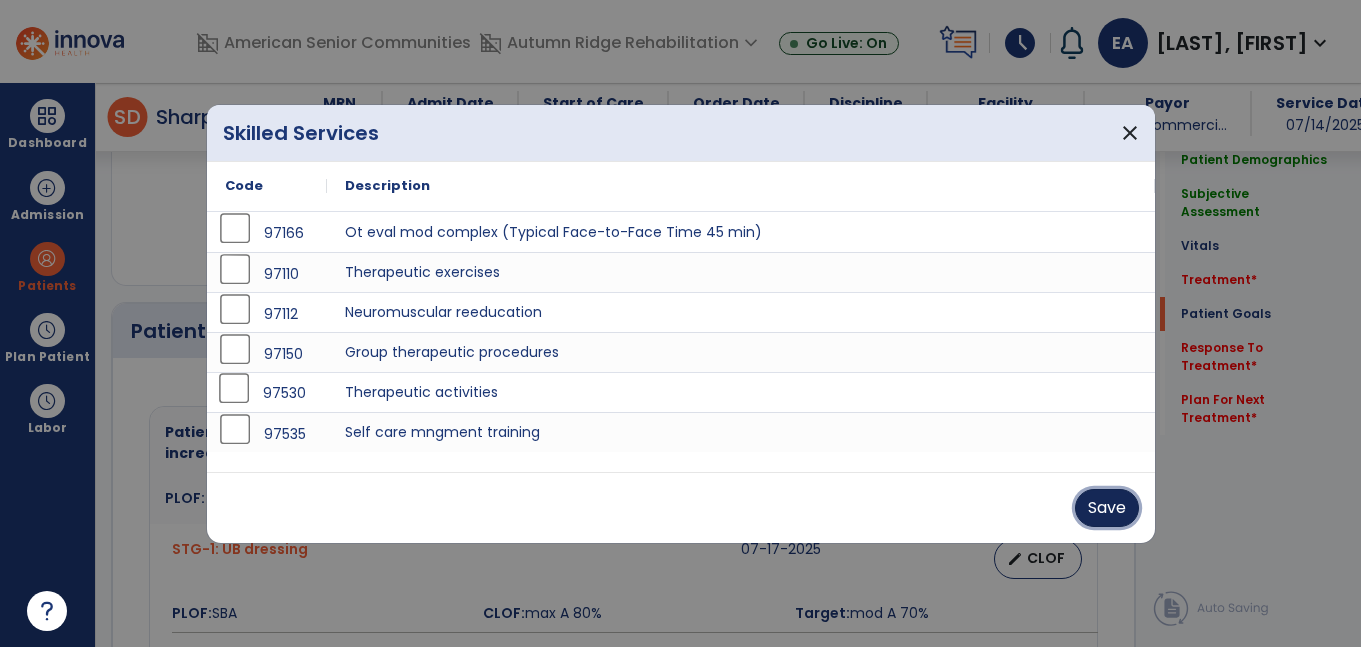 click on "Save" at bounding box center (1107, 508) 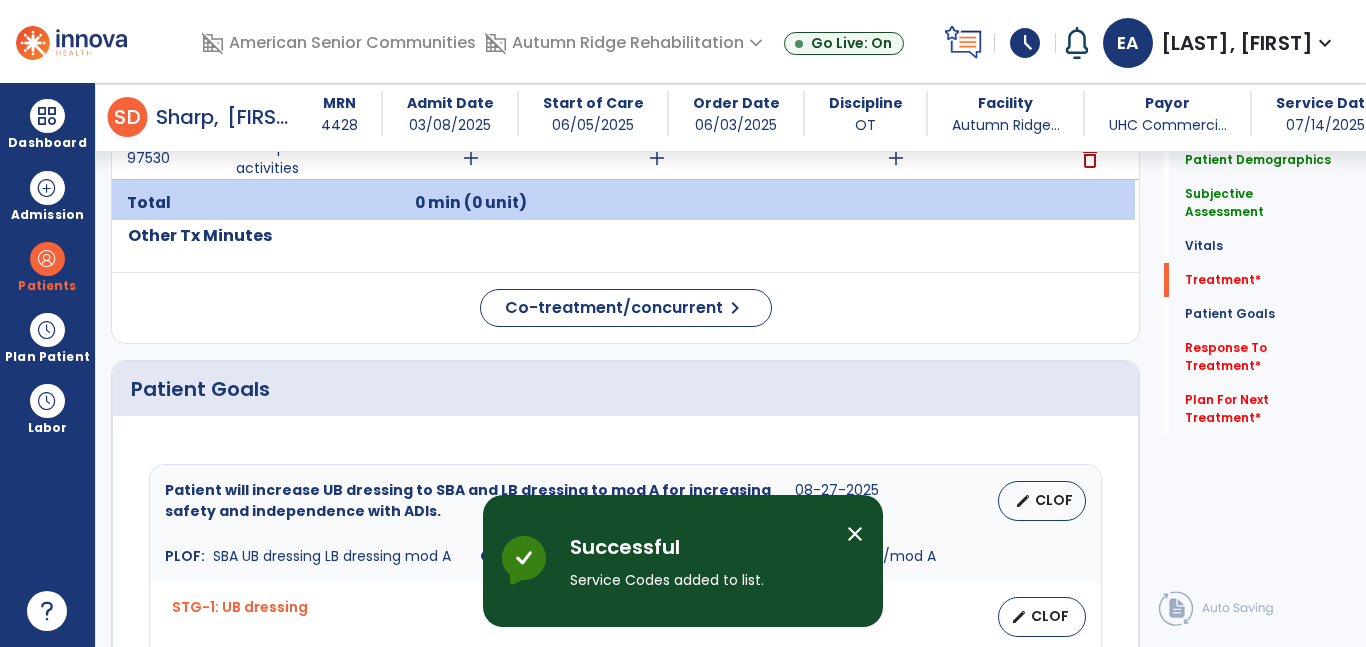 click on "add" at bounding box center [471, 158] 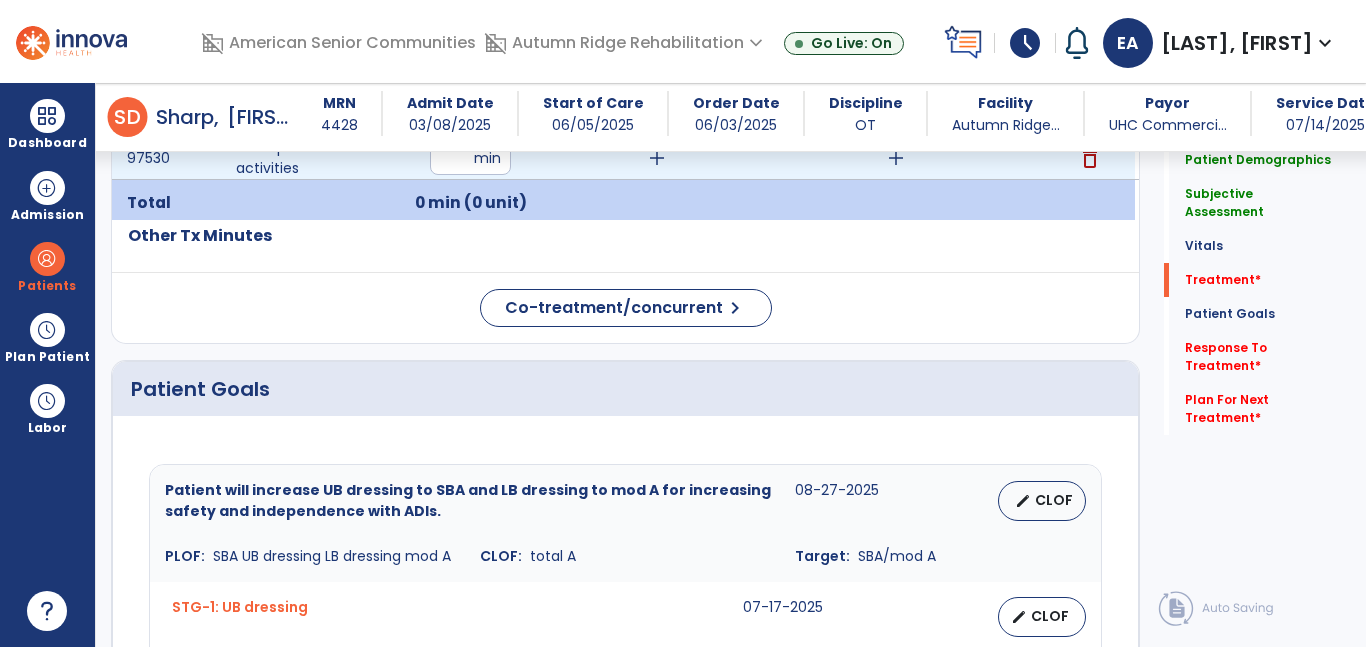 type on "**" 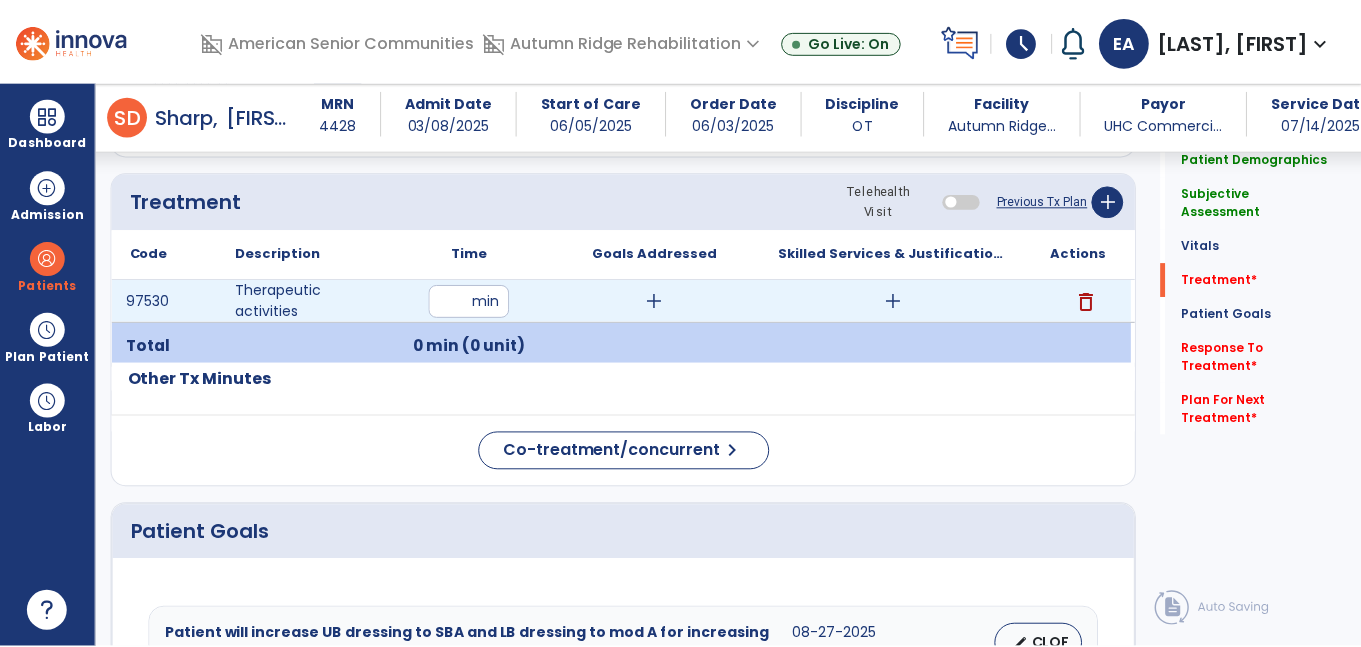 scroll, scrollTop: 1136, scrollLeft: 0, axis: vertical 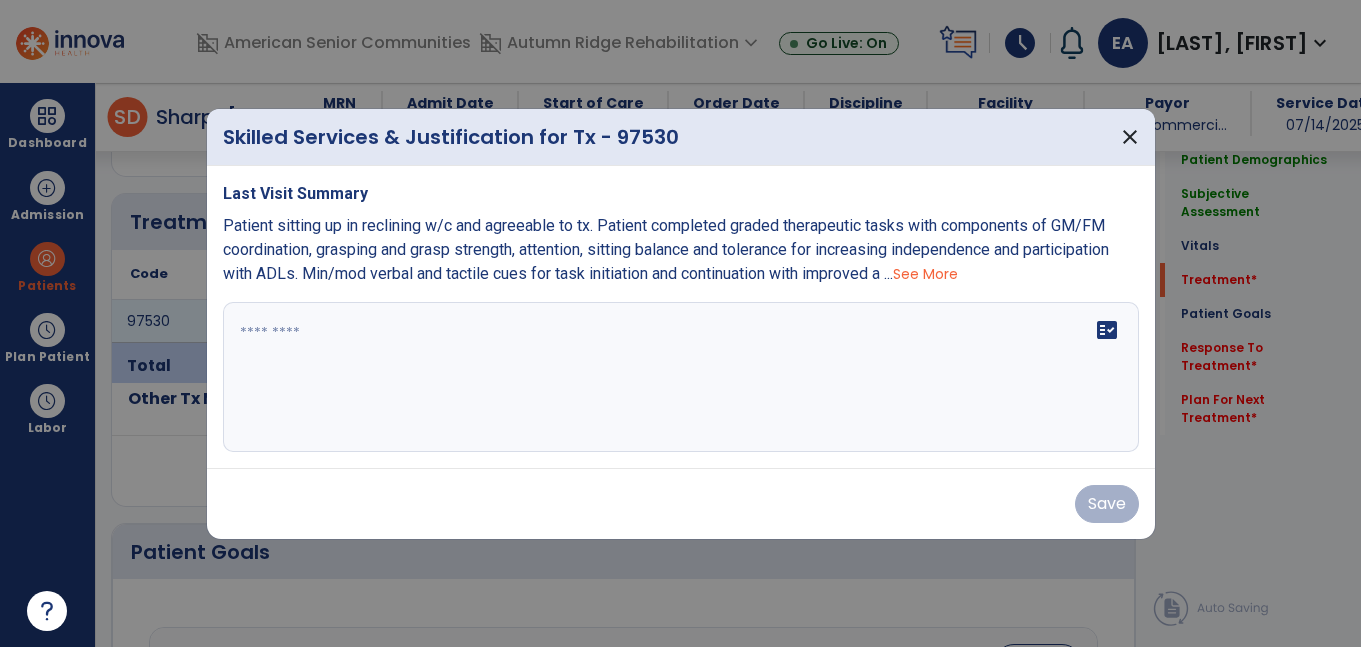 click at bounding box center [681, 377] 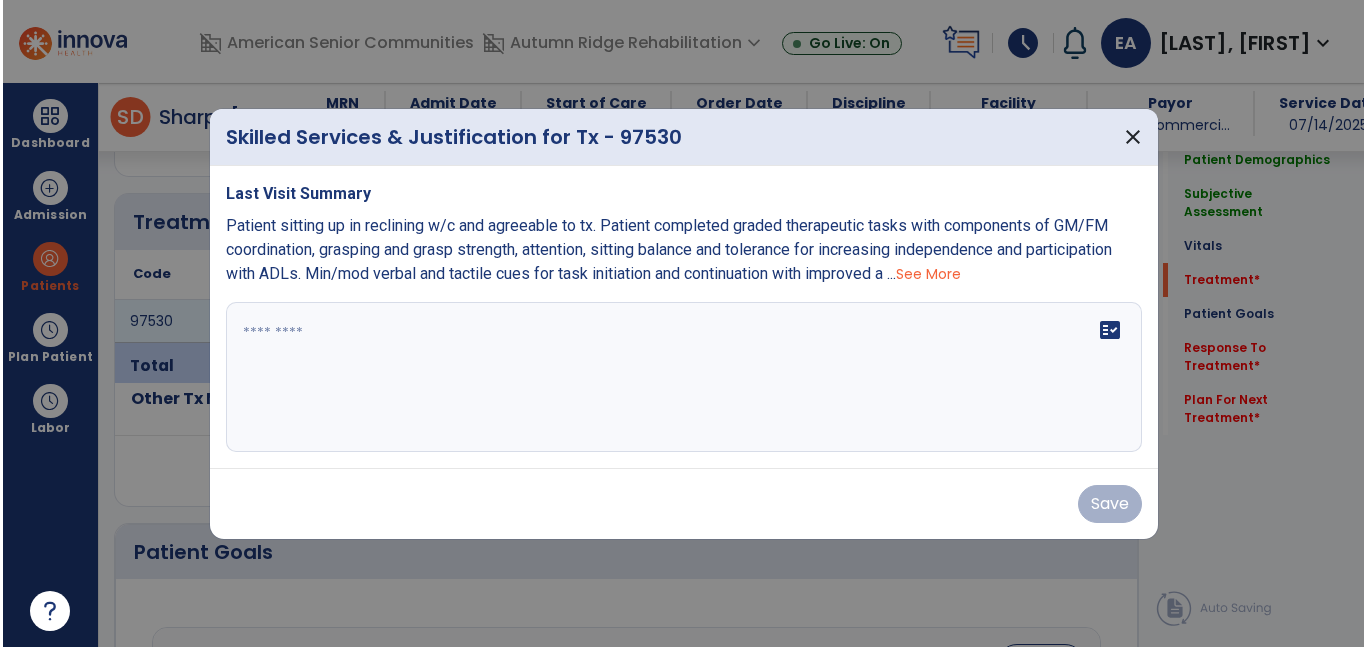 scroll, scrollTop: 1136, scrollLeft: 0, axis: vertical 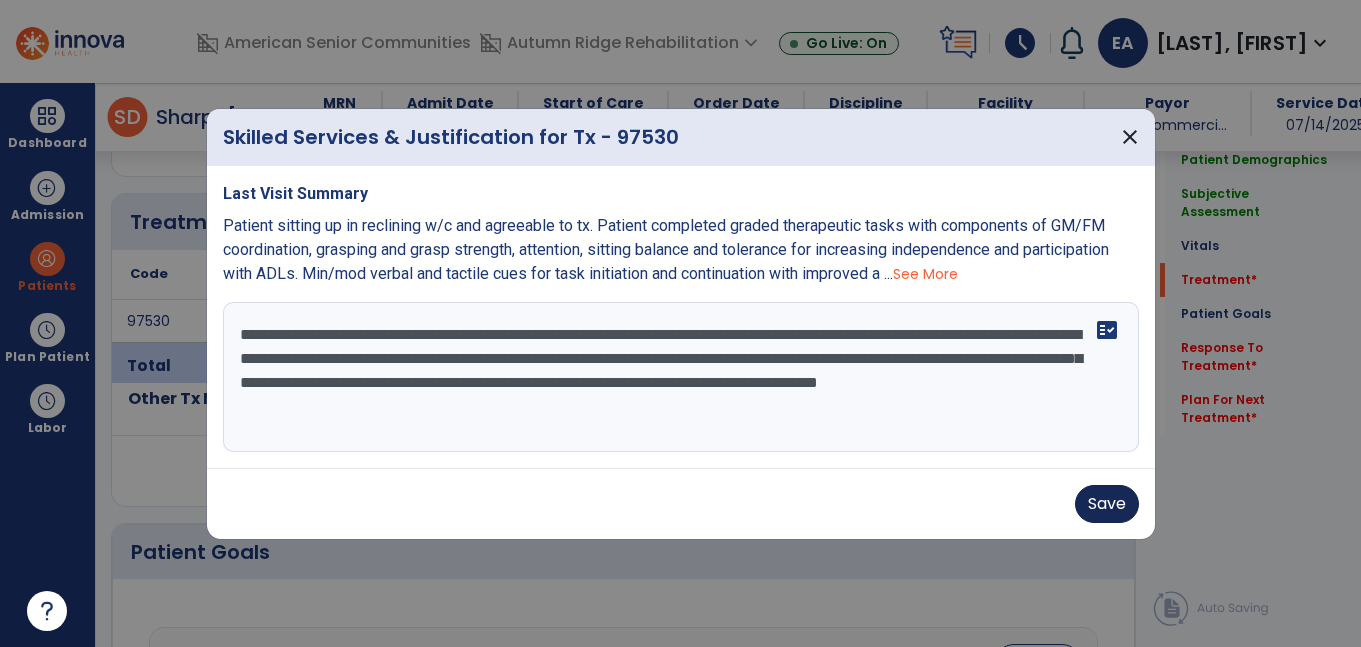 type on "**********" 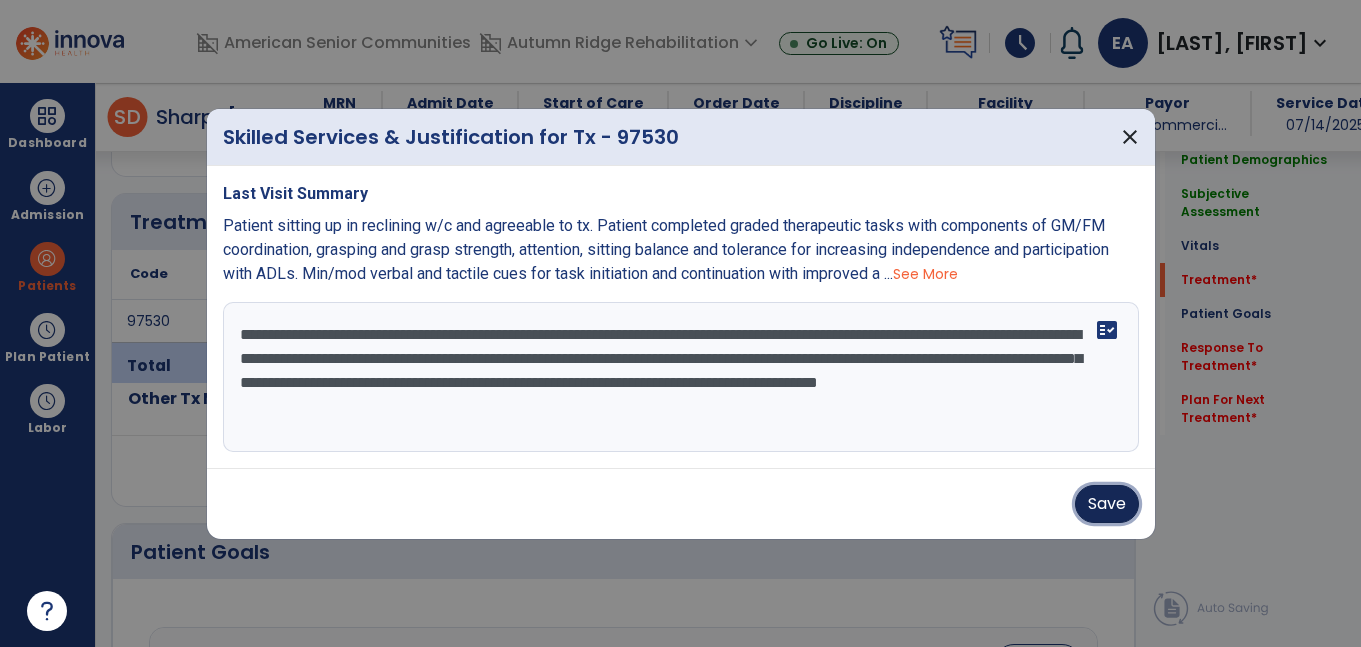 click on "Save" at bounding box center (1107, 504) 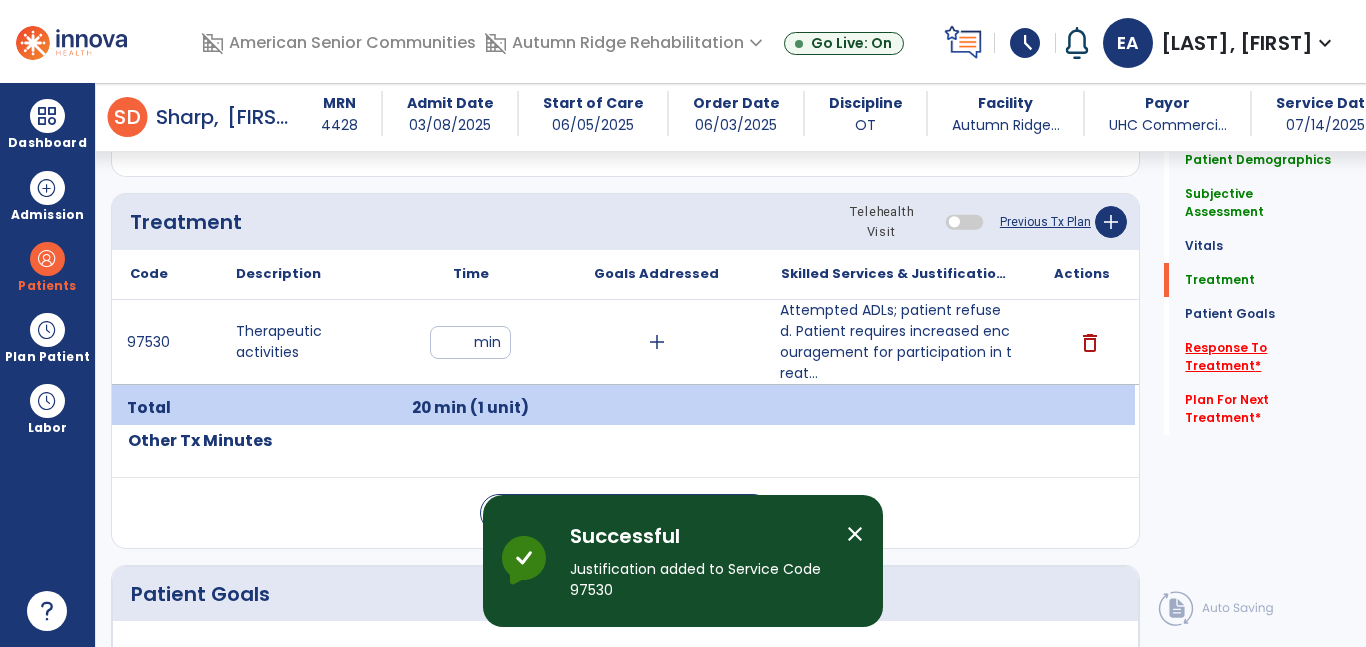 click on "Response To Treatment   *" 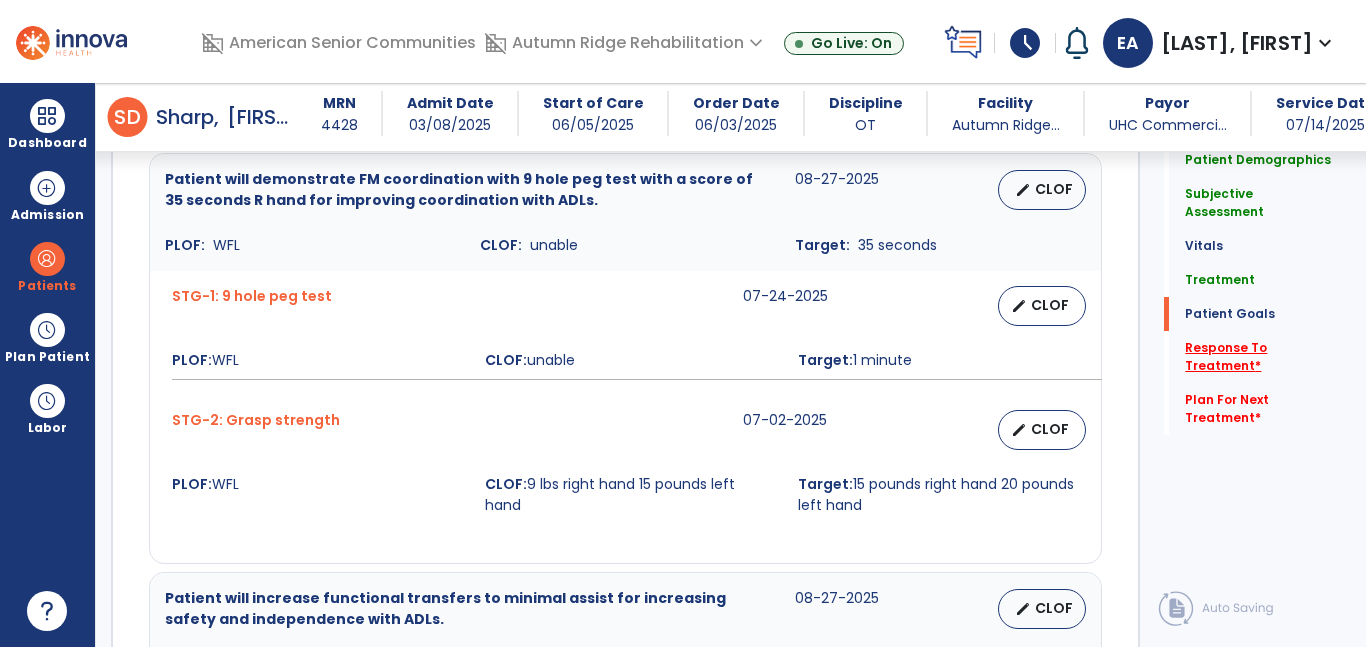 scroll, scrollTop: 3670, scrollLeft: 0, axis: vertical 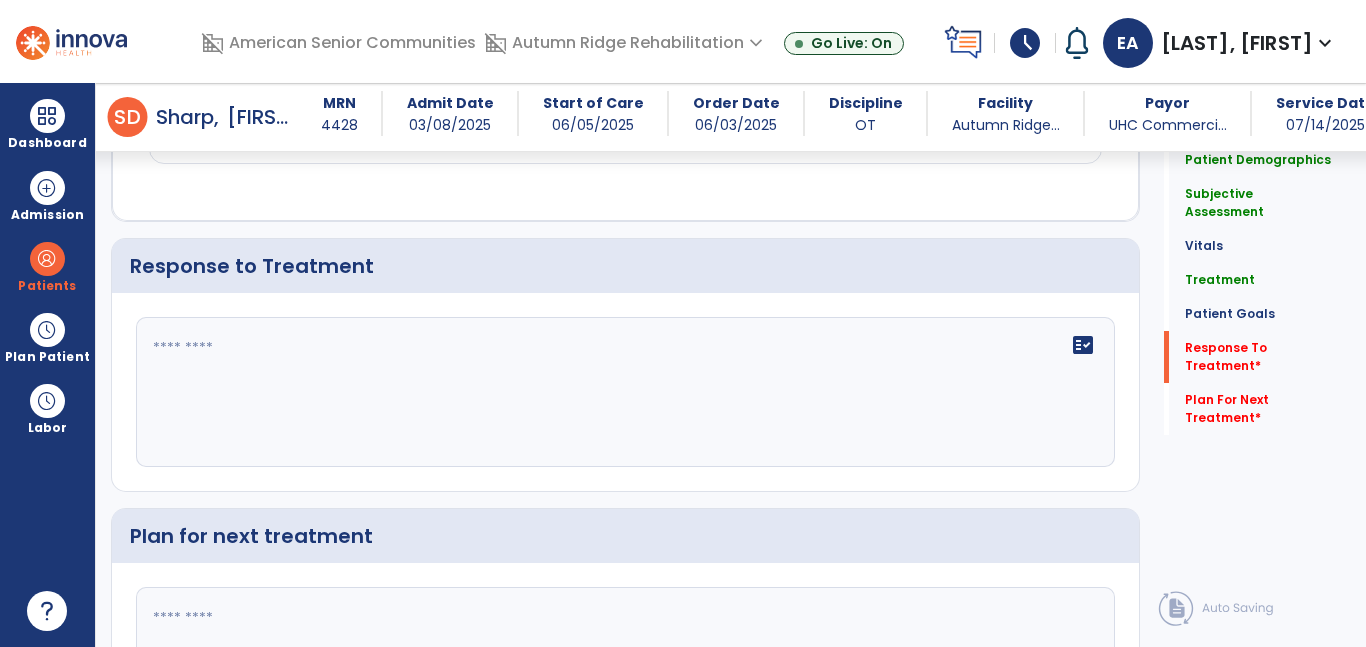 click on "fact_check" 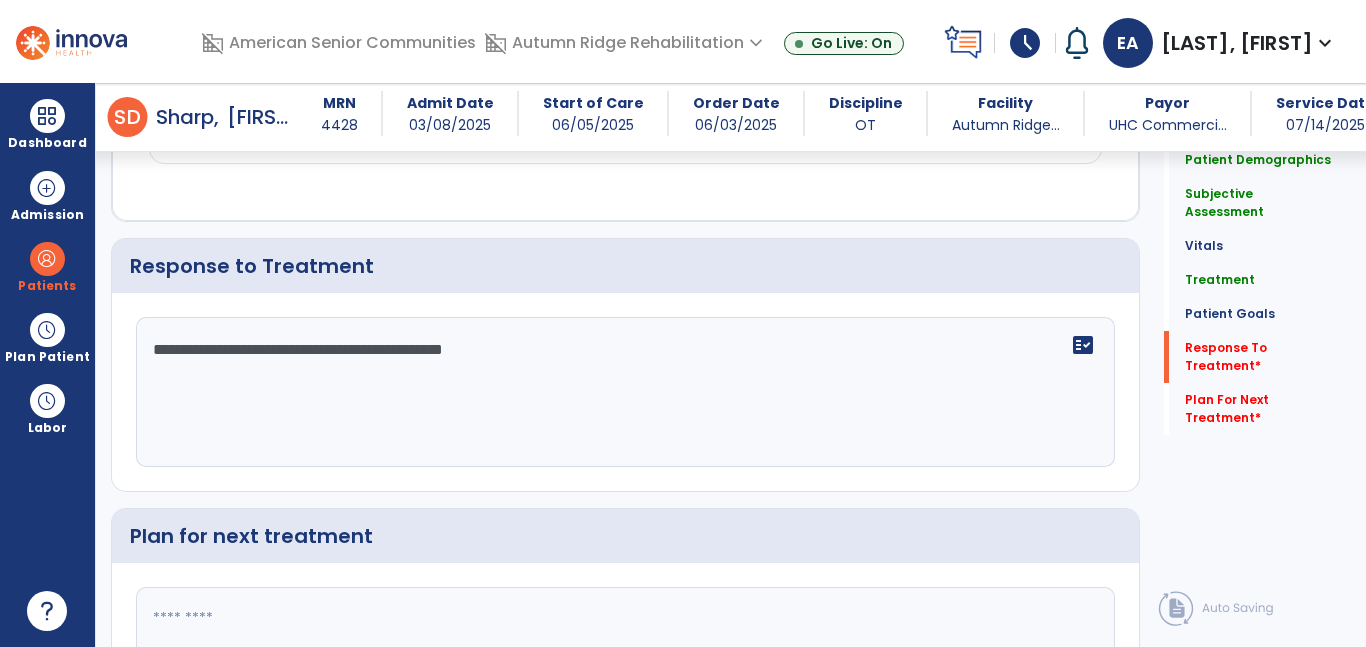scroll, scrollTop: 3851, scrollLeft: 0, axis: vertical 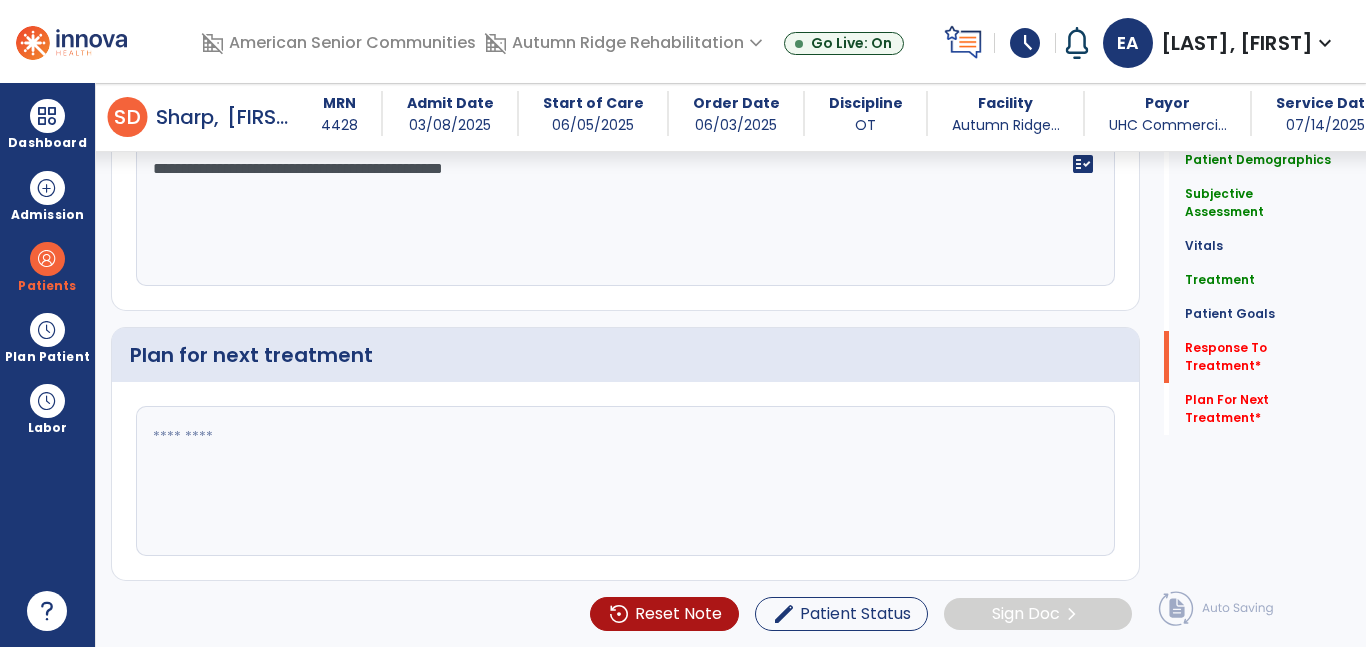 type on "**********" 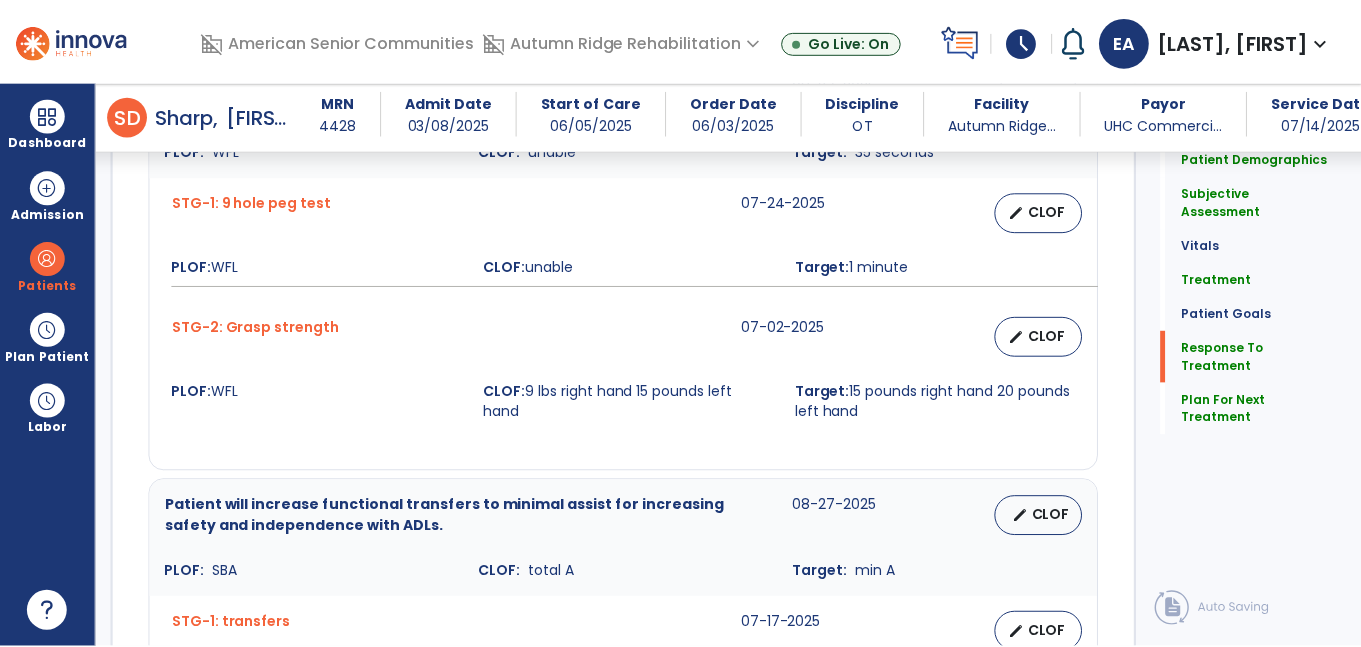 scroll, scrollTop: 3851, scrollLeft: 0, axis: vertical 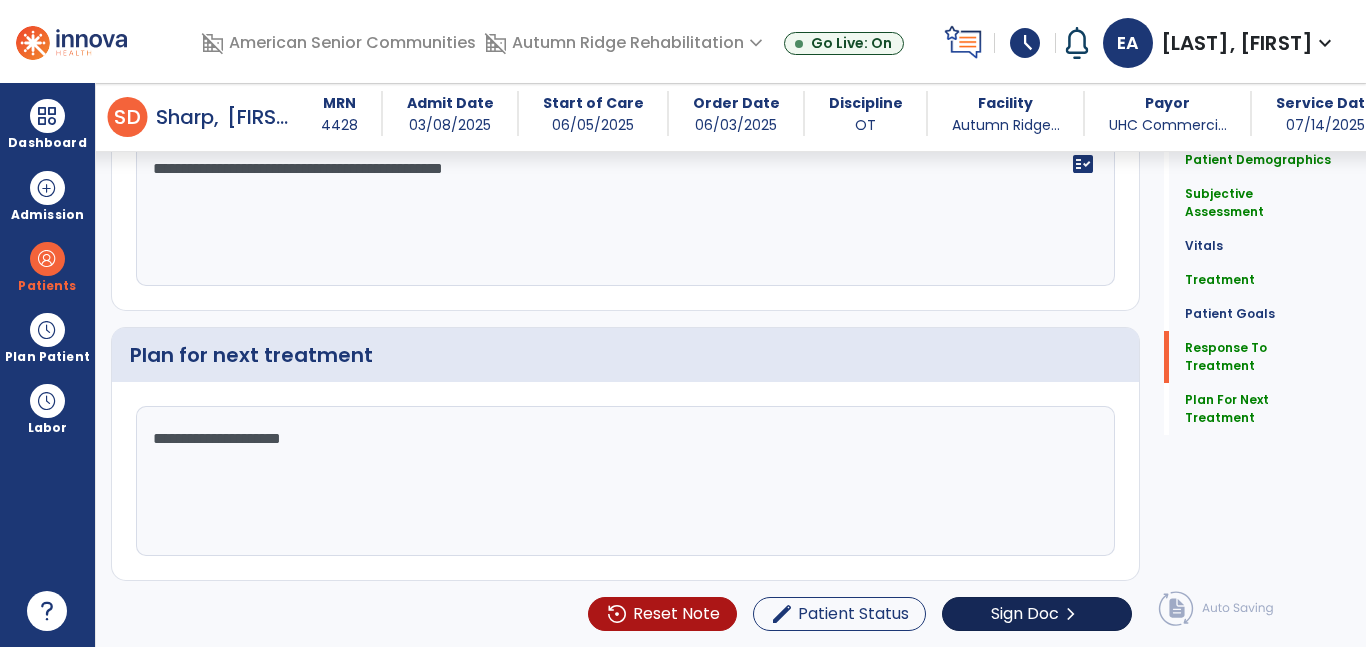 type on "**********" 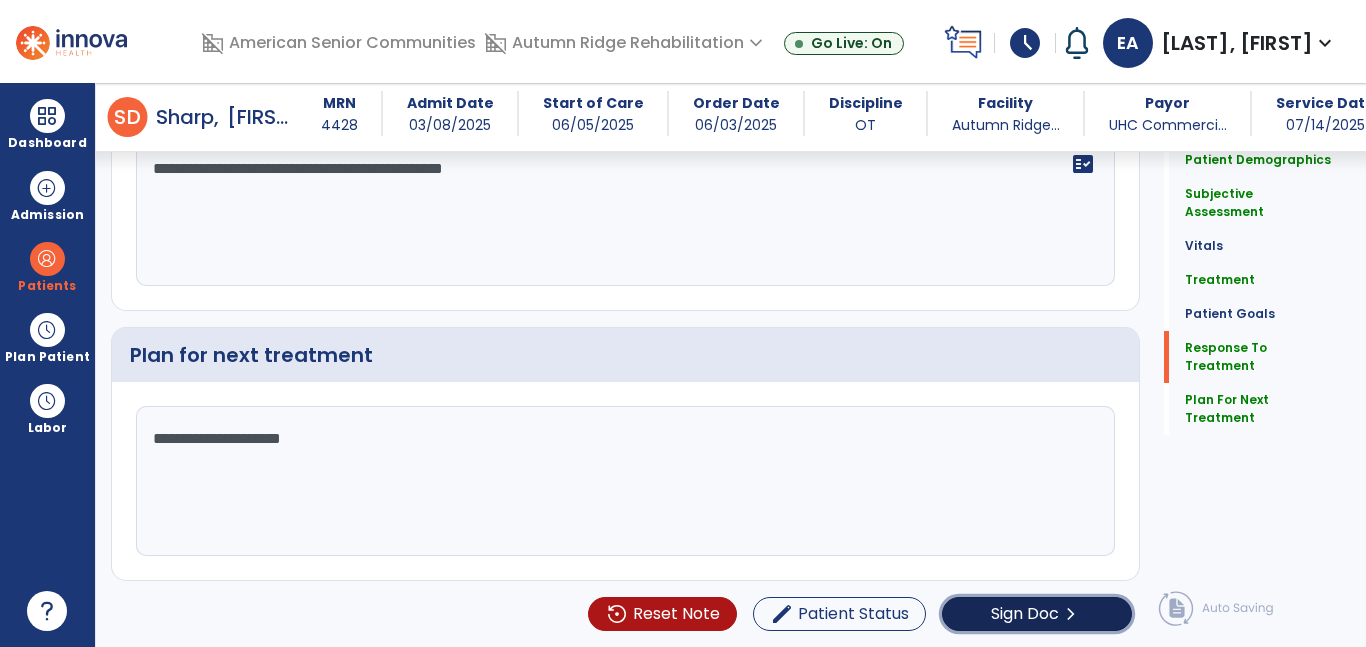 click on "chevron_right" 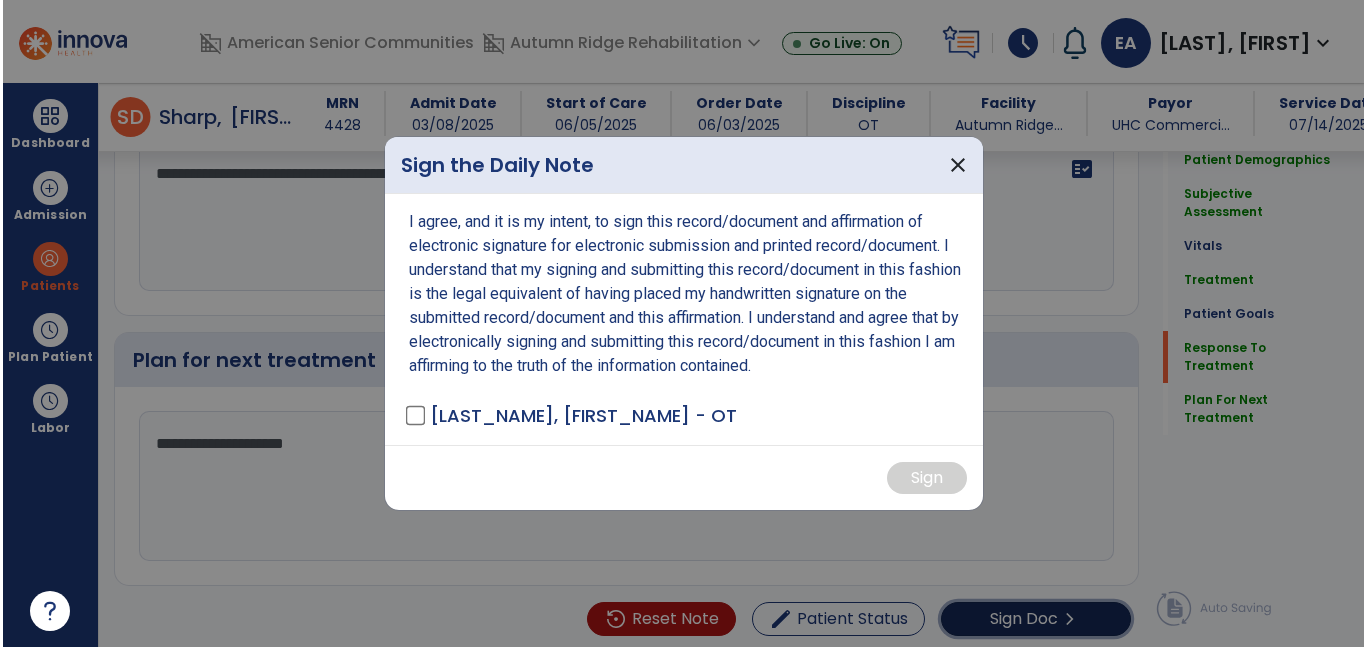 scroll, scrollTop: 3851, scrollLeft: 0, axis: vertical 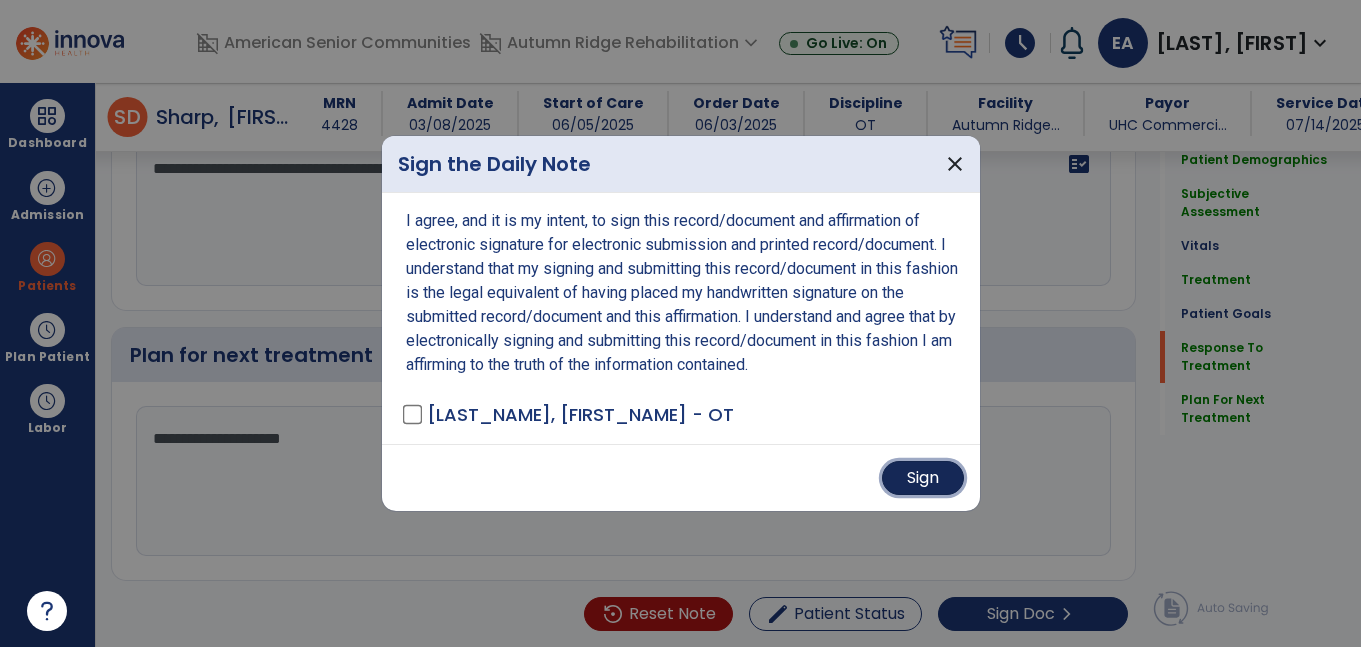 click on "Sign" at bounding box center (923, 478) 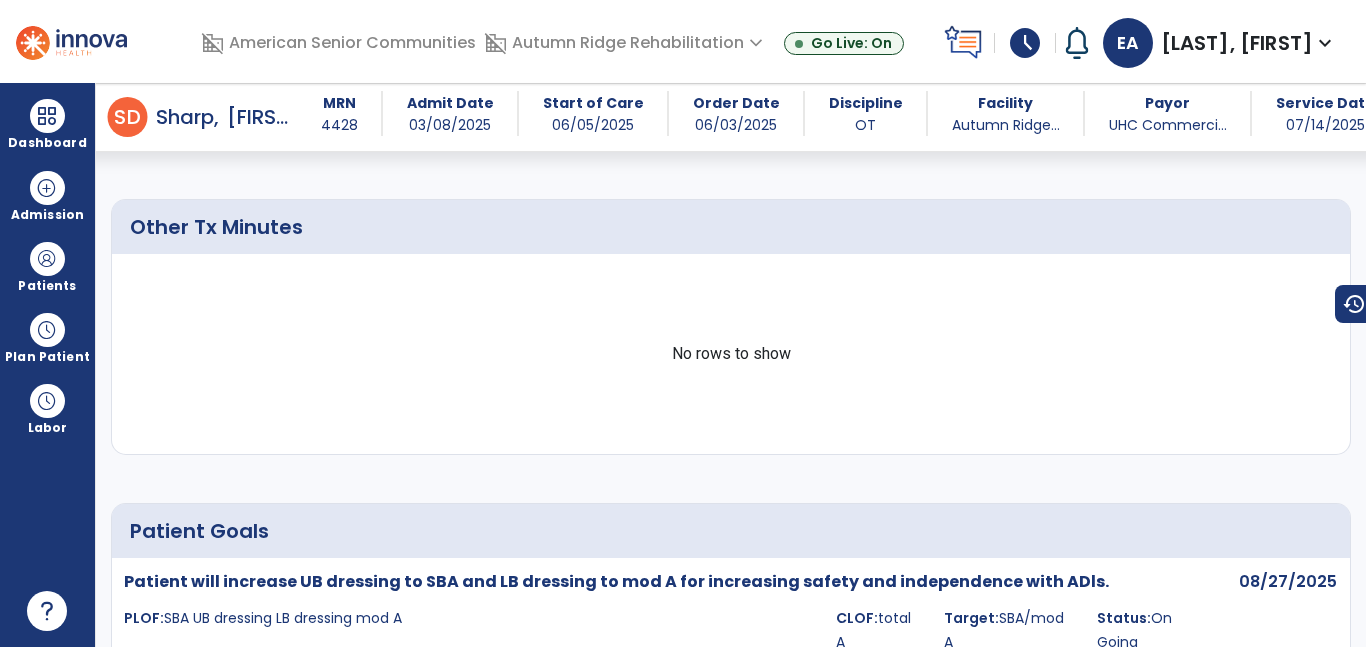 scroll, scrollTop: 0, scrollLeft: 0, axis: both 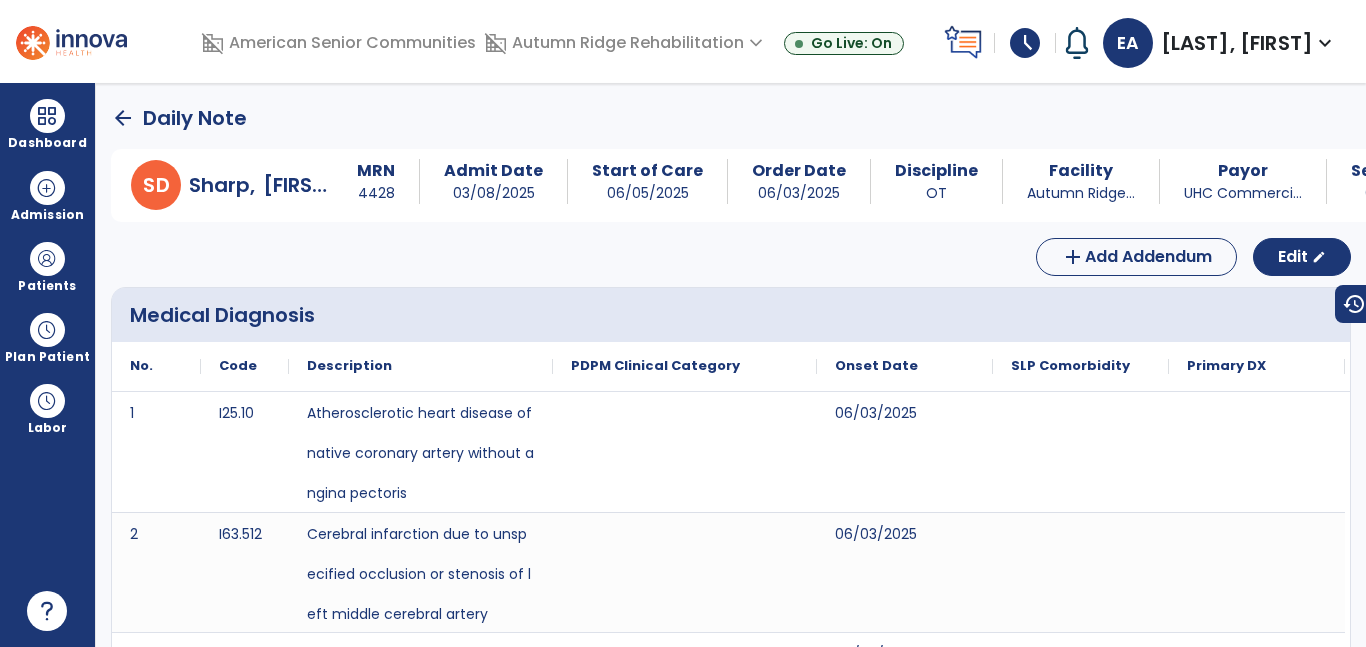 click on "arrow_back" 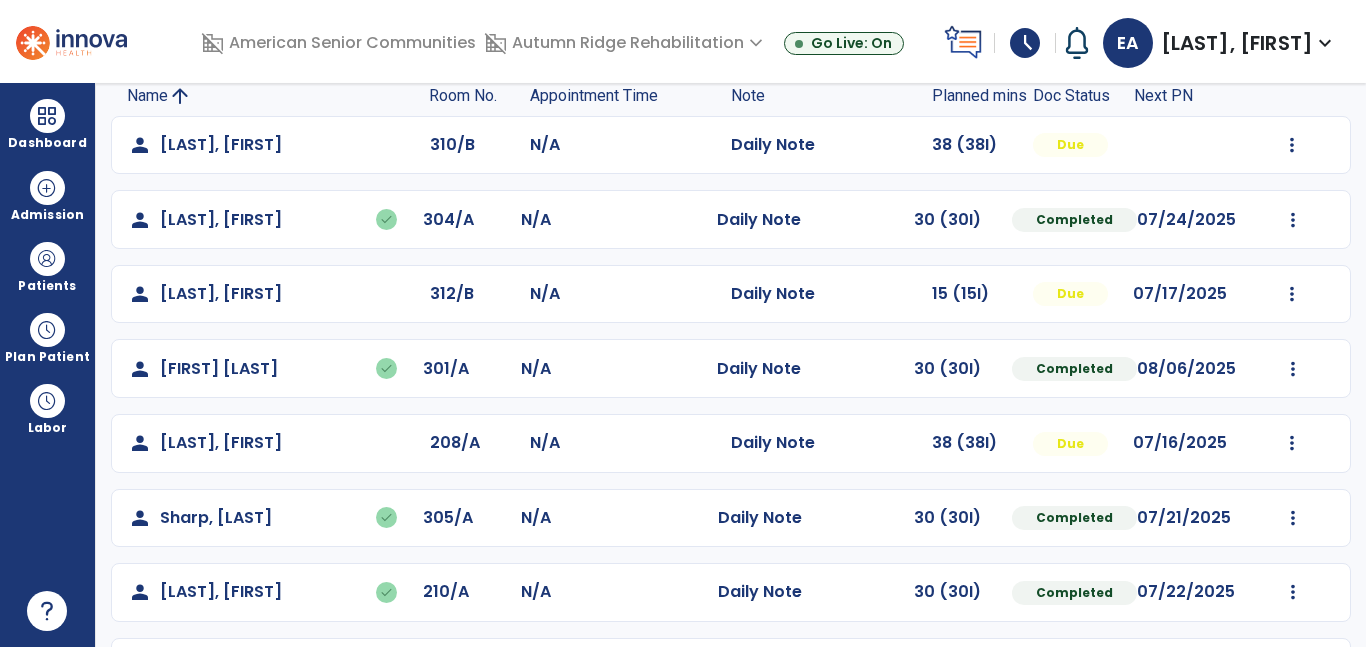 scroll, scrollTop: 138, scrollLeft: 0, axis: vertical 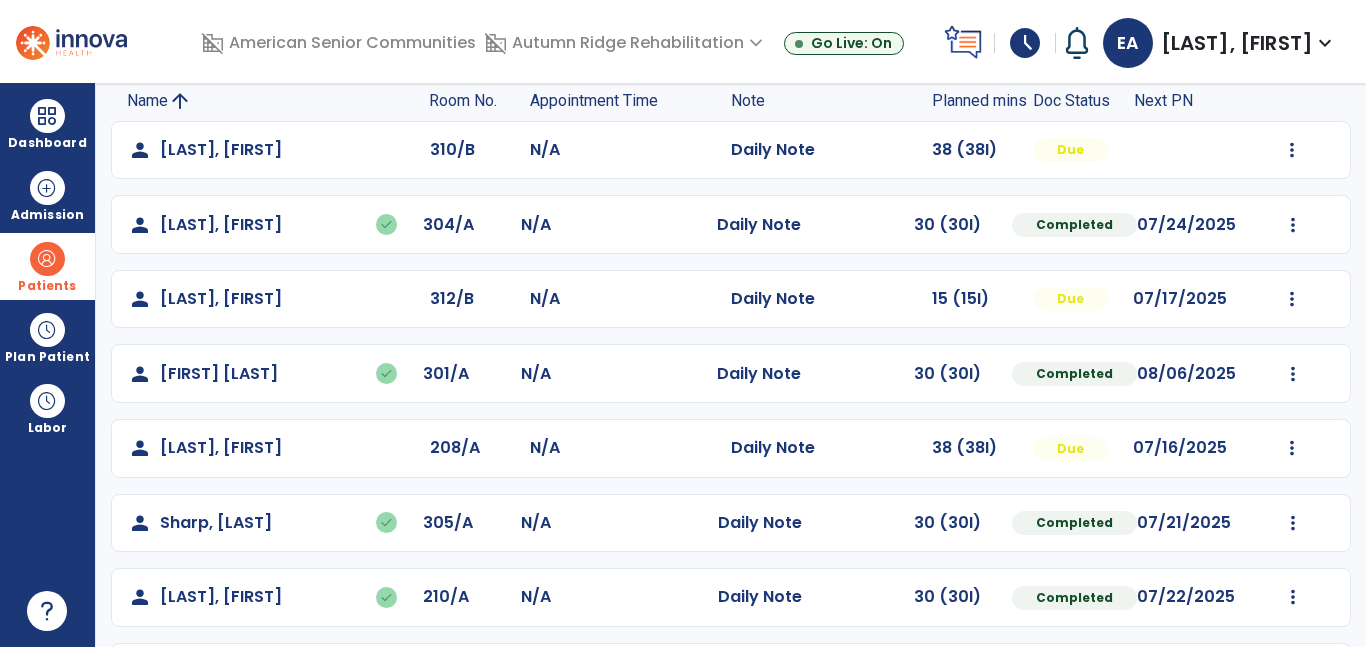 click at bounding box center [47, 259] 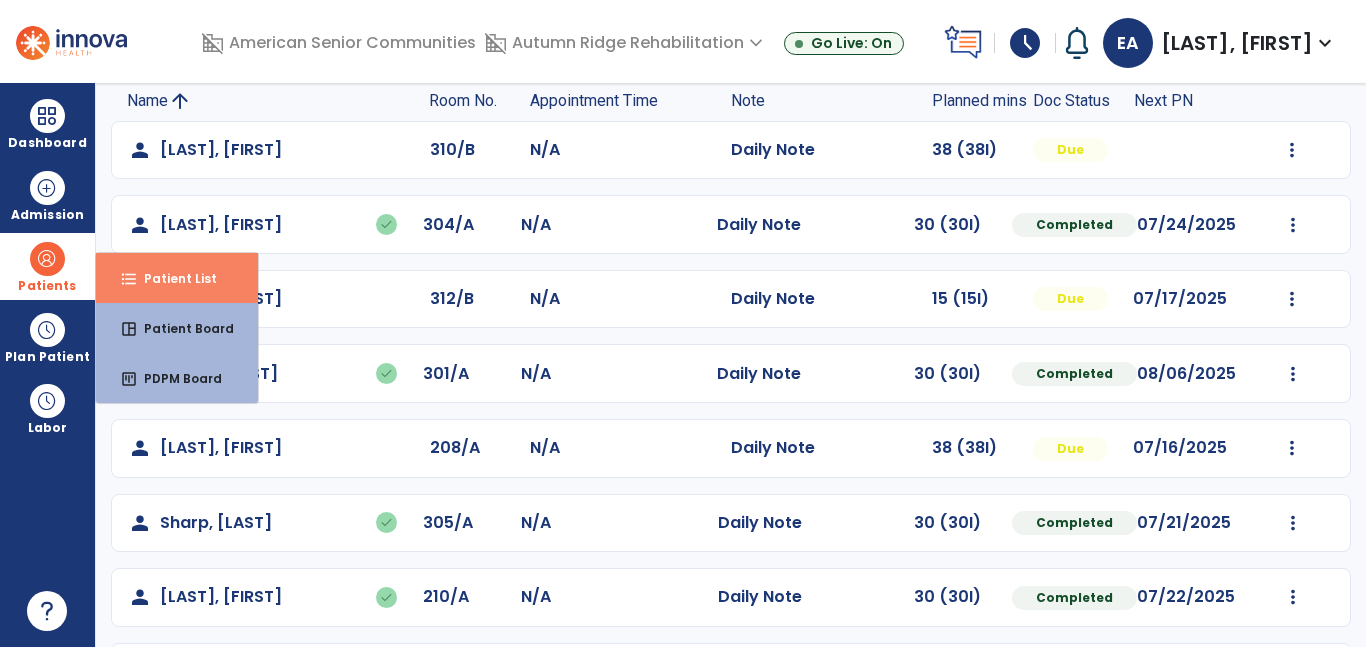 click on "Patient List" at bounding box center (172, 278) 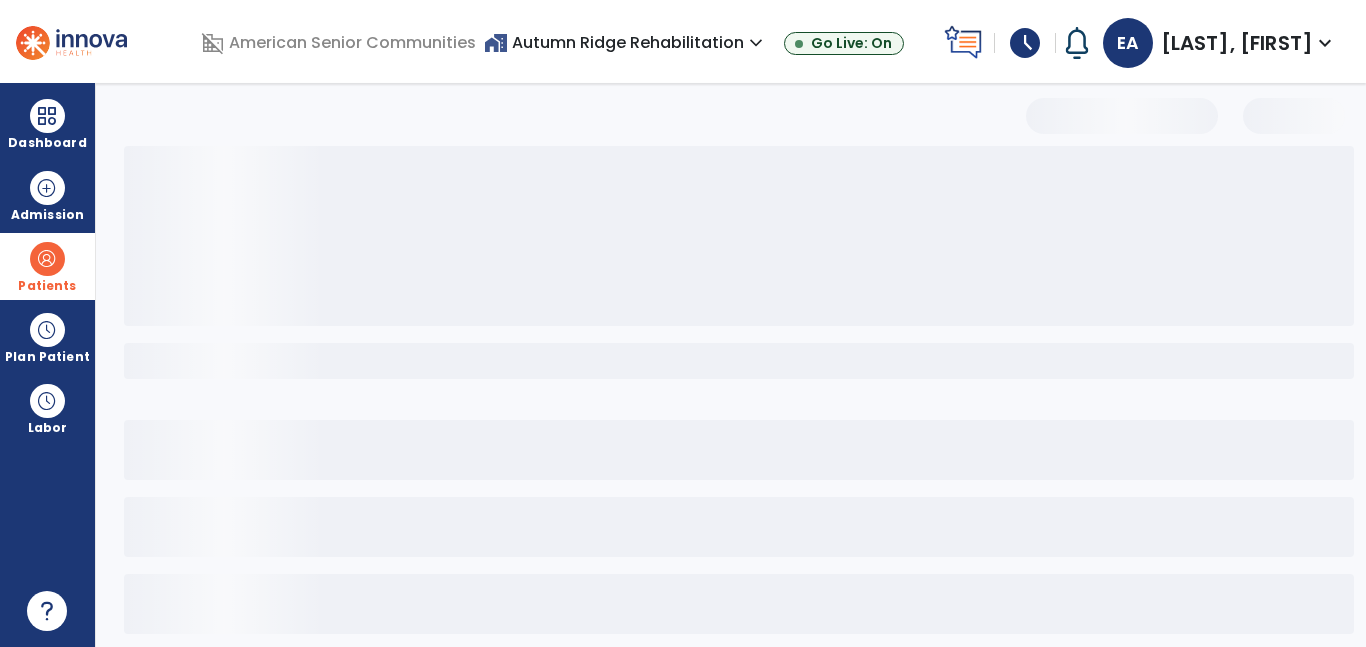 scroll, scrollTop: 96, scrollLeft: 0, axis: vertical 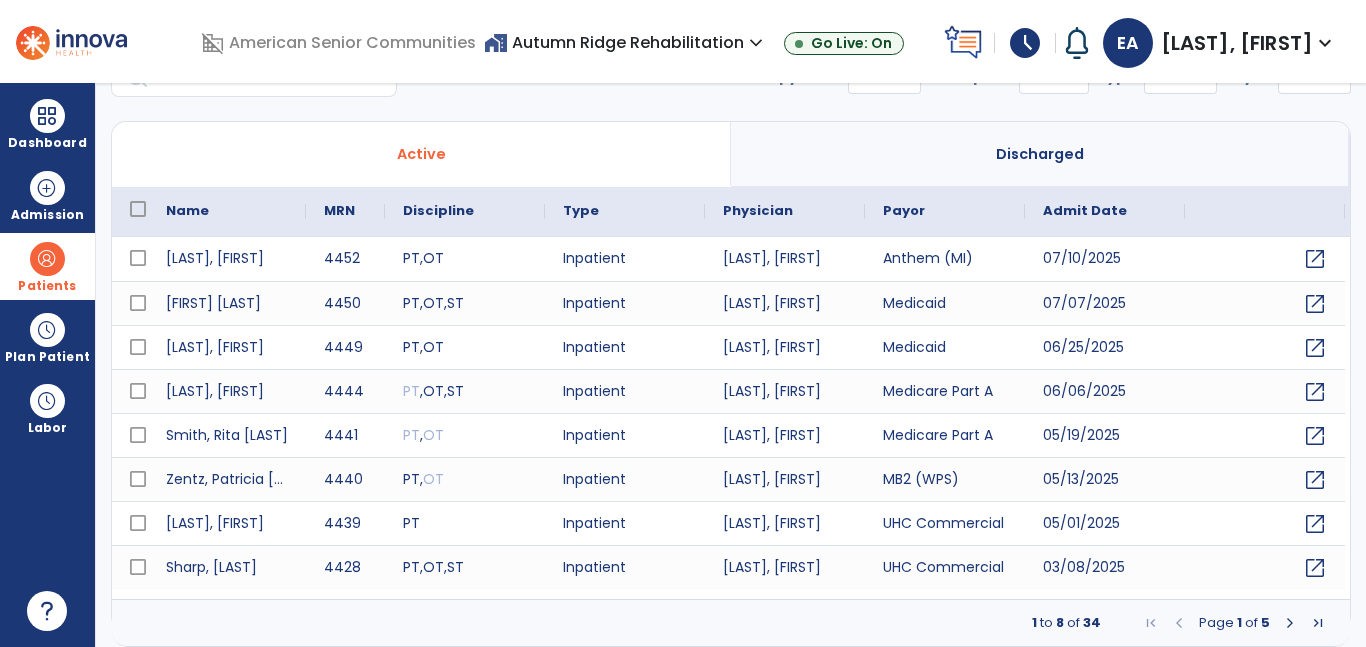 select on "***" 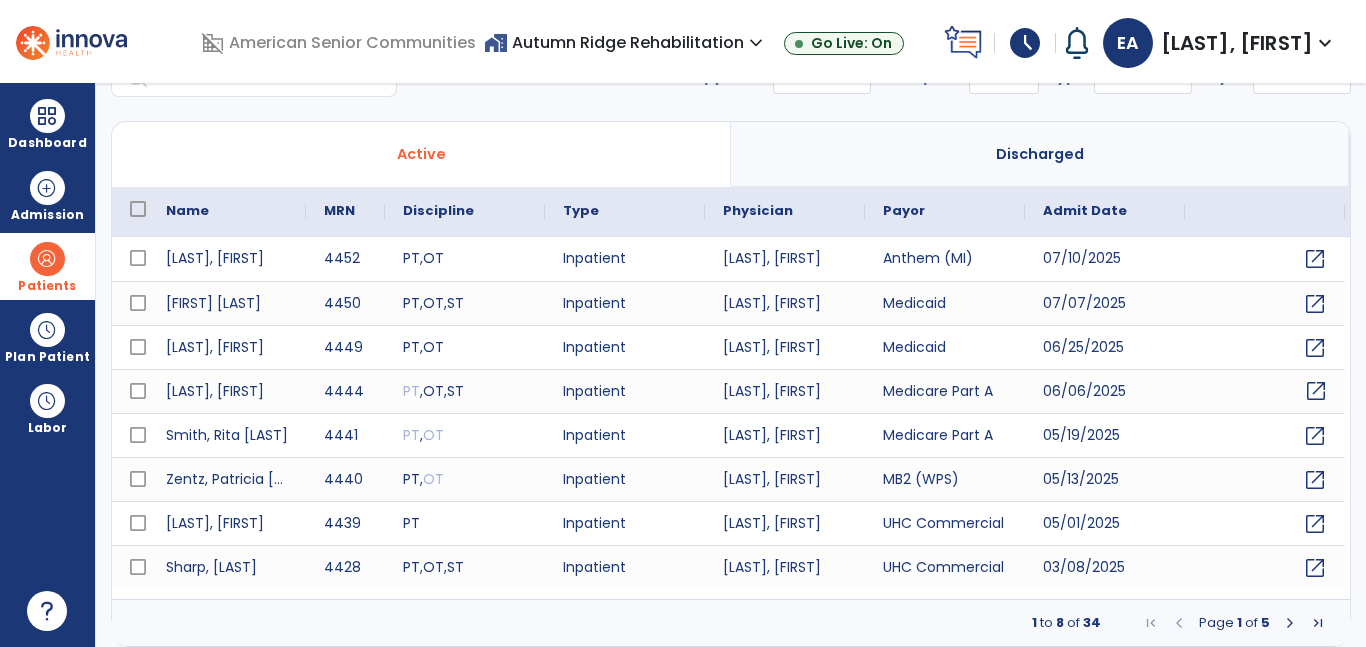 click on "open_in_new" at bounding box center (1316, 391) 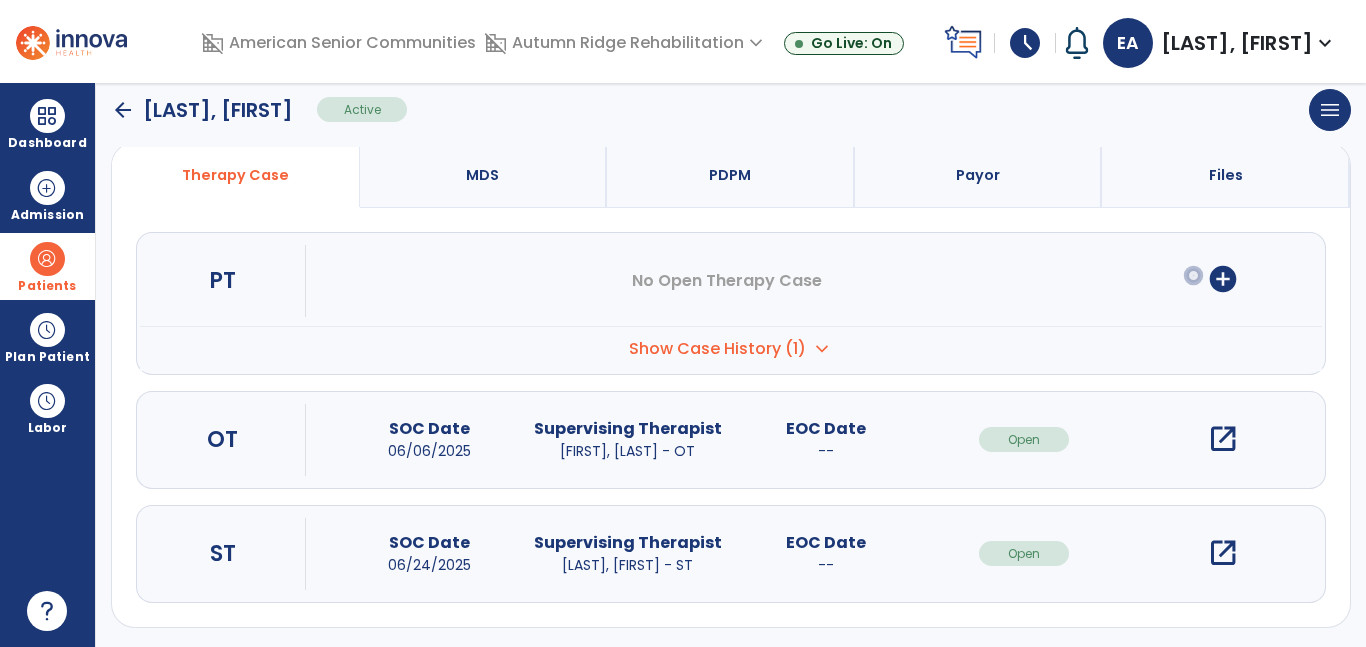 scroll, scrollTop: 159, scrollLeft: 0, axis: vertical 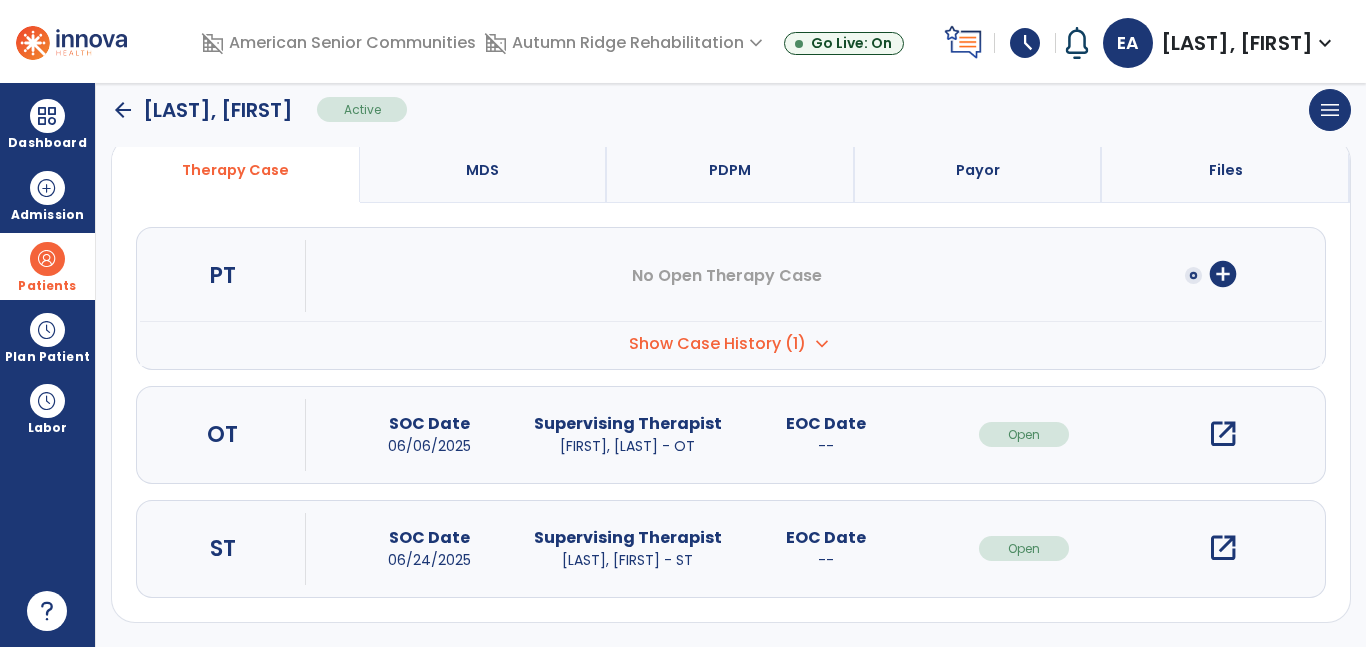 click on "open_in_new" at bounding box center [1223, 434] 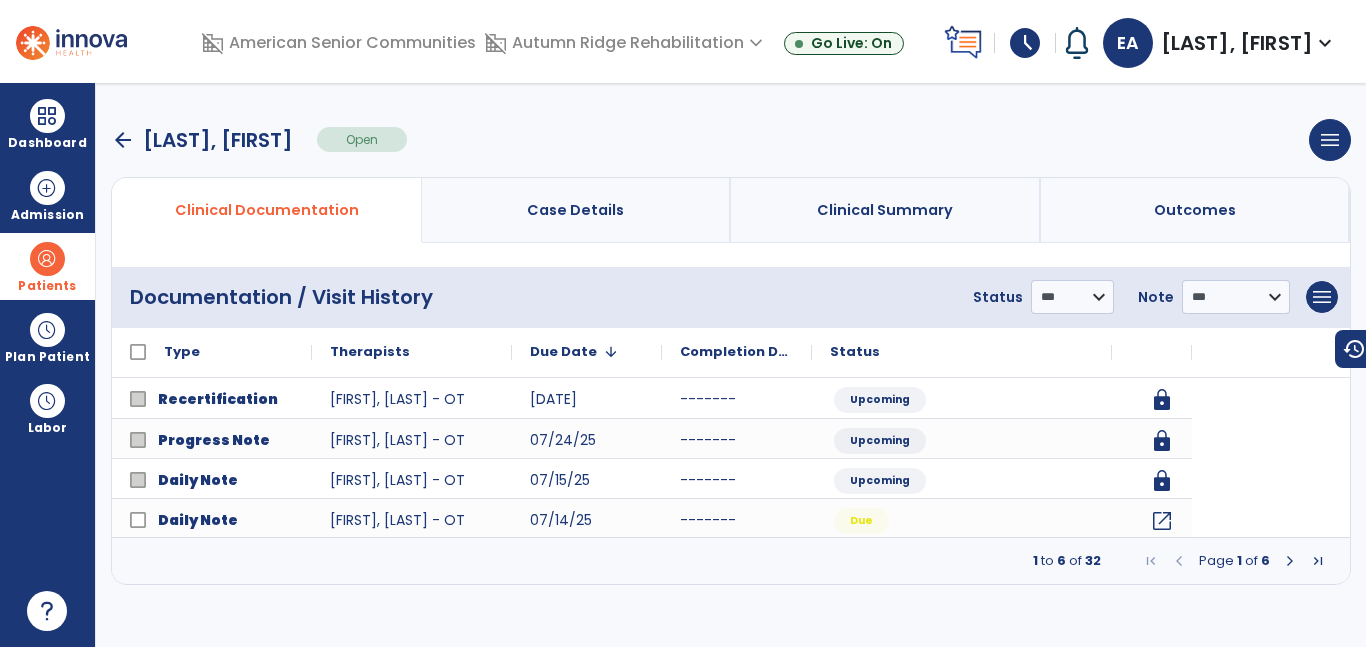 scroll, scrollTop: 0, scrollLeft: 0, axis: both 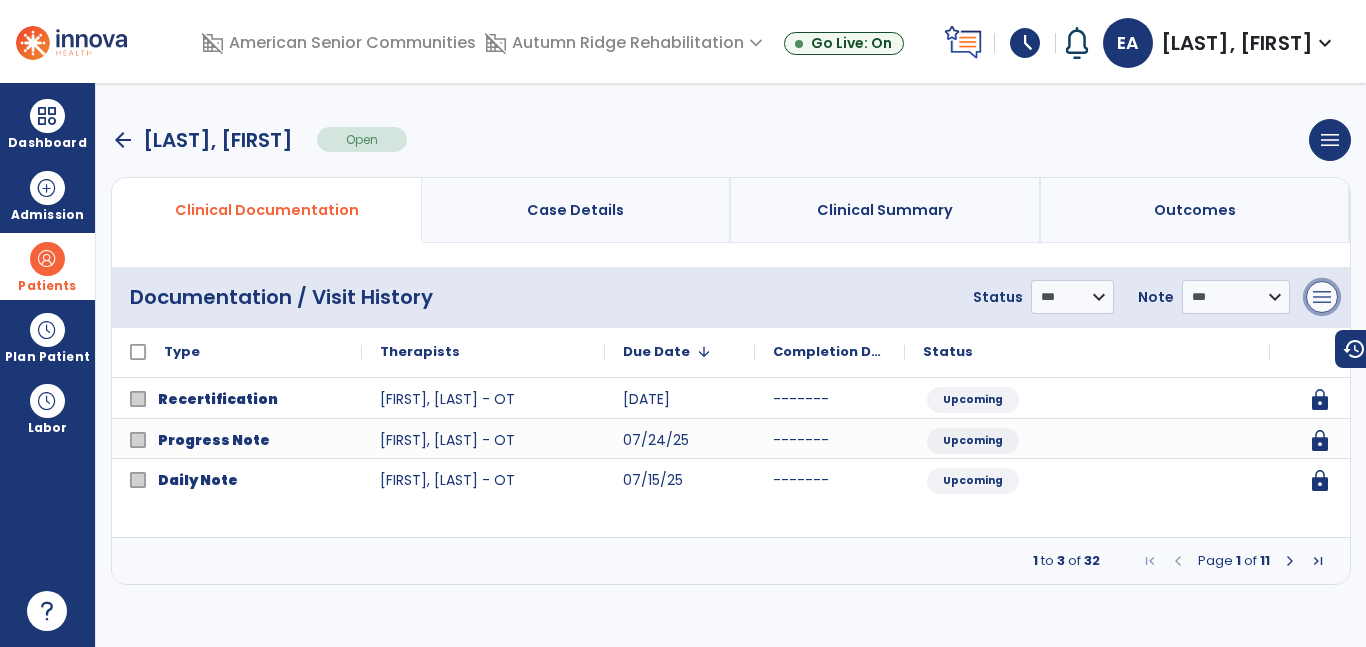 click on "menu" at bounding box center (1322, 297) 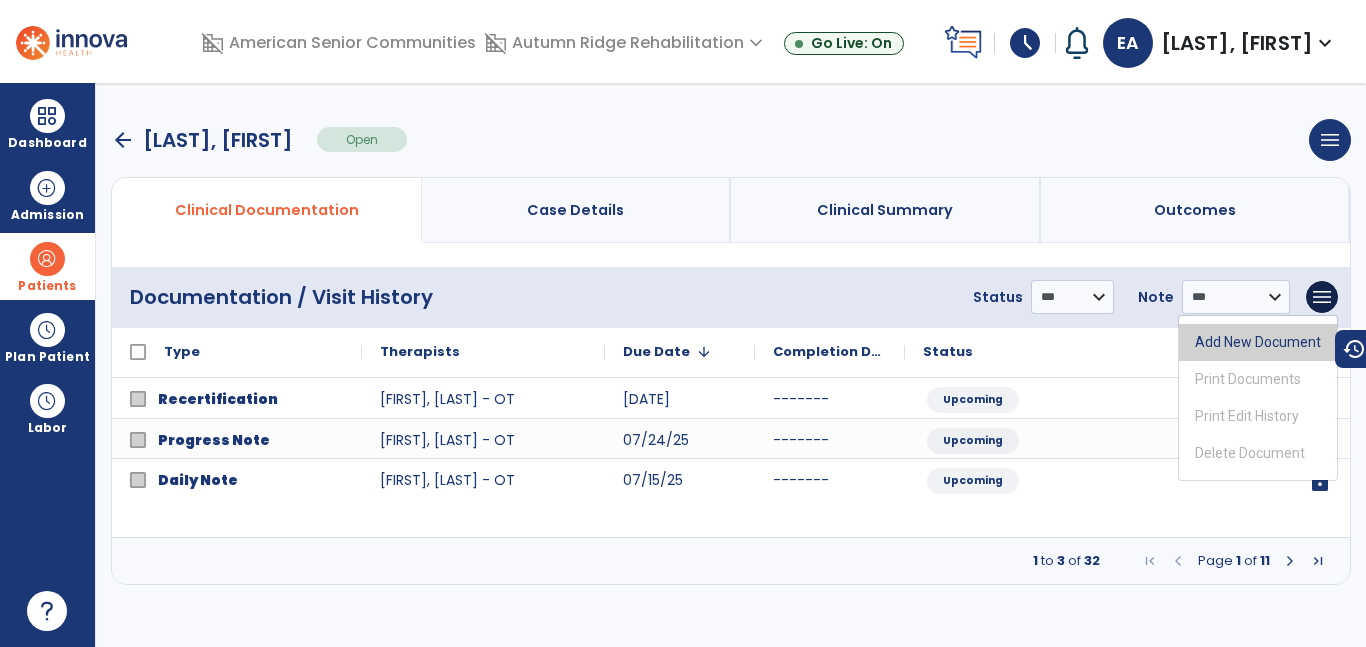 click on "Add New Document" at bounding box center [1258, 342] 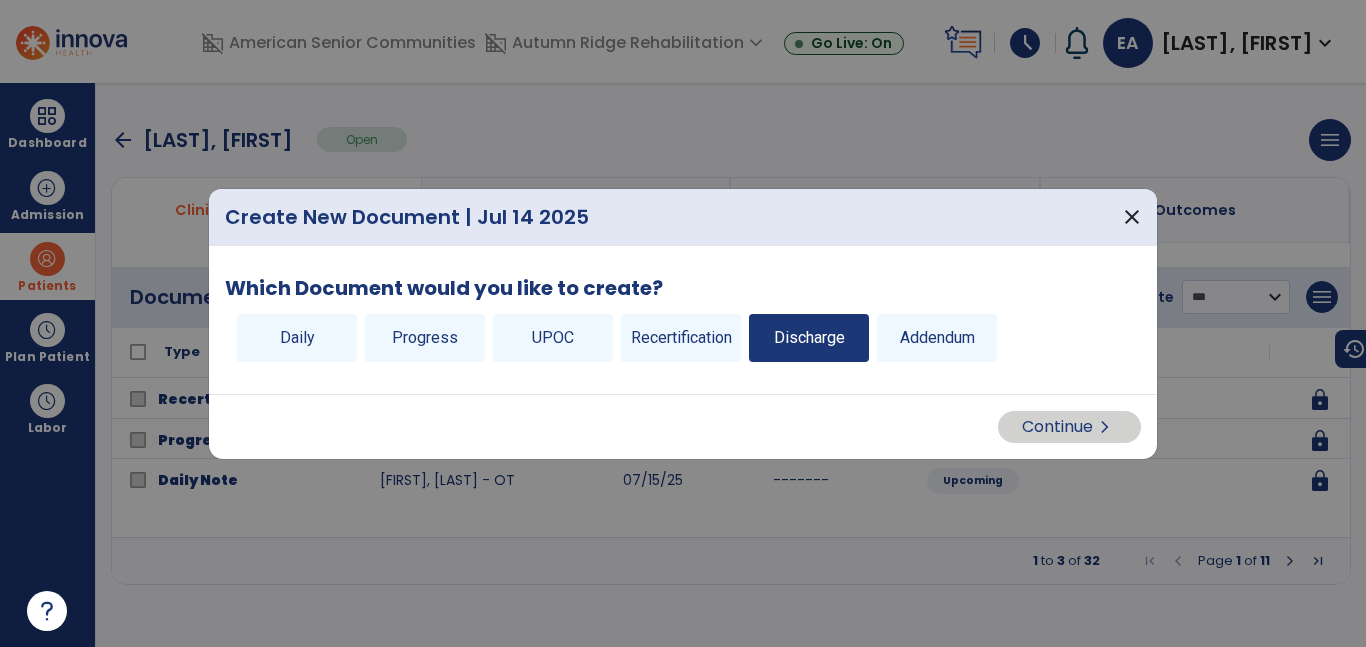 click on "Discharge" at bounding box center [809, 338] 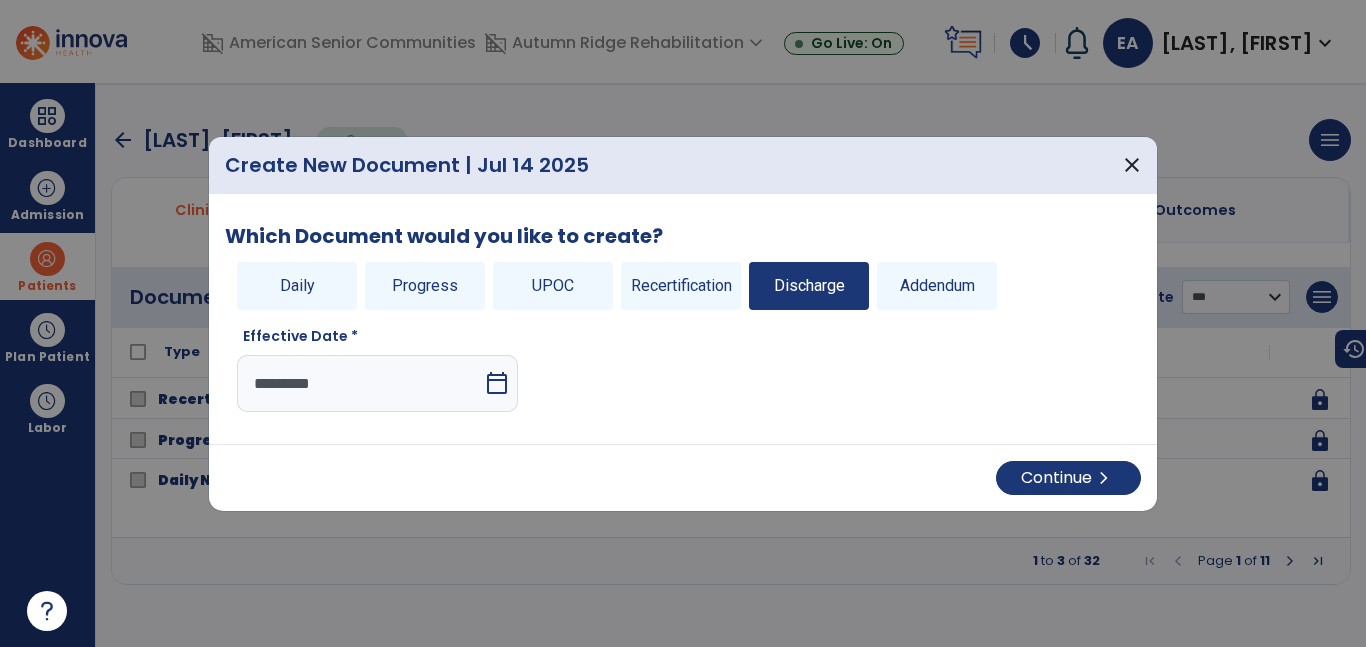 click on "*********" at bounding box center [360, 383] 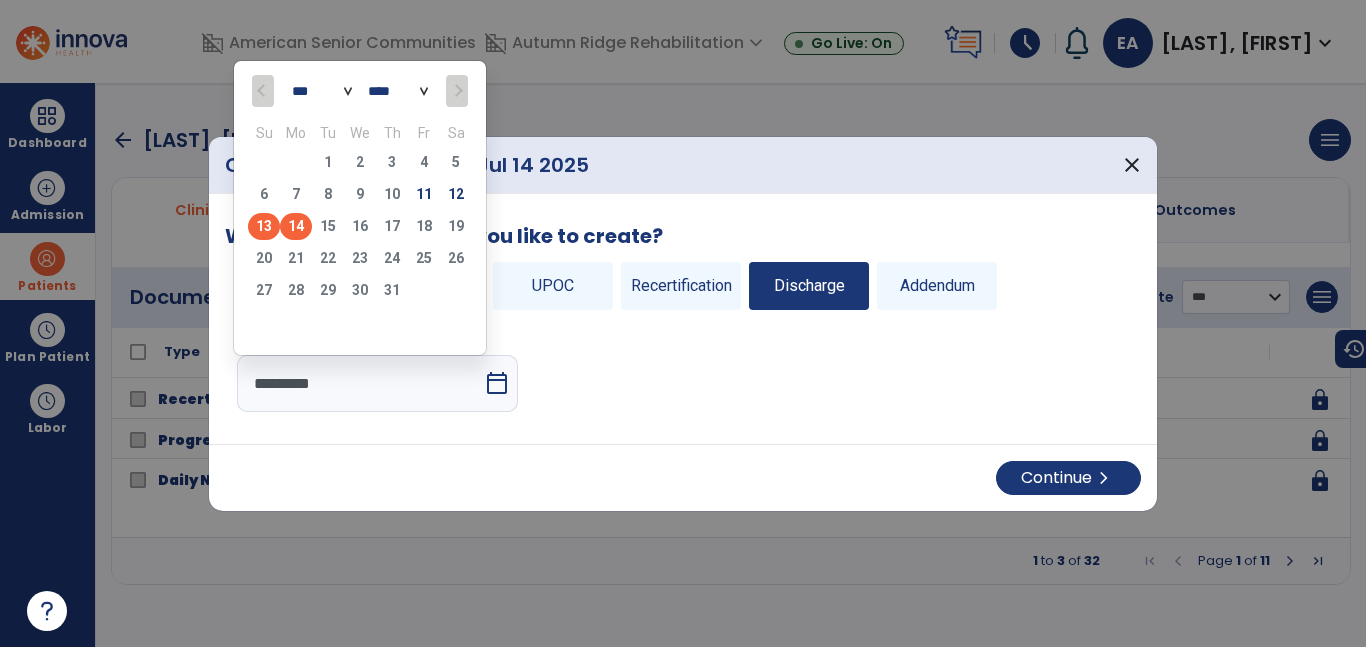 click on "13" 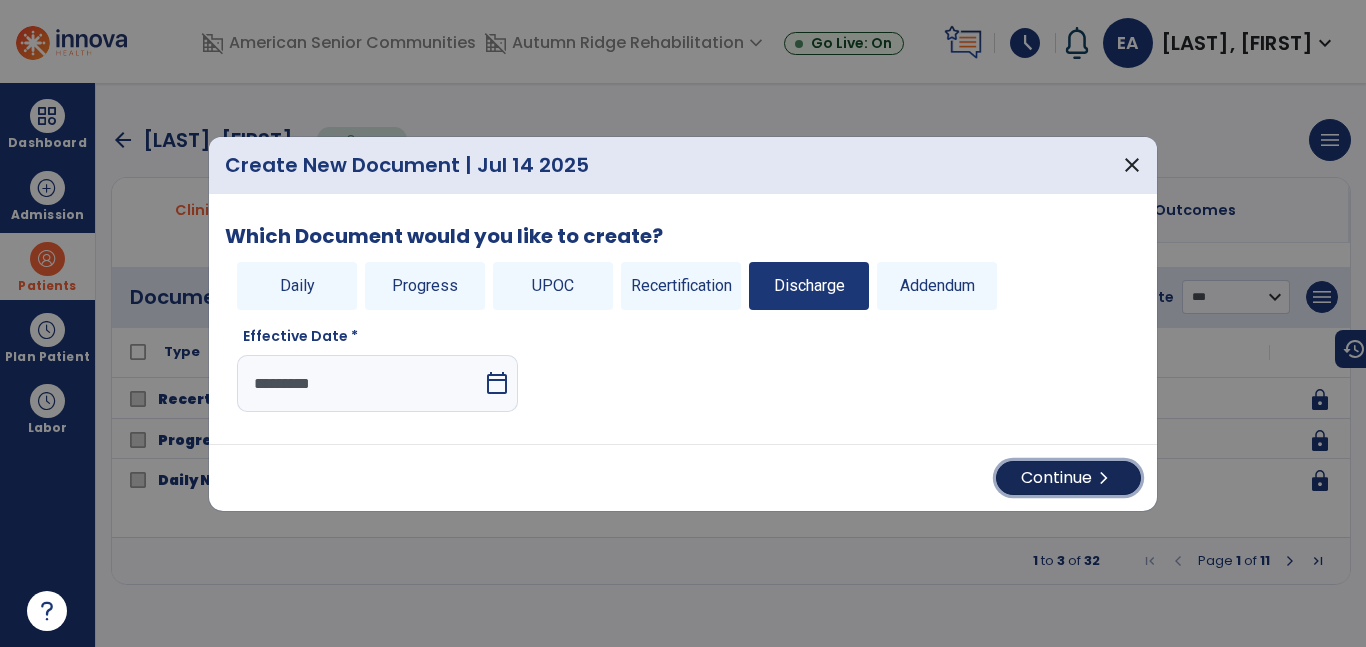 click on "Continue   chevron_right" at bounding box center (1068, 478) 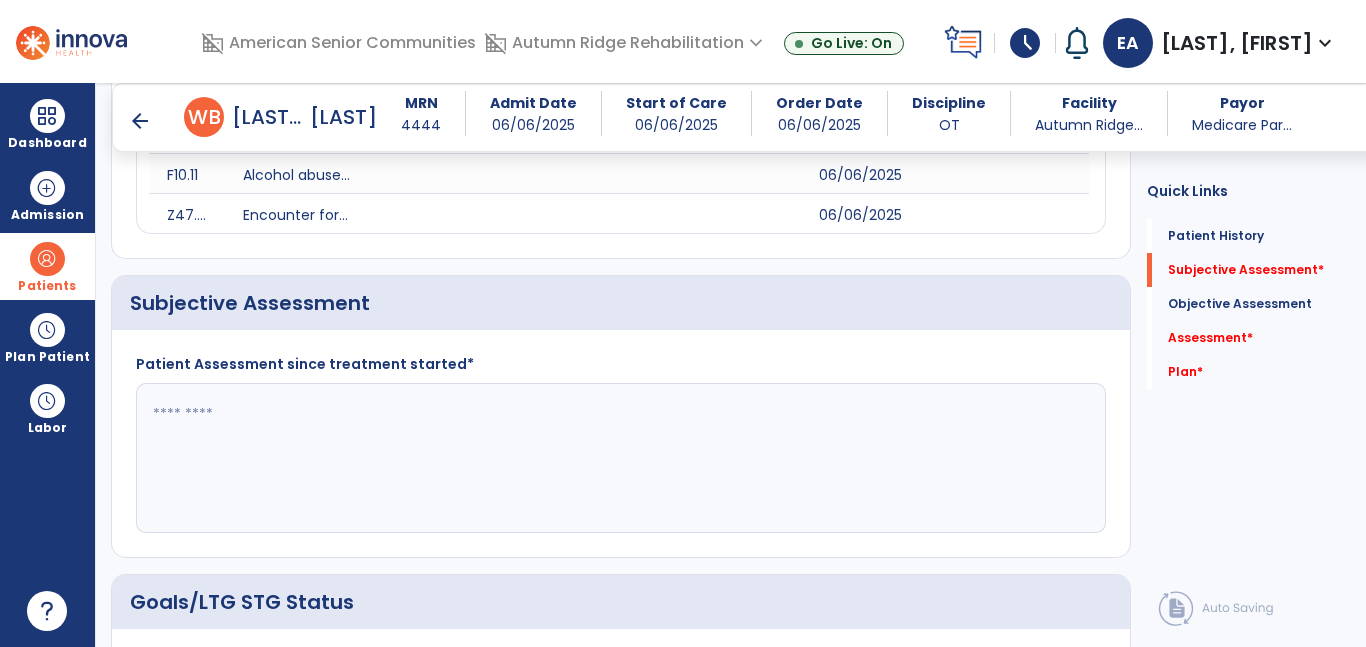 scroll, scrollTop: 324, scrollLeft: 0, axis: vertical 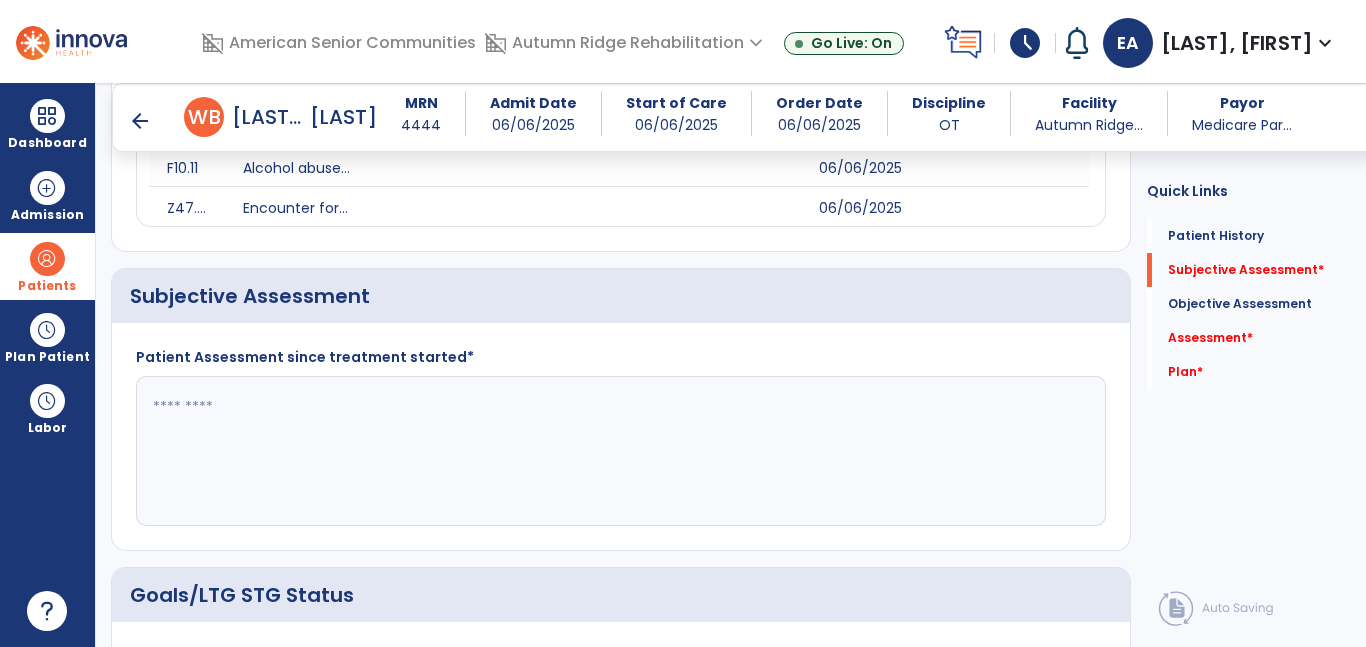 click 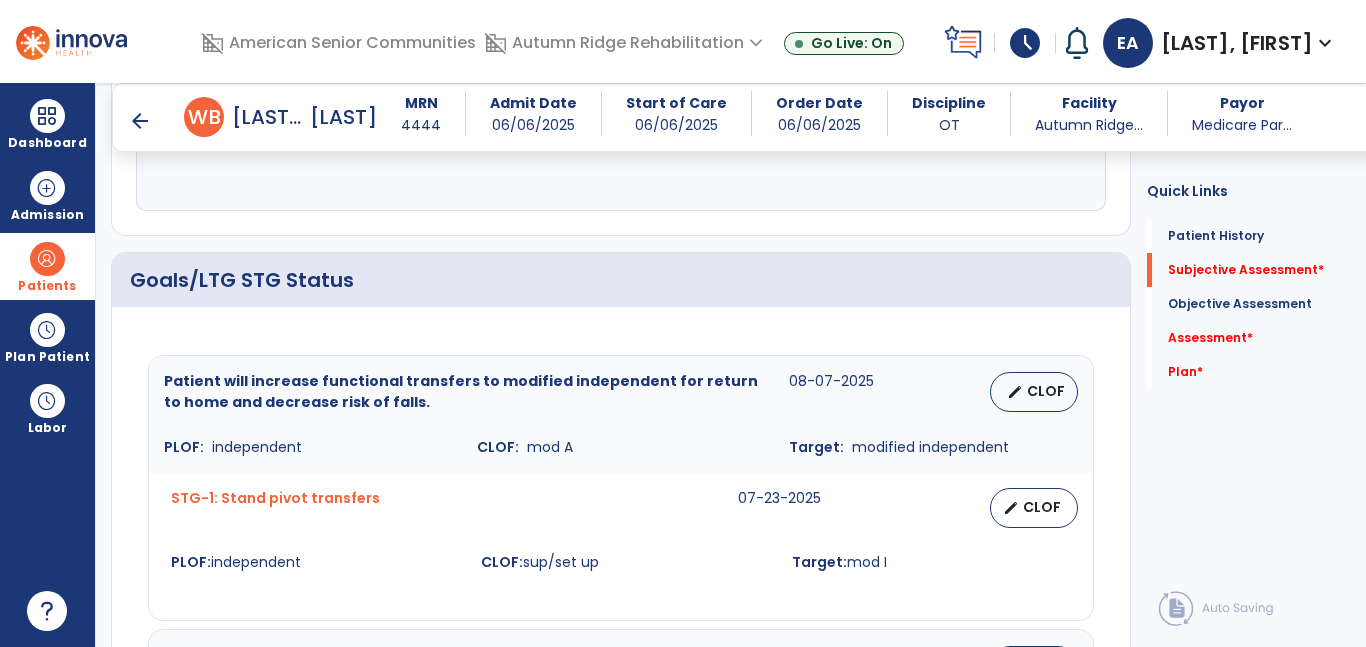 scroll, scrollTop: 644, scrollLeft: 0, axis: vertical 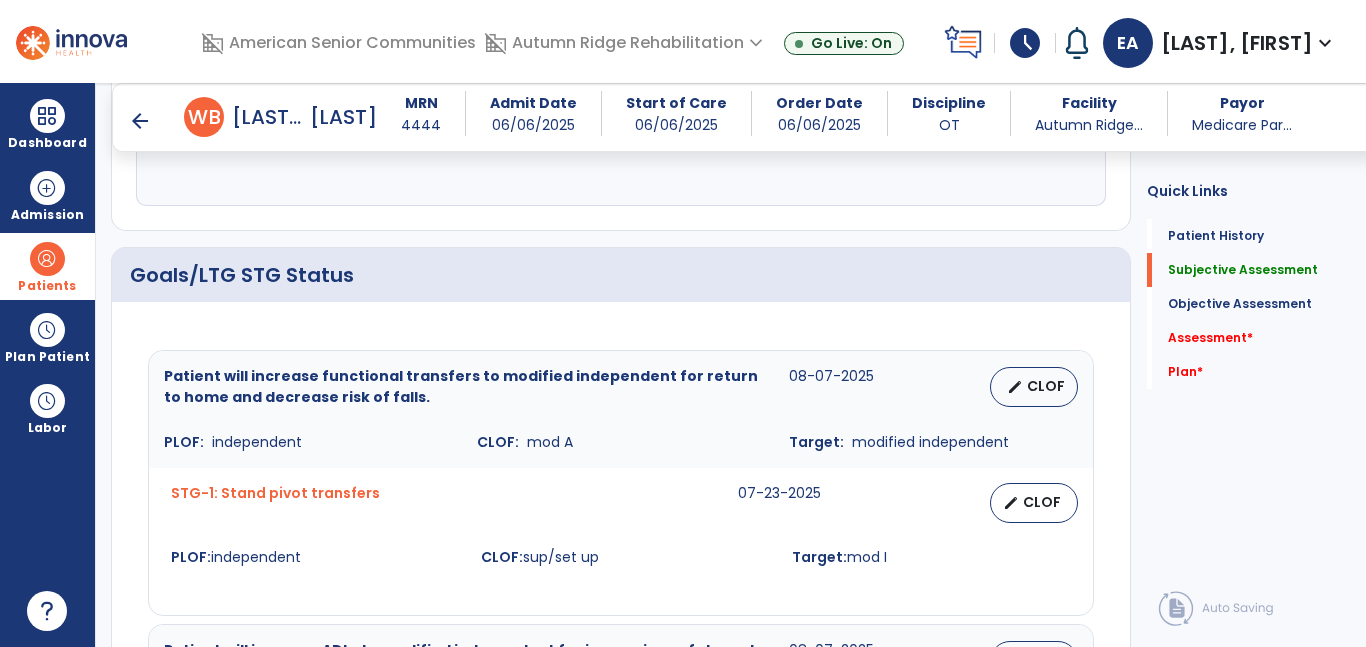 type on "**********" 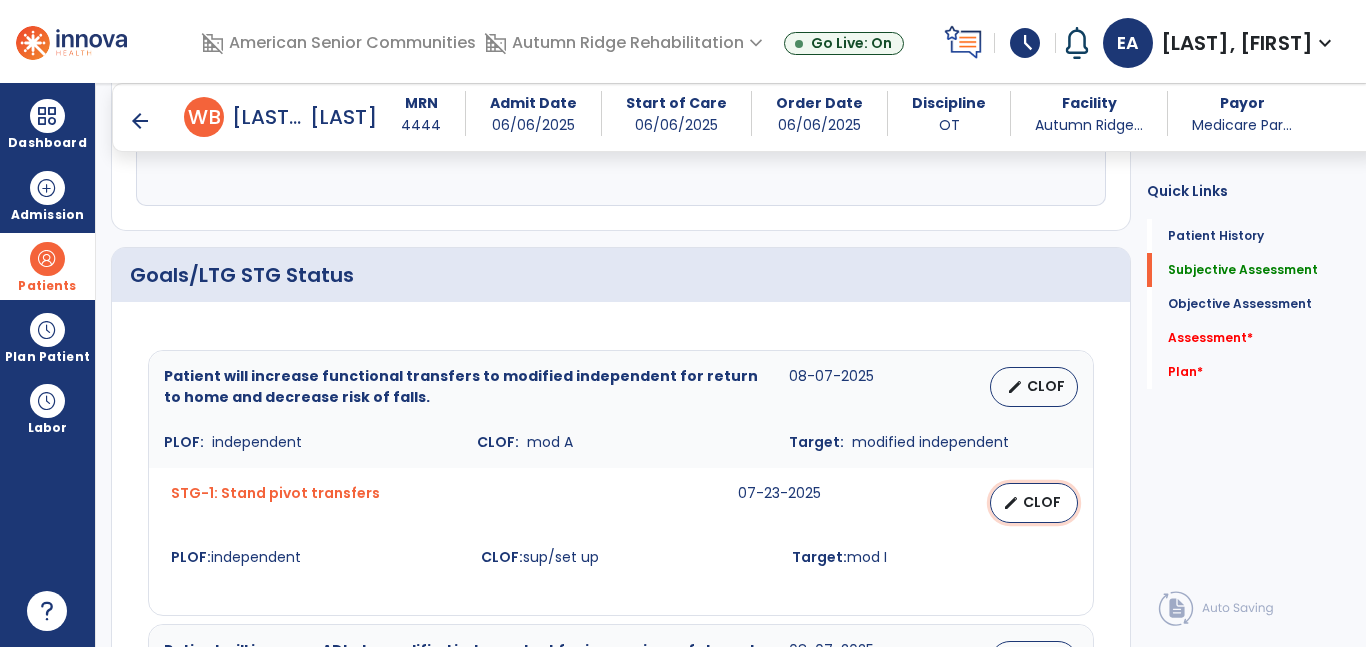 click on "CLOF" at bounding box center (1042, 502) 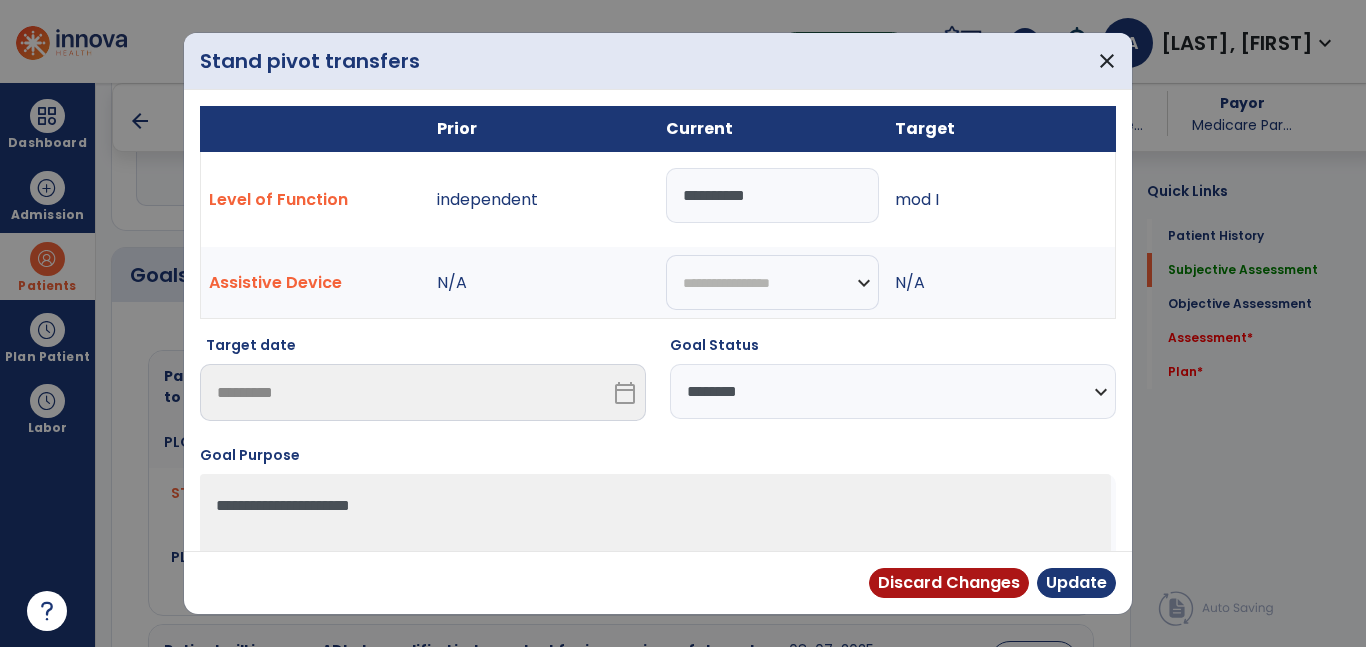click on "**********" at bounding box center [772, 195] 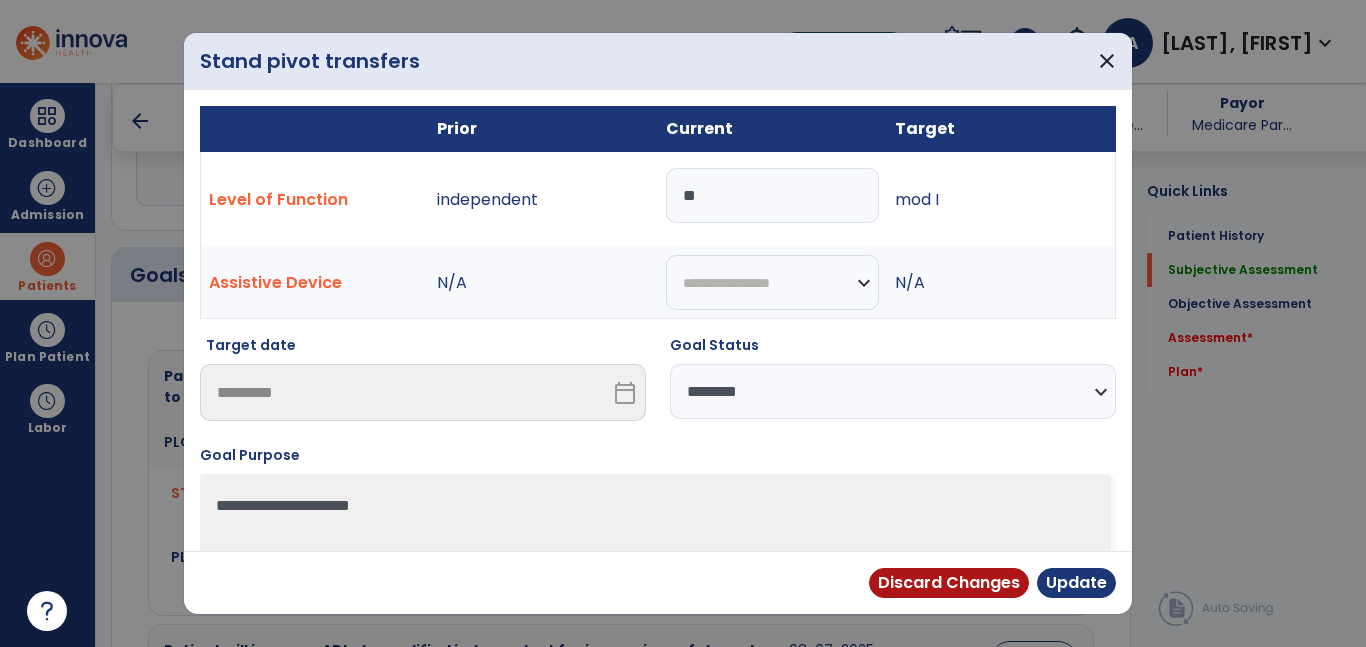 type on "*" 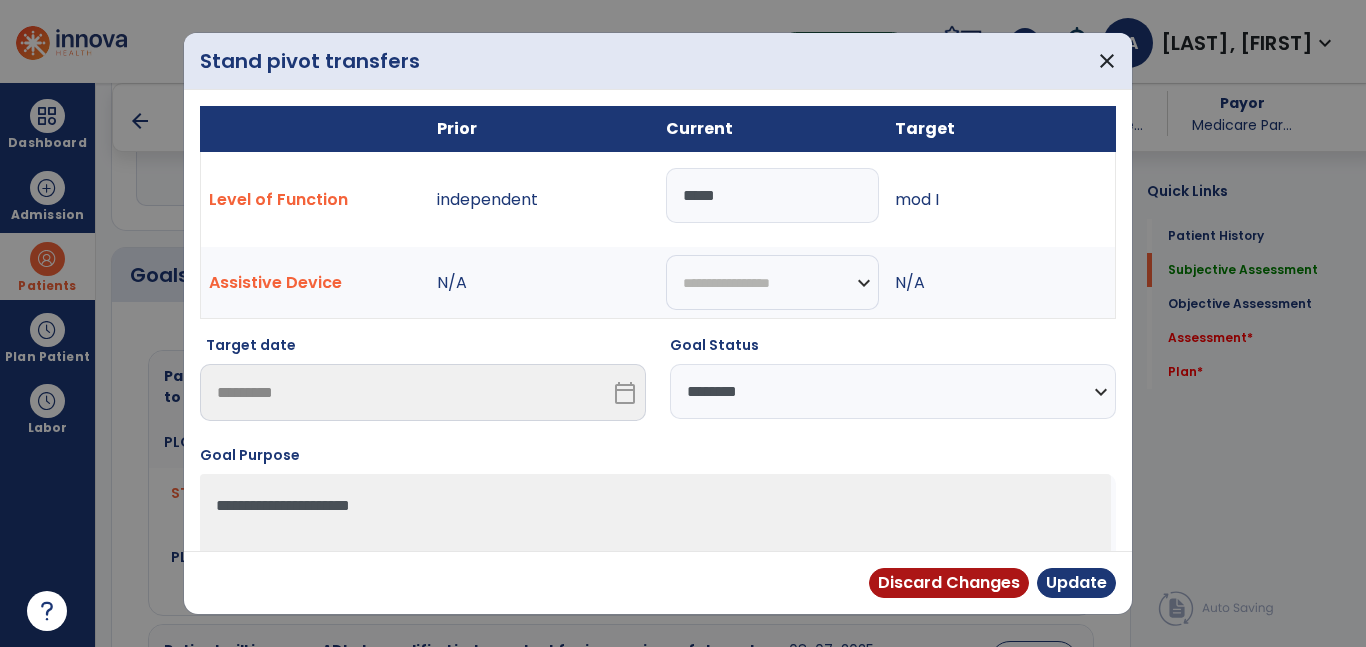 type on "*****" 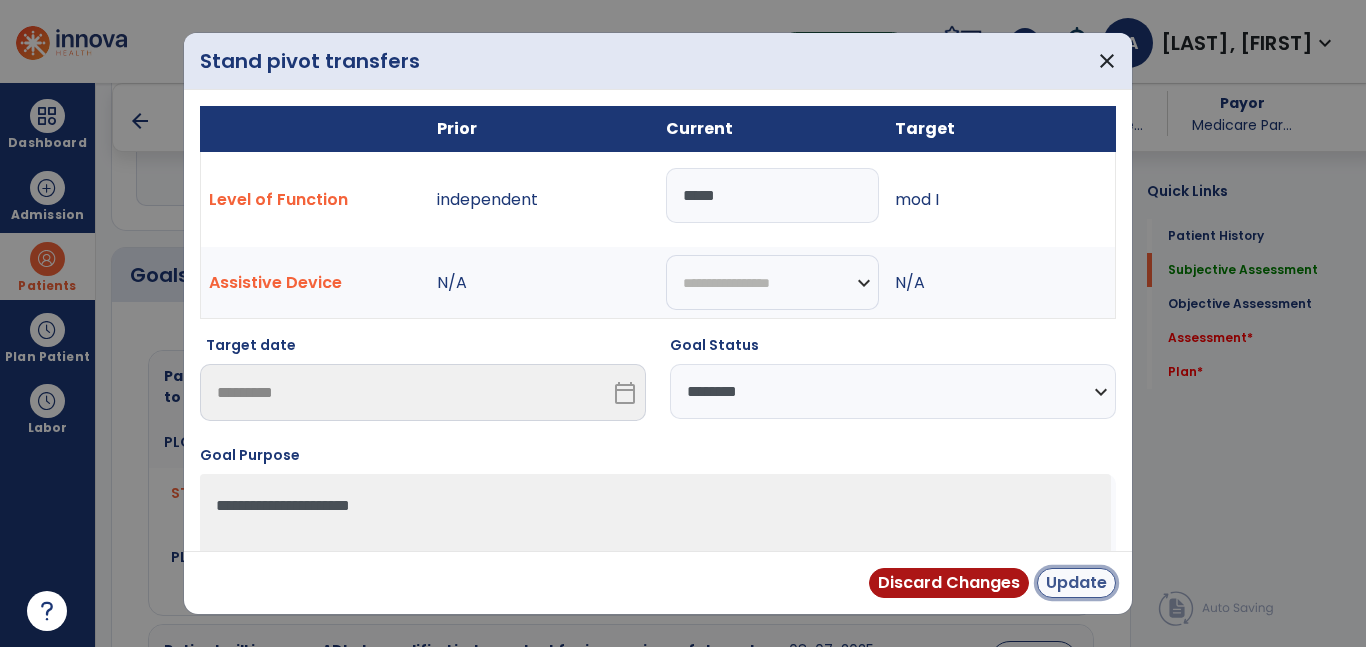 click on "Update" at bounding box center [1076, 583] 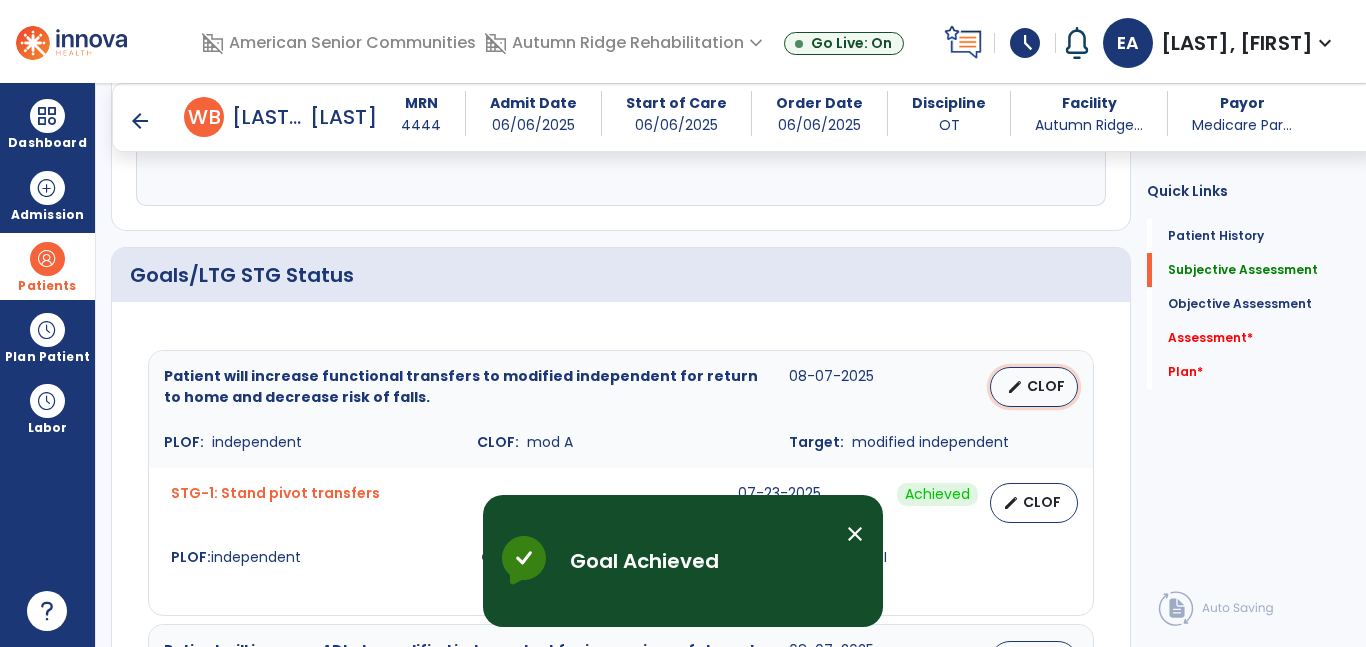 click on "CLOF" at bounding box center [1046, 386] 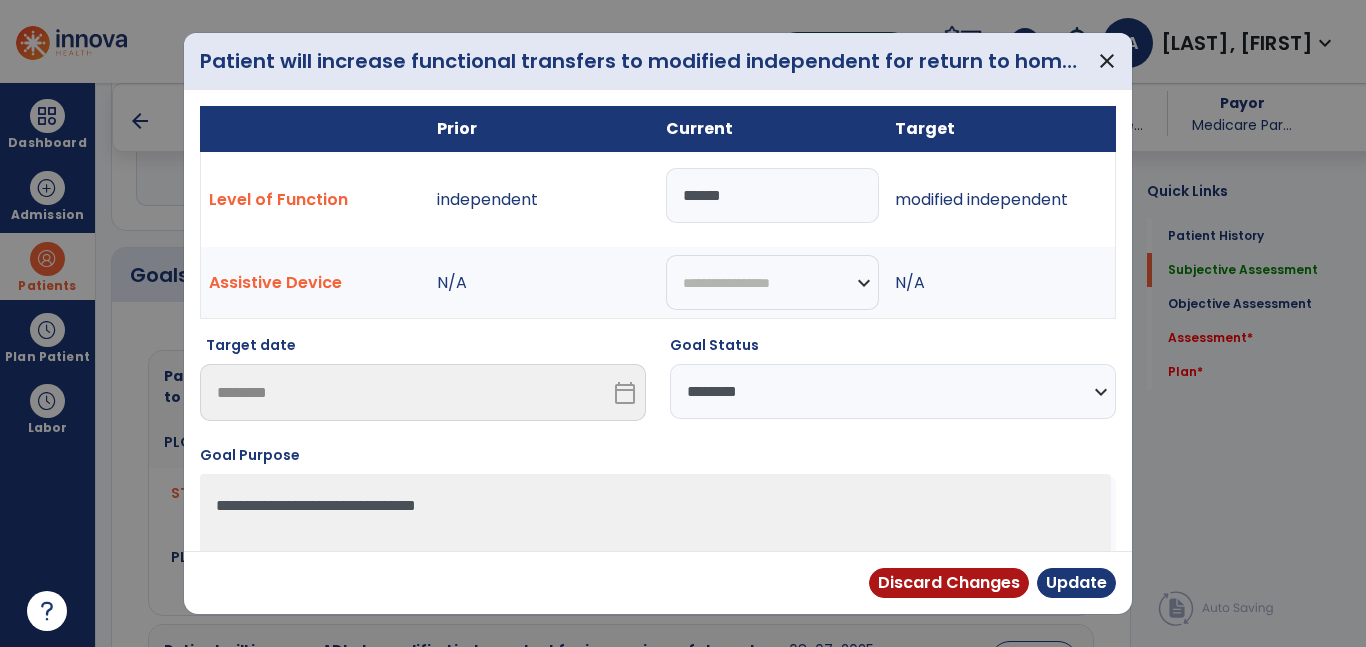click on "*****" at bounding box center [772, 195] 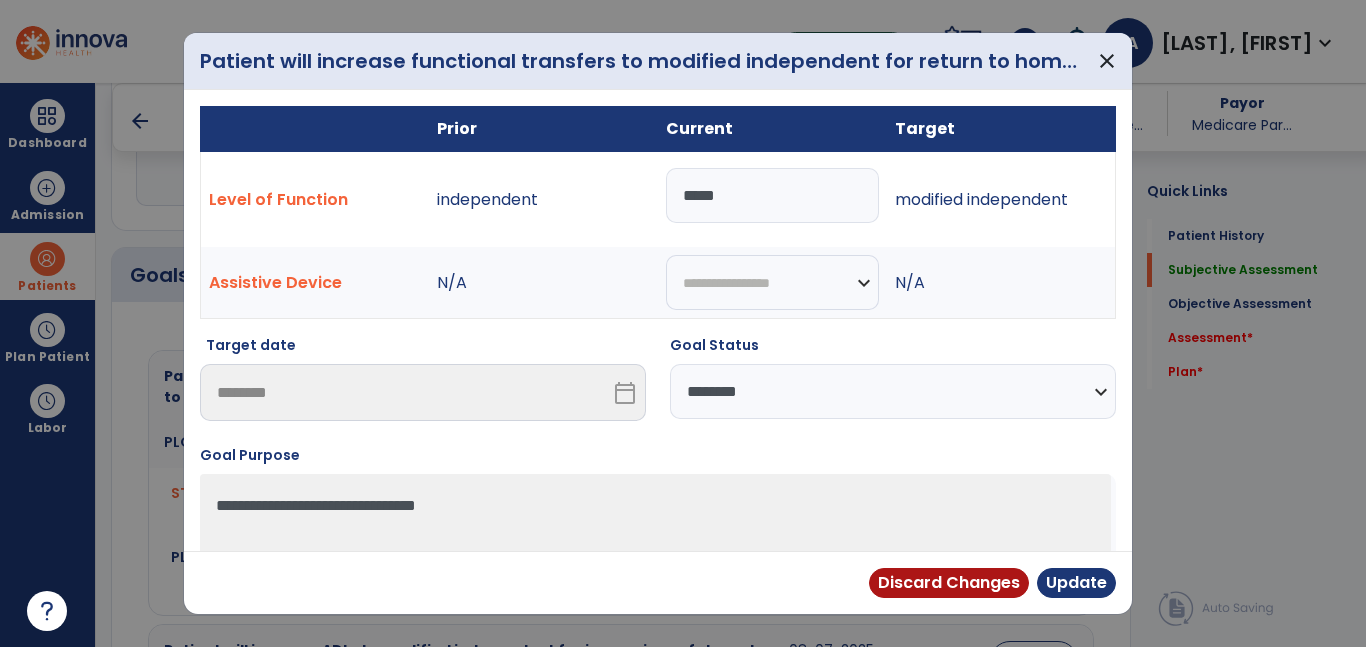 type on "*****" 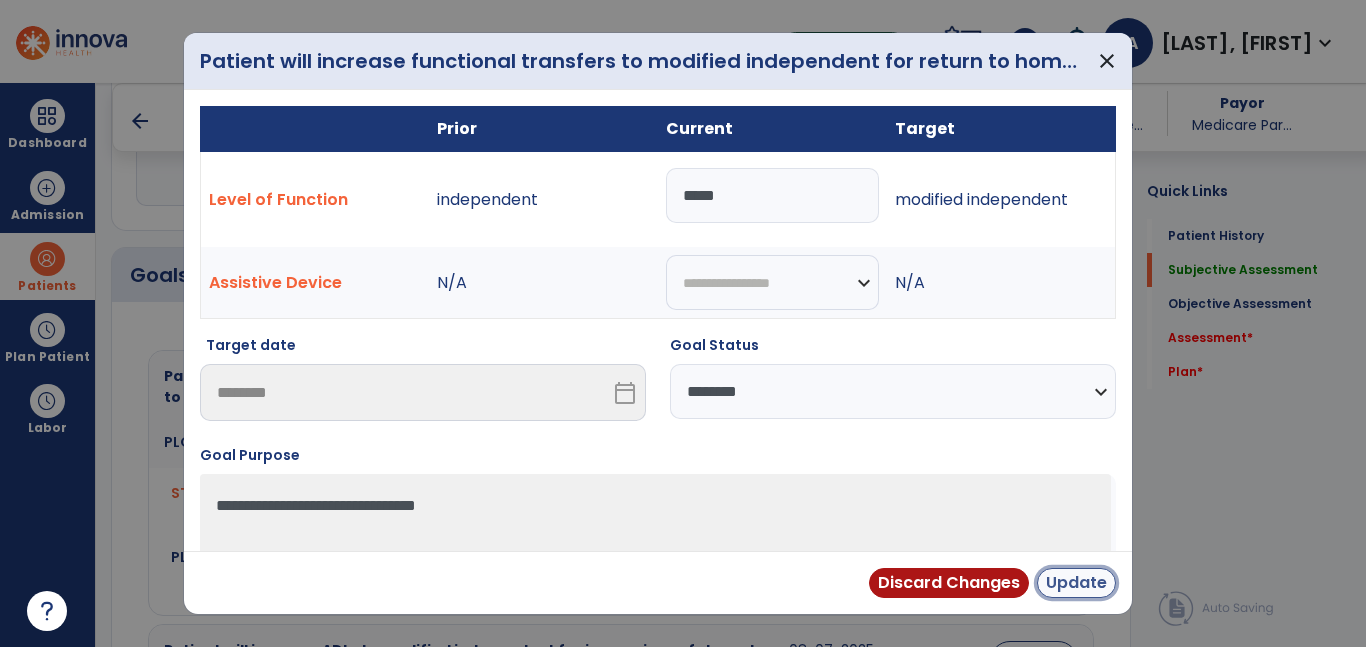click on "Update" at bounding box center (1076, 583) 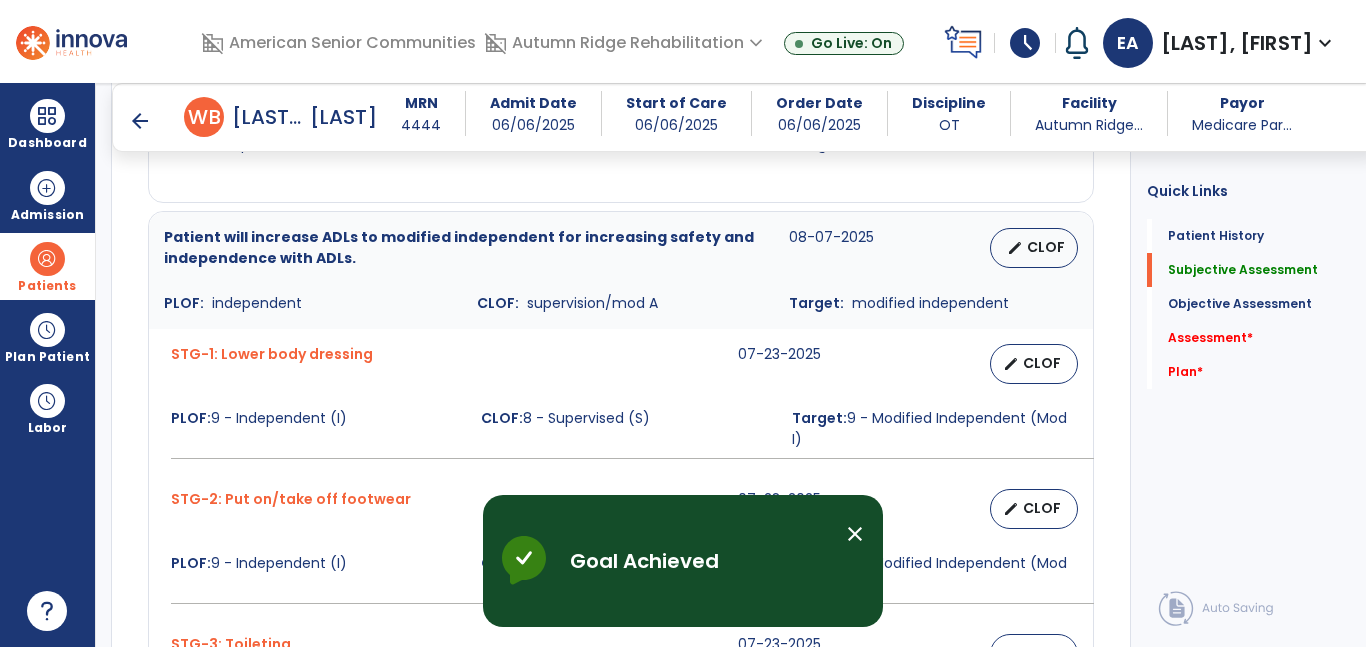 scroll, scrollTop: 1092, scrollLeft: 0, axis: vertical 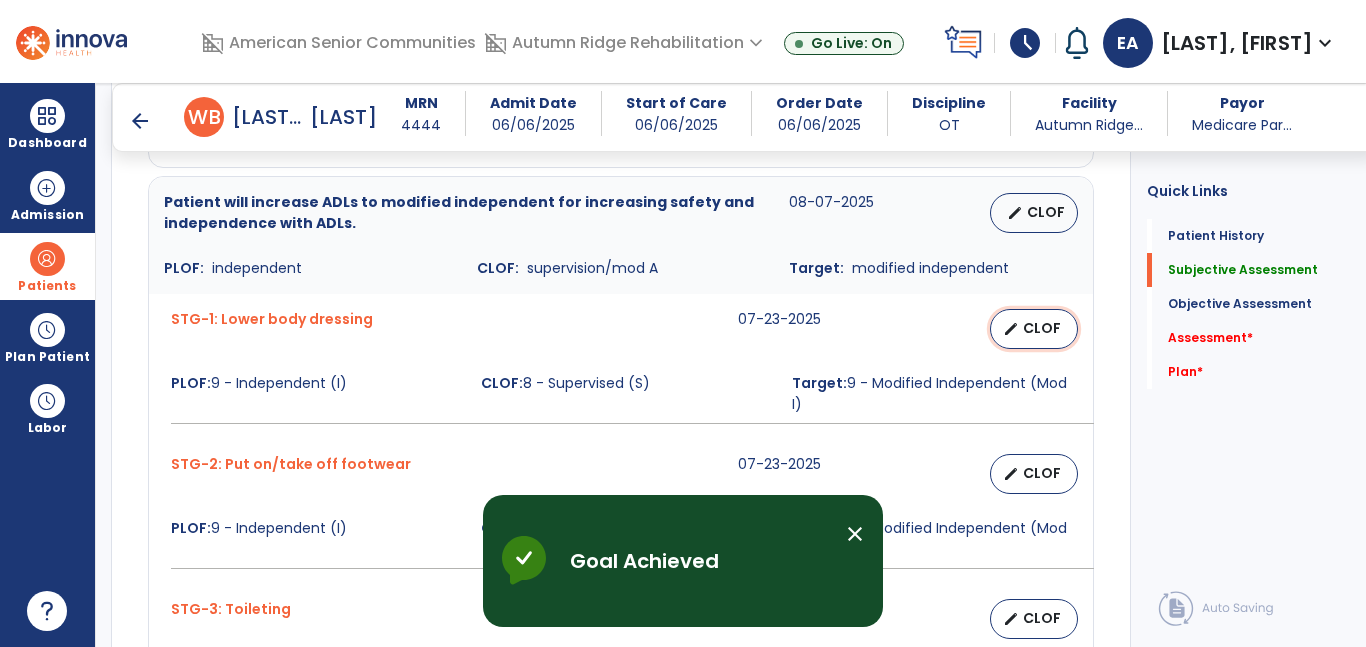 click on "edit" at bounding box center [1011, 329] 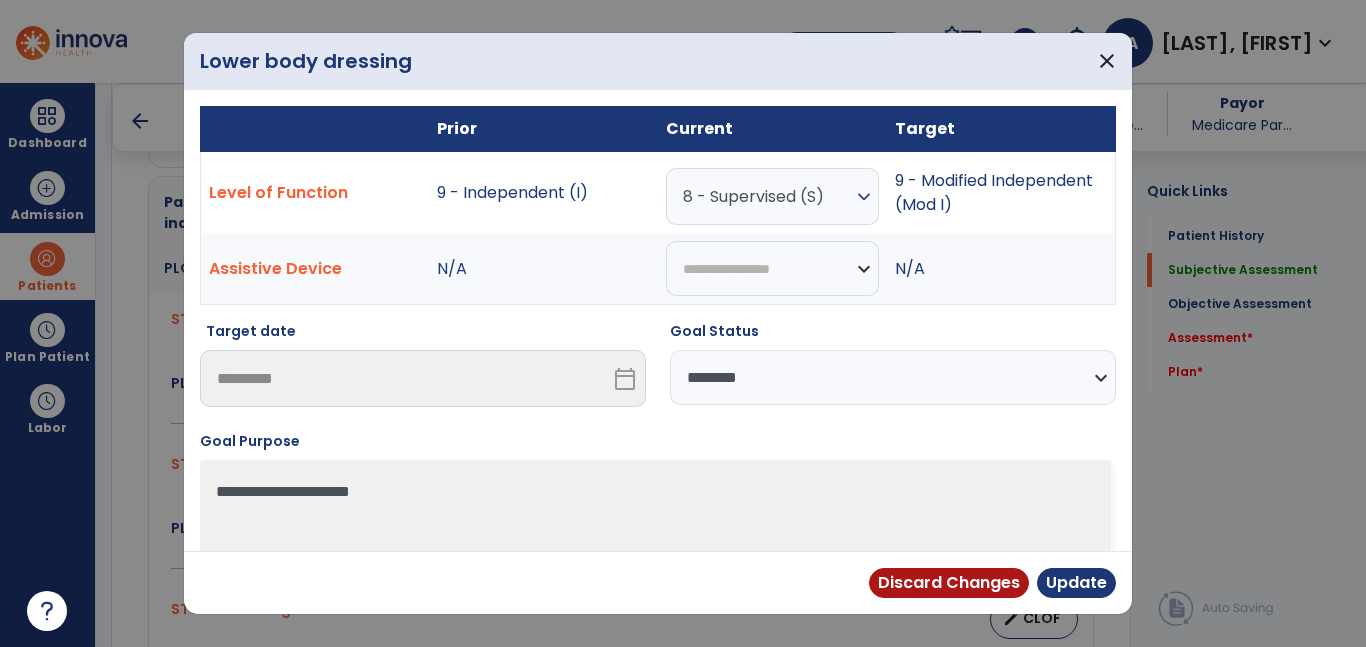 click on "8 - Supervised (S)" at bounding box center (767, 196) 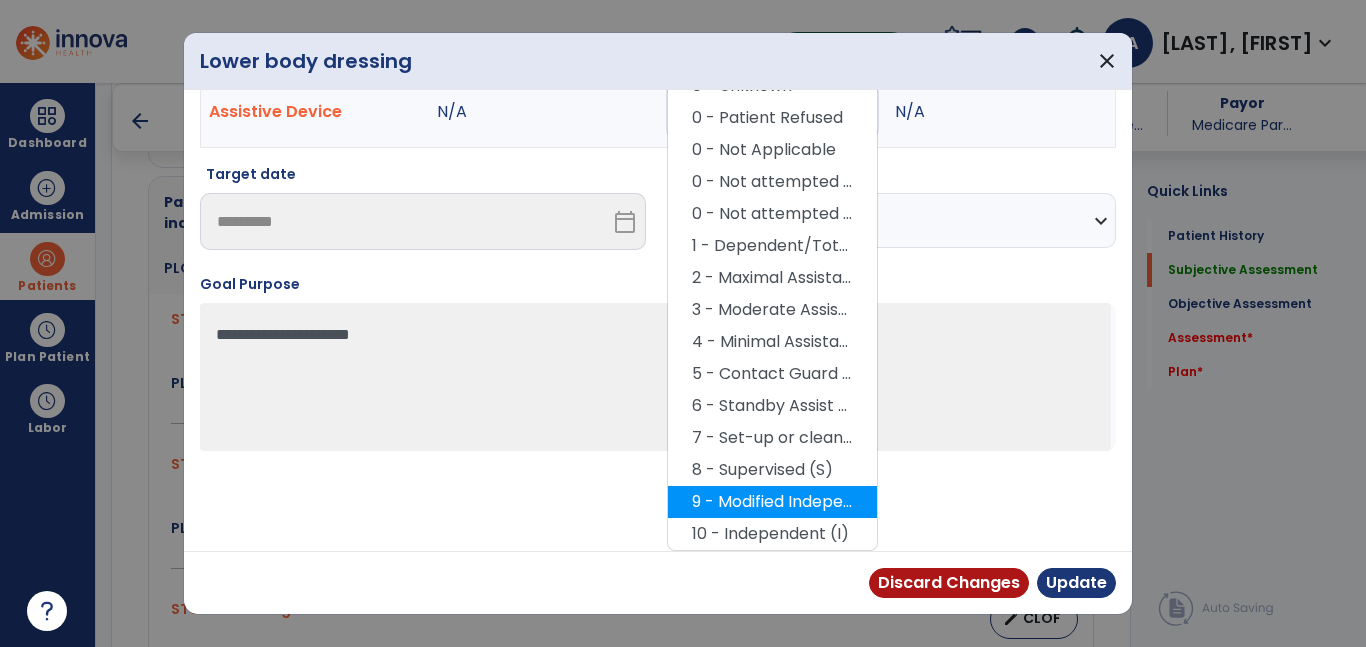 click on "9 - Modified Independent (Mod I)" at bounding box center [772, 502] 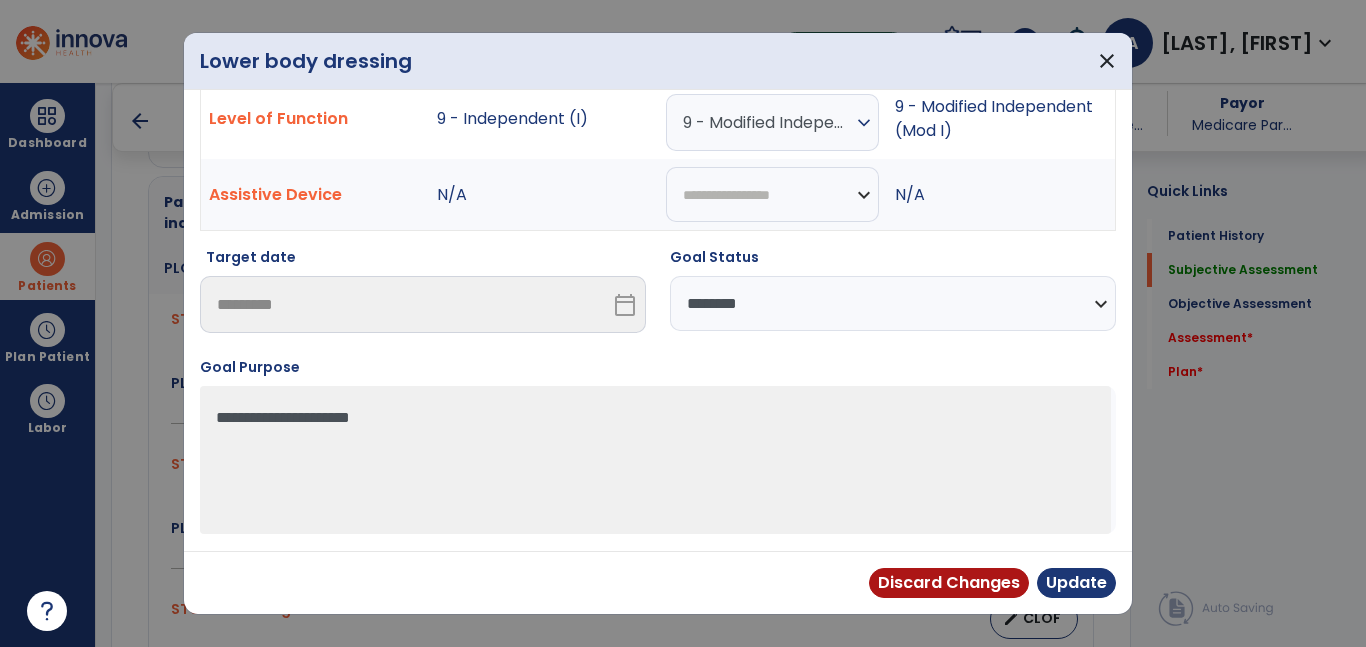scroll, scrollTop: 74, scrollLeft: 0, axis: vertical 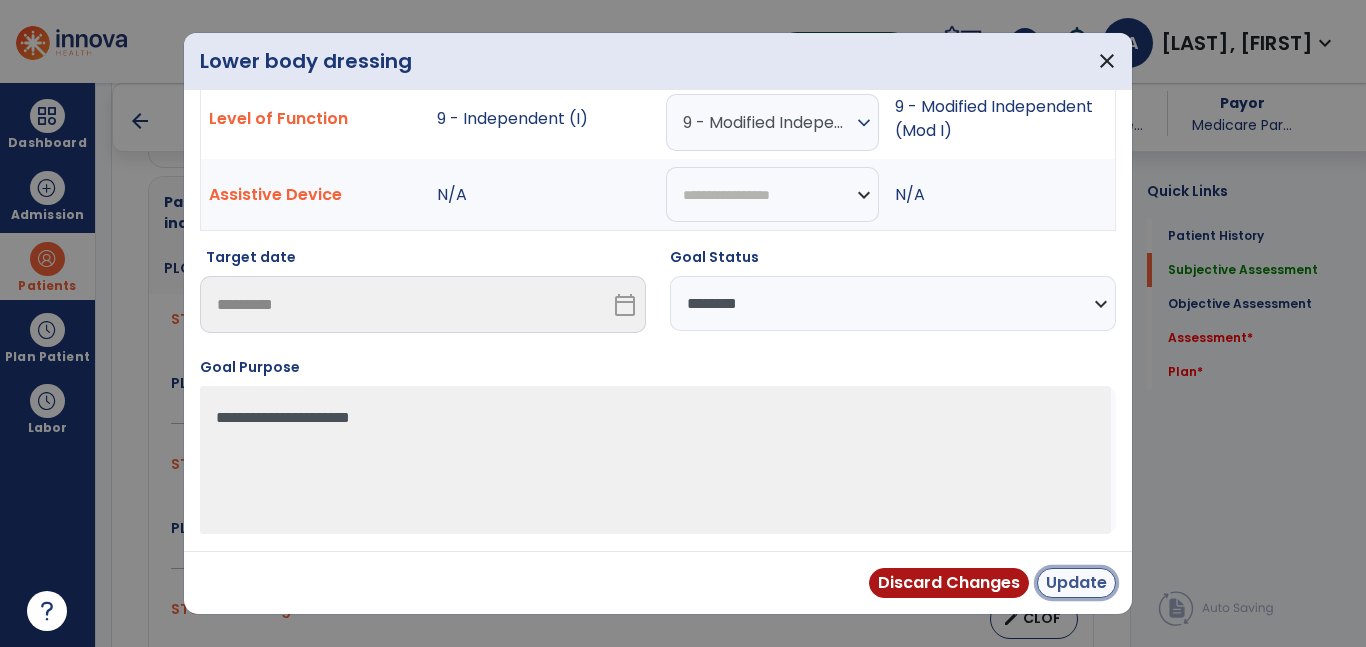 click on "Update" at bounding box center [1076, 583] 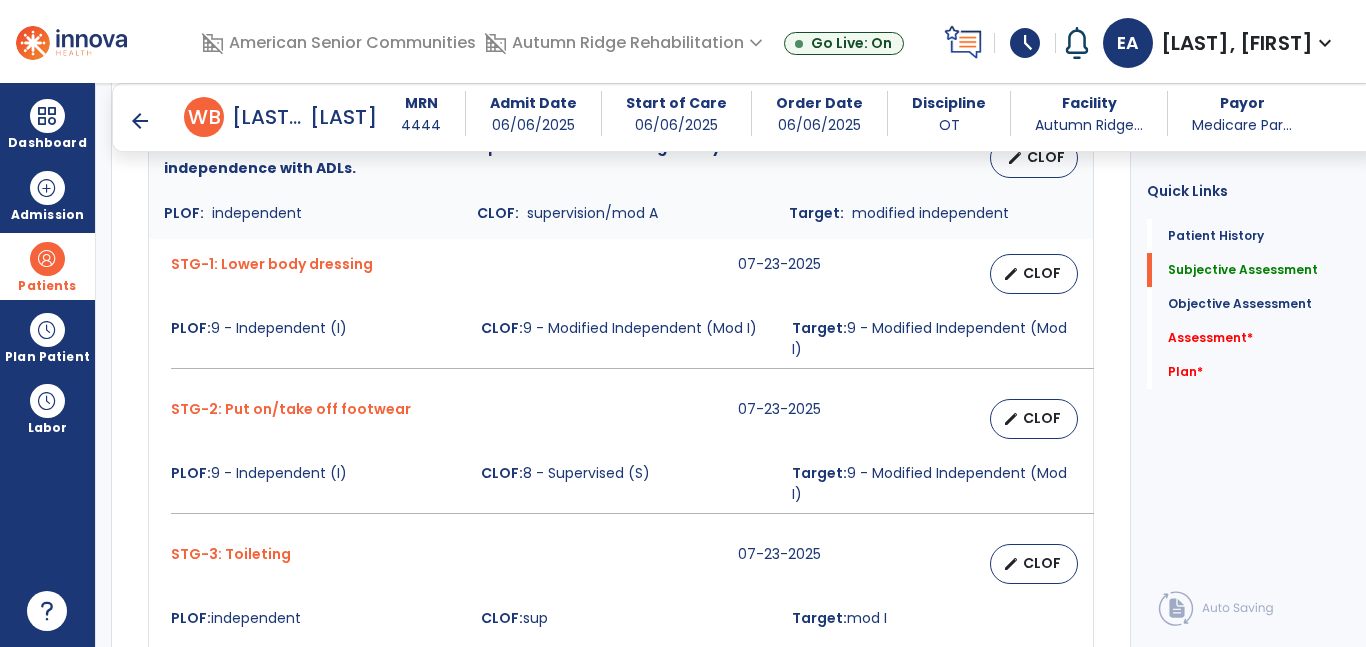 scroll, scrollTop: 1199, scrollLeft: 0, axis: vertical 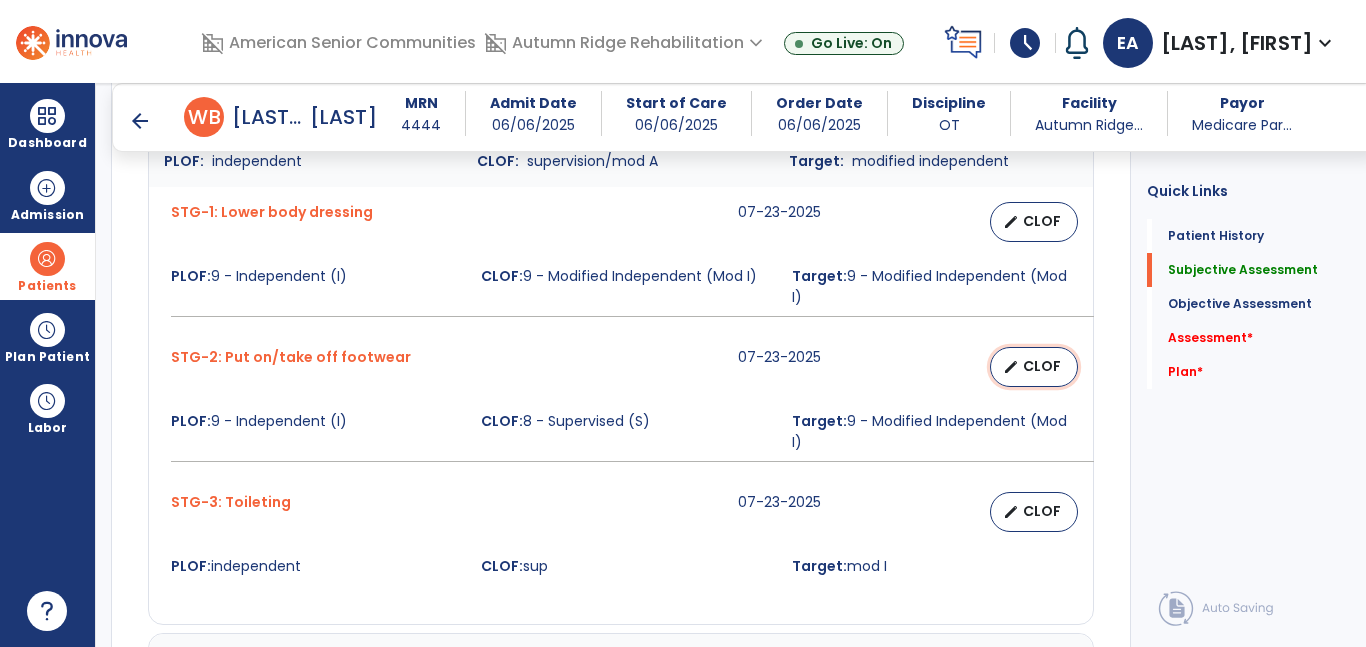 click on "edit   CLOF" at bounding box center (1034, 367) 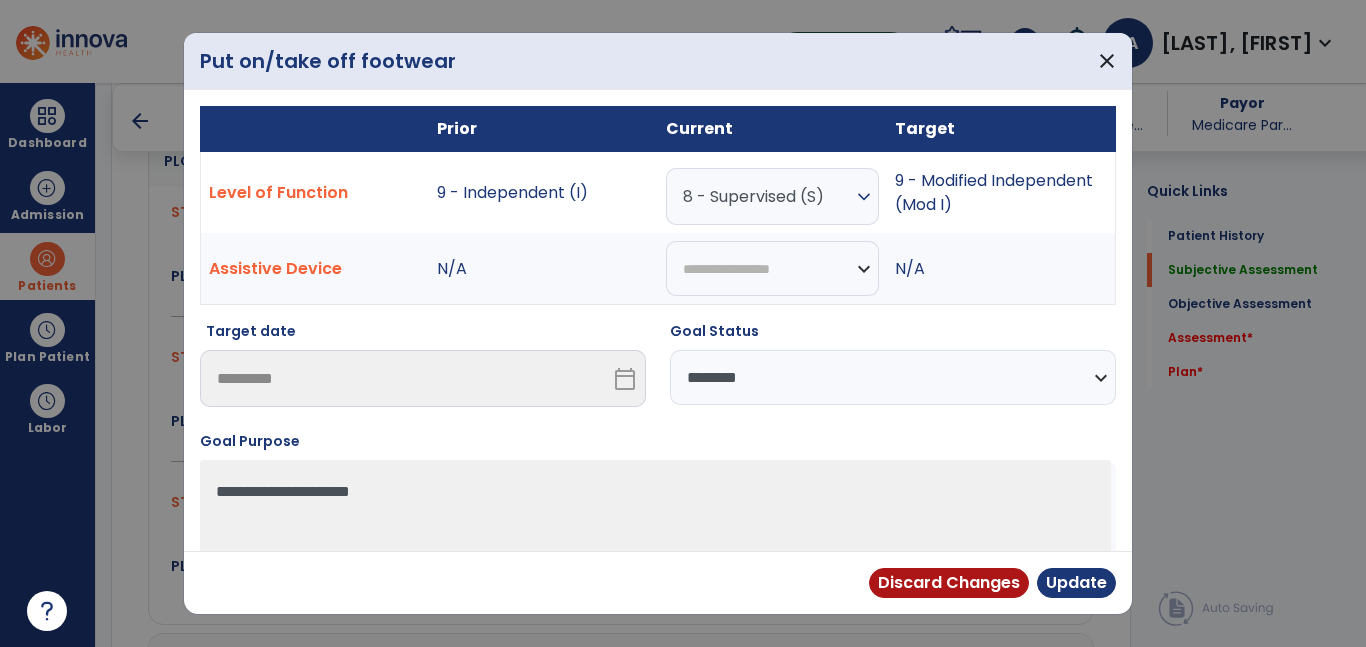 click on "expand_more" at bounding box center (864, 197) 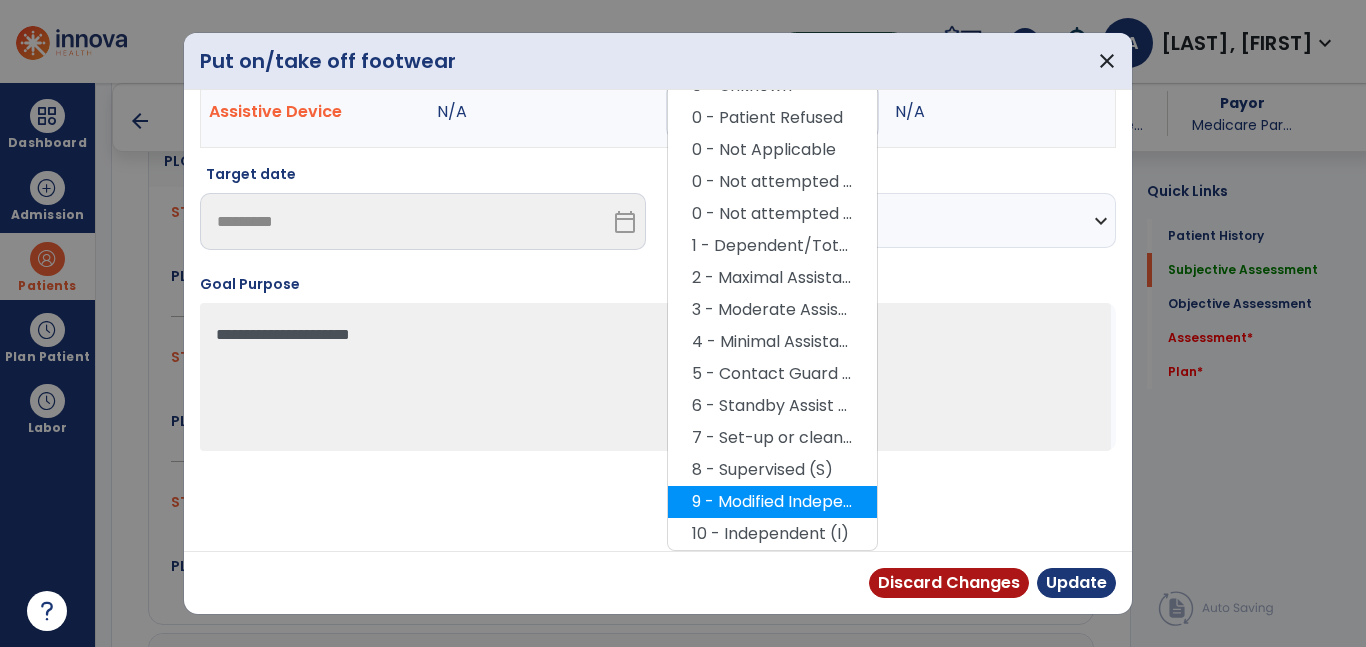 click on "9 - Modified Independent (Mod I)" at bounding box center [772, 502] 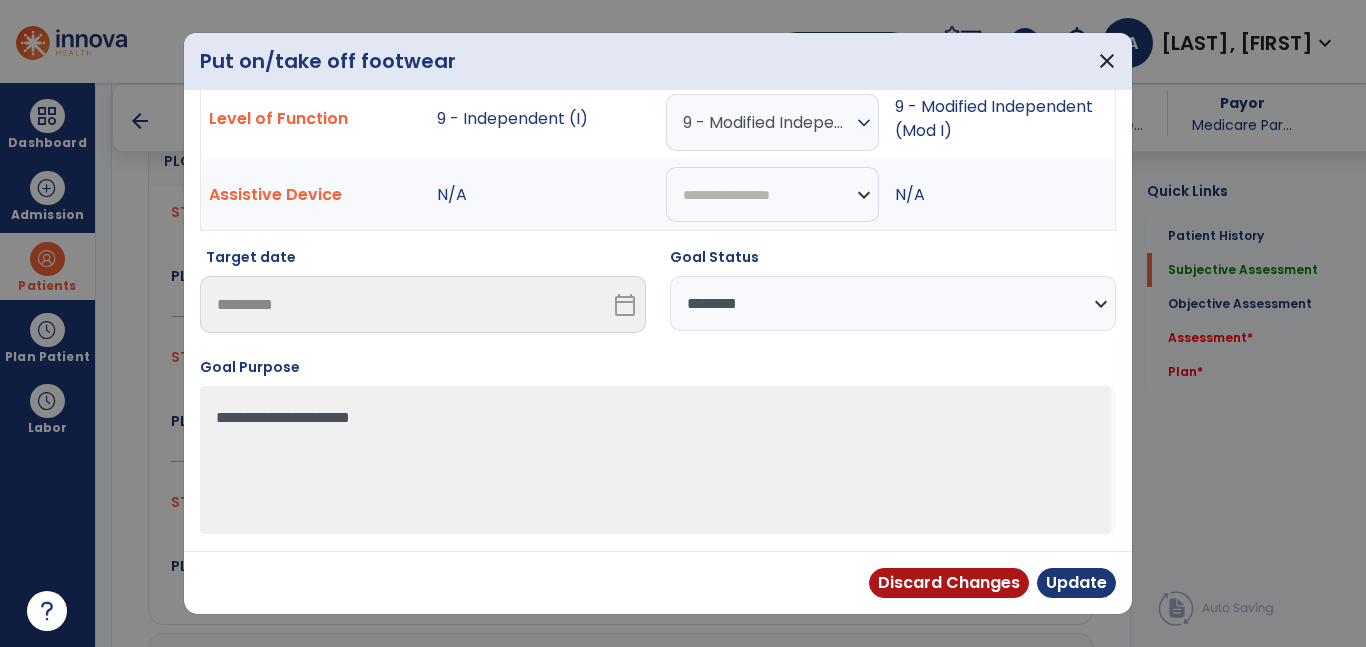 scroll, scrollTop: 74, scrollLeft: 0, axis: vertical 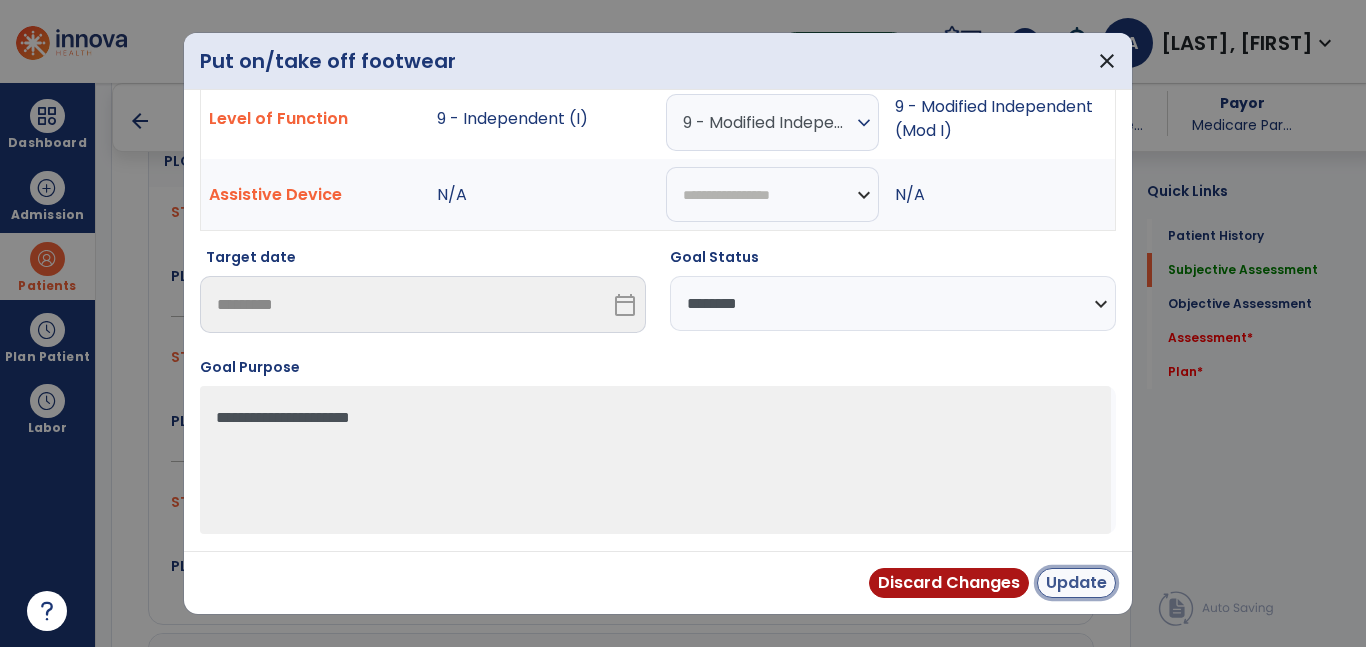 click on "Update" at bounding box center [1076, 583] 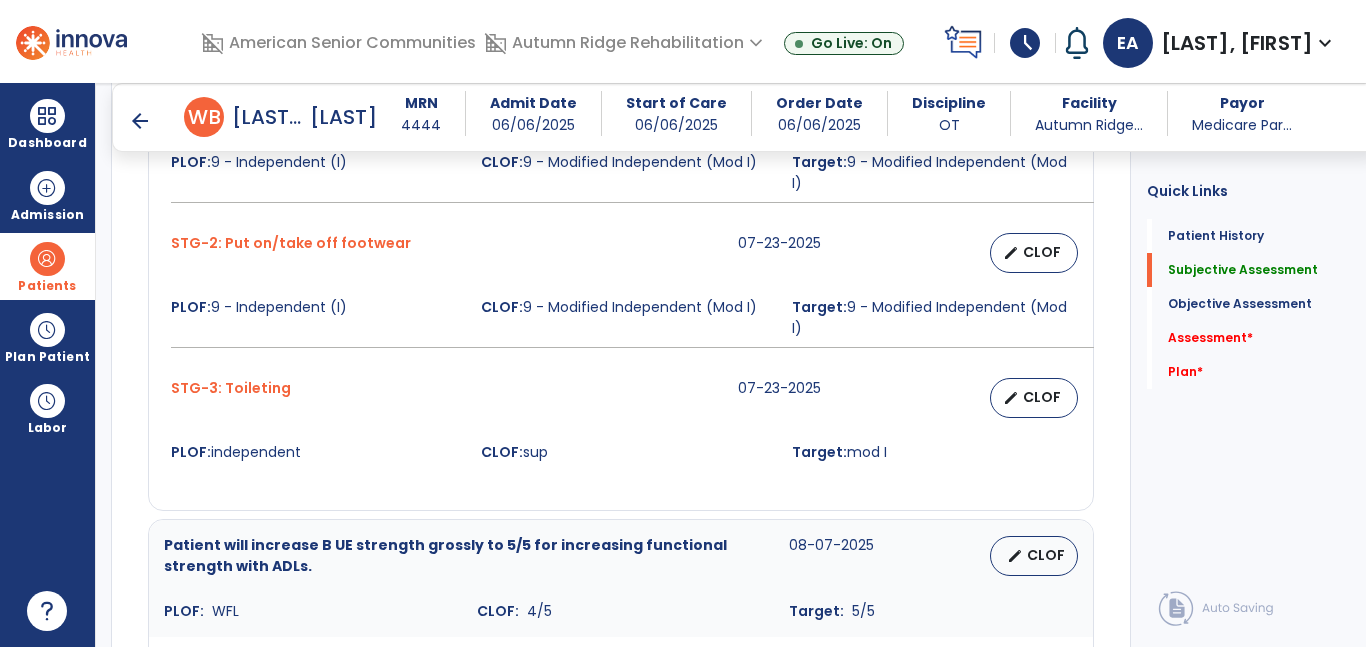 scroll, scrollTop: 1325, scrollLeft: 0, axis: vertical 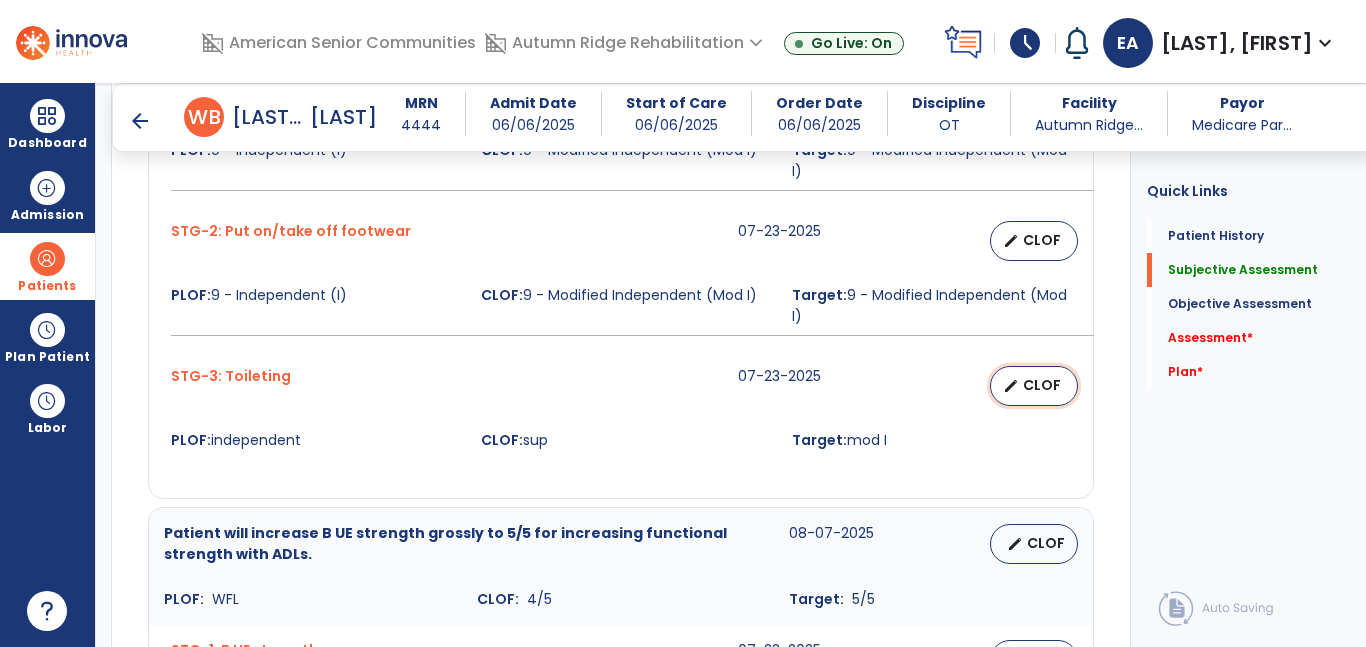 click on "edit   CLOF" at bounding box center [1034, 386] 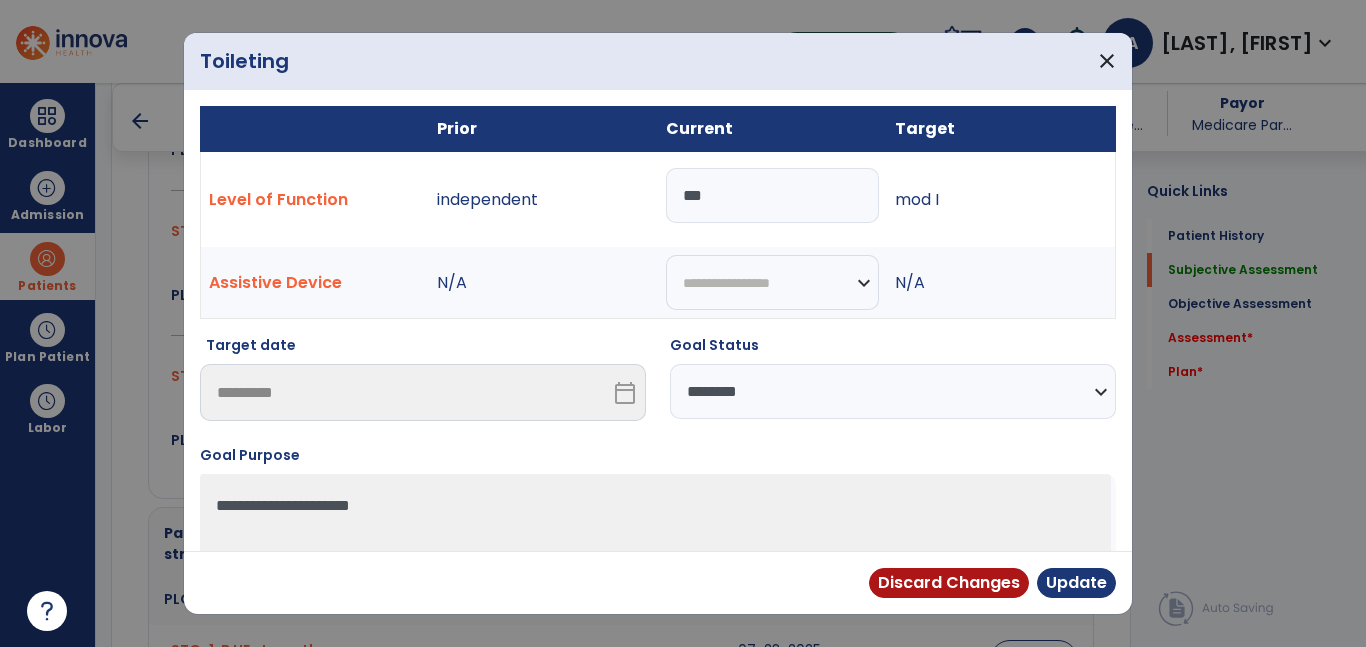 click on "***" at bounding box center (772, 195) 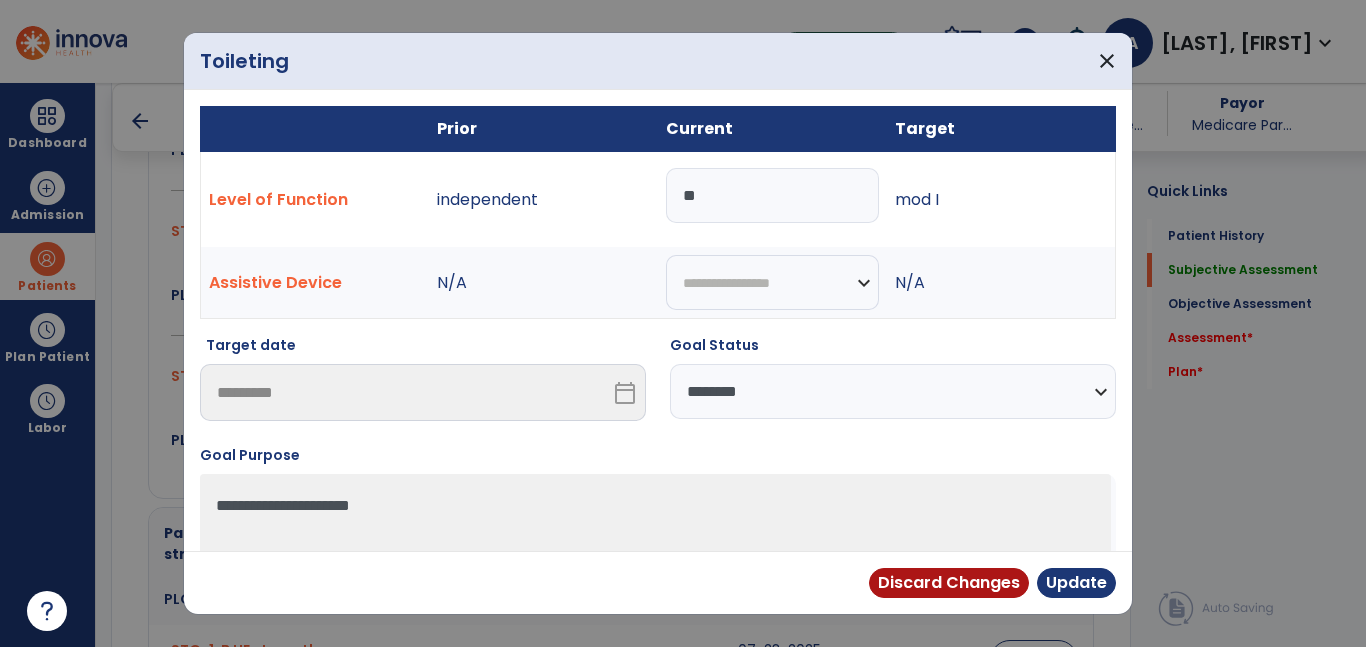type on "*" 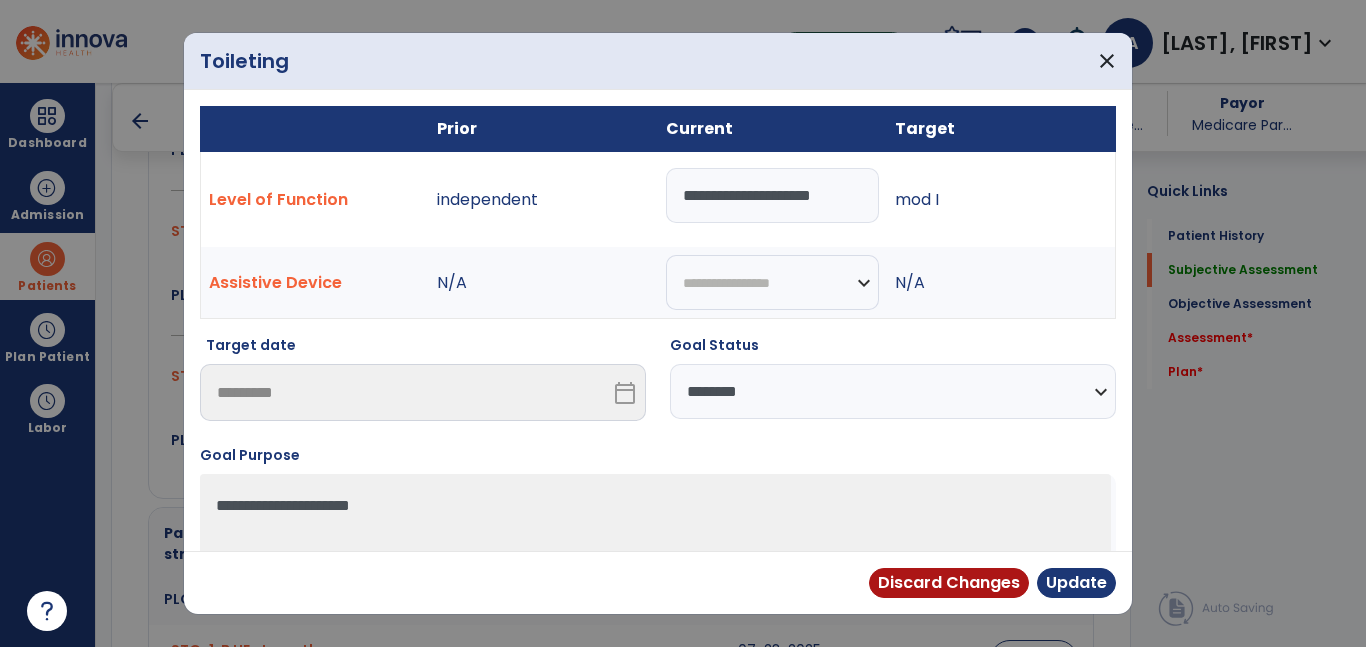 scroll, scrollTop: 0, scrollLeft: 5, axis: horizontal 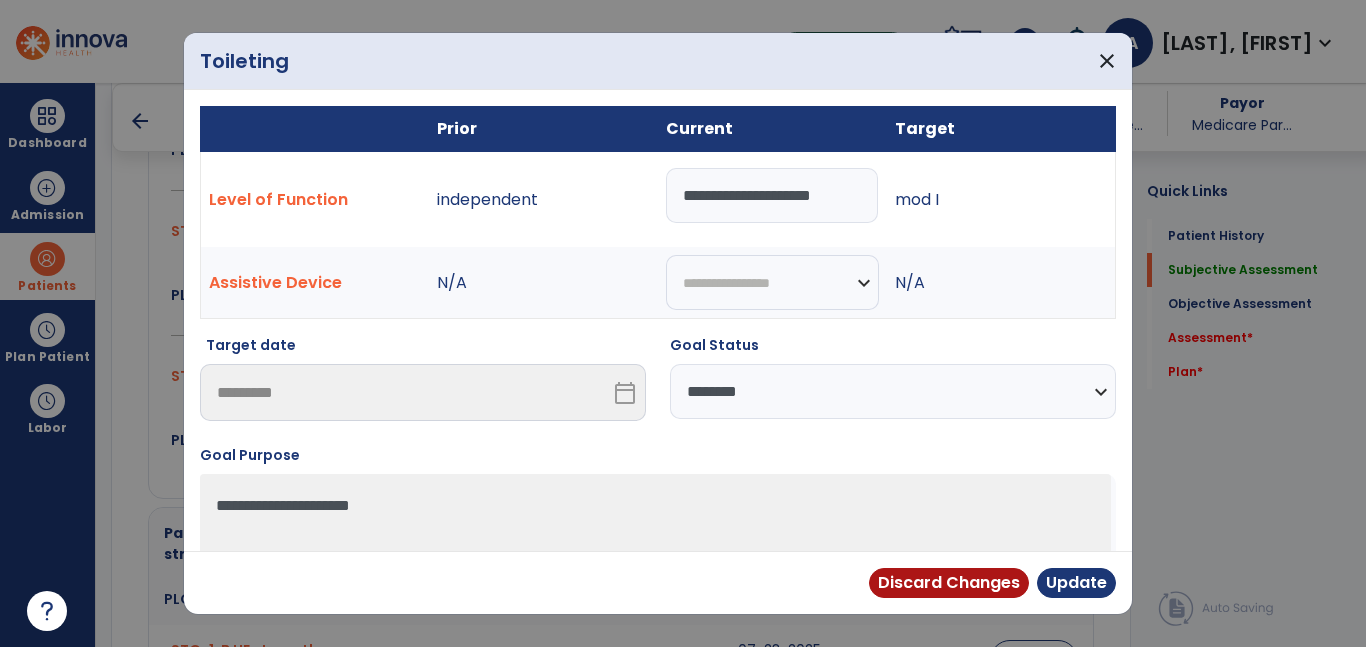 type on "**********" 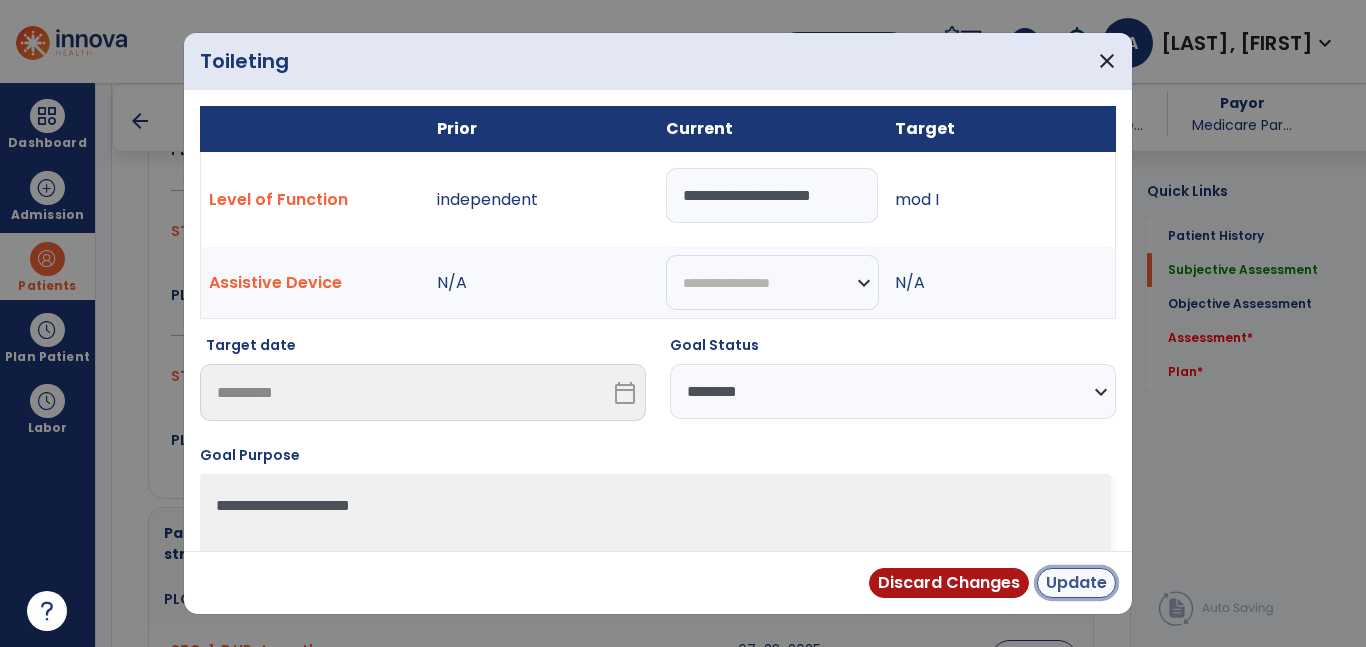 click on "Update" at bounding box center (1076, 583) 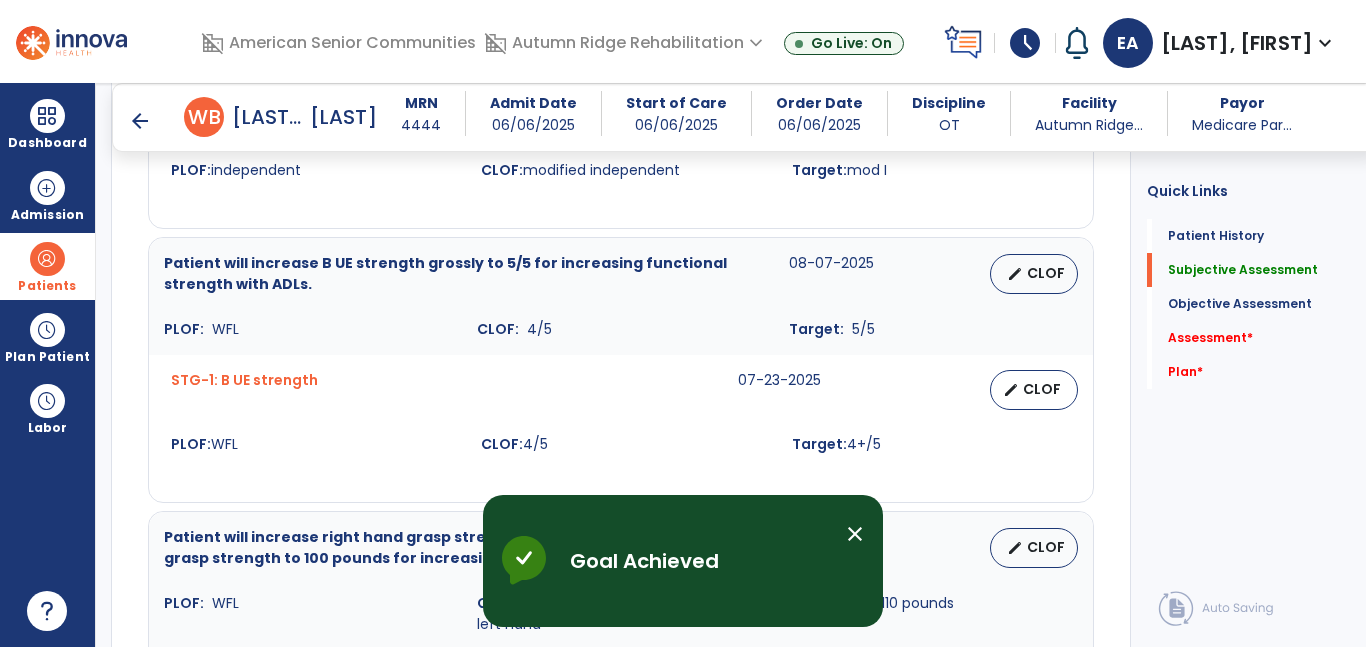 scroll, scrollTop: 1611, scrollLeft: 0, axis: vertical 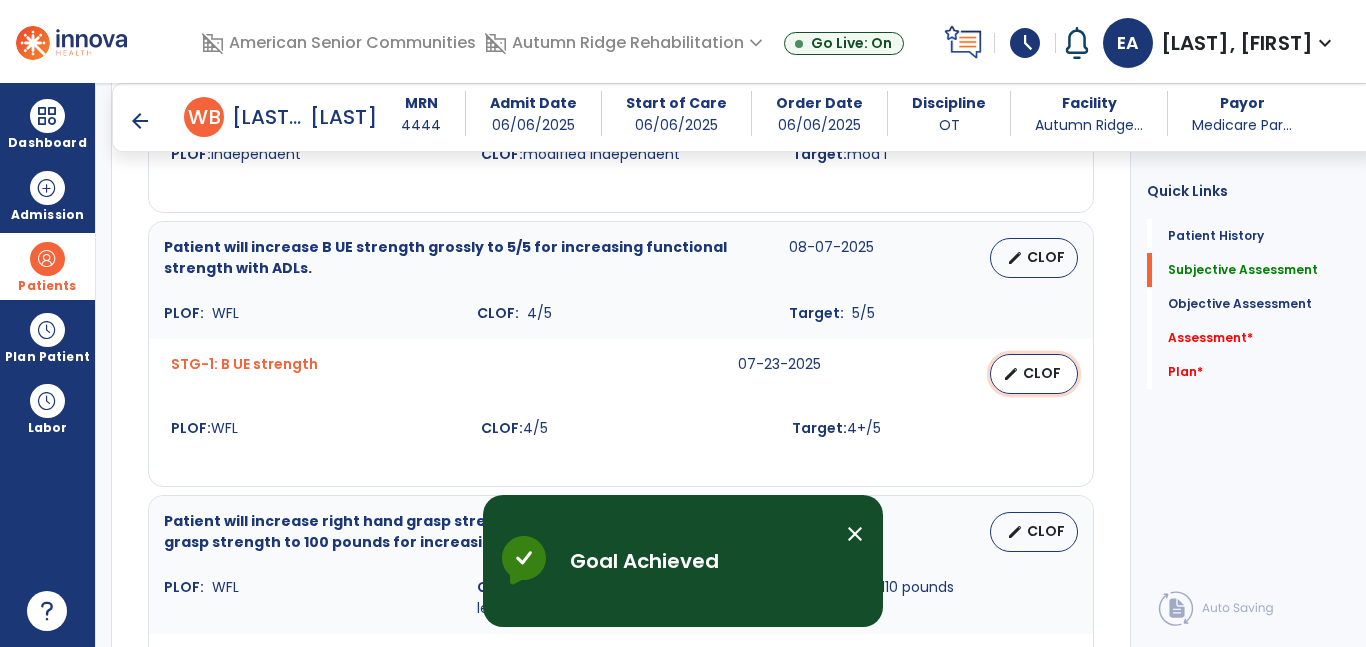 click on "edit" at bounding box center (1011, 374) 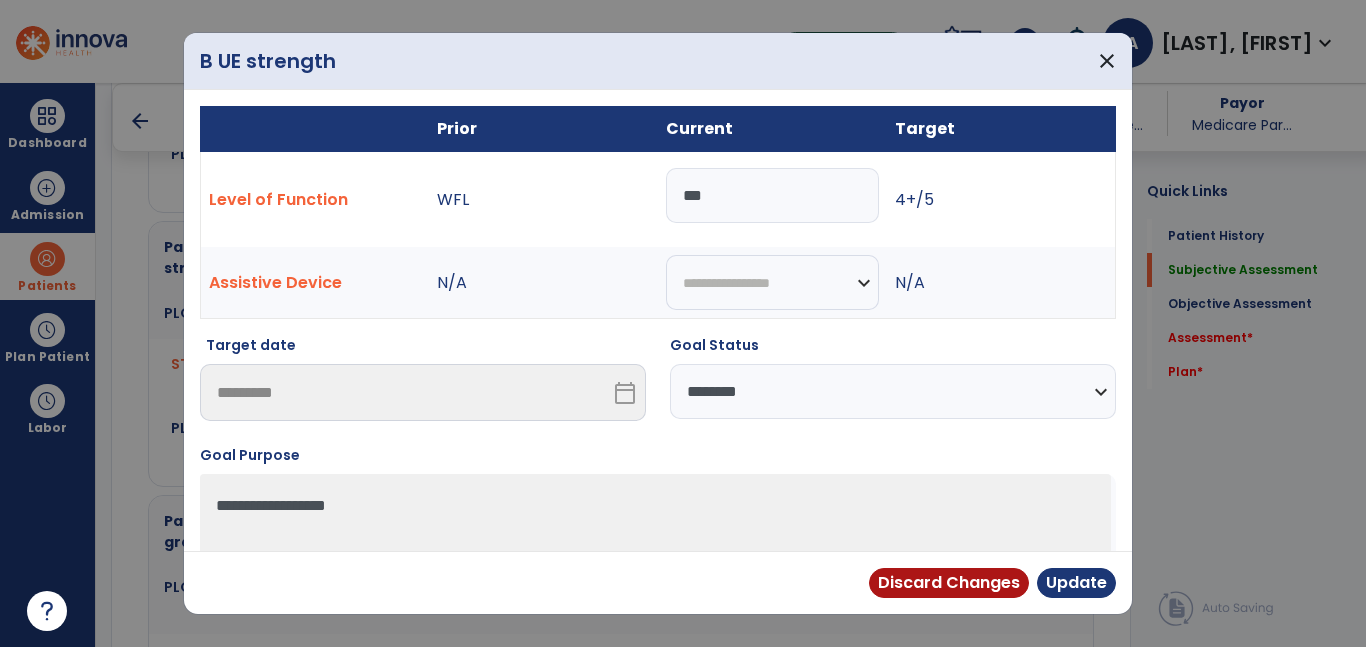 click on "**********" at bounding box center (893, 391) 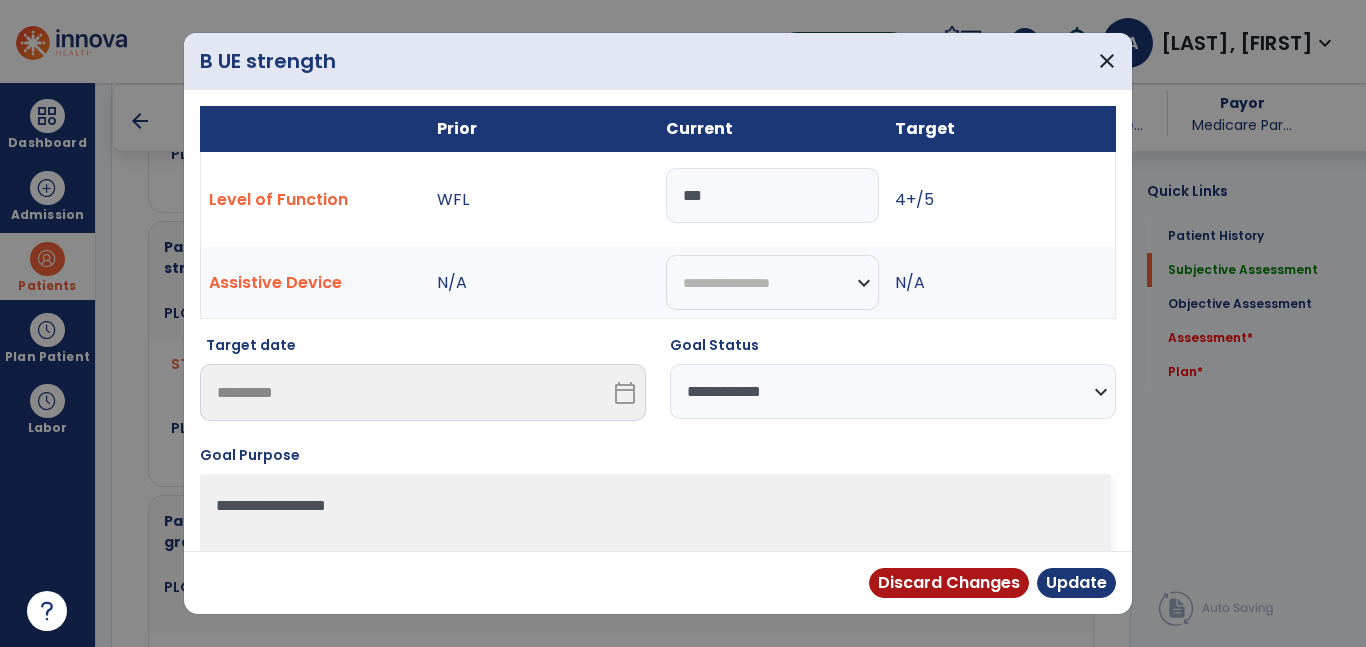 click on "**********" at bounding box center (893, 391) 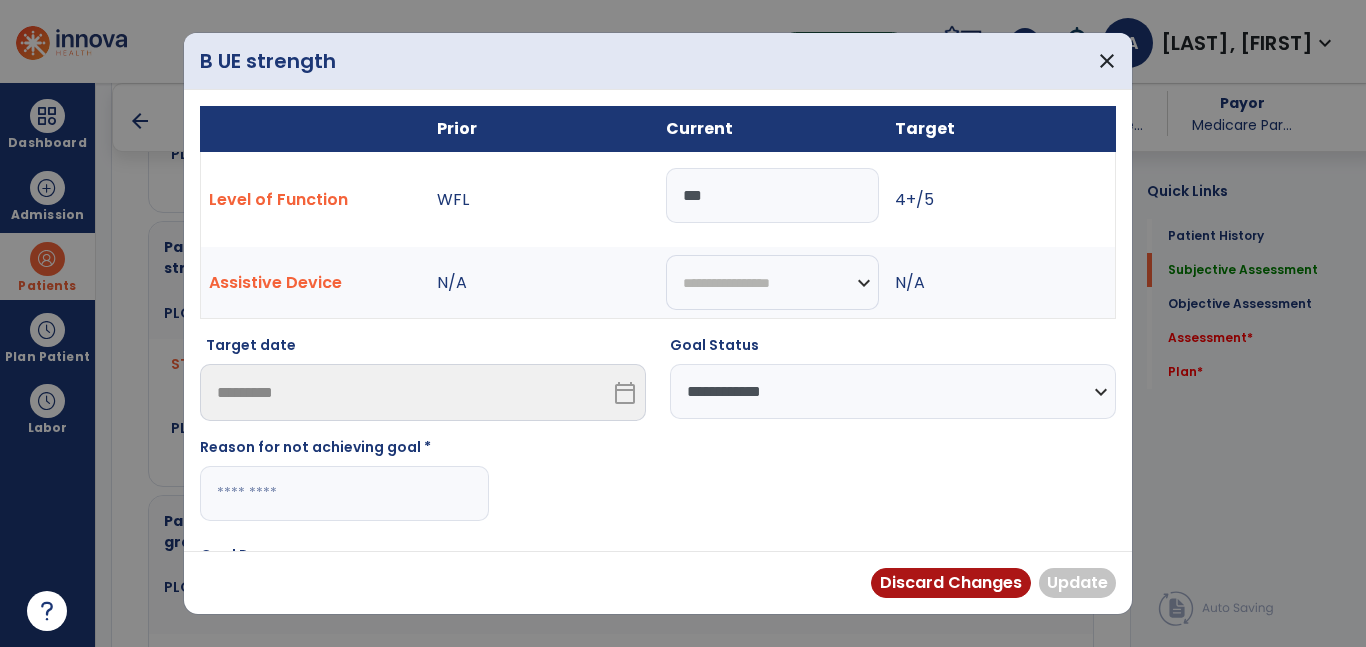 click at bounding box center (344, 493) 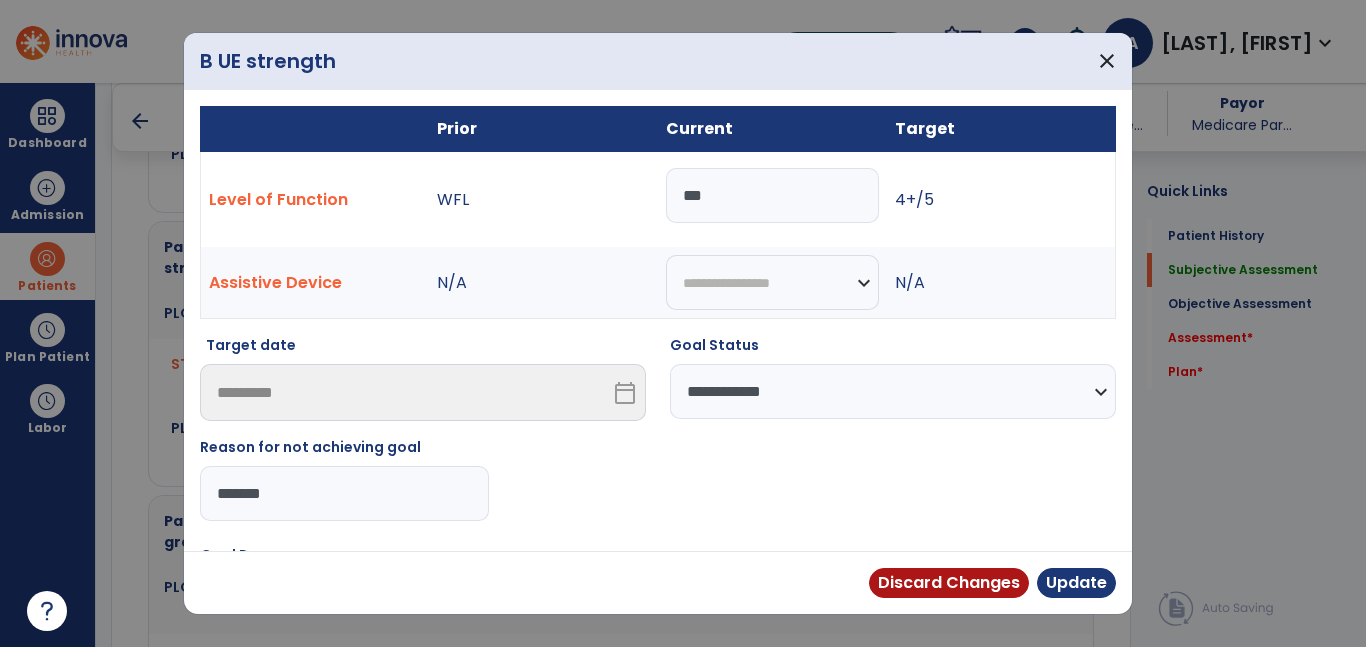 type on "********" 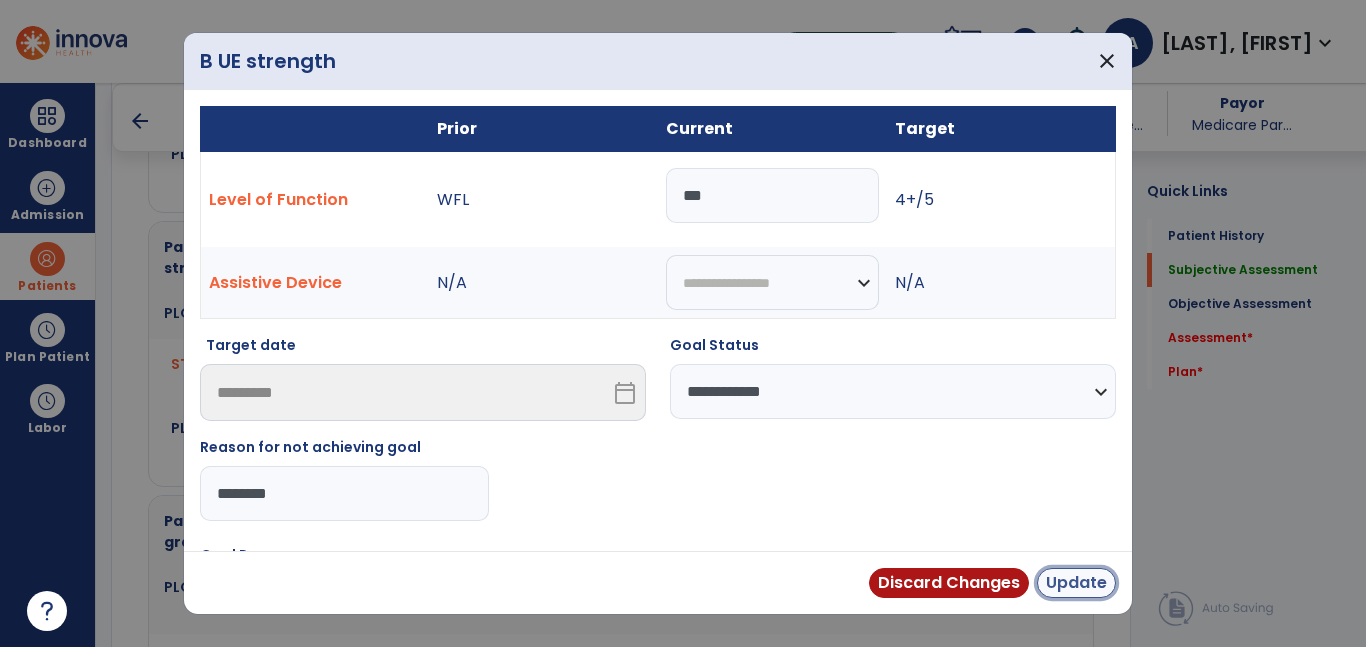 click on "Update" at bounding box center [1076, 583] 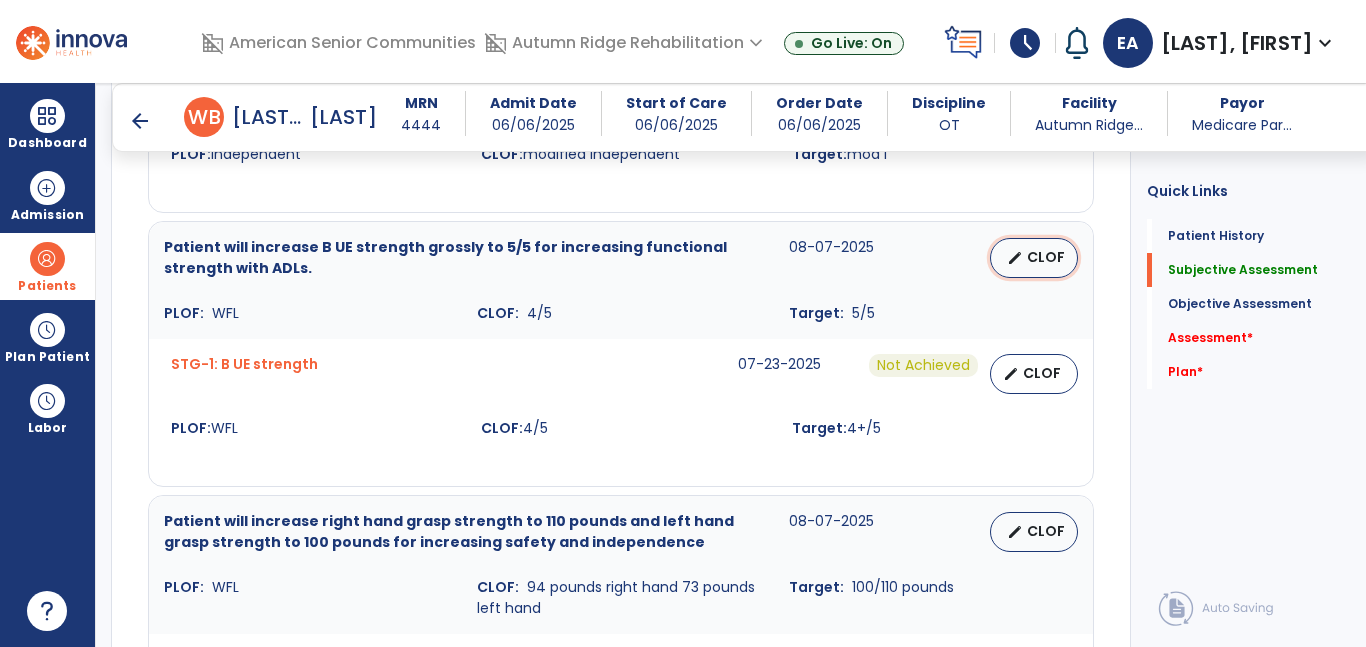 click on "CLOF" at bounding box center (1046, 257) 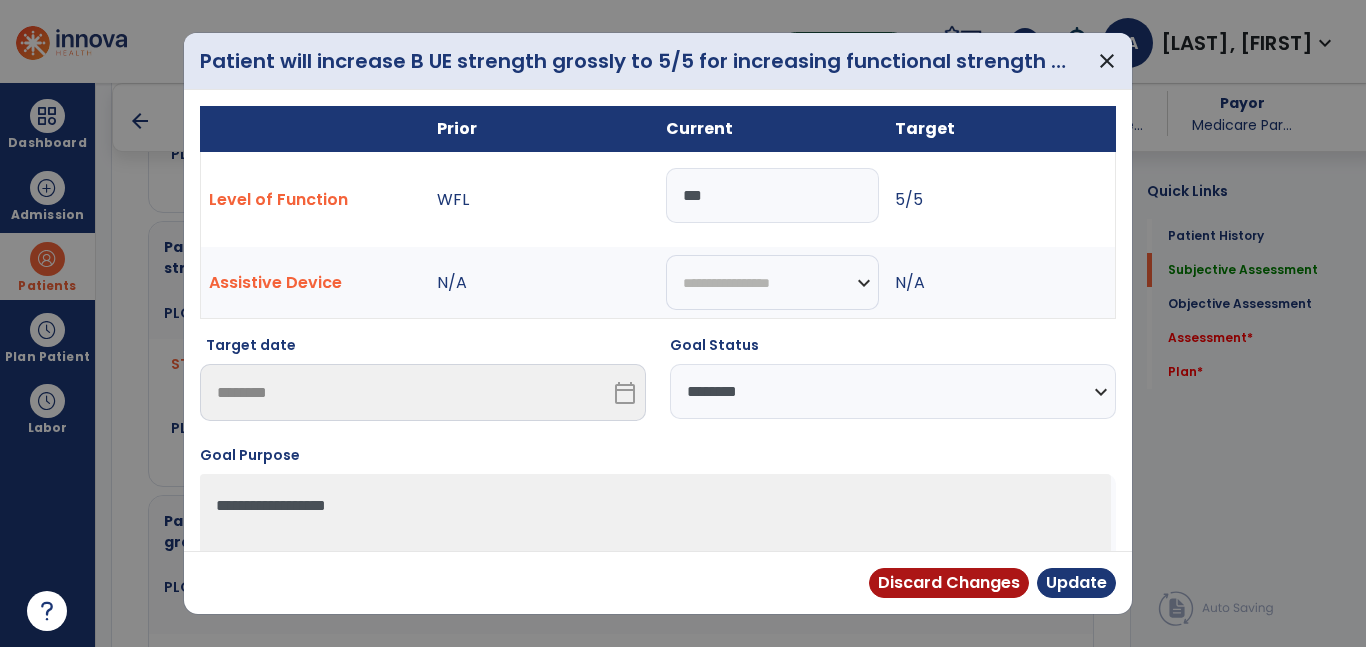 click on "***" at bounding box center [772, 195] 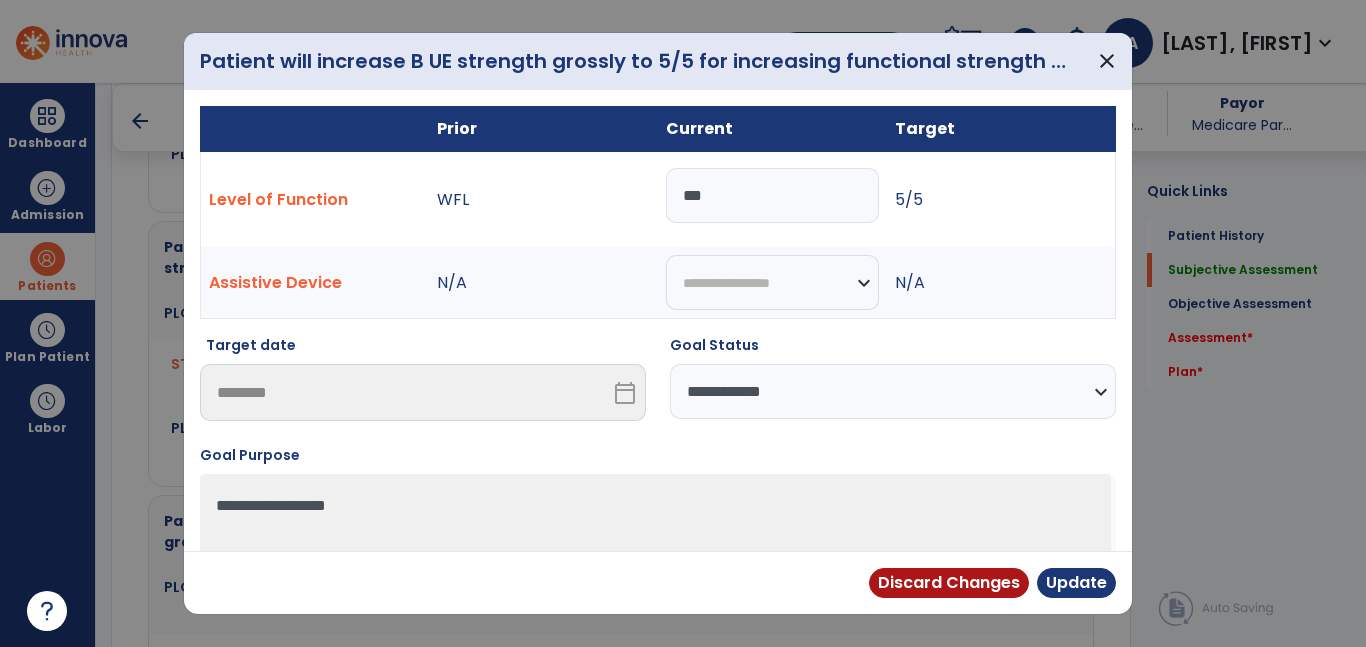 click on "**********" at bounding box center (893, 391) 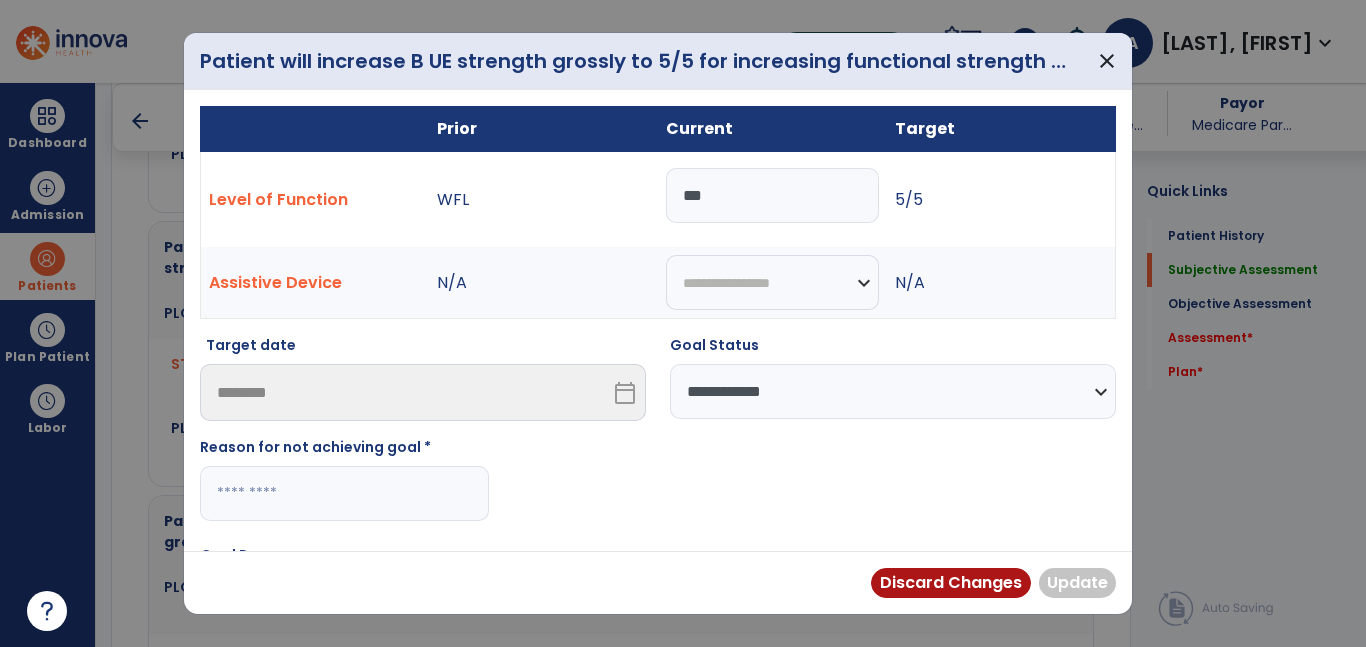 click on "***" at bounding box center (772, 195) 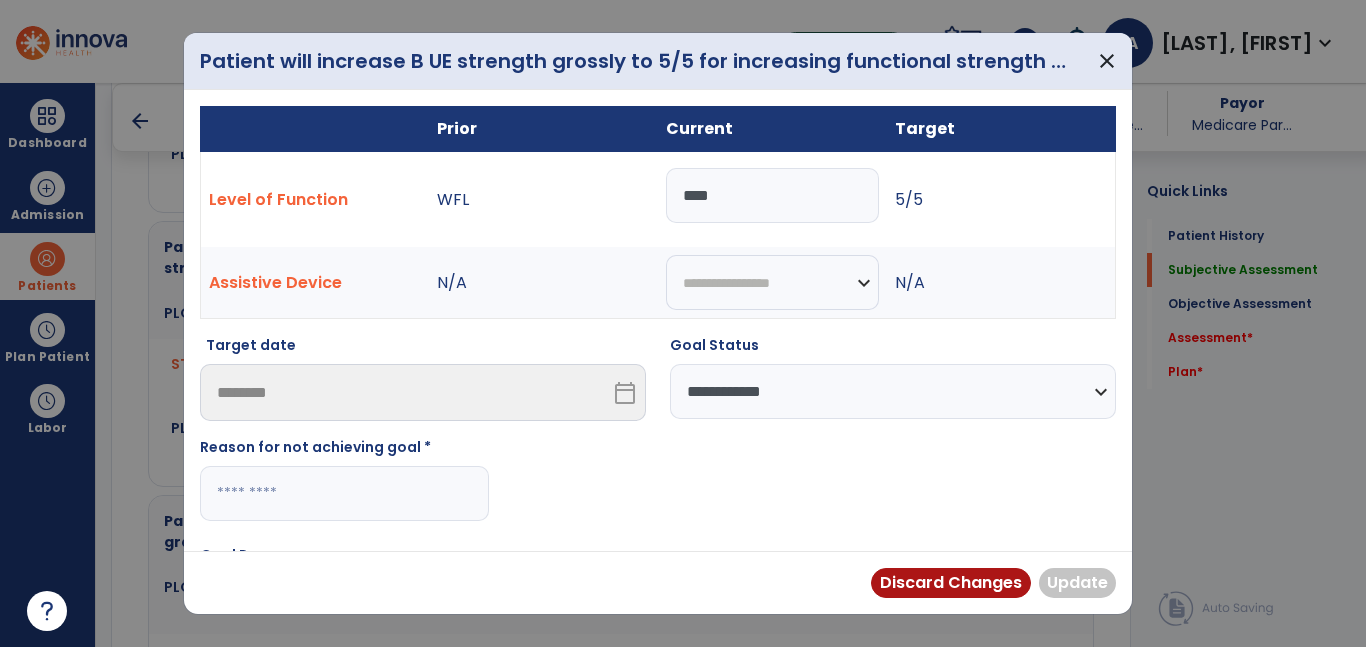 type on "****" 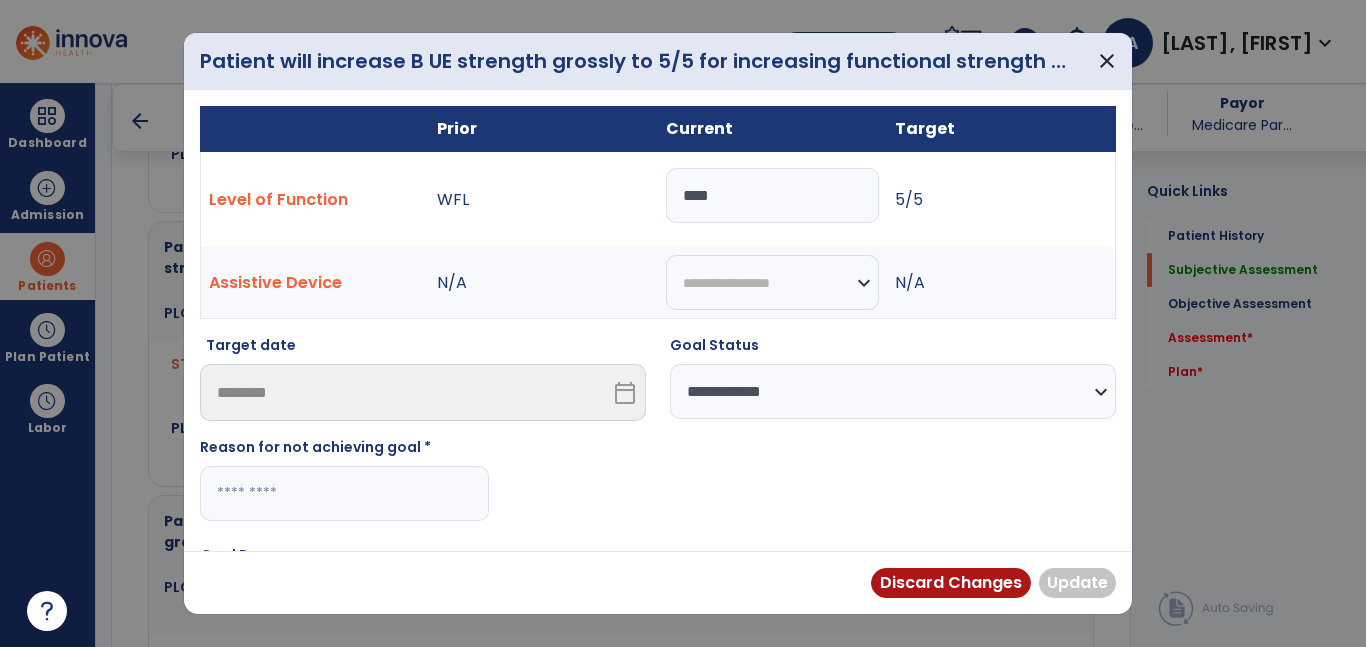 click at bounding box center (344, 493) 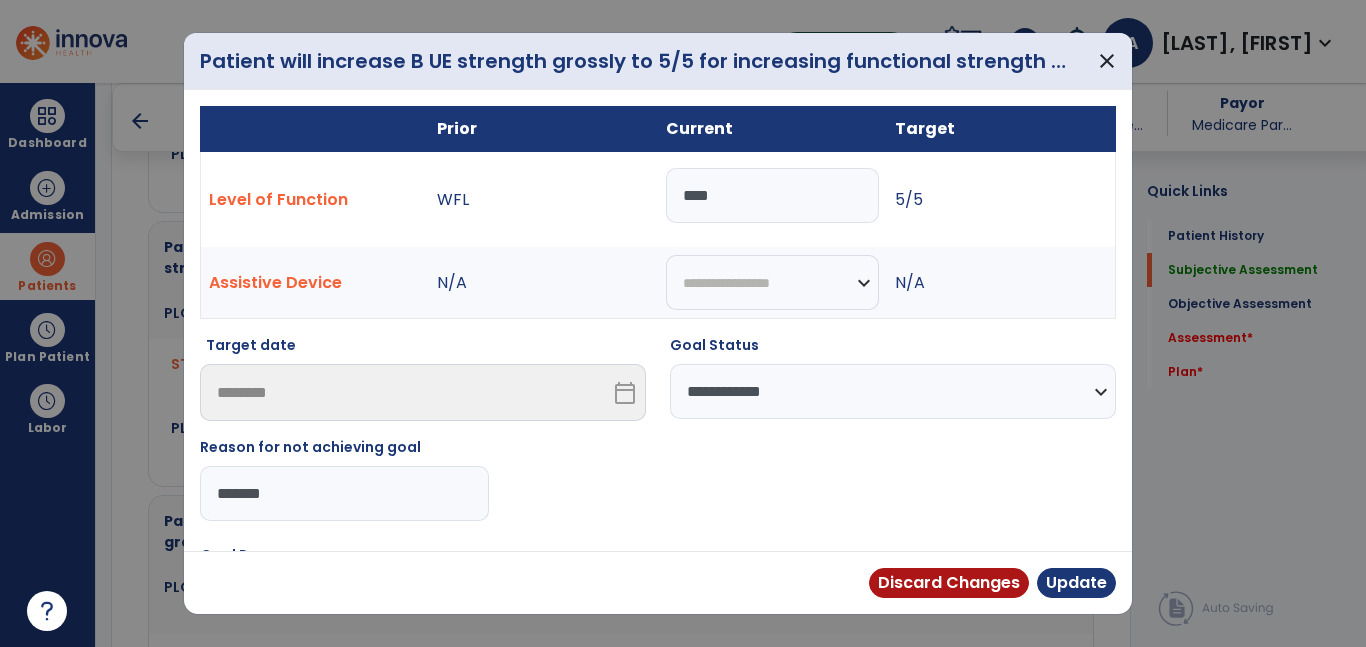 type on "********" 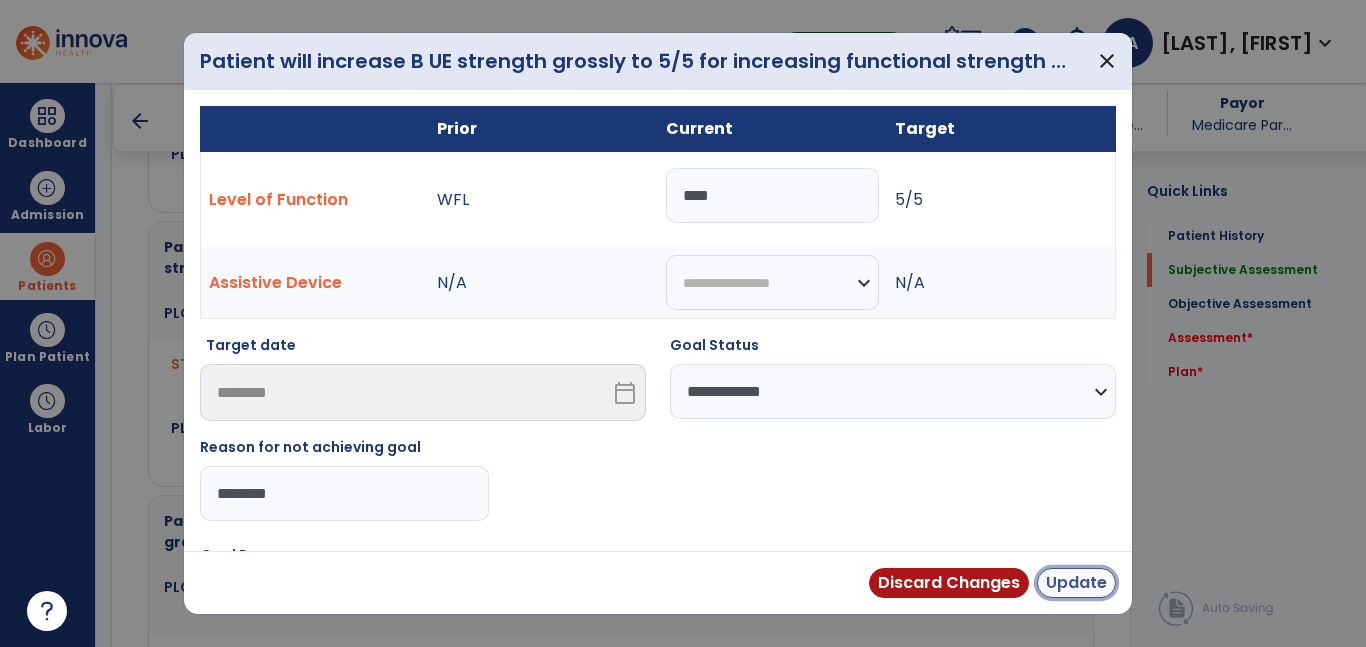 click on "Update" at bounding box center [1076, 583] 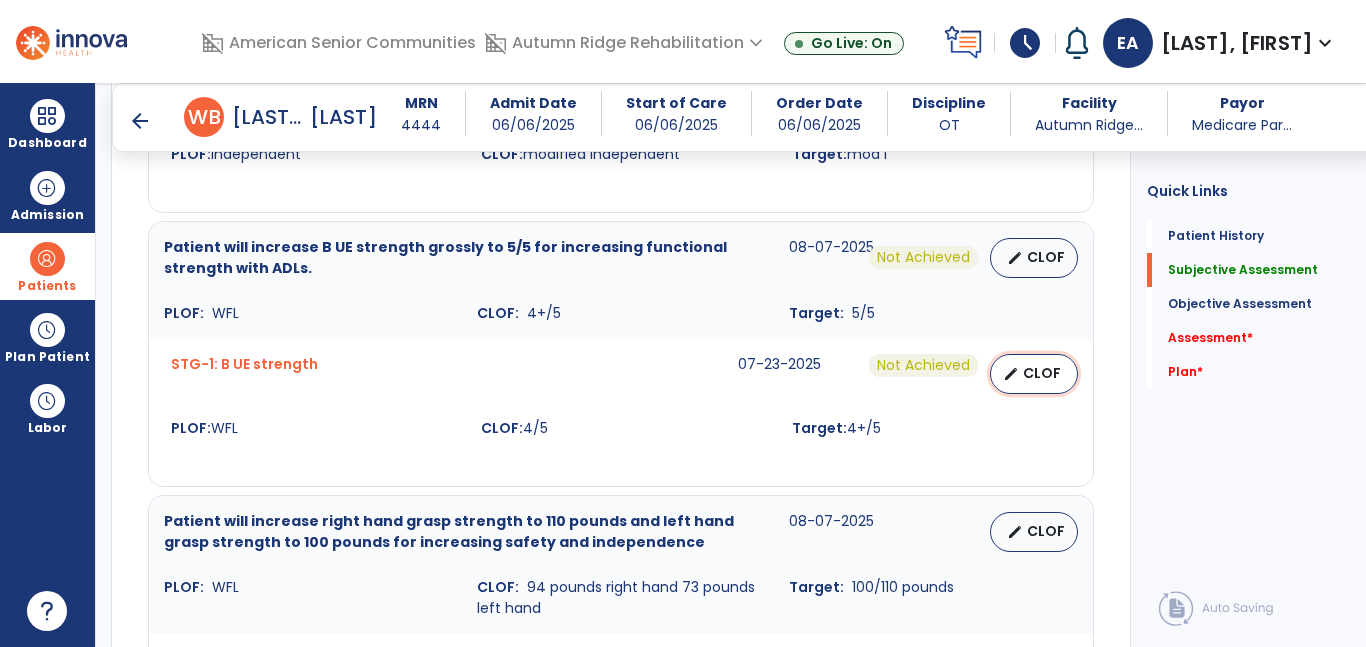 click on "CLOF" at bounding box center (1042, 373) 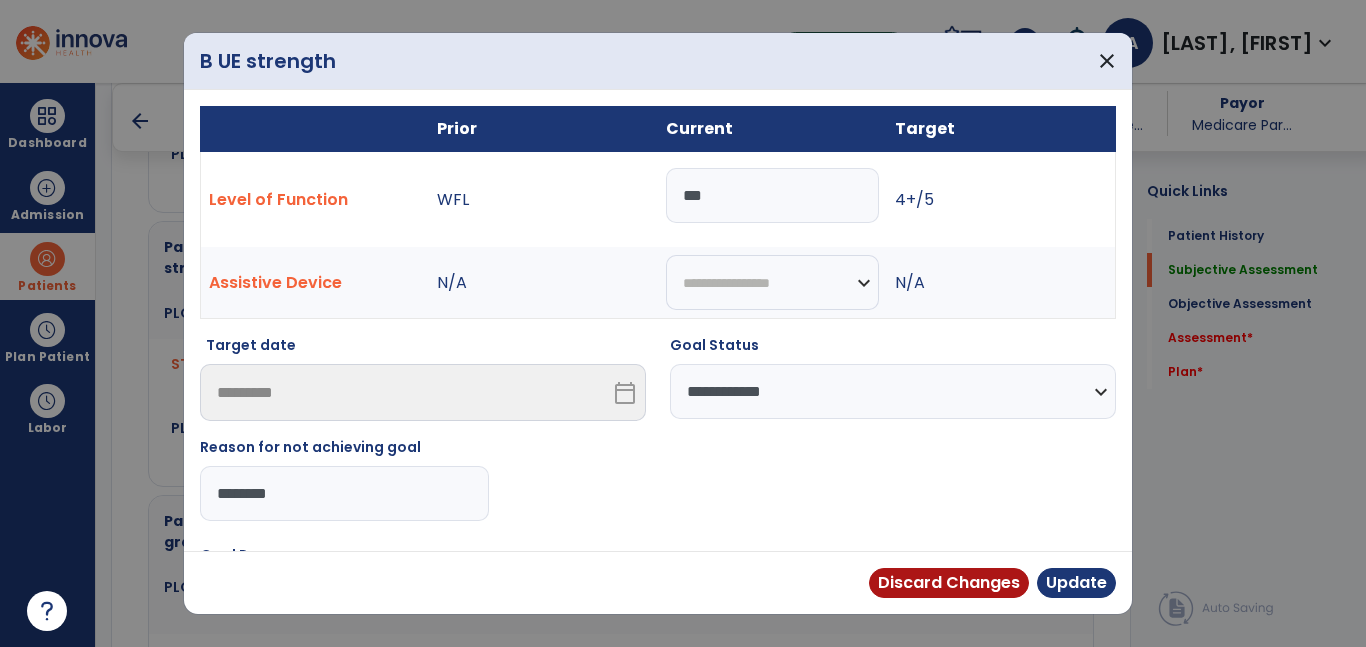 click on "***" at bounding box center (772, 195) 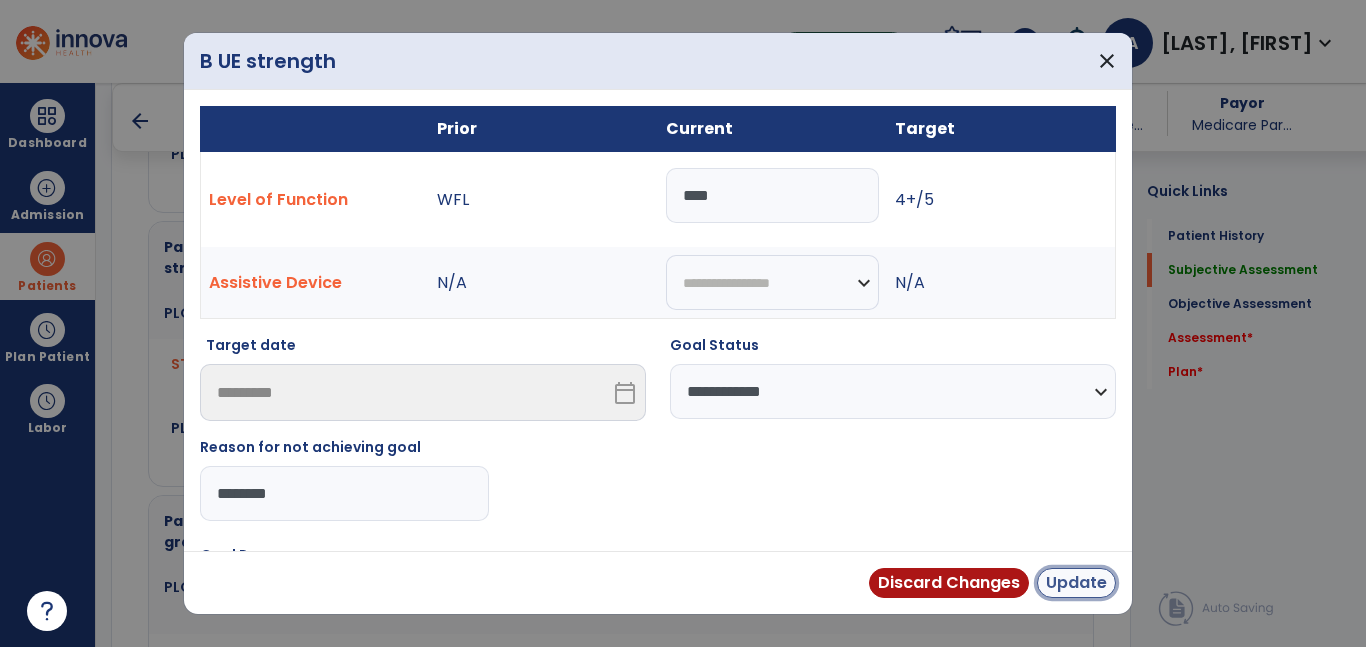 click on "Update" at bounding box center (1076, 583) 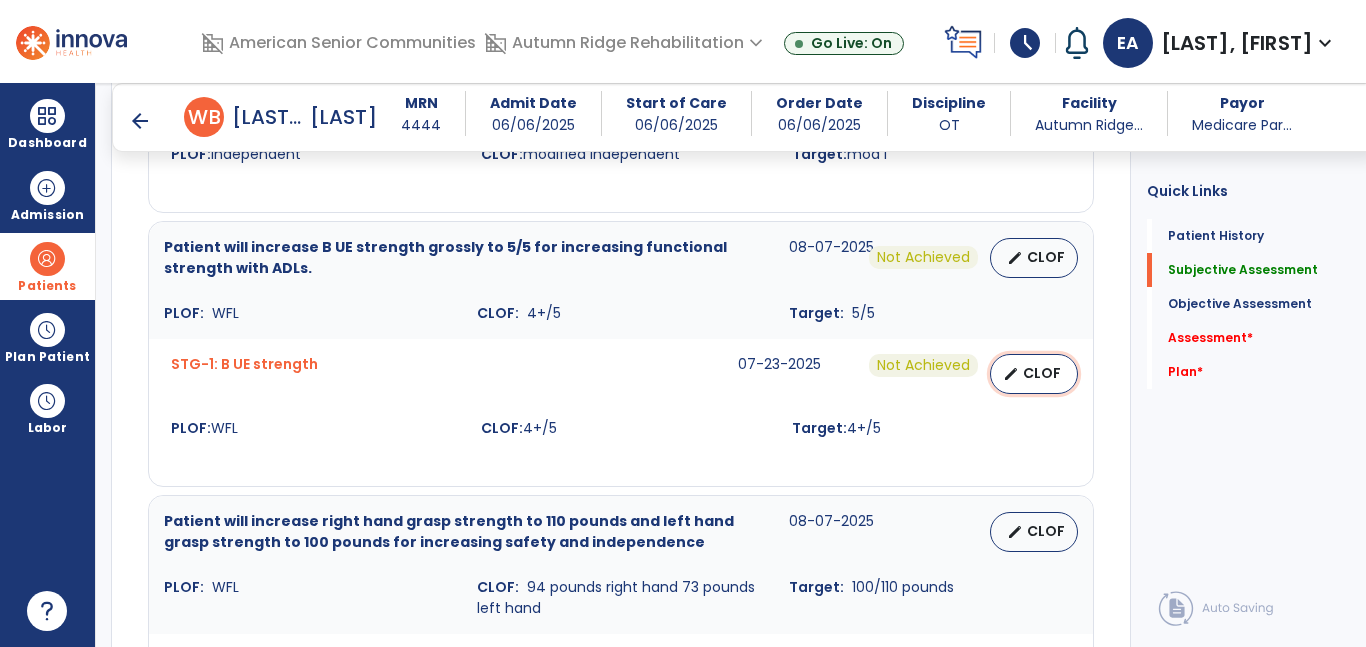 click on "CLOF" at bounding box center [1042, 373] 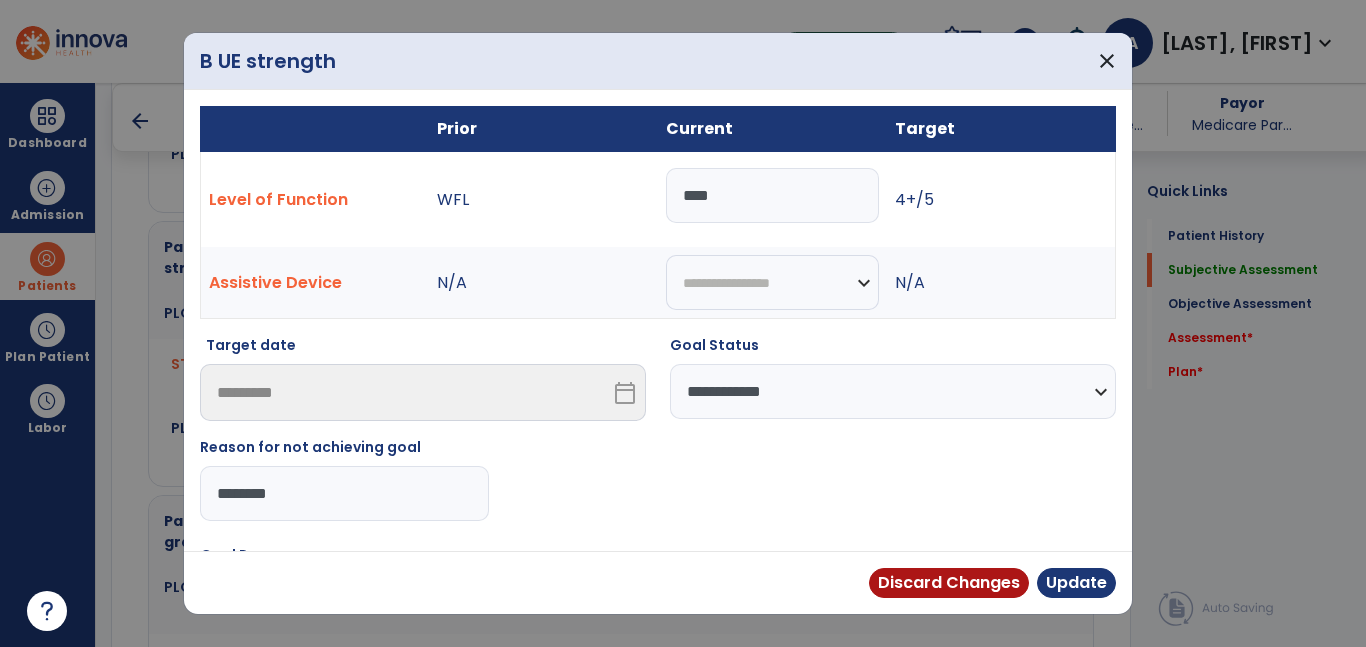 click on "**********" at bounding box center [893, 391] 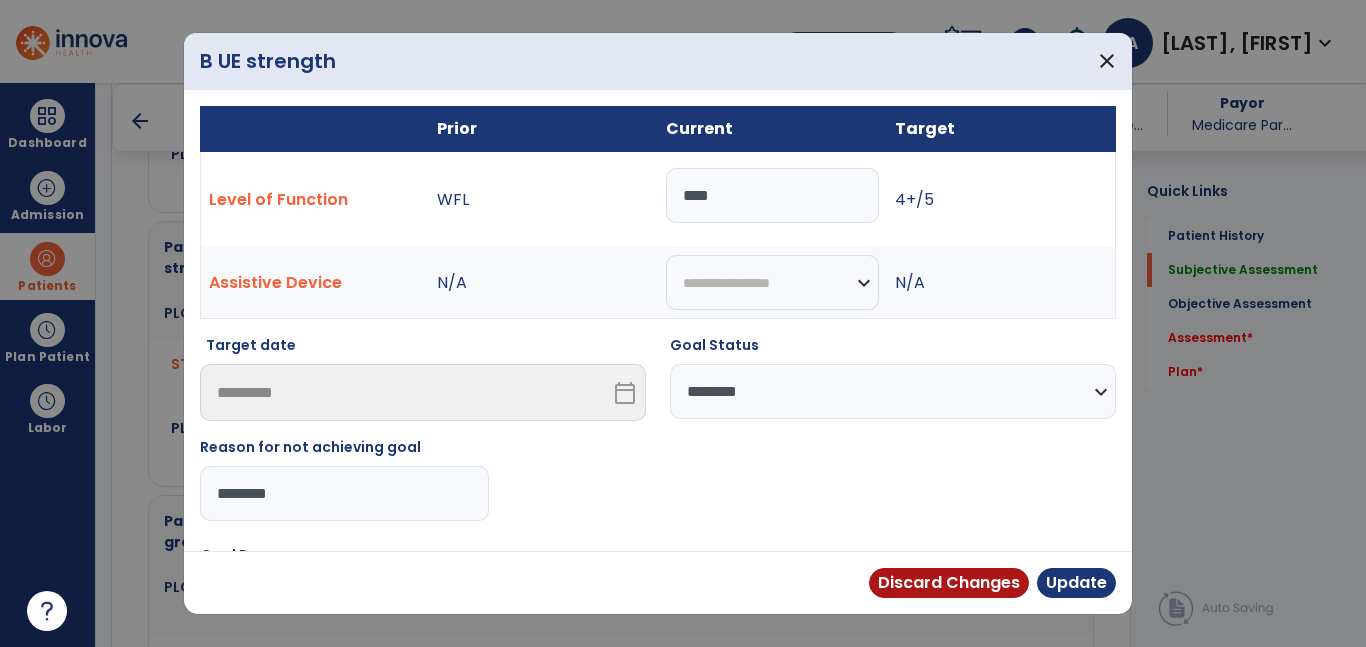 click on "**********" at bounding box center (893, 391) 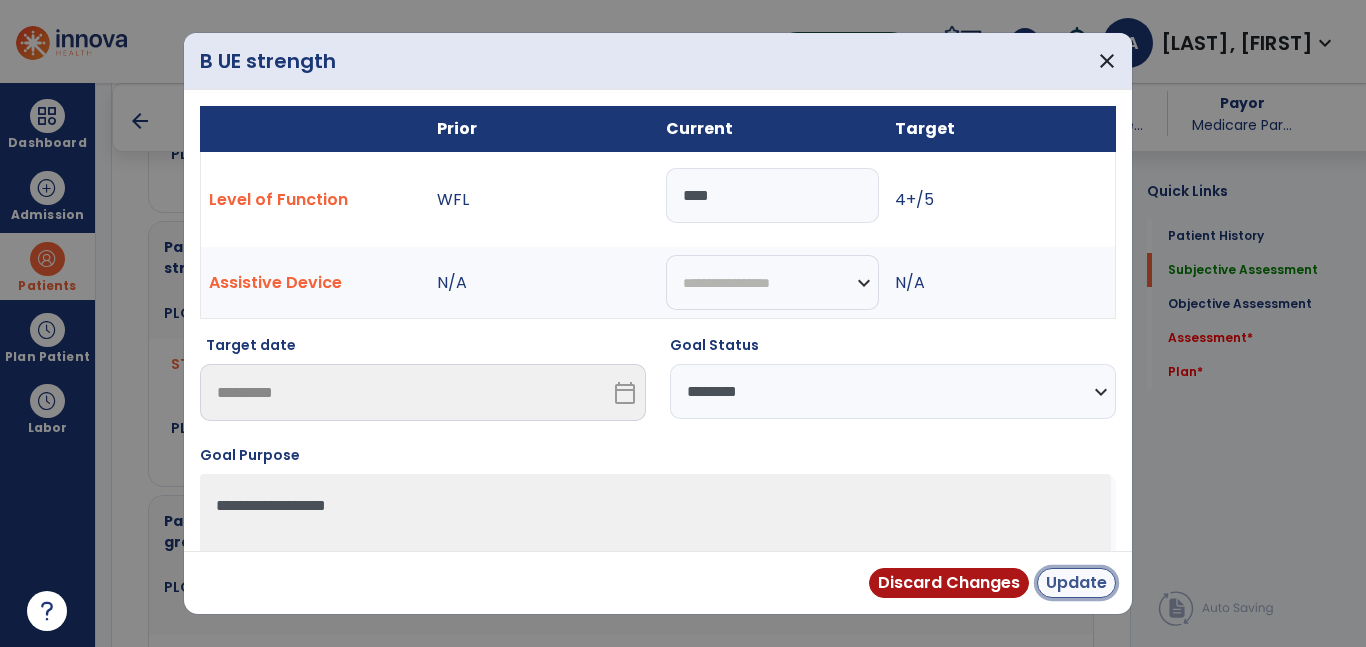 click on "Update" at bounding box center (1076, 583) 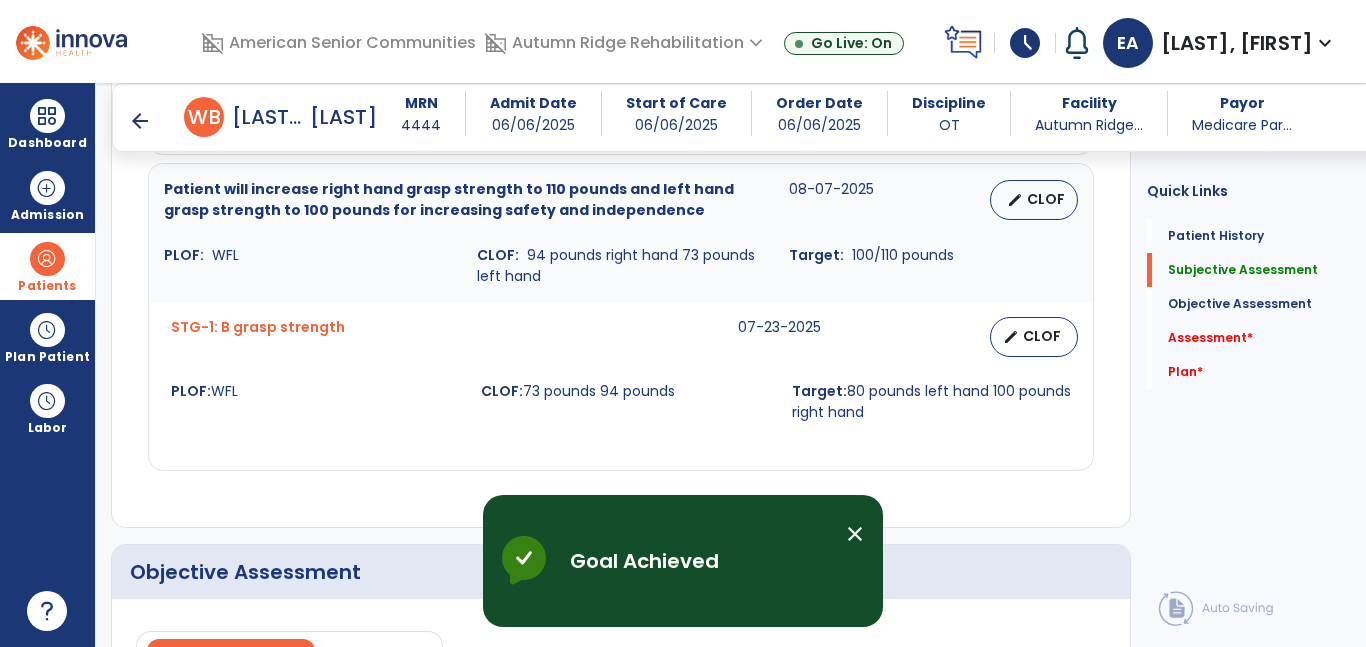 scroll, scrollTop: 1950, scrollLeft: 0, axis: vertical 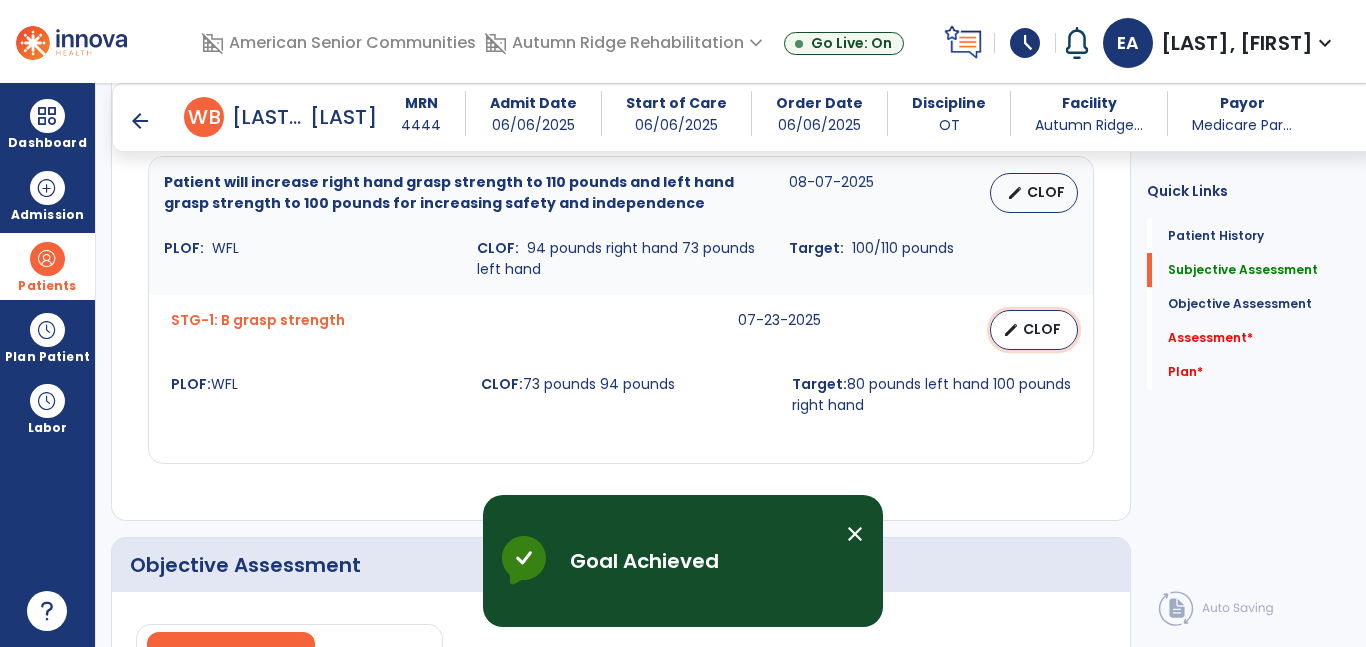 click on "edit   CLOF" at bounding box center [1034, 330] 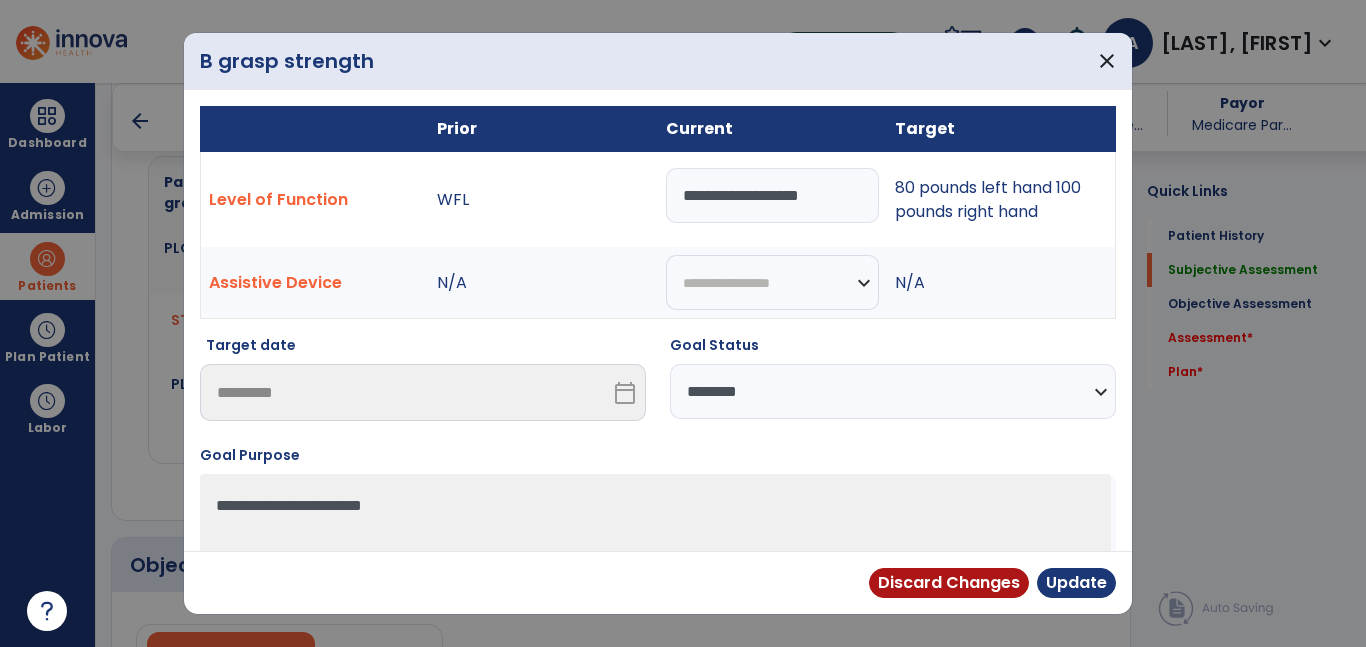 click on "**********" at bounding box center (772, 195) 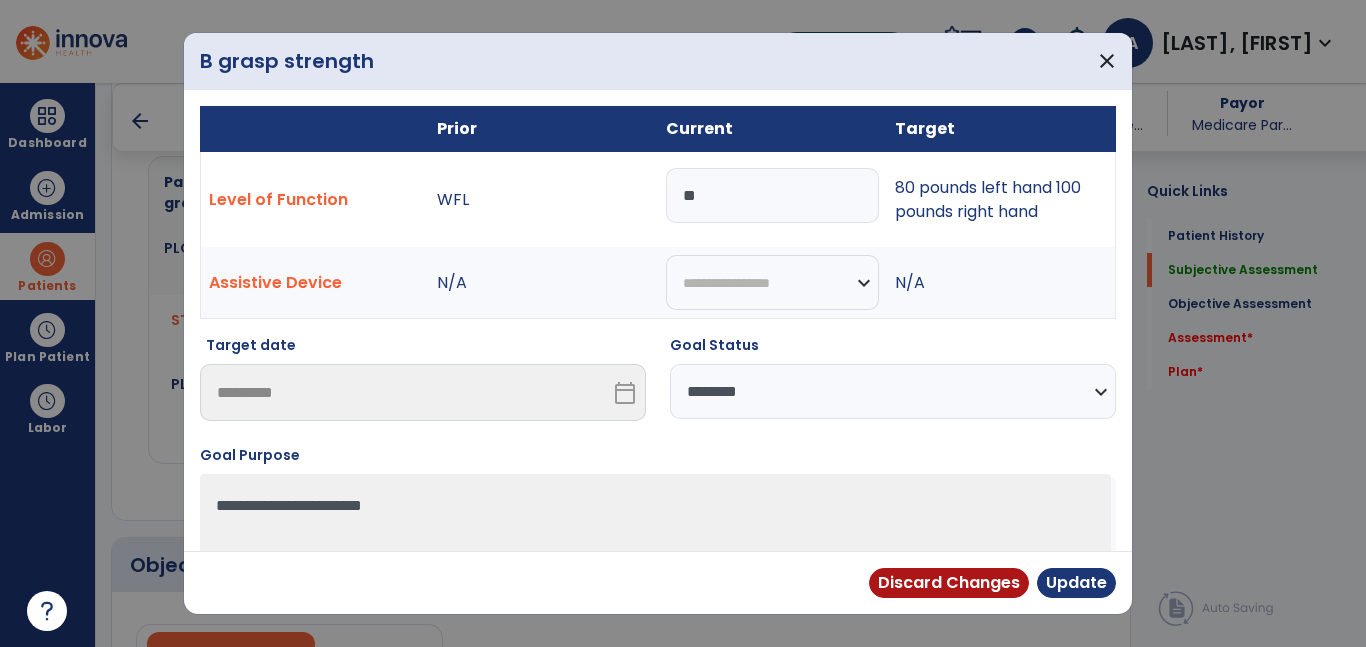 type on "*" 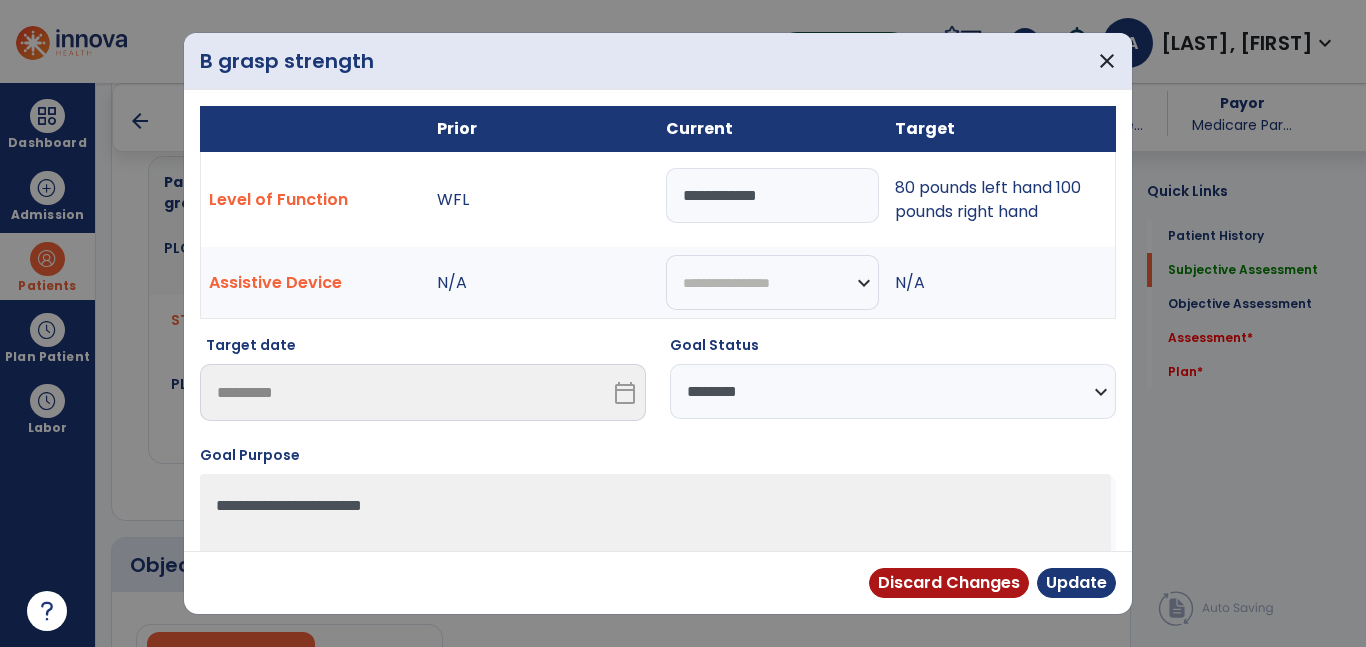 type on "**********" 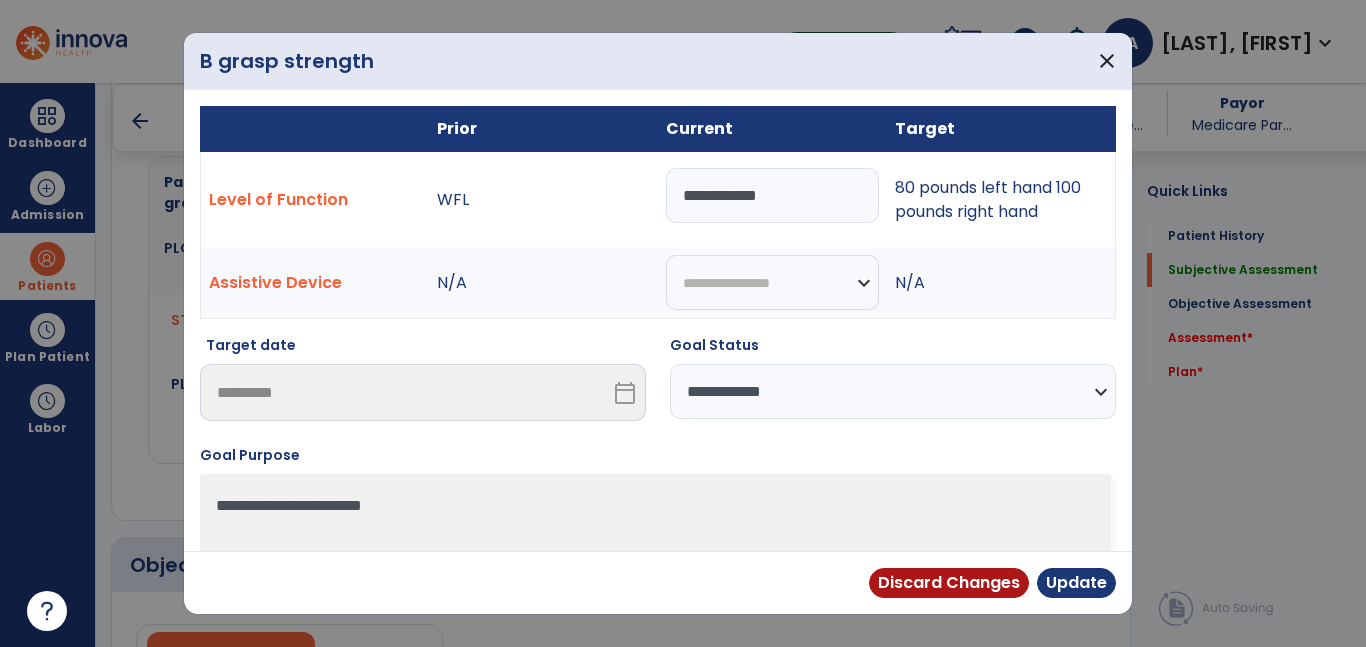 click on "**********" at bounding box center (893, 391) 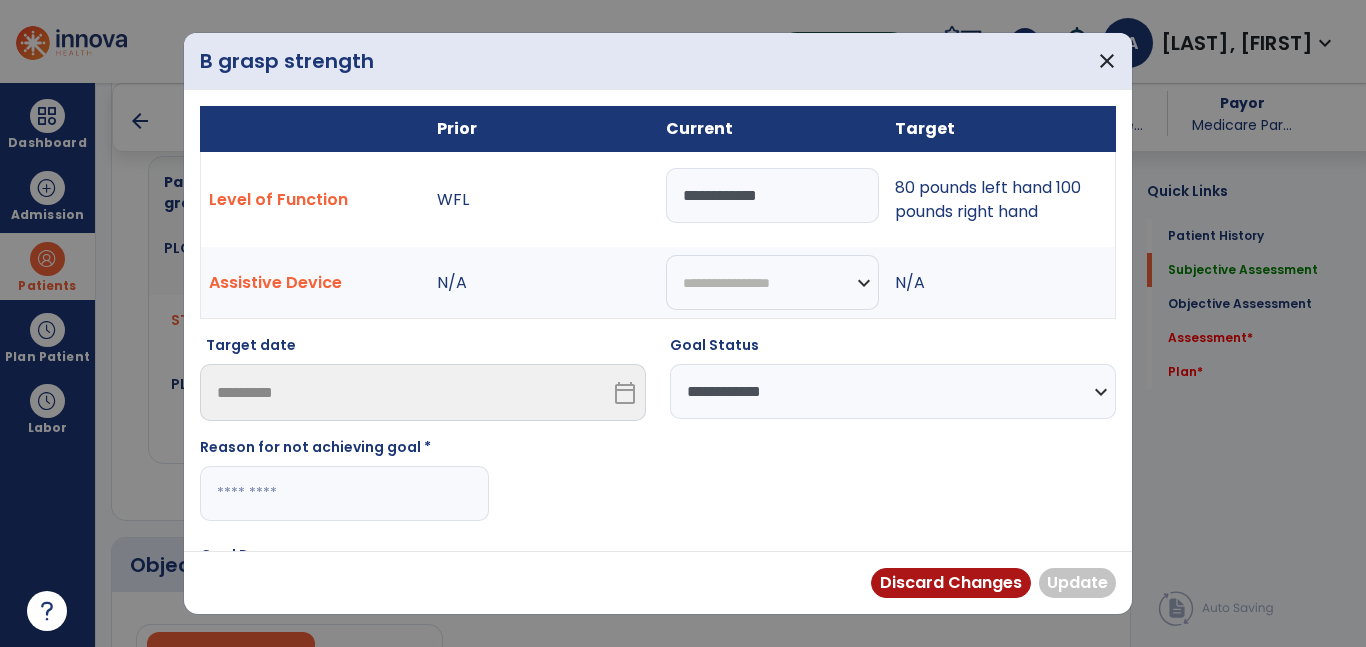 click at bounding box center [344, 493] 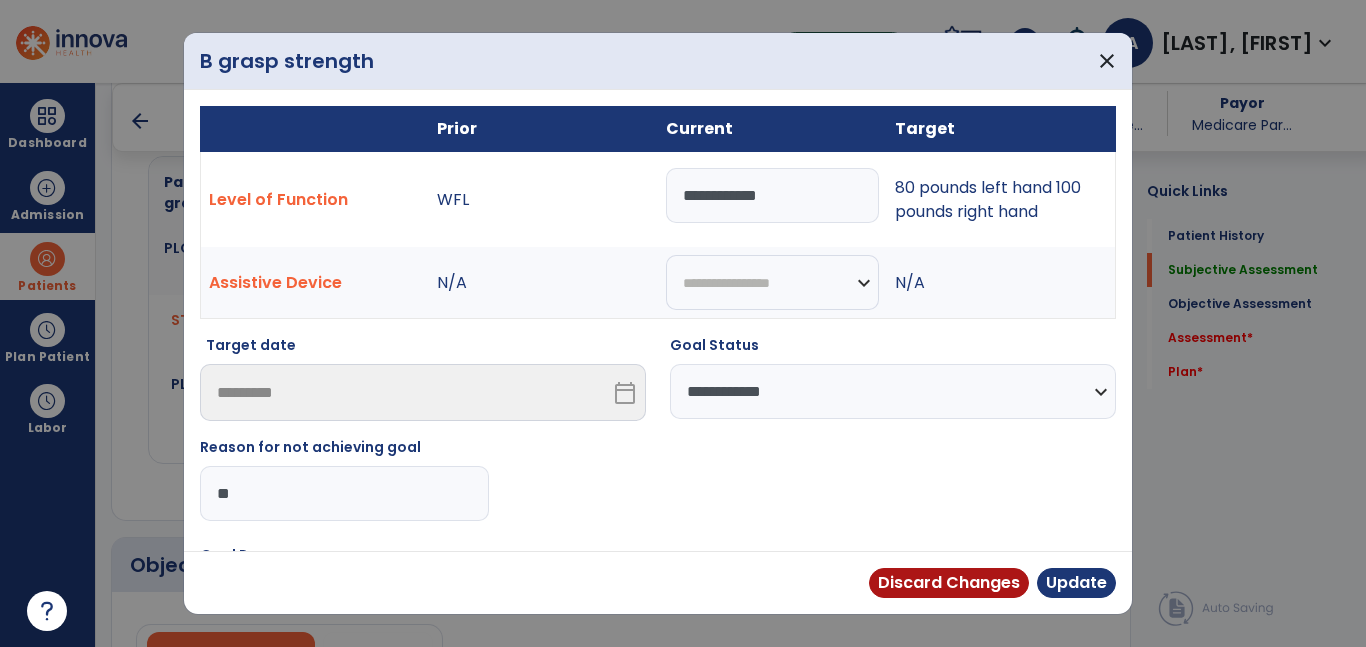 type on "*" 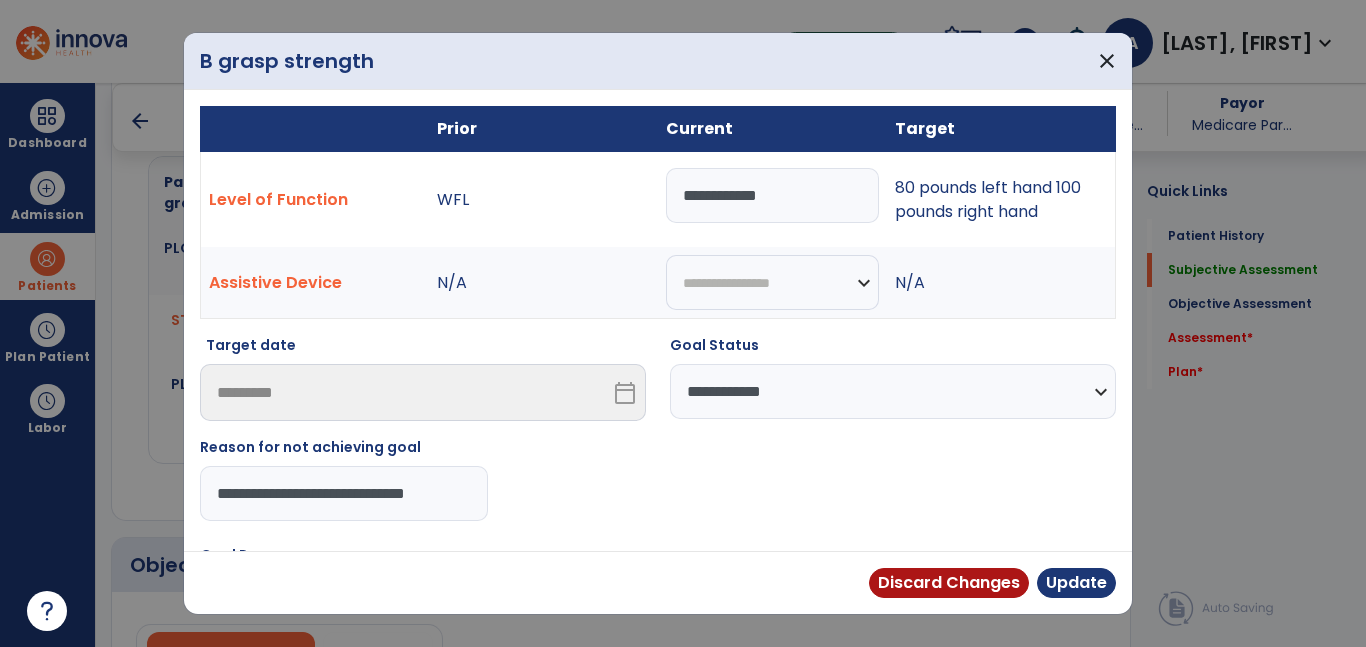 scroll, scrollTop: 0, scrollLeft: 0, axis: both 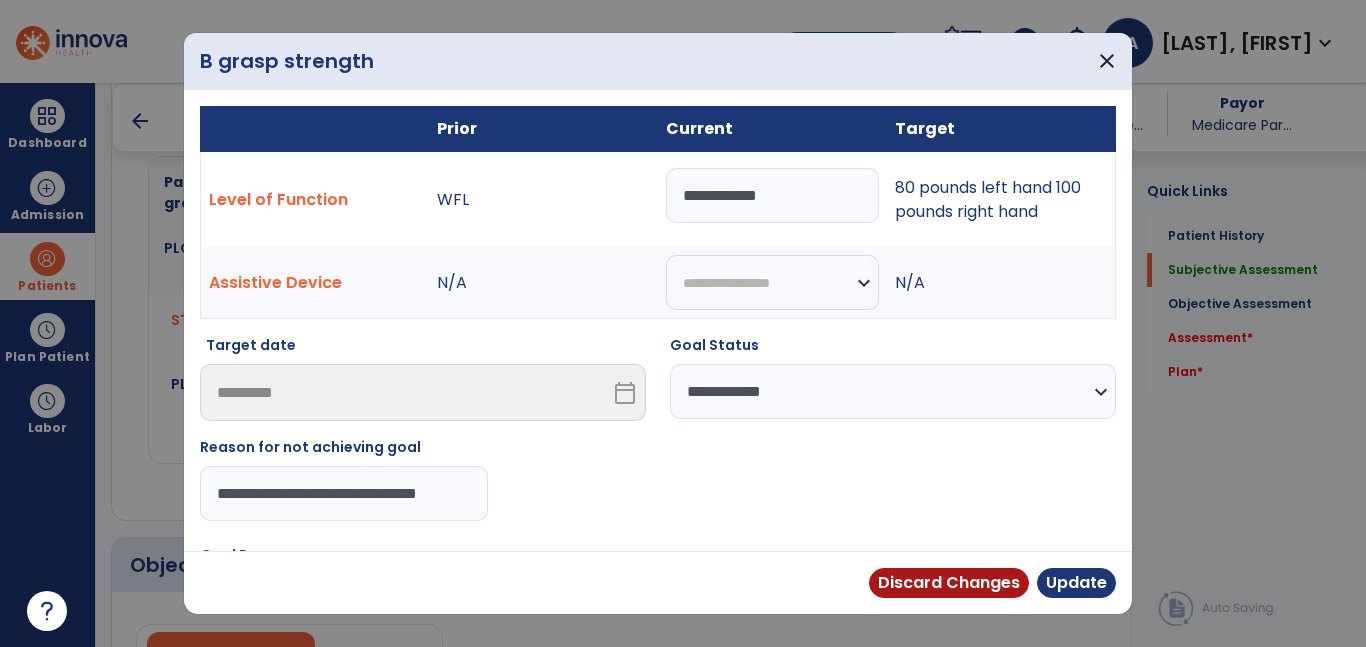 type on "**********" 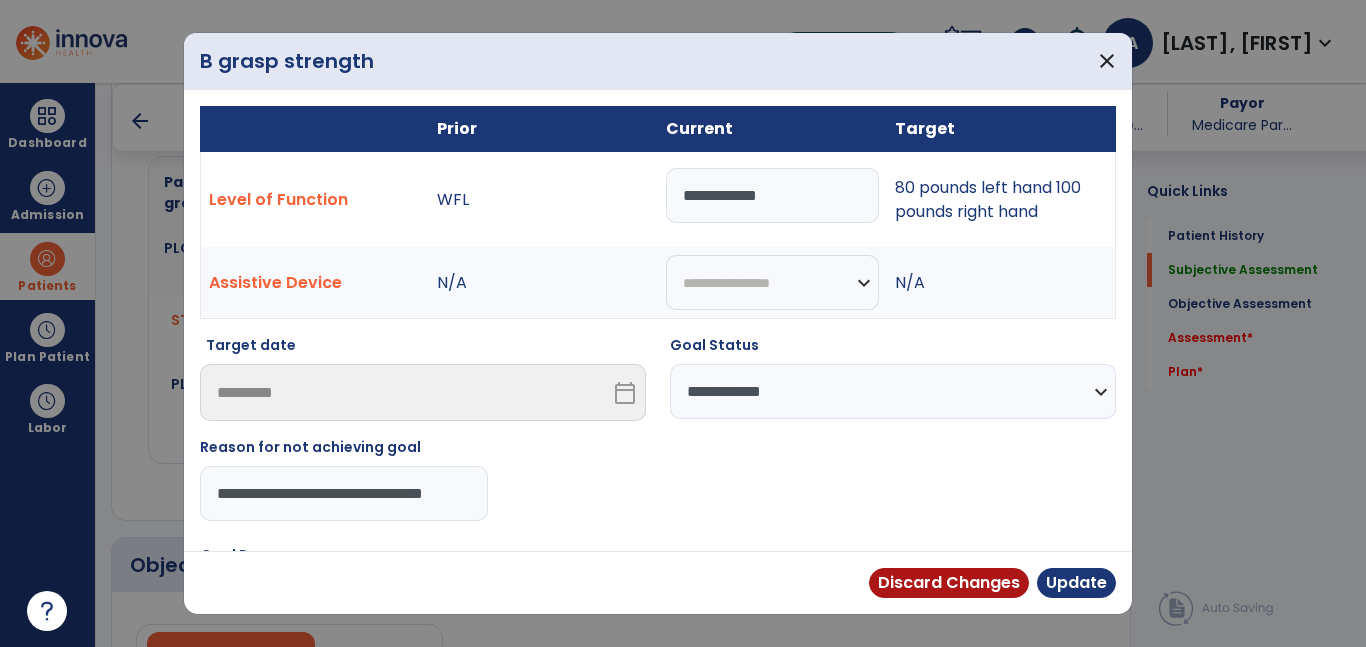 scroll, scrollTop: 0, scrollLeft: 24, axis: horizontal 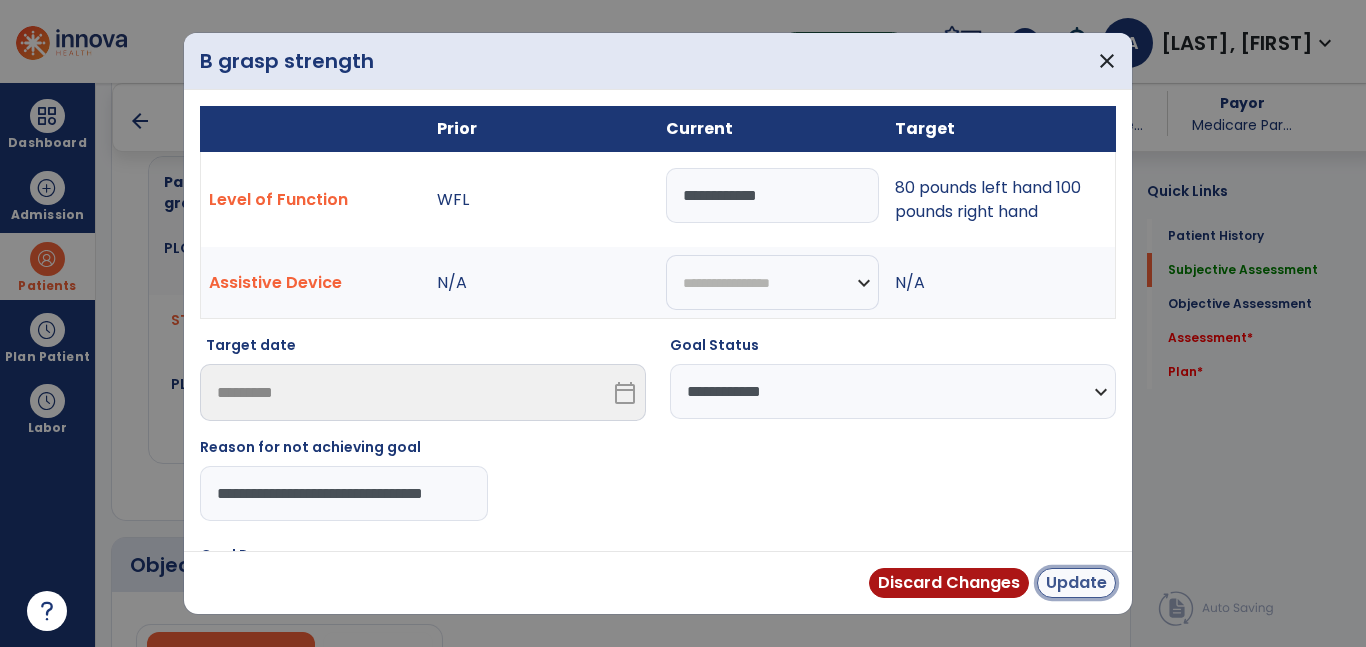 click on "Update" at bounding box center (1076, 583) 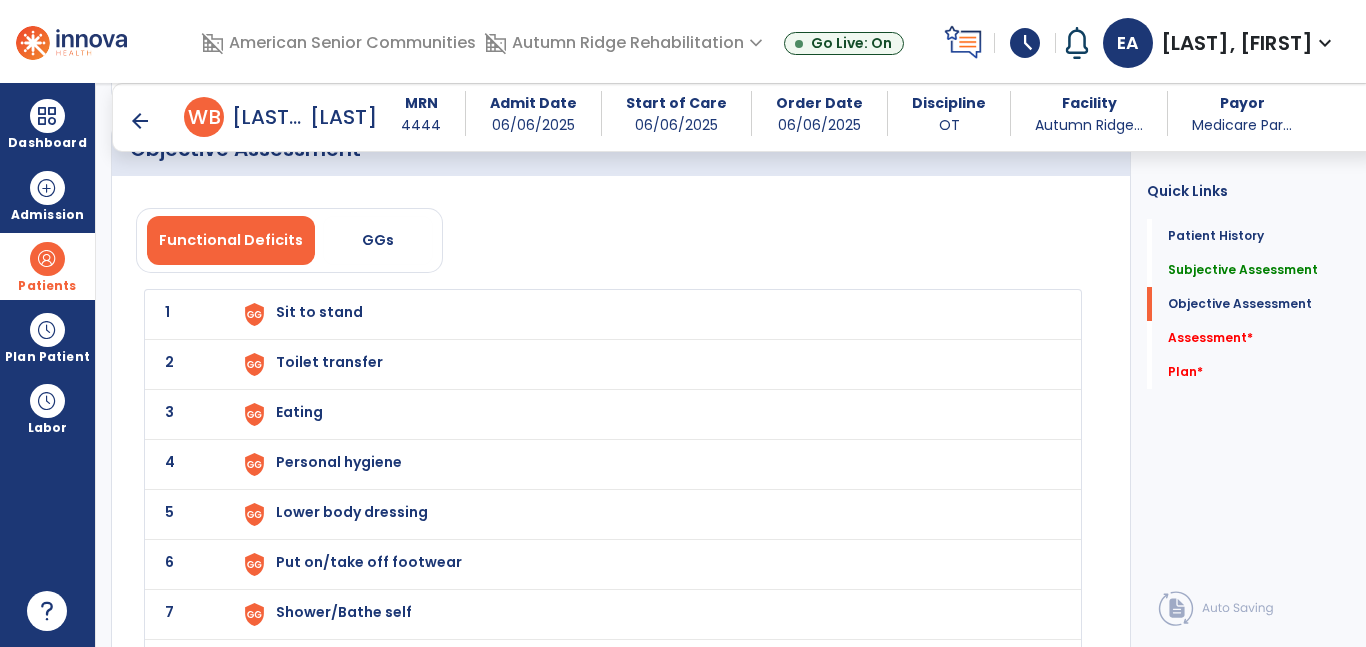 scroll, scrollTop: 2378, scrollLeft: 0, axis: vertical 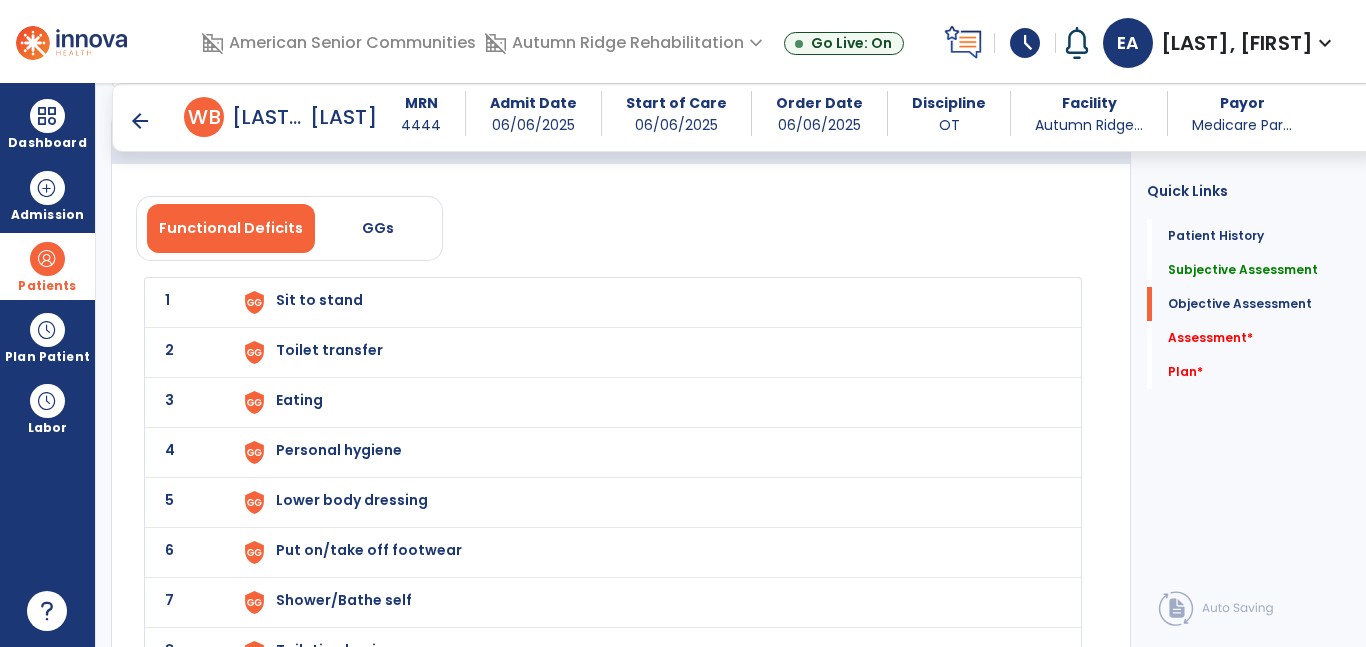 click on "Sit to stand" at bounding box center [646, 302] 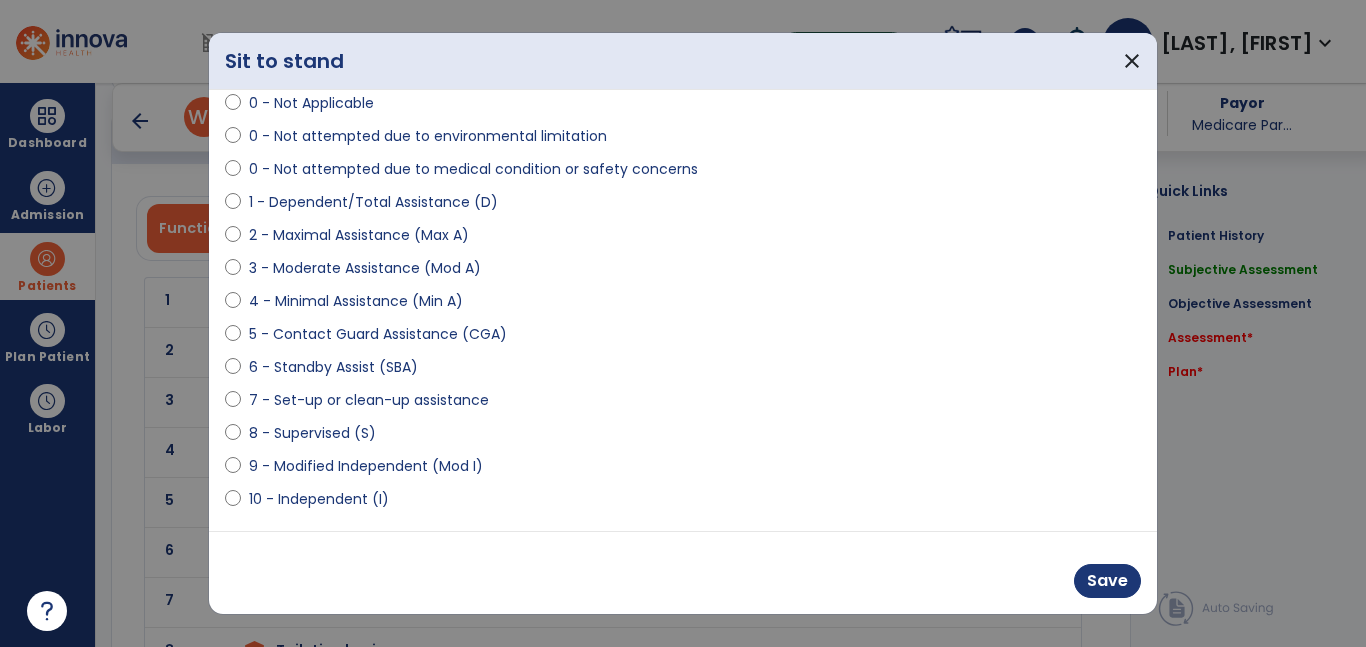 scroll, scrollTop: 178, scrollLeft: 0, axis: vertical 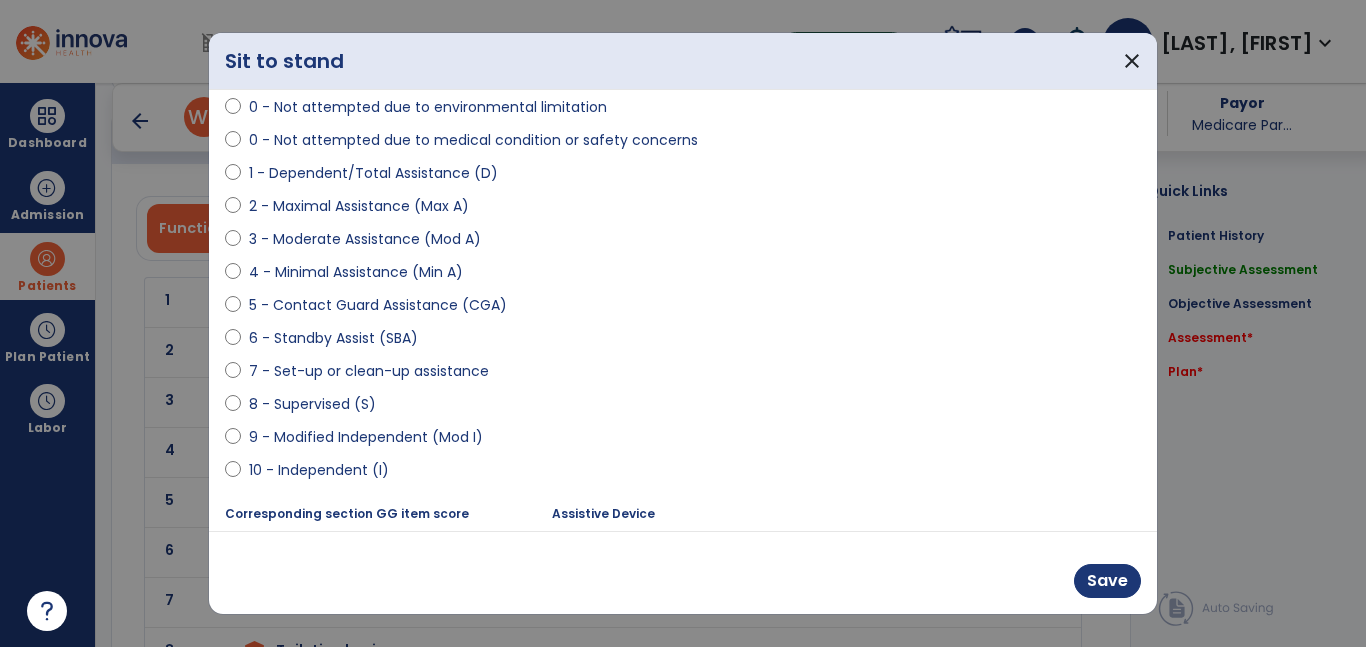 click on "9 - Modified Independent (Mod I)" at bounding box center [366, 437] 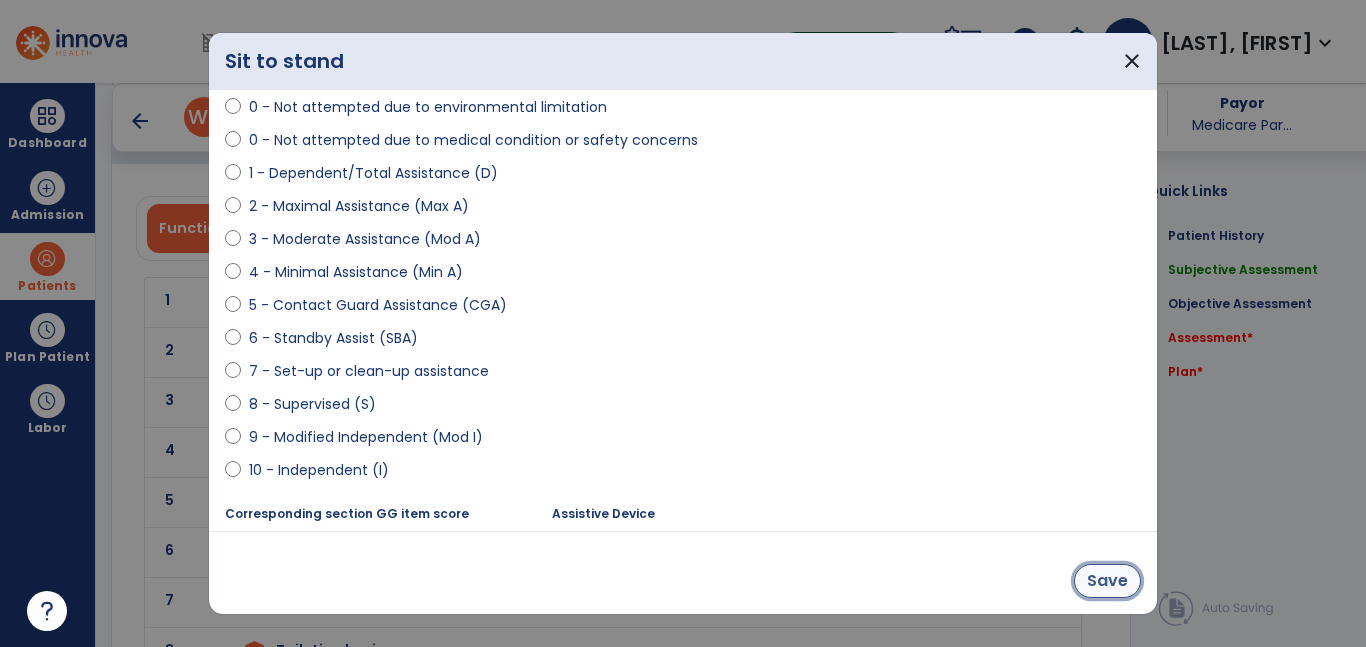 click on "Save" at bounding box center (1107, 581) 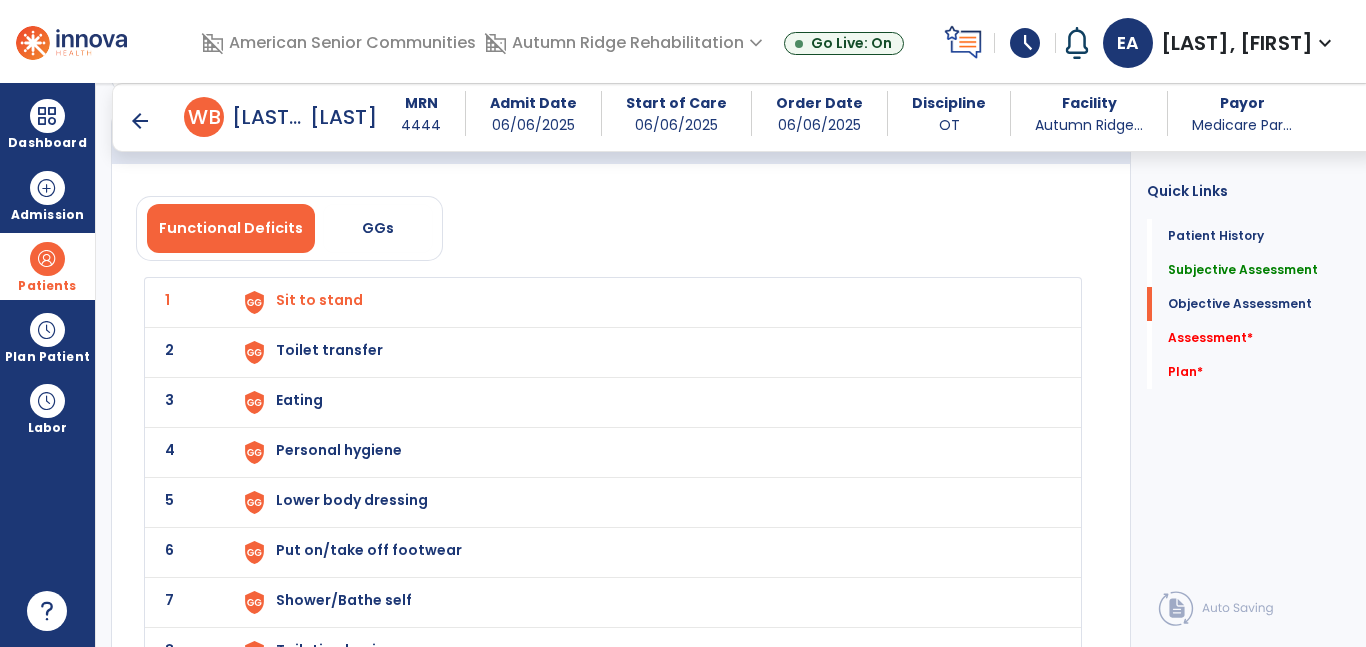 click on "2 Toilet transfer" 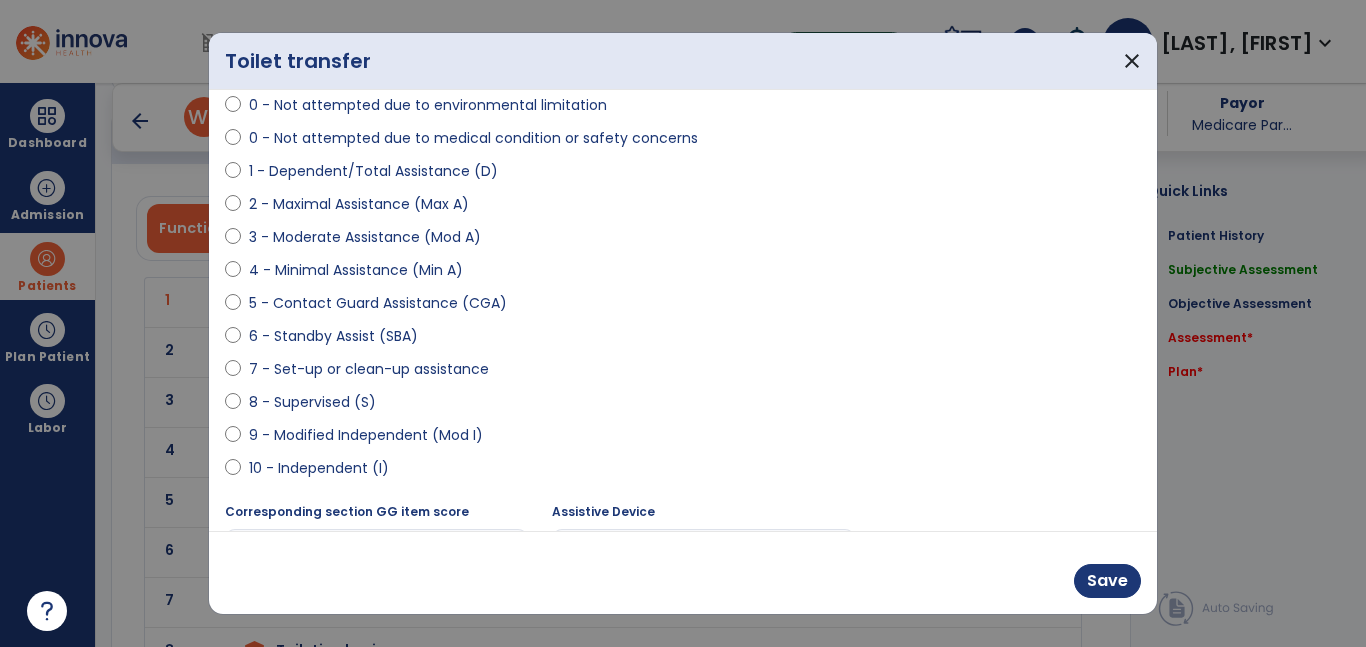 scroll, scrollTop: 228, scrollLeft: 0, axis: vertical 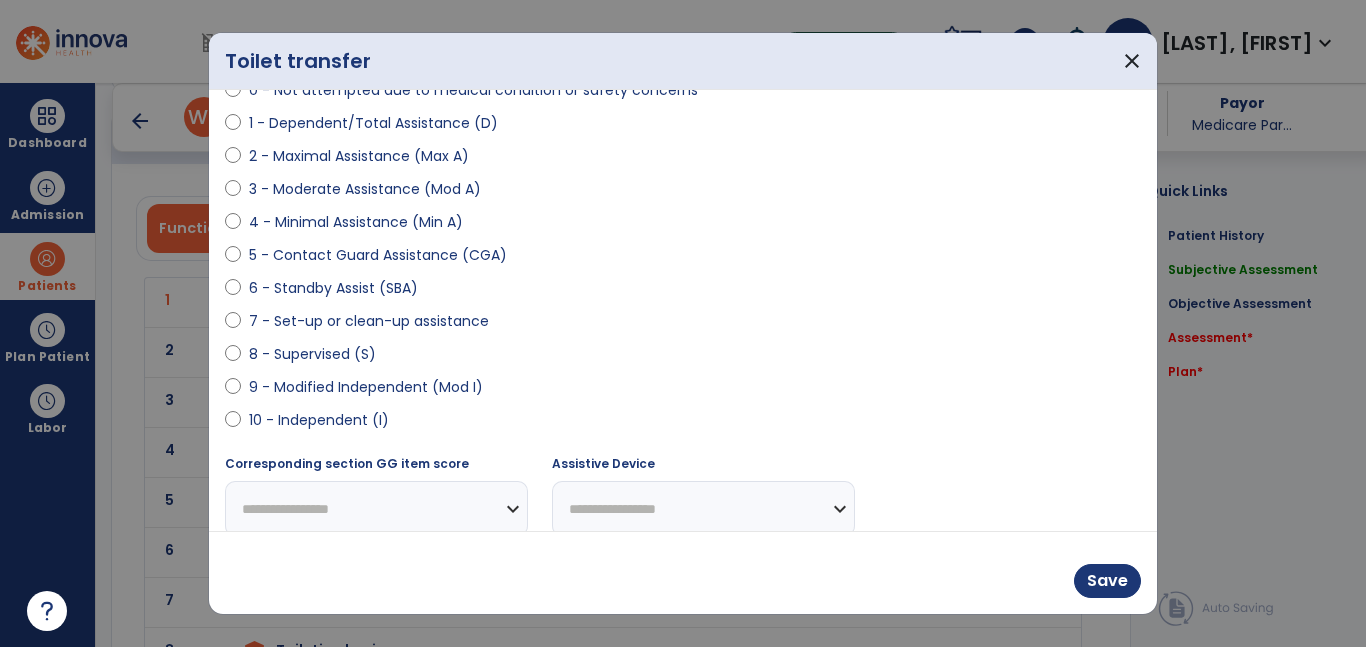 click on "9 - Modified Independent (Mod I)" at bounding box center (366, 387) 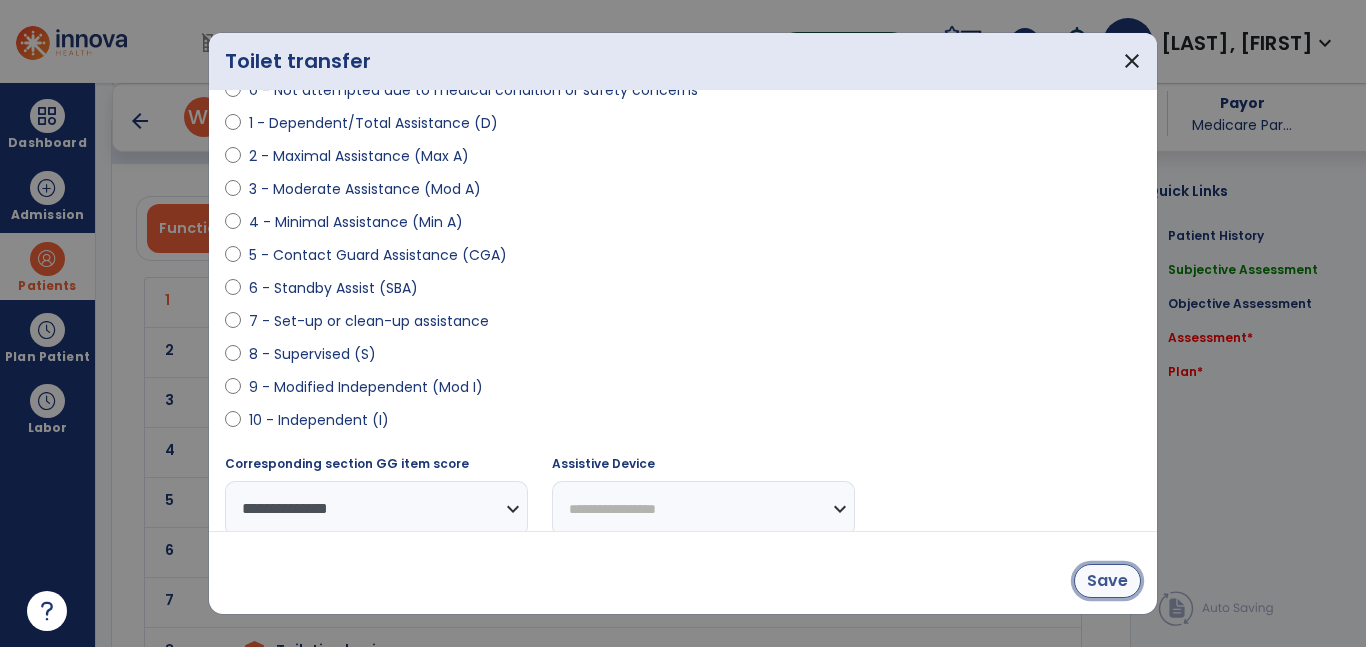 click on "Save" at bounding box center (1107, 581) 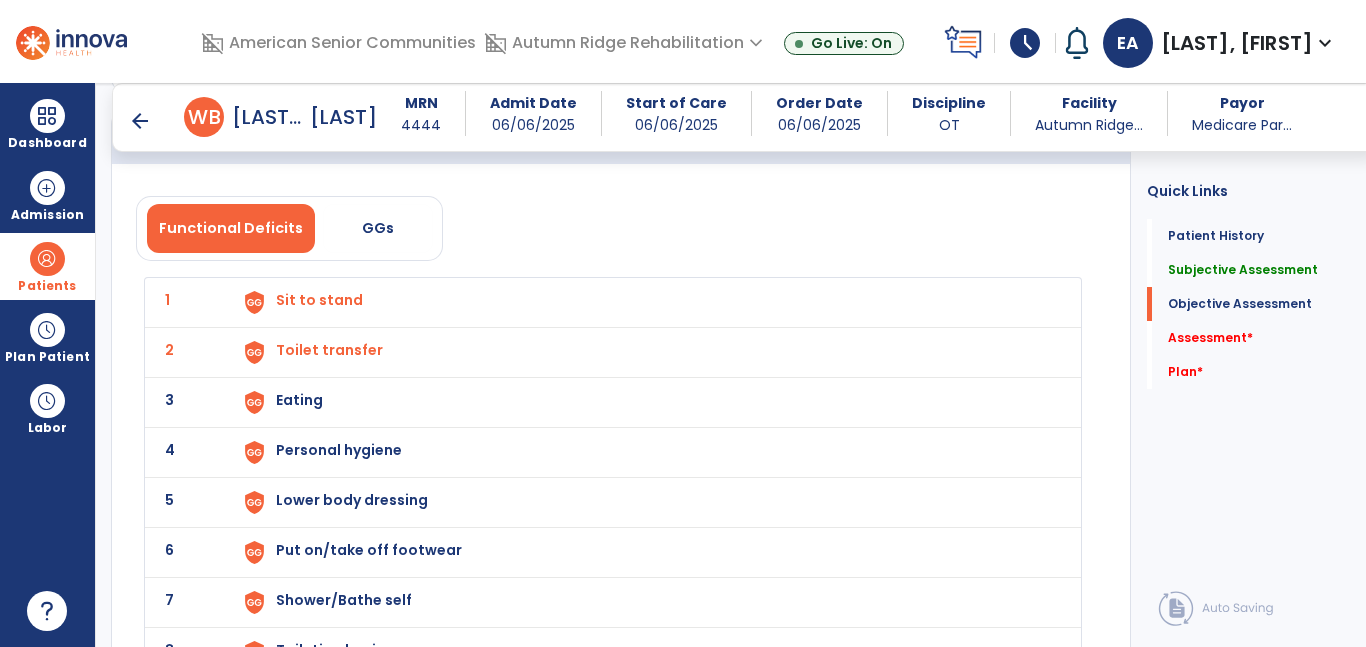 click on "Eating" at bounding box center [646, 302] 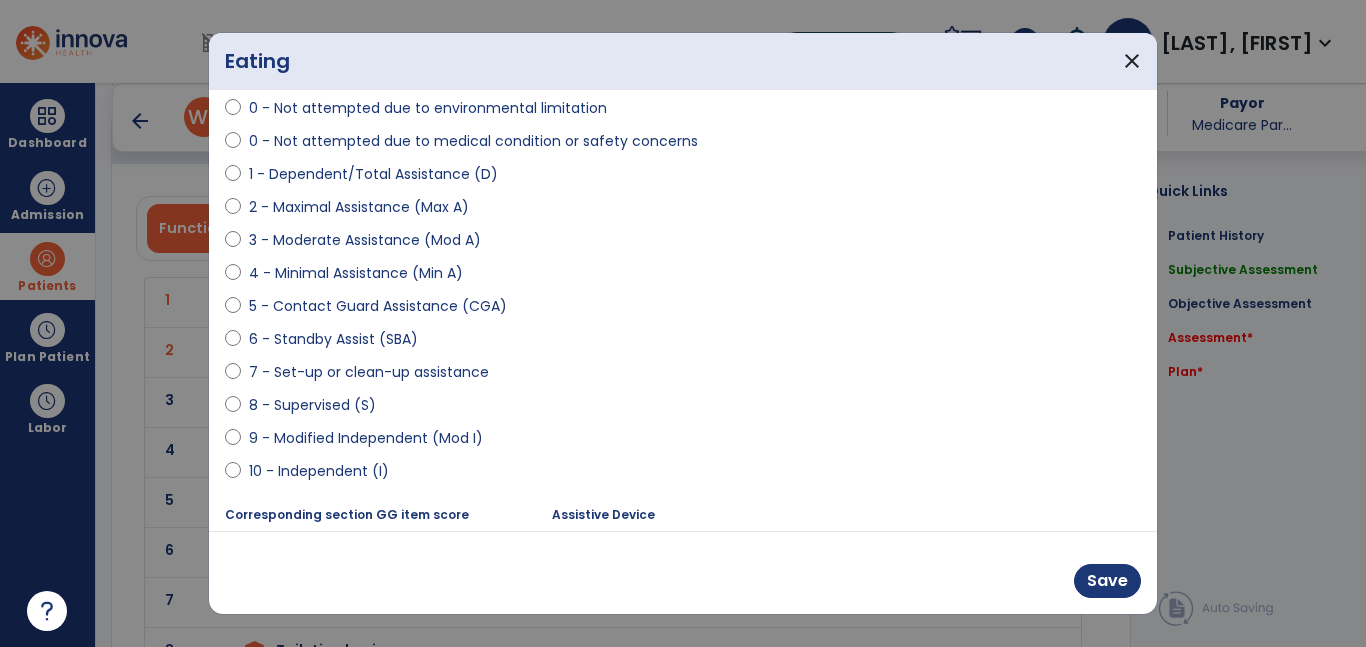 scroll, scrollTop: 200, scrollLeft: 0, axis: vertical 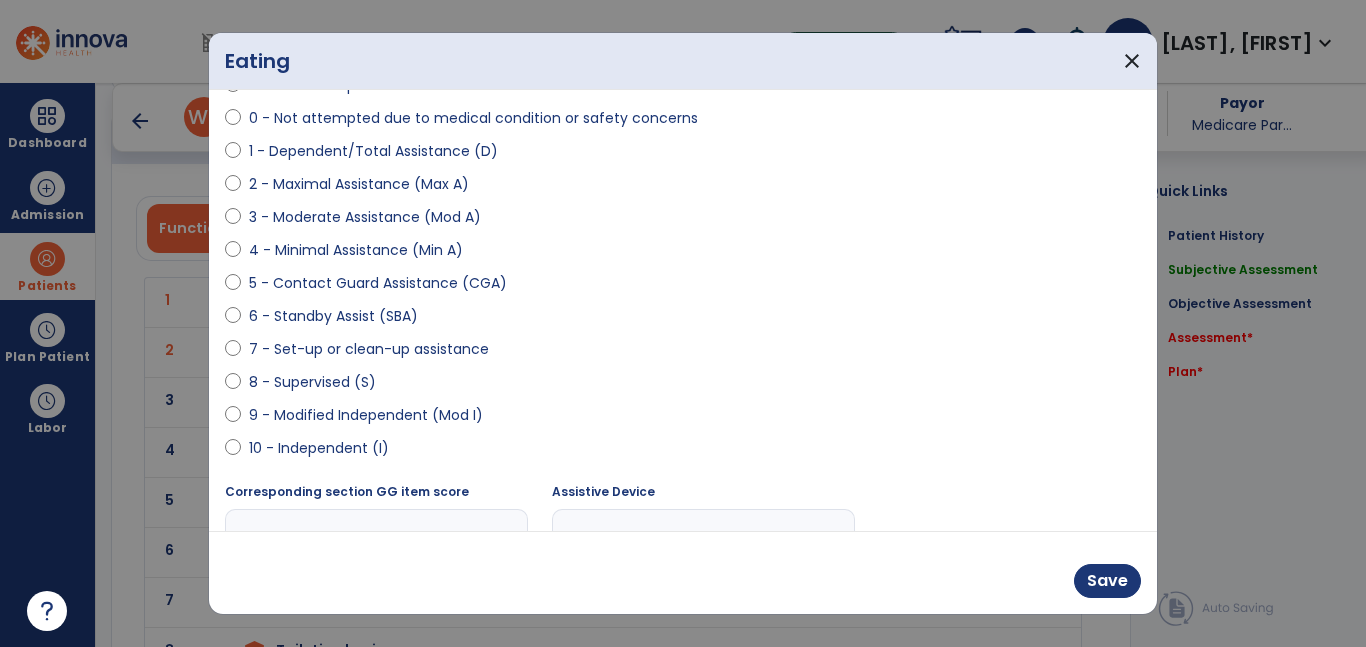 click on "10 - Independent (I)" at bounding box center (319, 448) 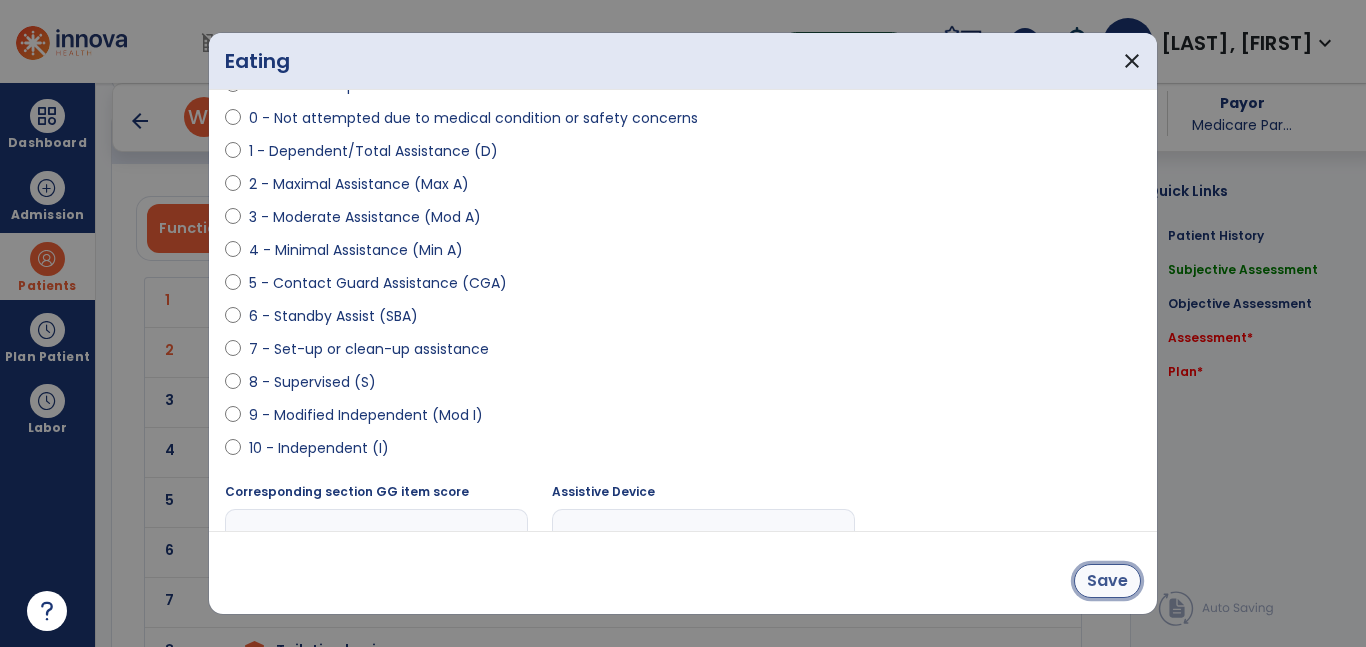 click on "Save" at bounding box center (1107, 581) 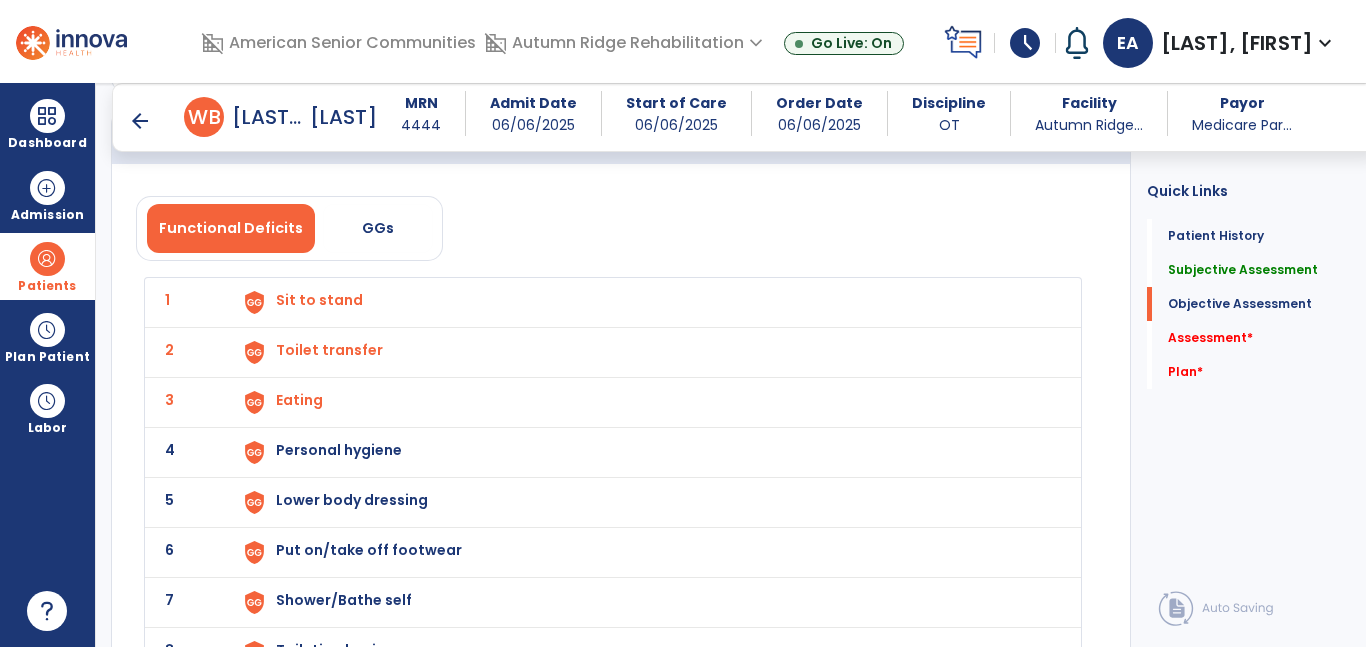click on "Personal hygiene" at bounding box center (646, 302) 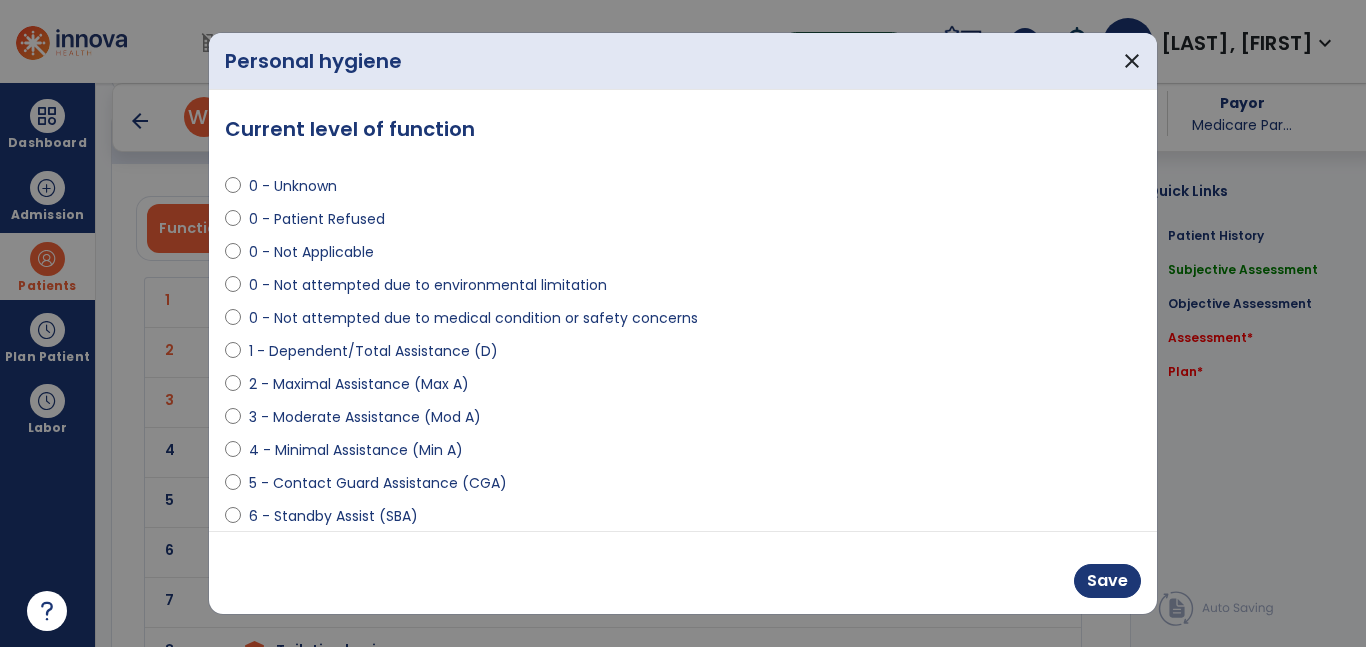 scroll, scrollTop: 152, scrollLeft: 0, axis: vertical 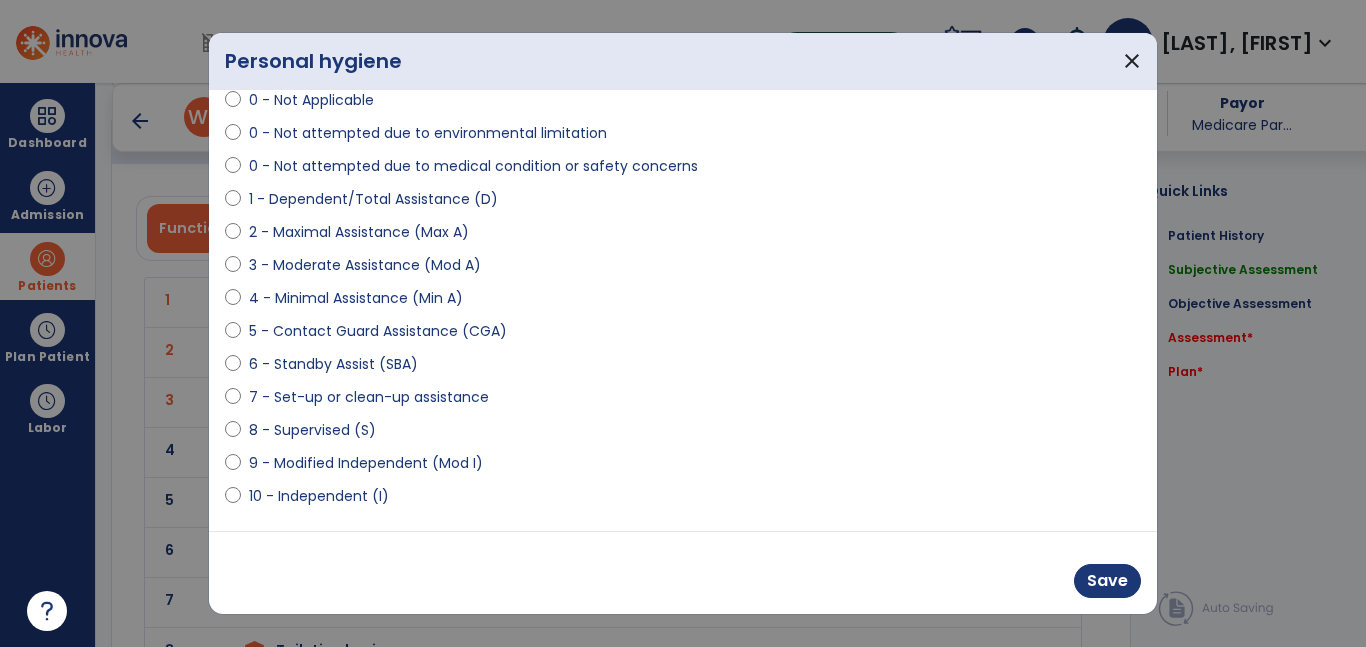 click on "10 - Independent (I)" at bounding box center [319, 496] 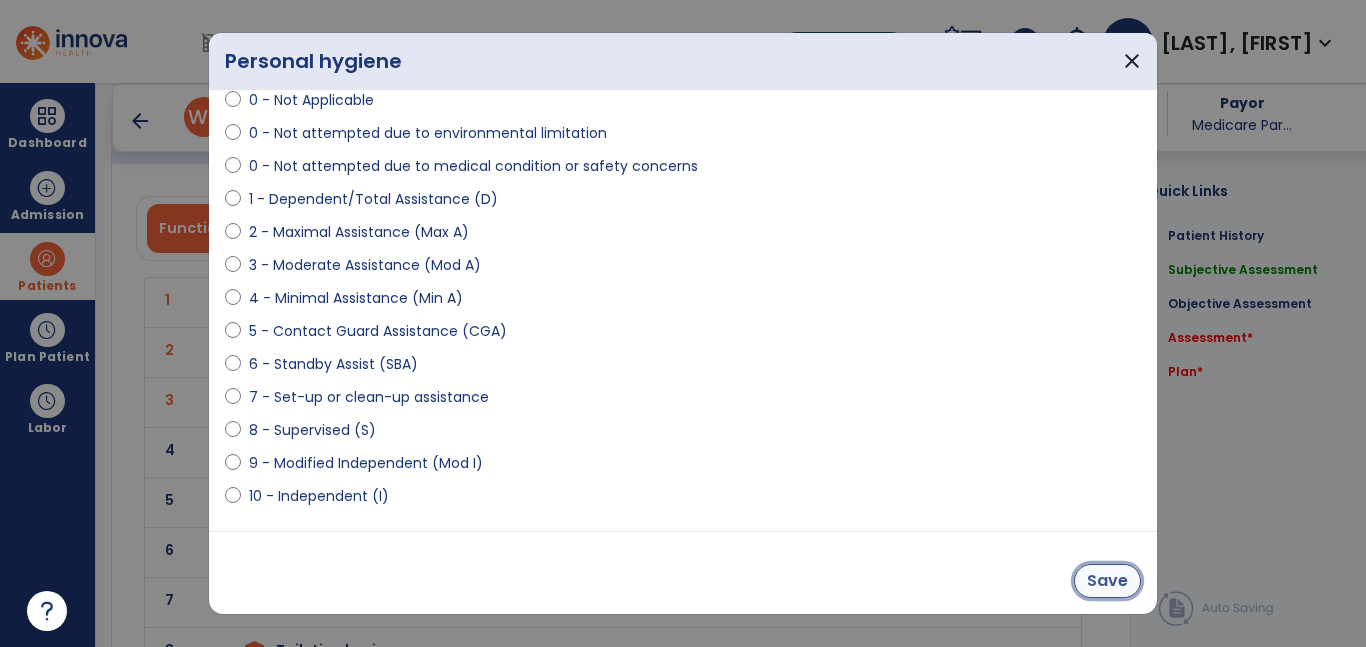 click on "Save" at bounding box center [1107, 581] 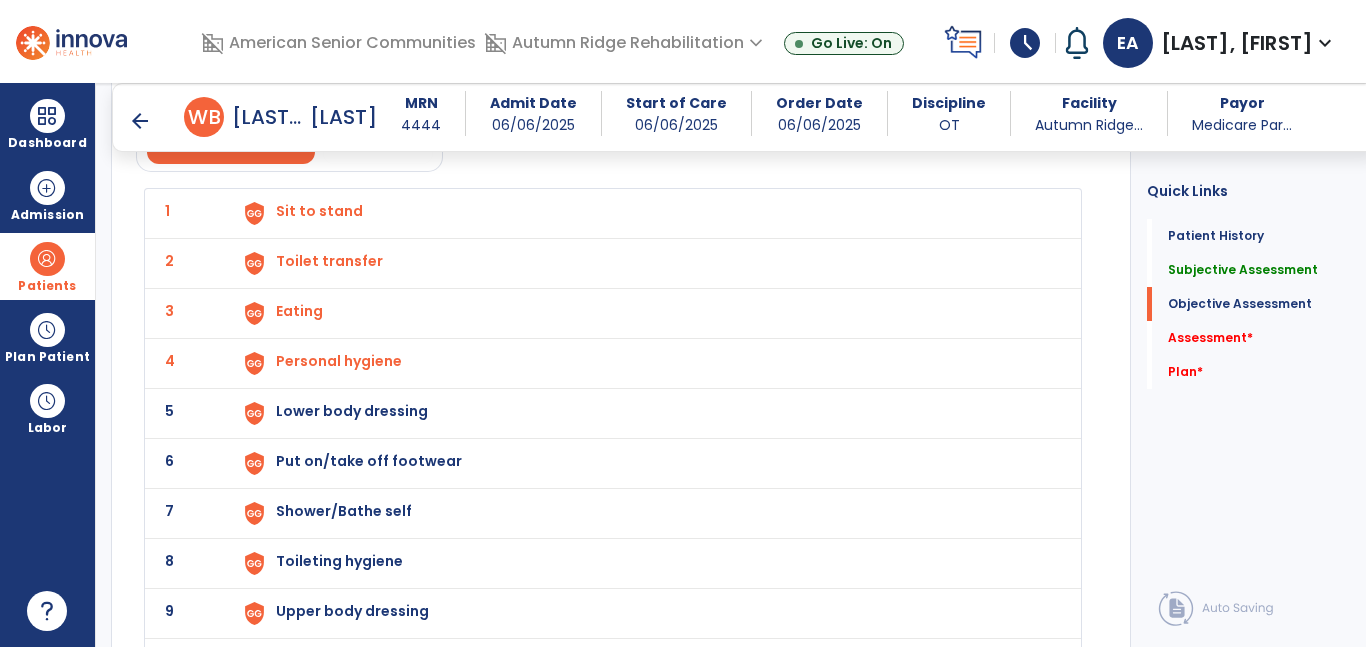 scroll, scrollTop: 2473, scrollLeft: 0, axis: vertical 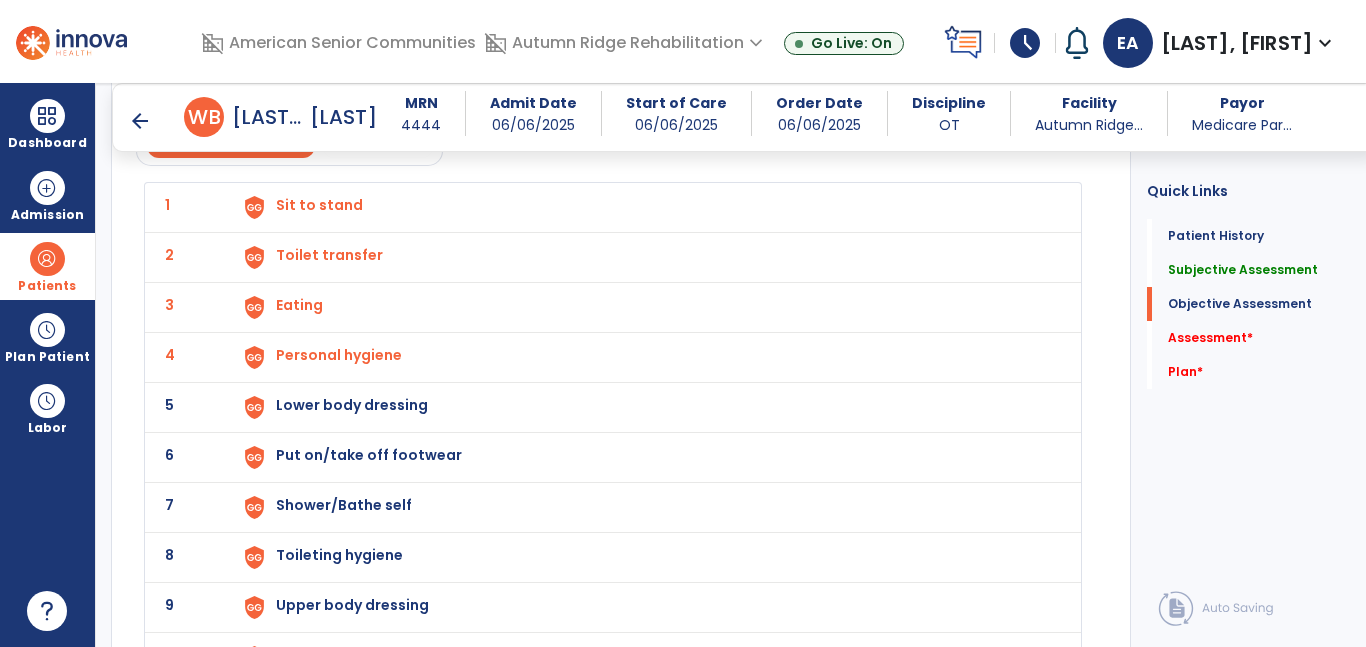 click on "[NUMBER] Lower body dressing" 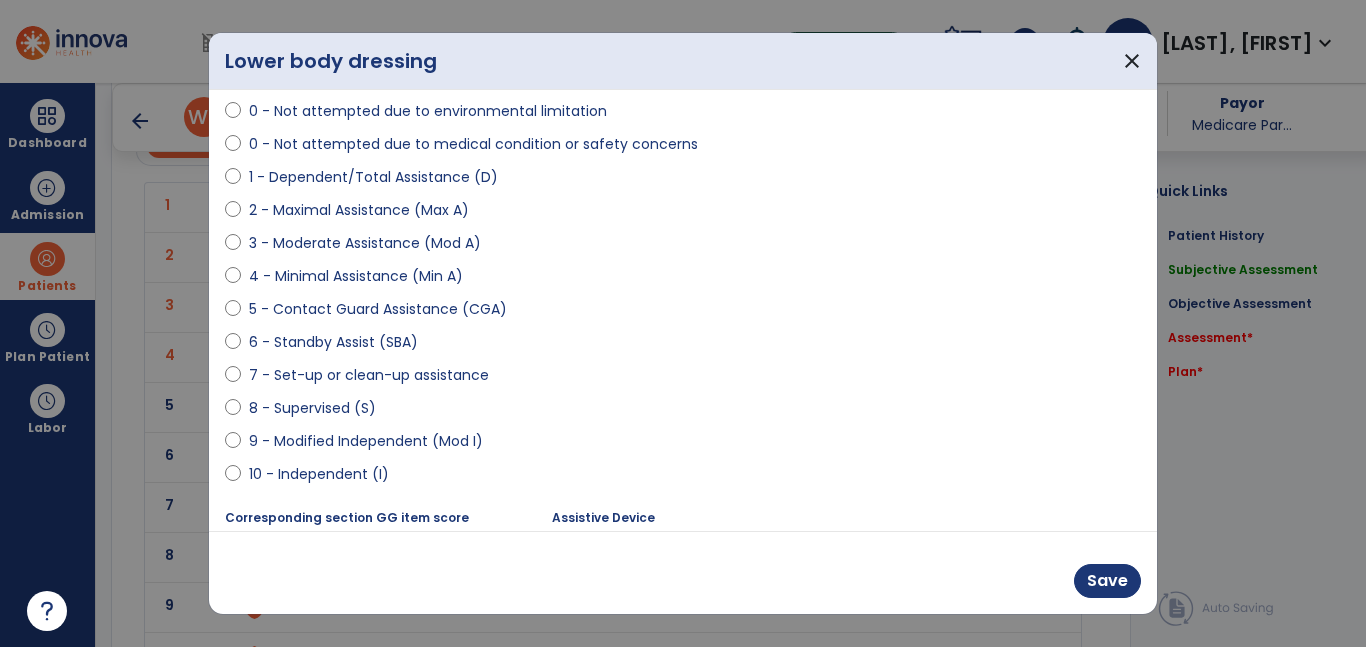 scroll, scrollTop: 201, scrollLeft: 0, axis: vertical 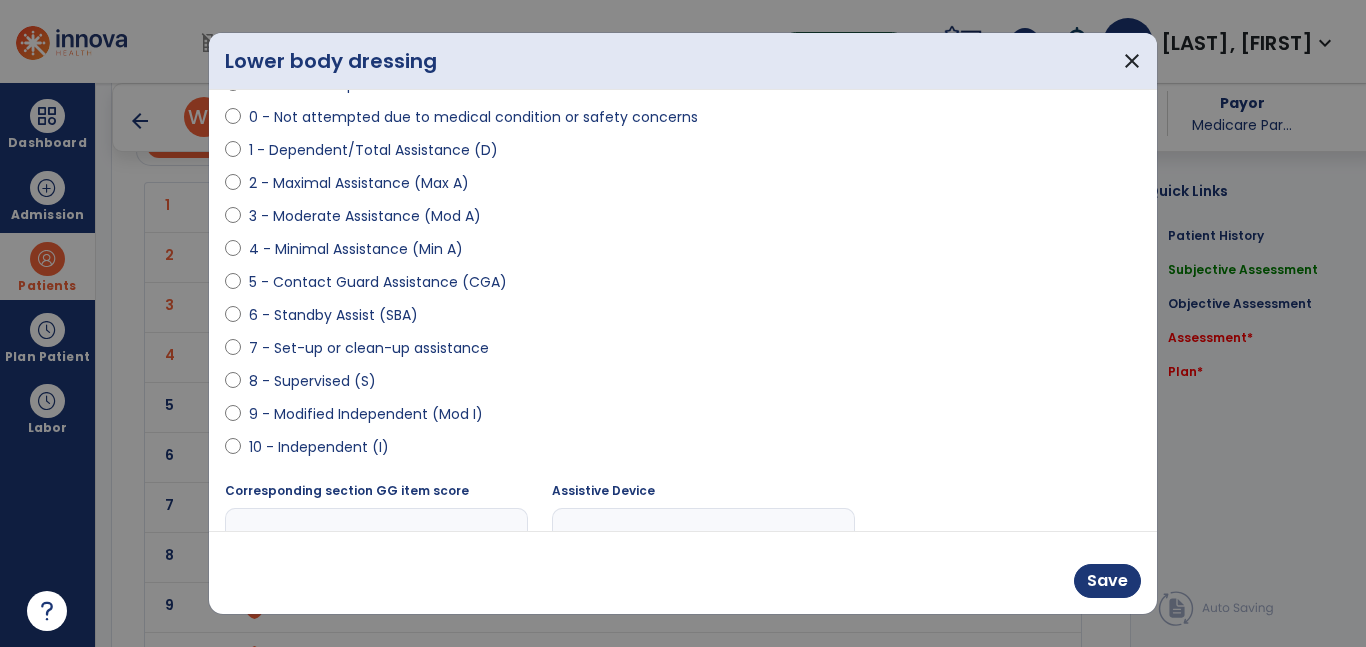 click on "9 - Modified Independent (Mod I)" at bounding box center (366, 414) 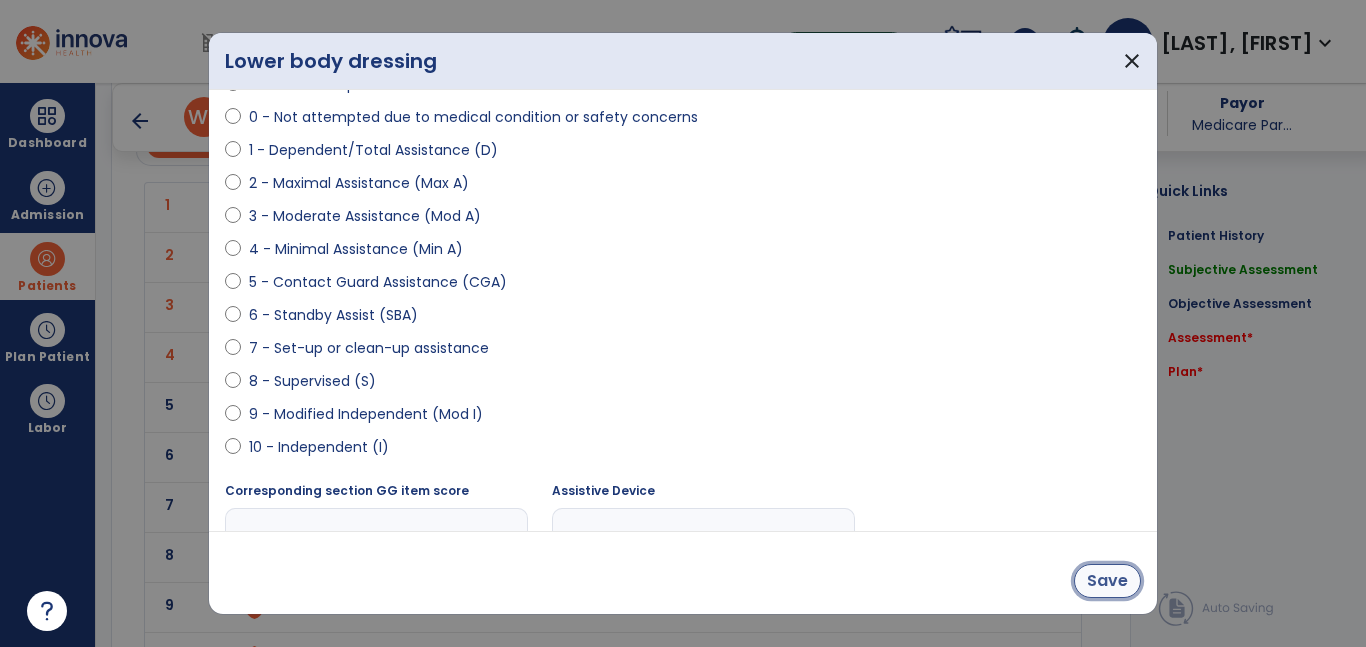 click on "Save" at bounding box center (1107, 581) 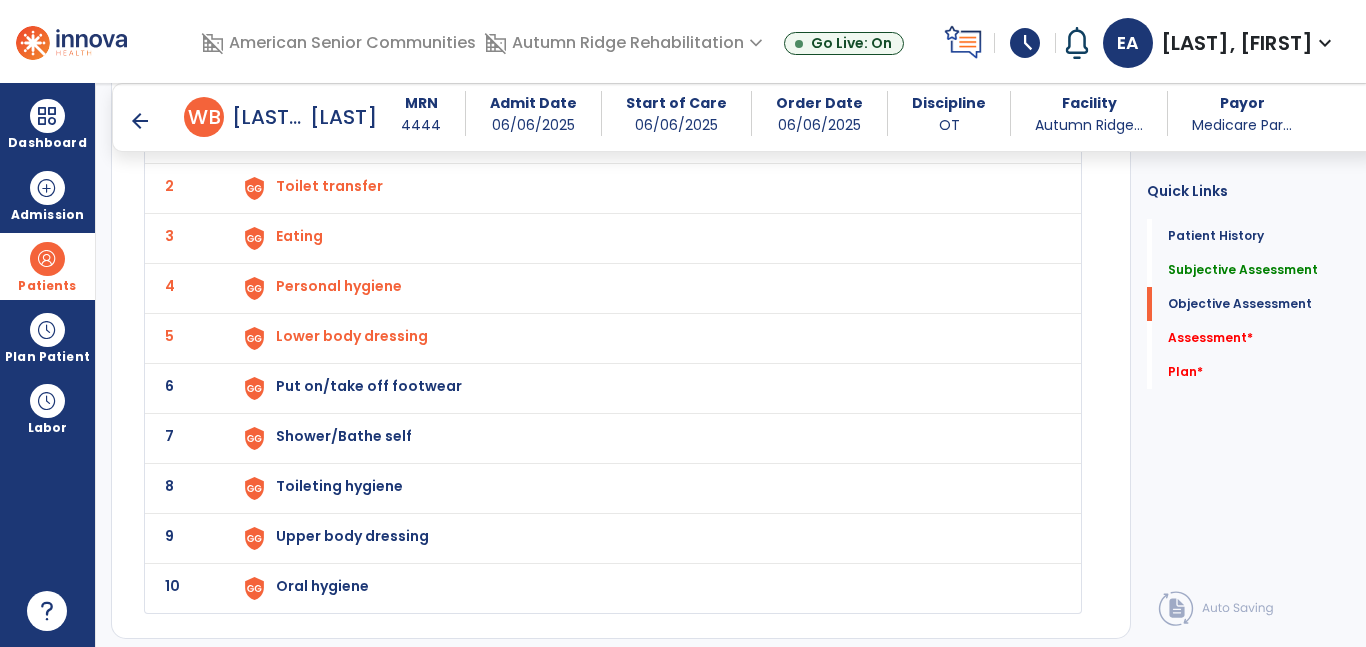 scroll, scrollTop: 2550, scrollLeft: 0, axis: vertical 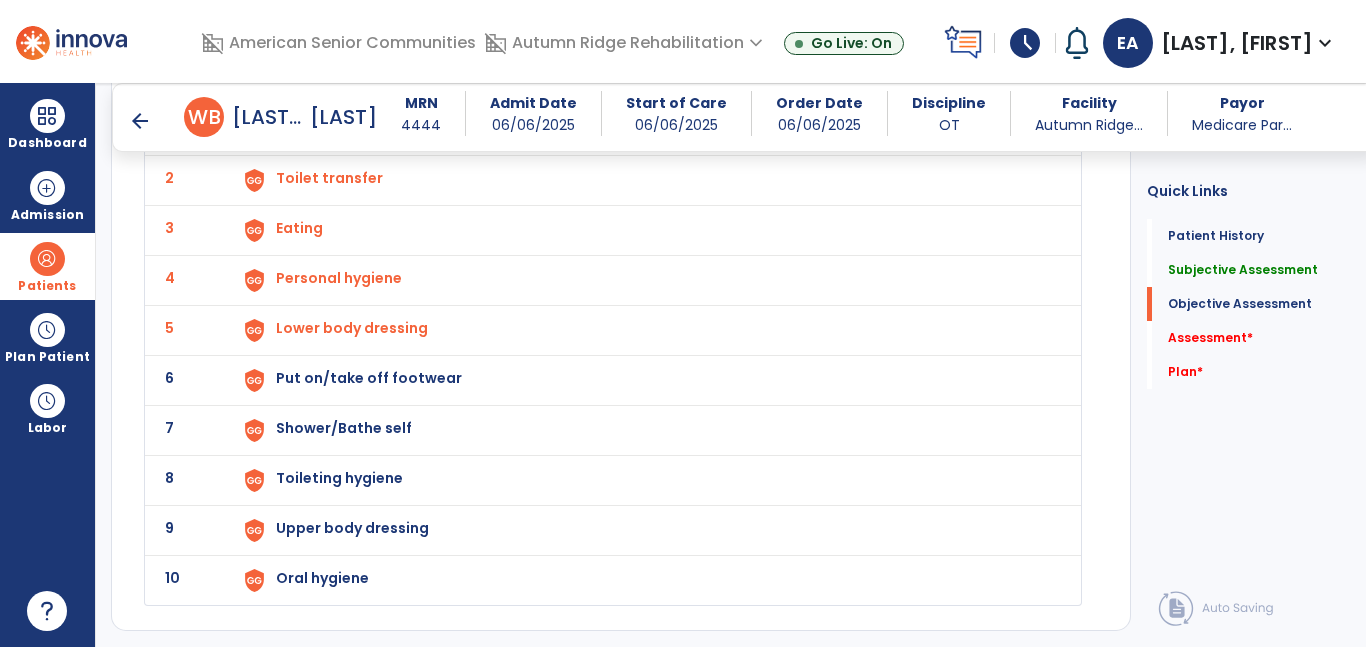 click on "Put on/take off footwear" at bounding box center [646, 130] 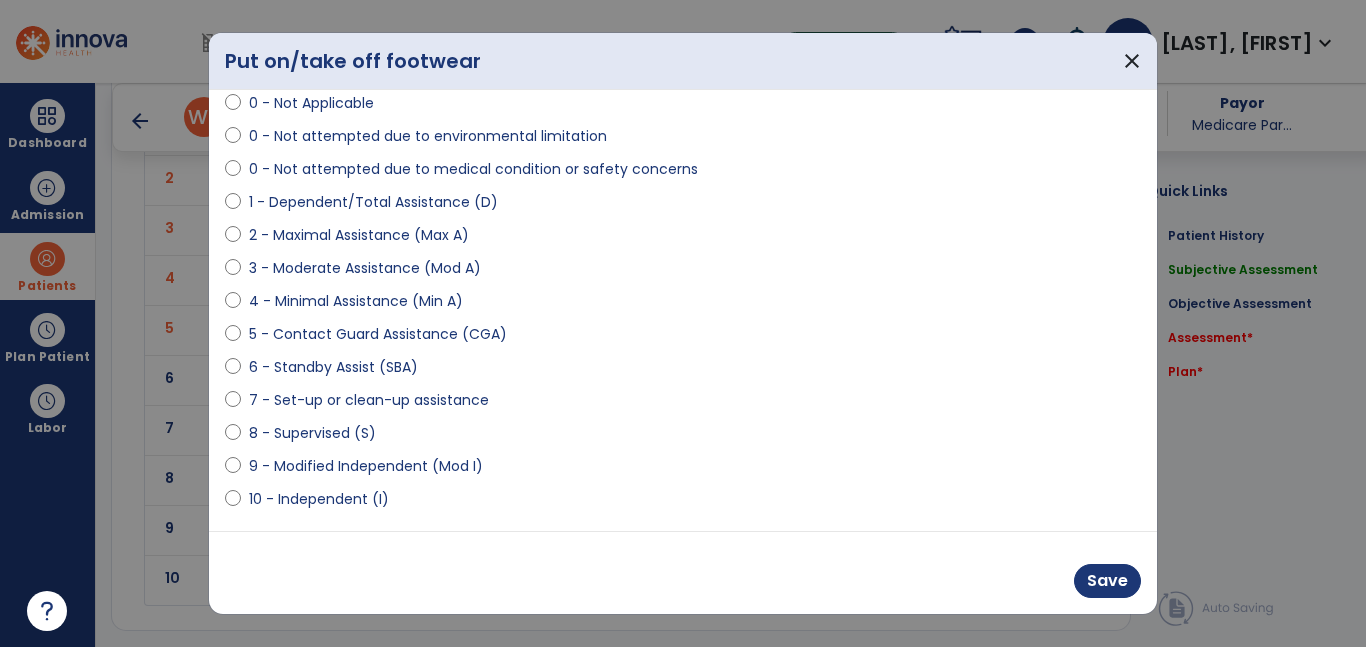 scroll, scrollTop: 198, scrollLeft: 0, axis: vertical 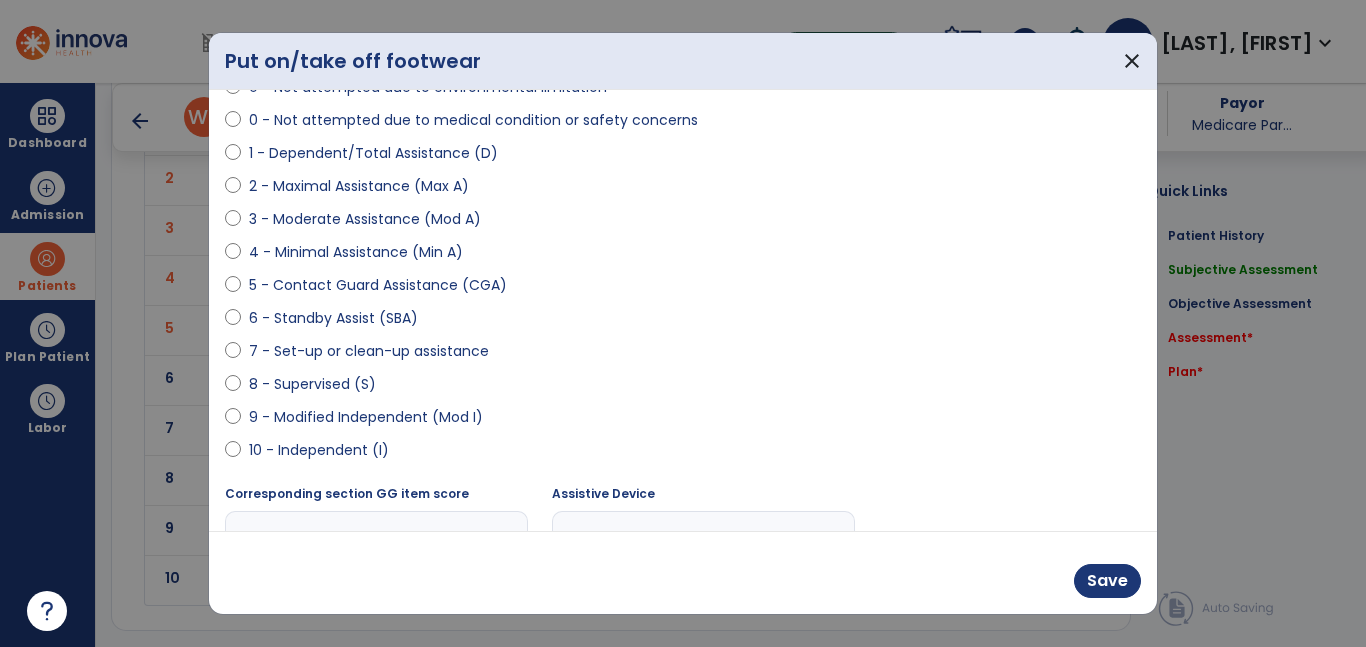 click on "9 - Modified Independent (Mod I)" at bounding box center [366, 417] 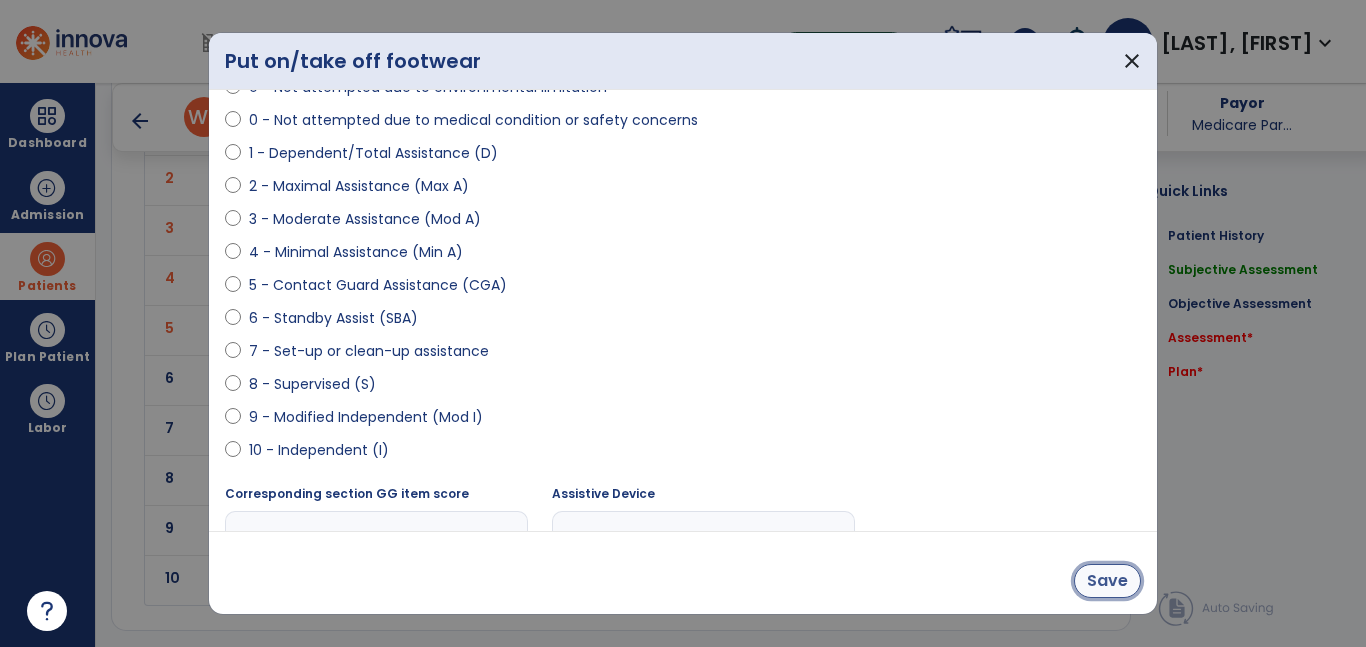 click on "Save" at bounding box center (1107, 581) 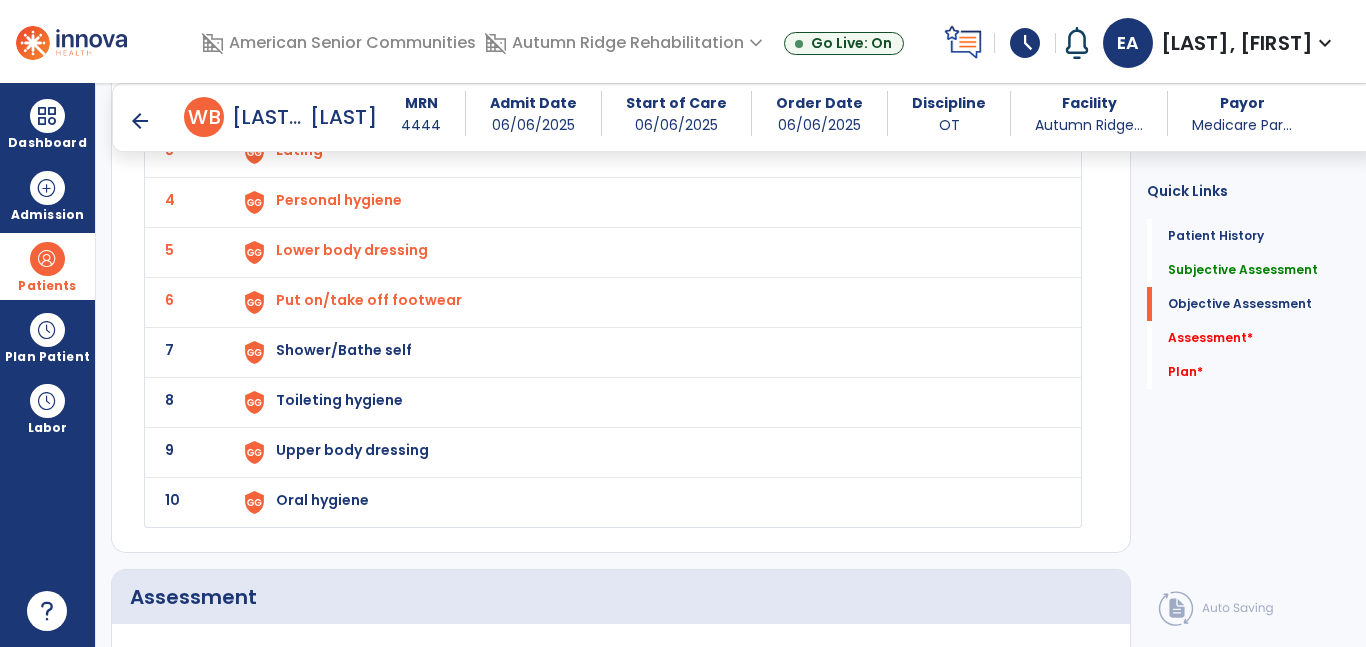 scroll, scrollTop: 2630, scrollLeft: 0, axis: vertical 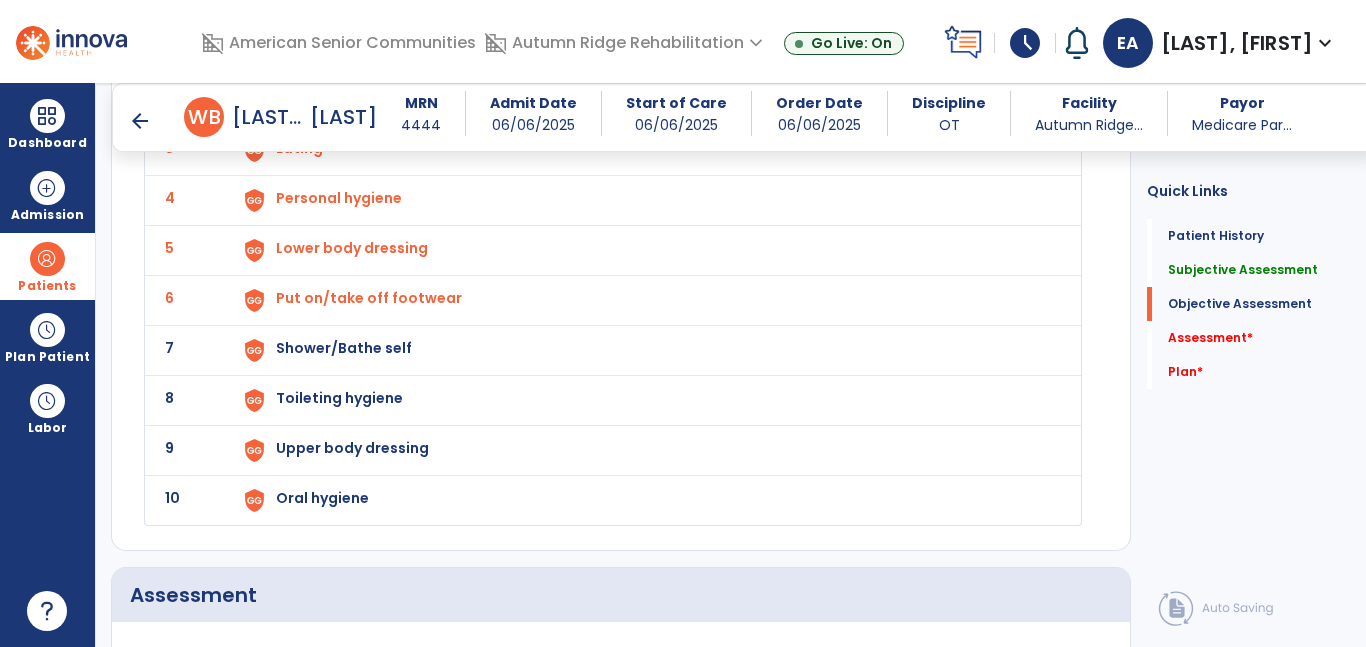 click on "Shower/Bathe self" at bounding box center (646, 50) 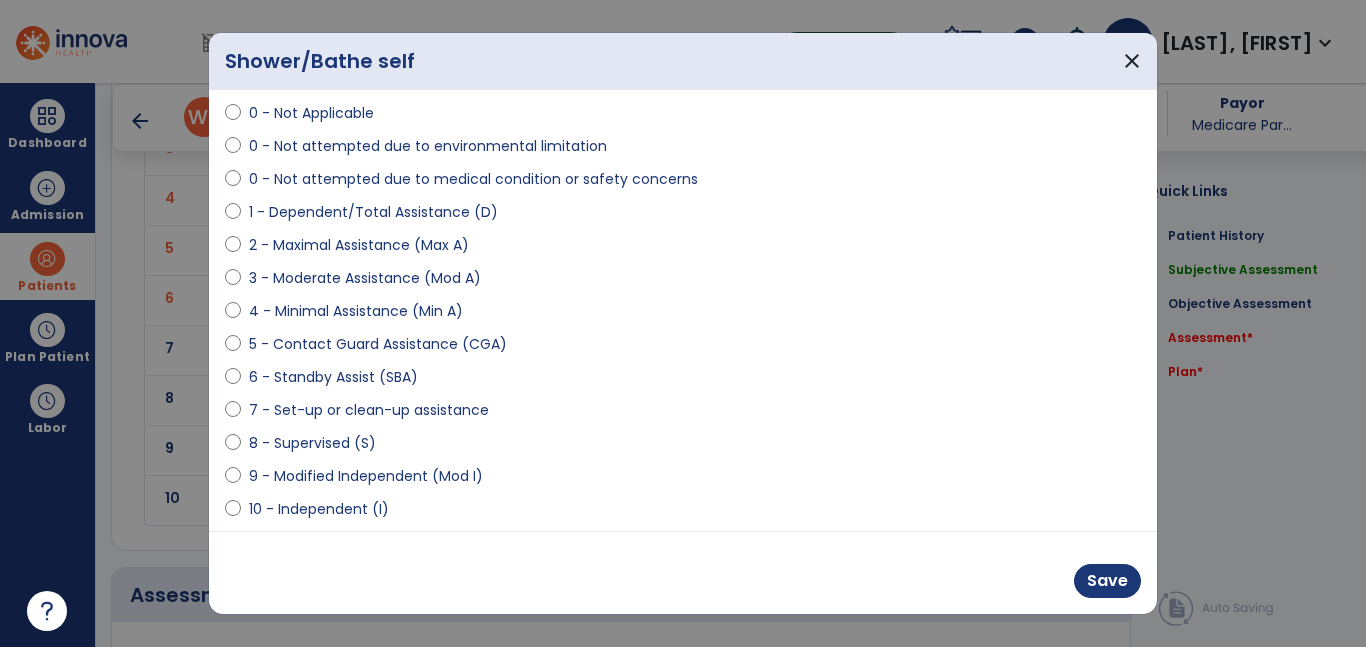 scroll, scrollTop: 144, scrollLeft: 0, axis: vertical 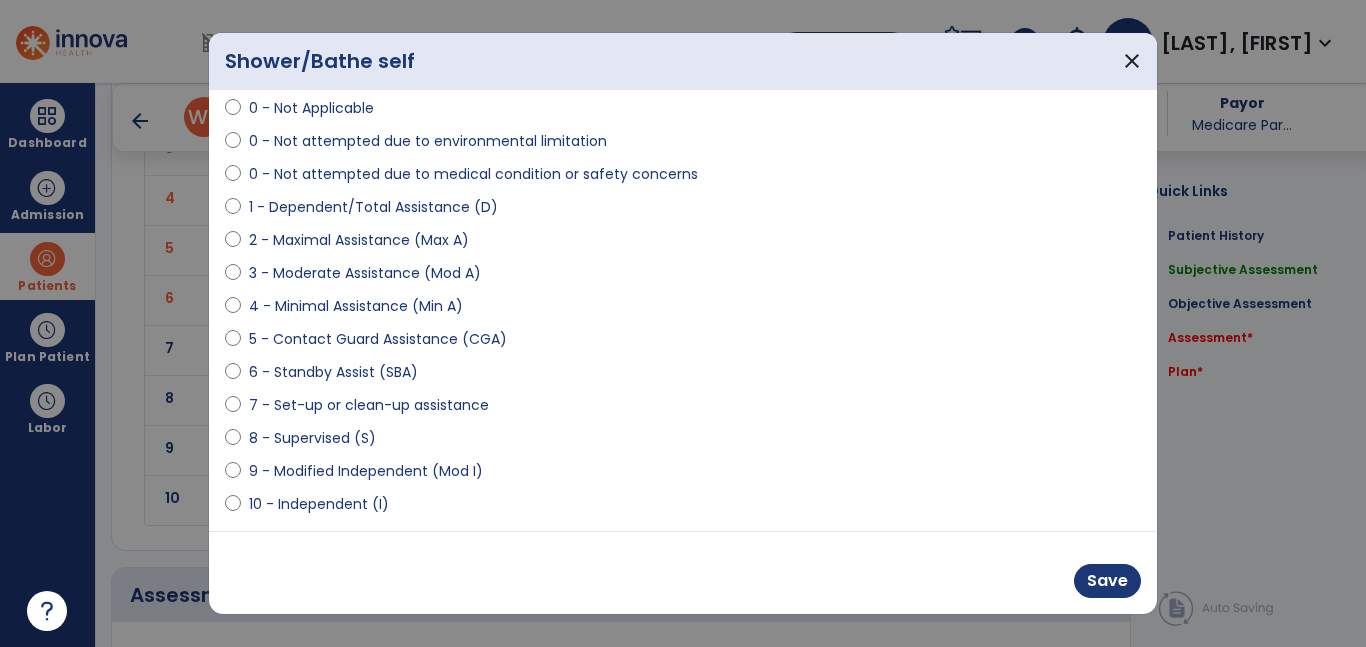click on "9 - Modified Independent (Mod I)" at bounding box center [366, 471] 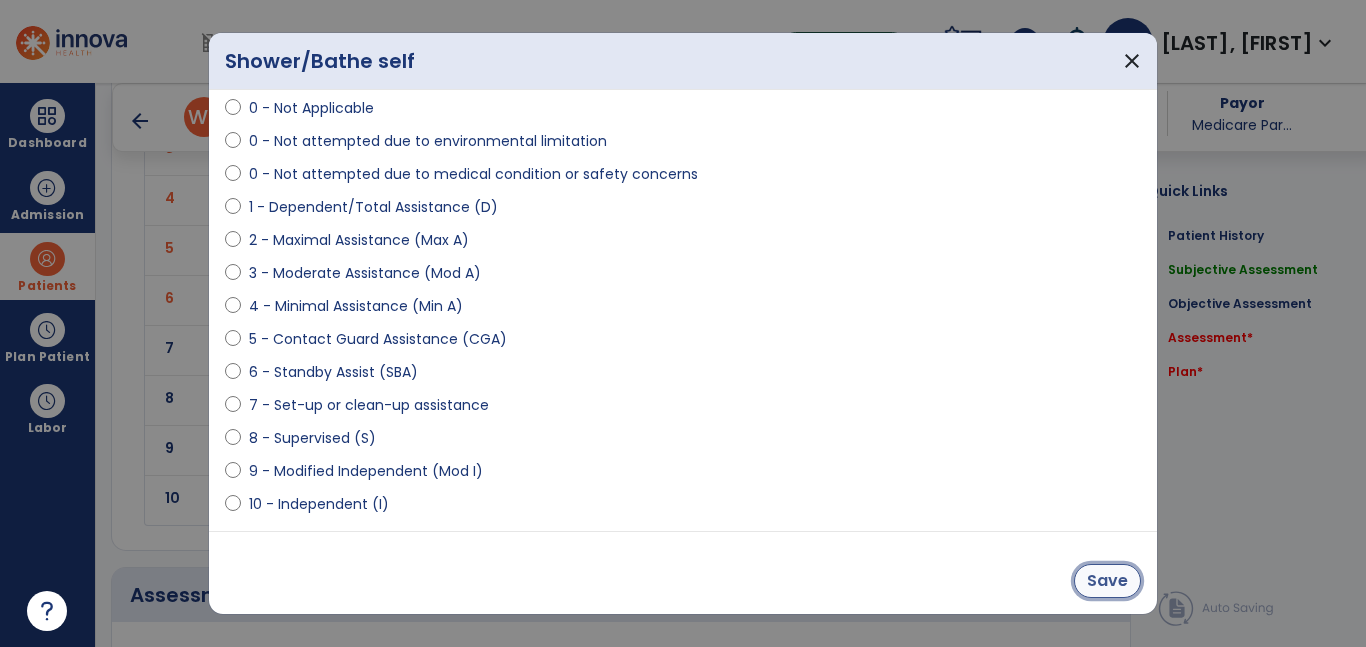 click on "Save" at bounding box center [1107, 581] 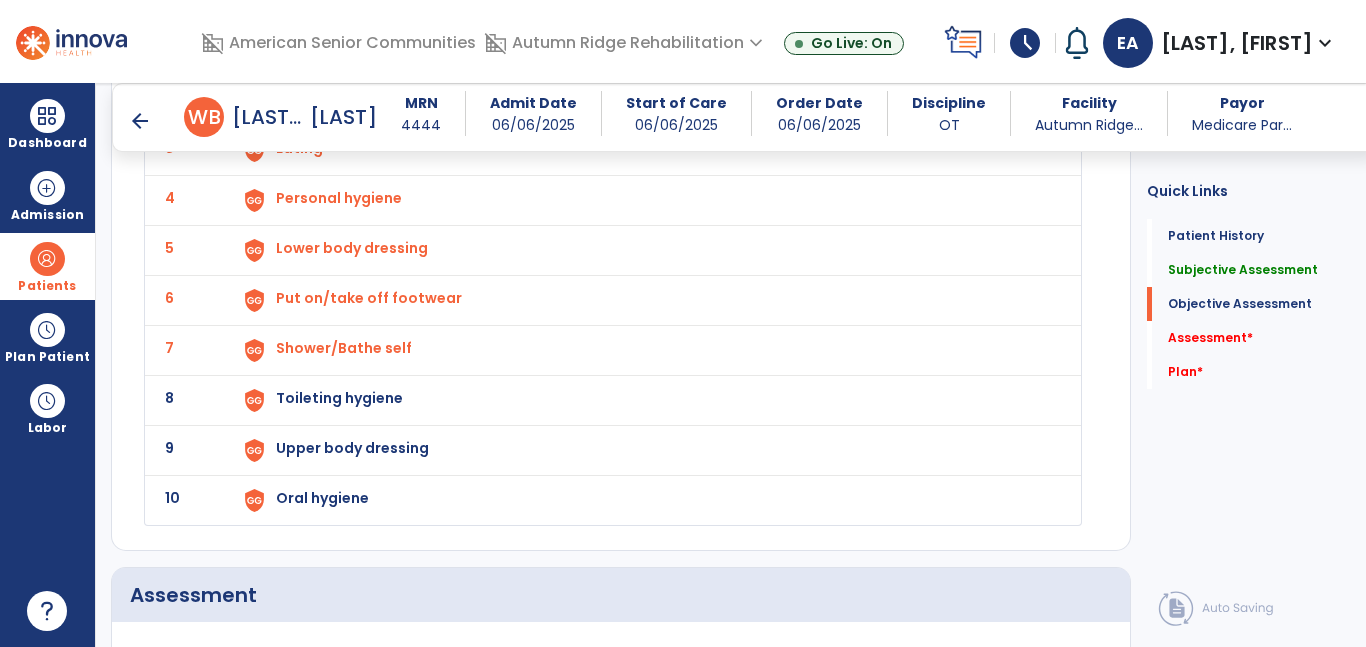 click on "Upper body dressing" at bounding box center (646, 50) 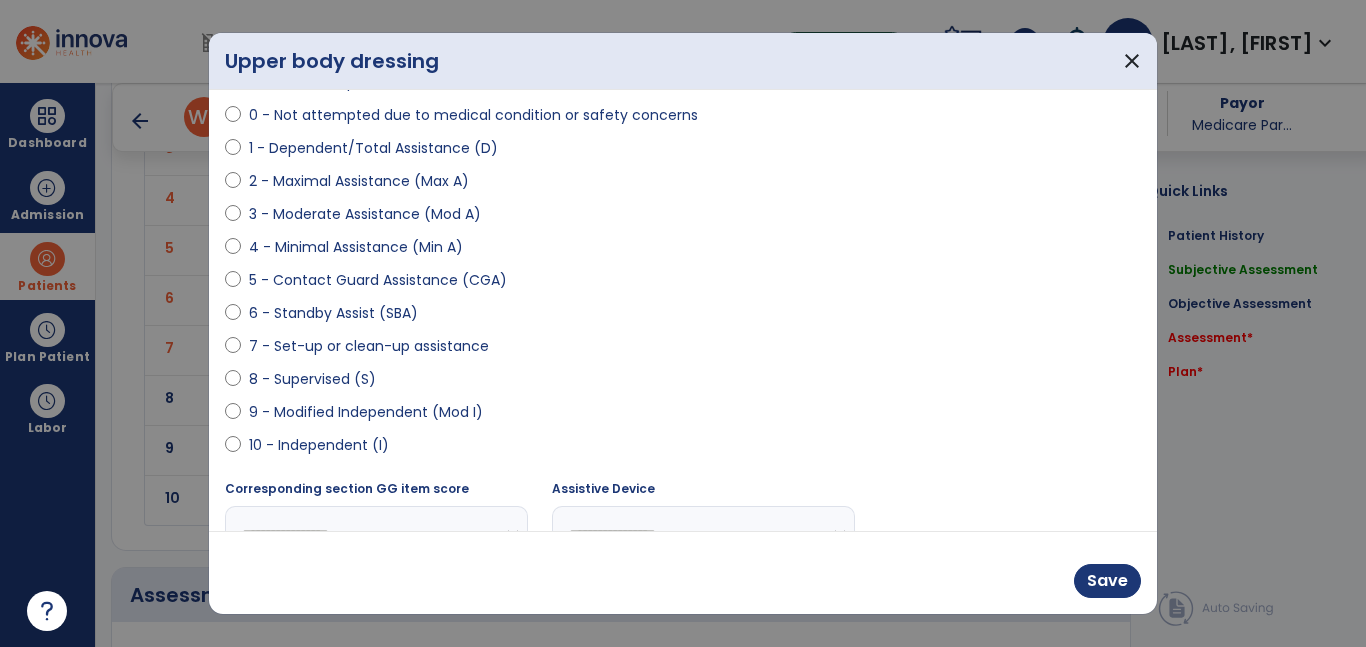 scroll, scrollTop: 249, scrollLeft: 0, axis: vertical 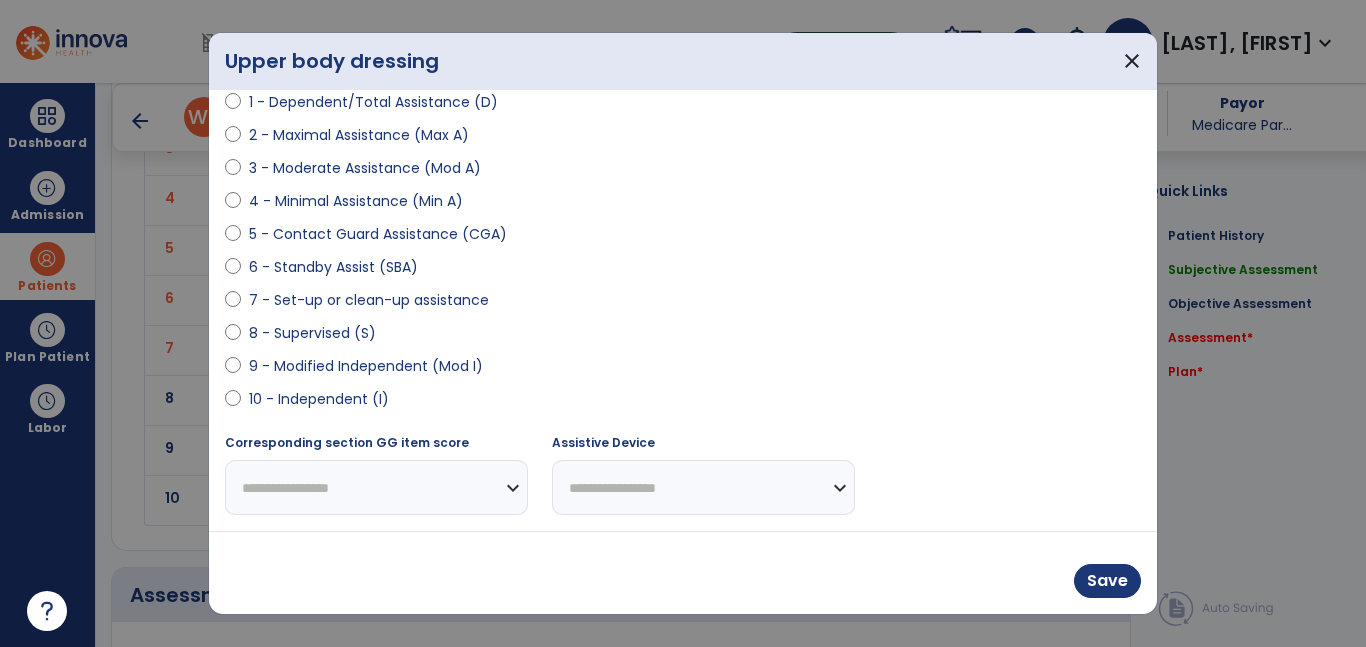 click on "9 - Modified Independent (Mod I)" at bounding box center [366, 366] 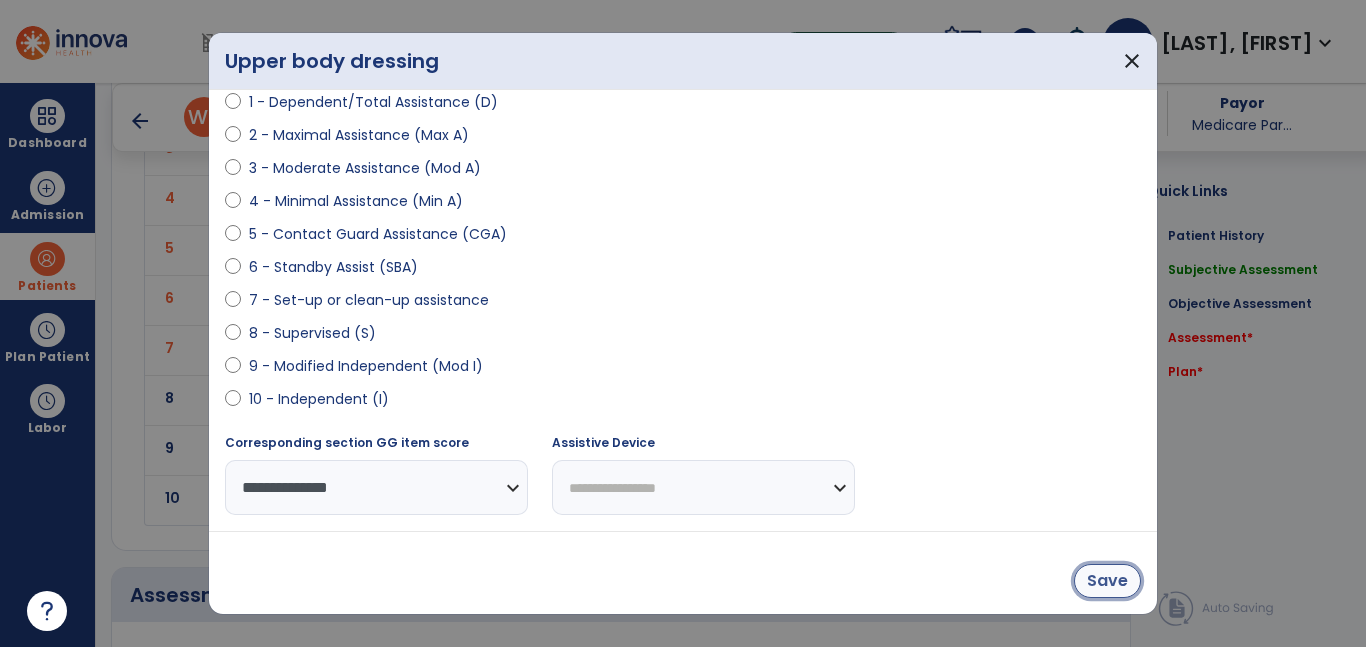 click on "Save" at bounding box center (1107, 581) 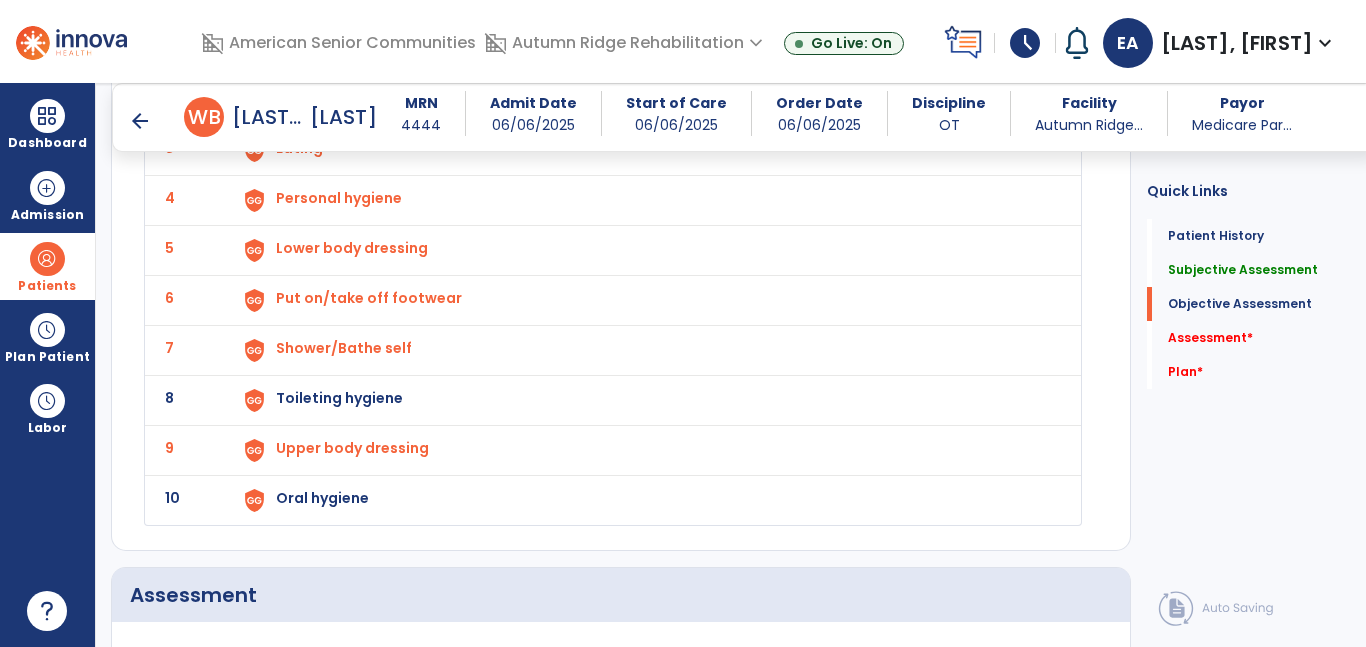 click on "Toileting hygiene" at bounding box center [646, 50] 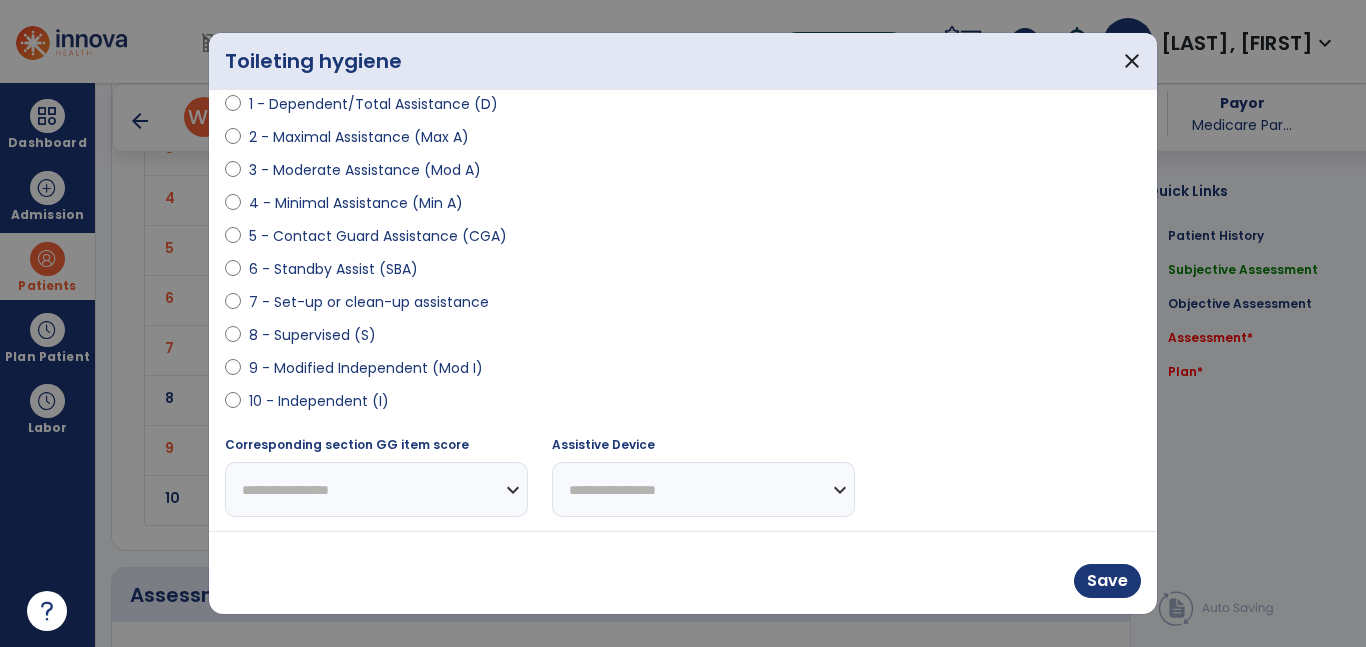 scroll, scrollTop: 246, scrollLeft: 0, axis: vertical 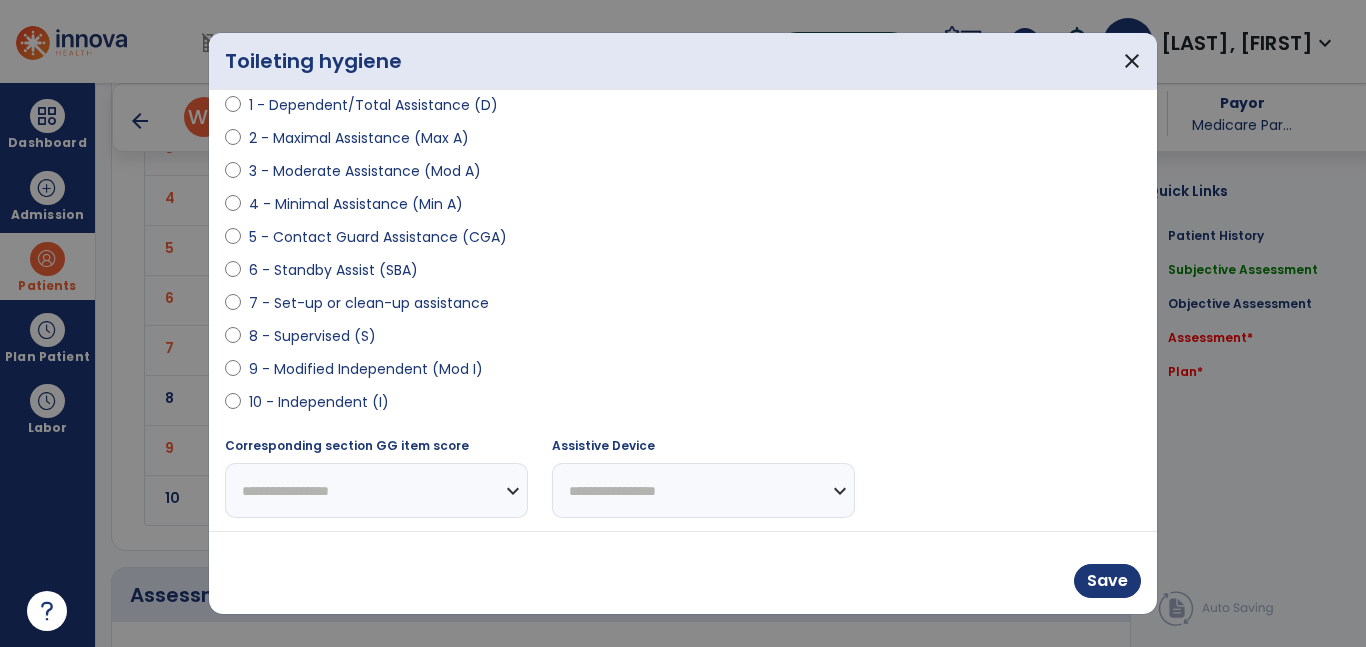 click on "9 - Modified Independent (Mod I)" at bounding box center [366, 369] 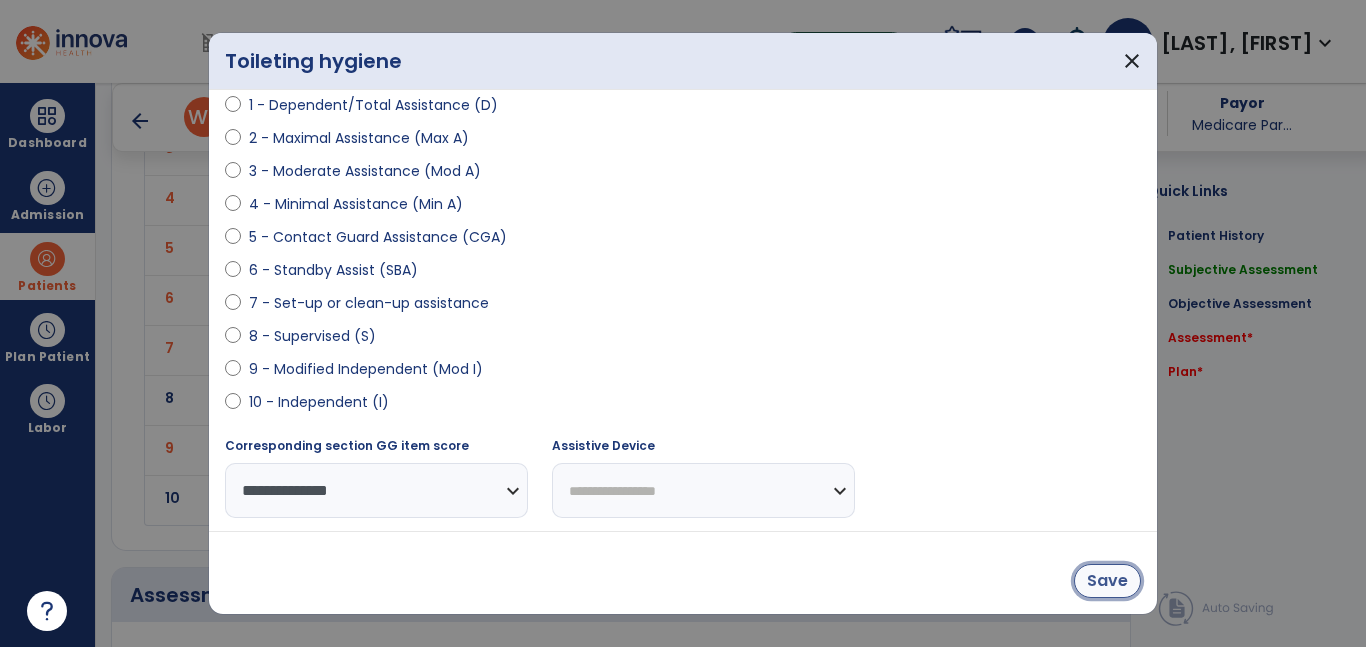 click on "Save" at bounding box center [1107, 581] 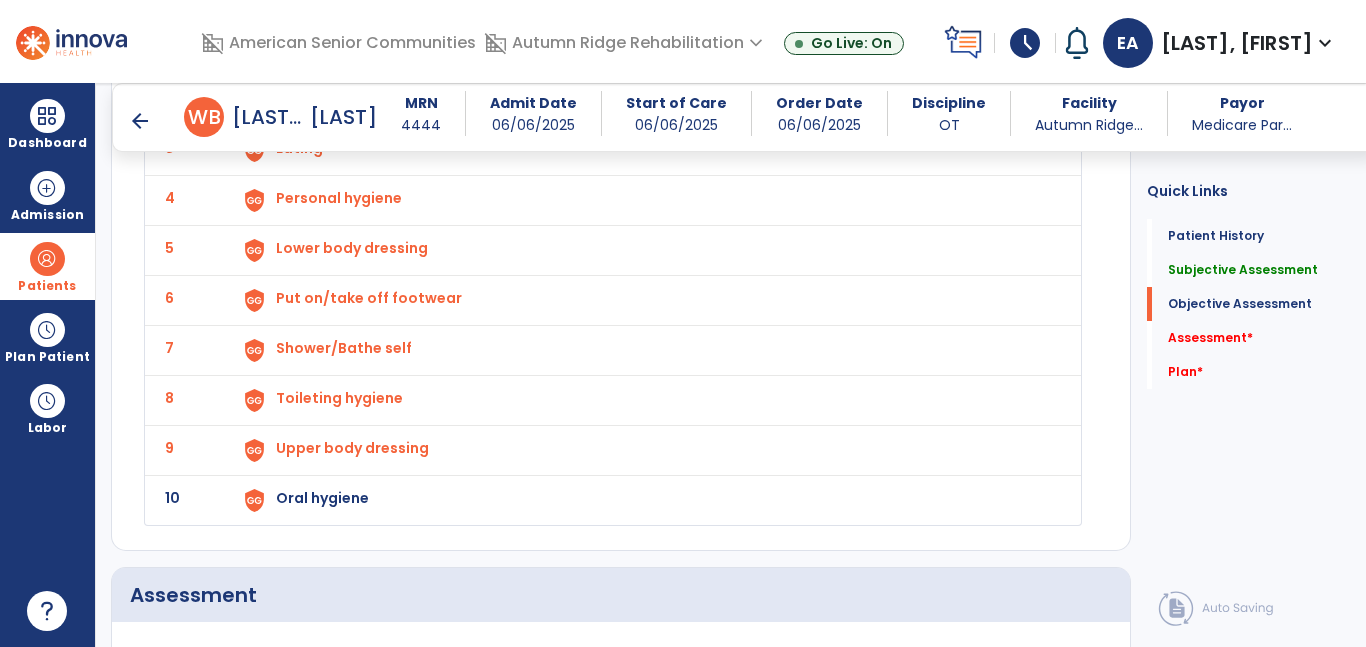 click on "Oral hygiene" at bounding box center (646, 50) 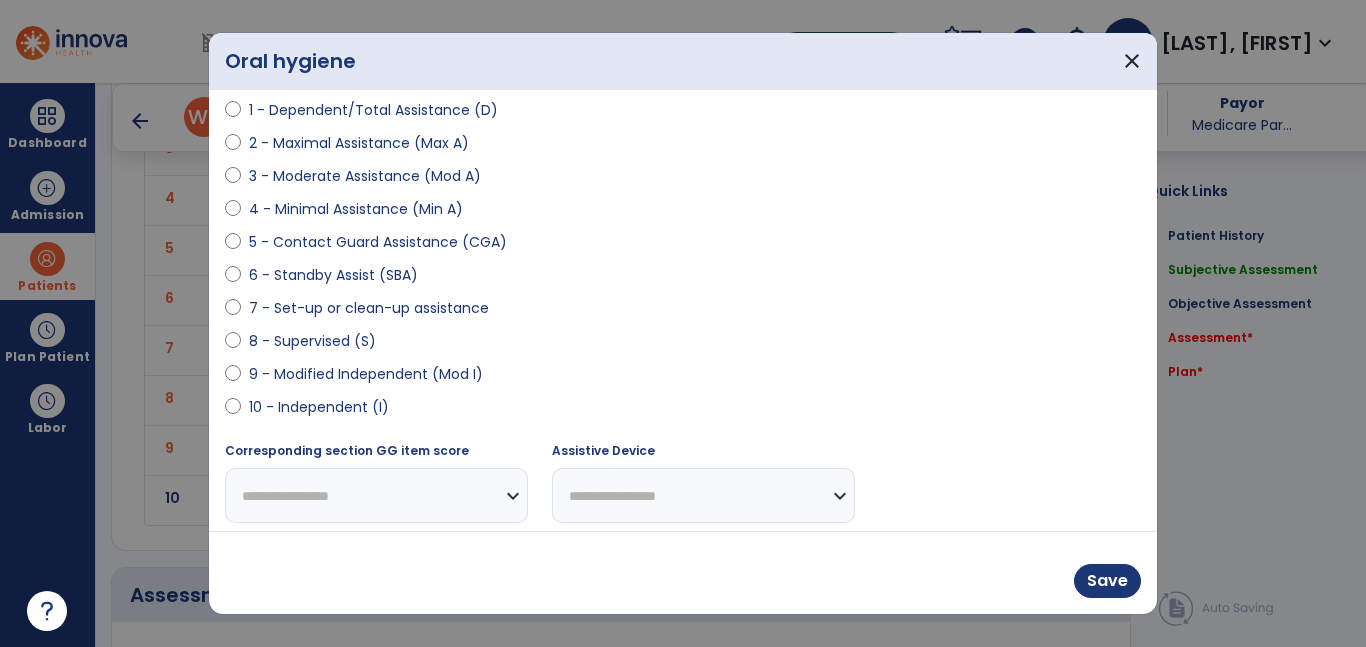 scroll, scrollTop: 242, scrollLeft: 0, axis: vertical 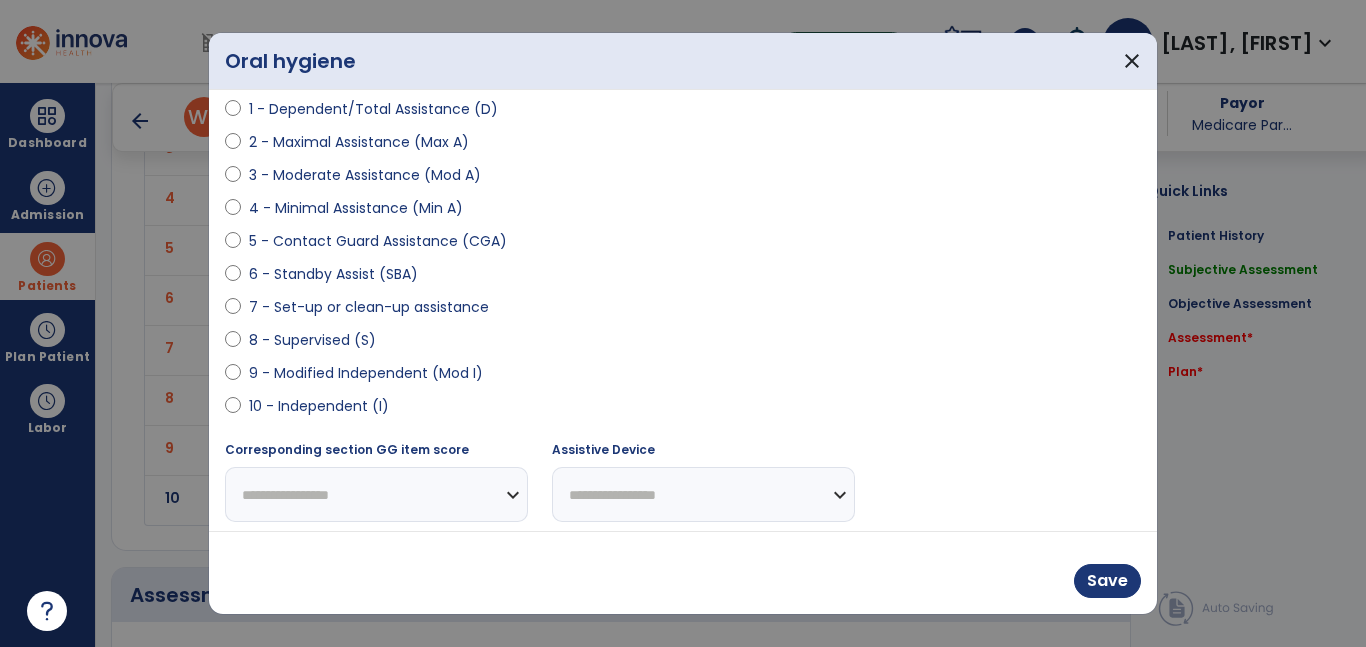 click on "9 - Modified Independent (Mod I)" at bounding box center (366, 373) 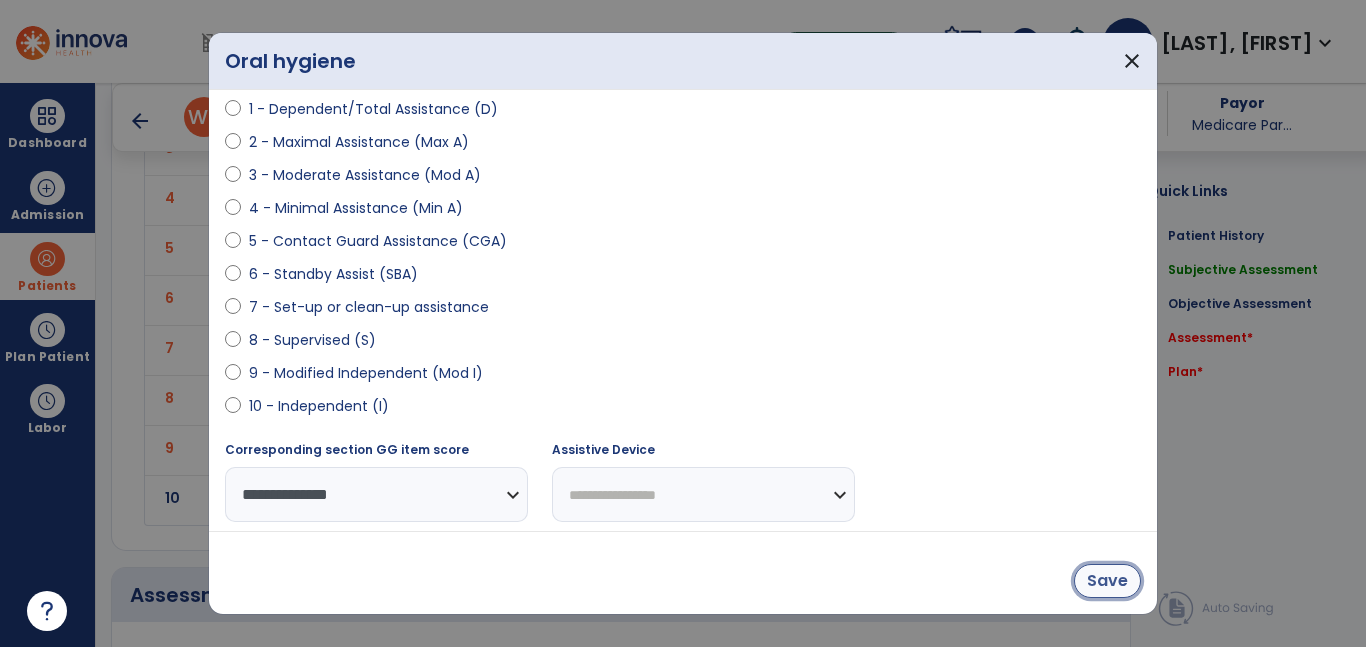 click on "Save" at bounding box center (1107, 581) 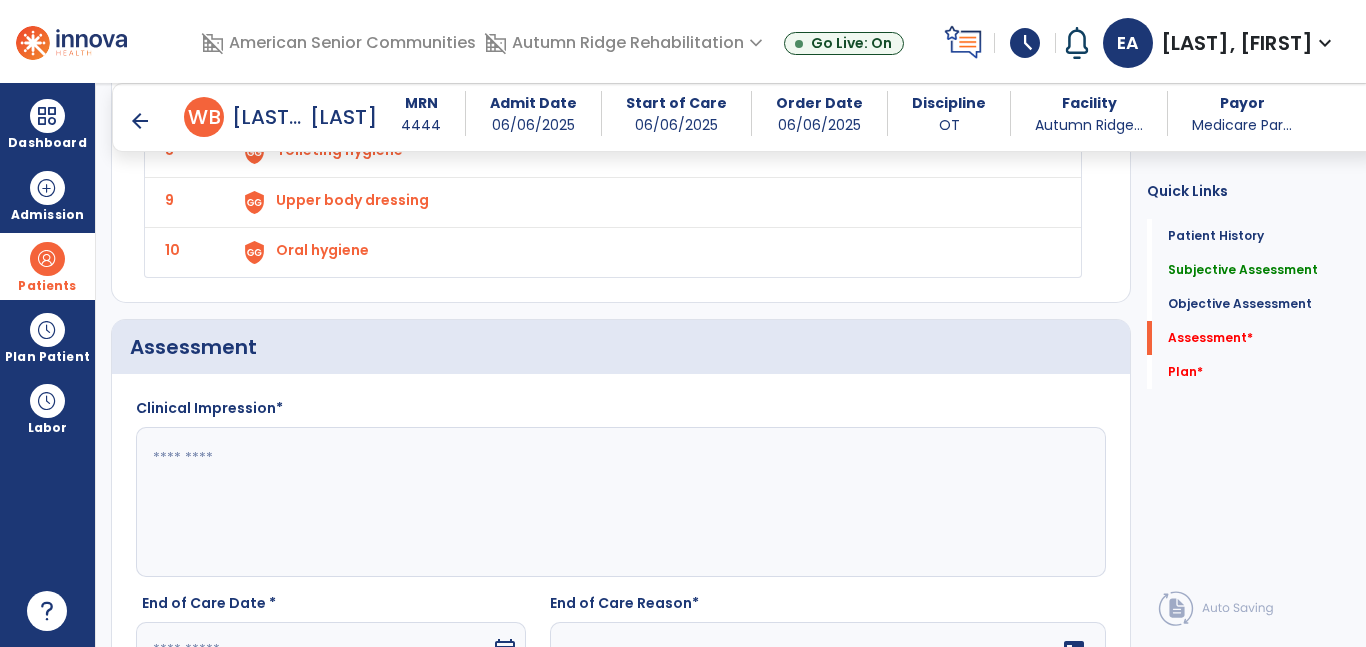 scroll, scrollTop: 2883, scrollLeft: 0, axis: vertical 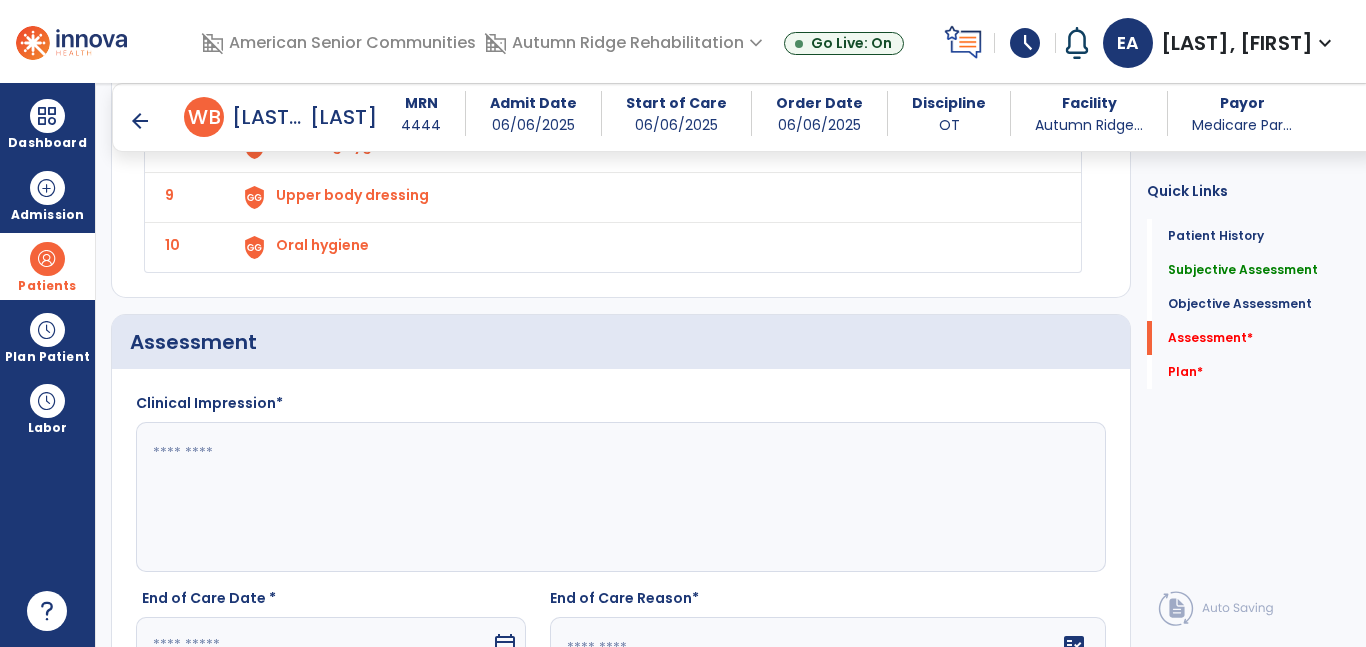 click 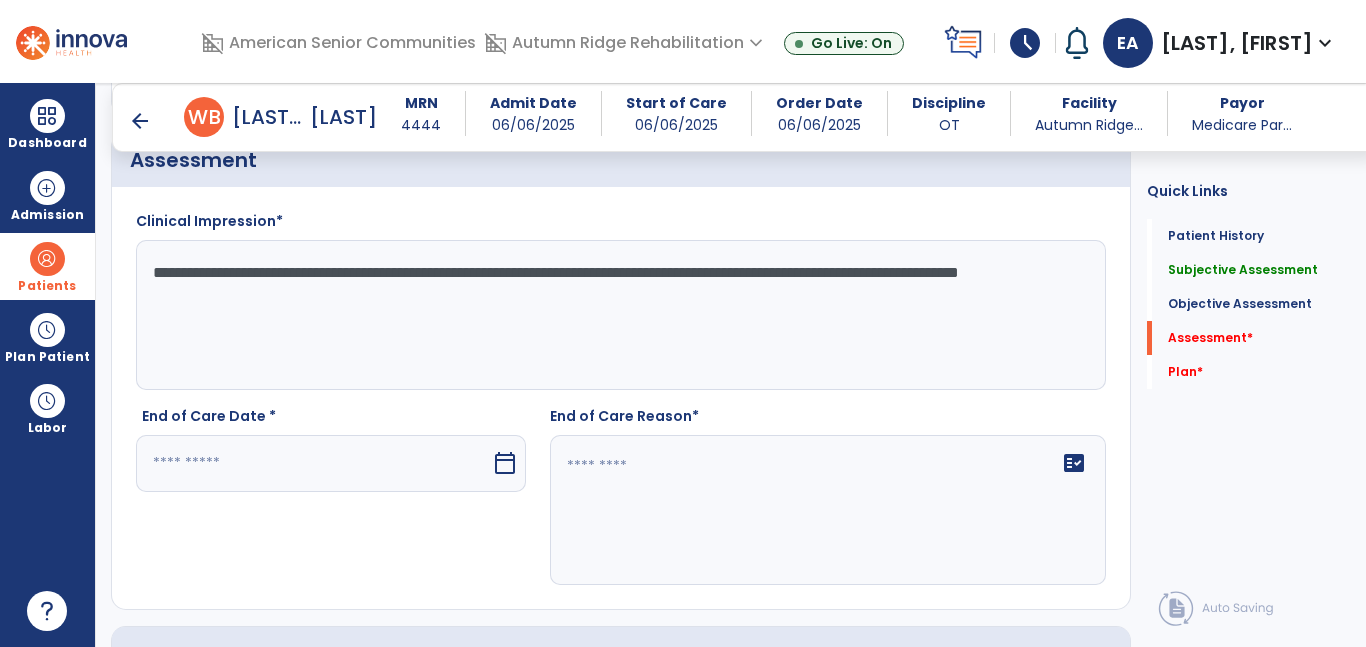 scroll, scrollTop: 3102, scrollLeft: 0, axis: vertical 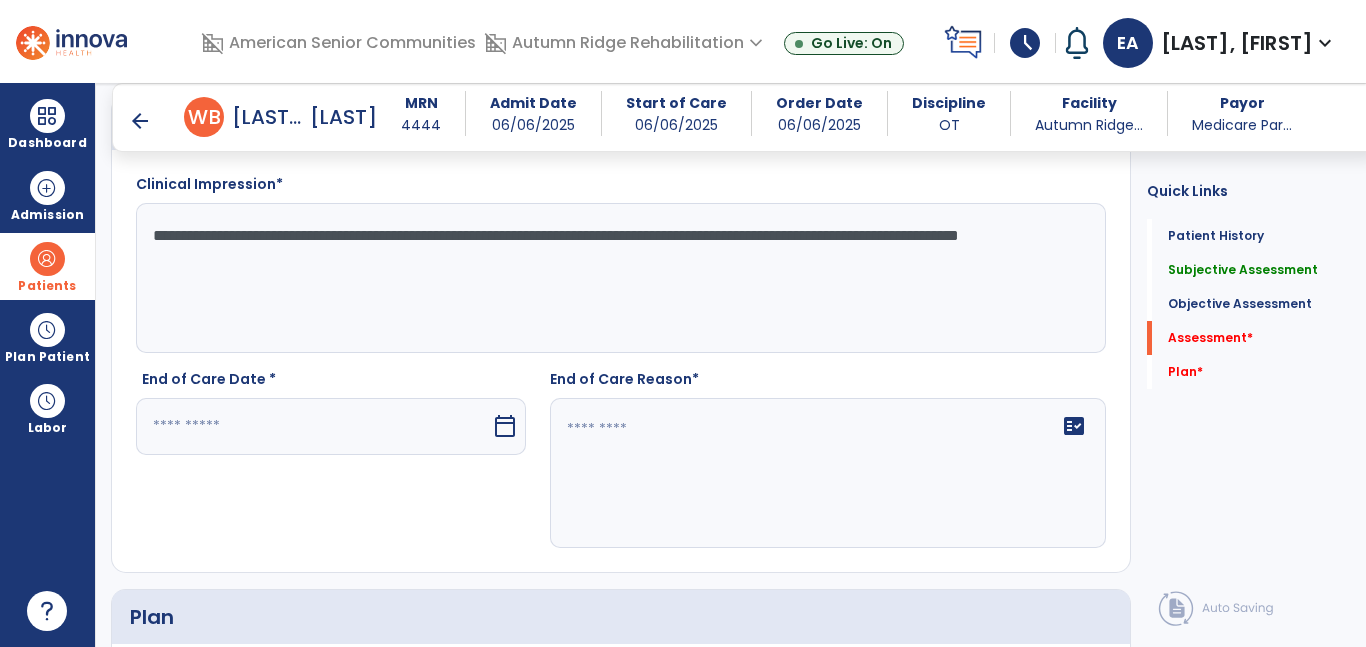 type on "**********" 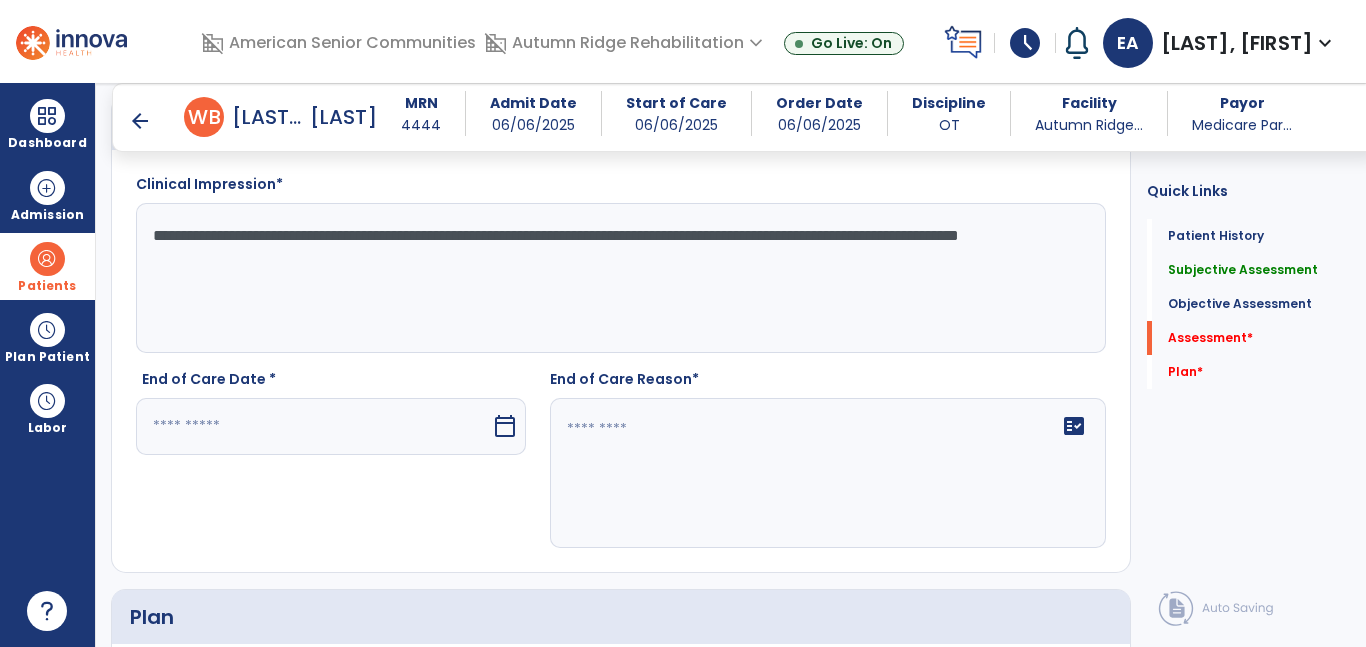 click at bounding box center (313, 426) 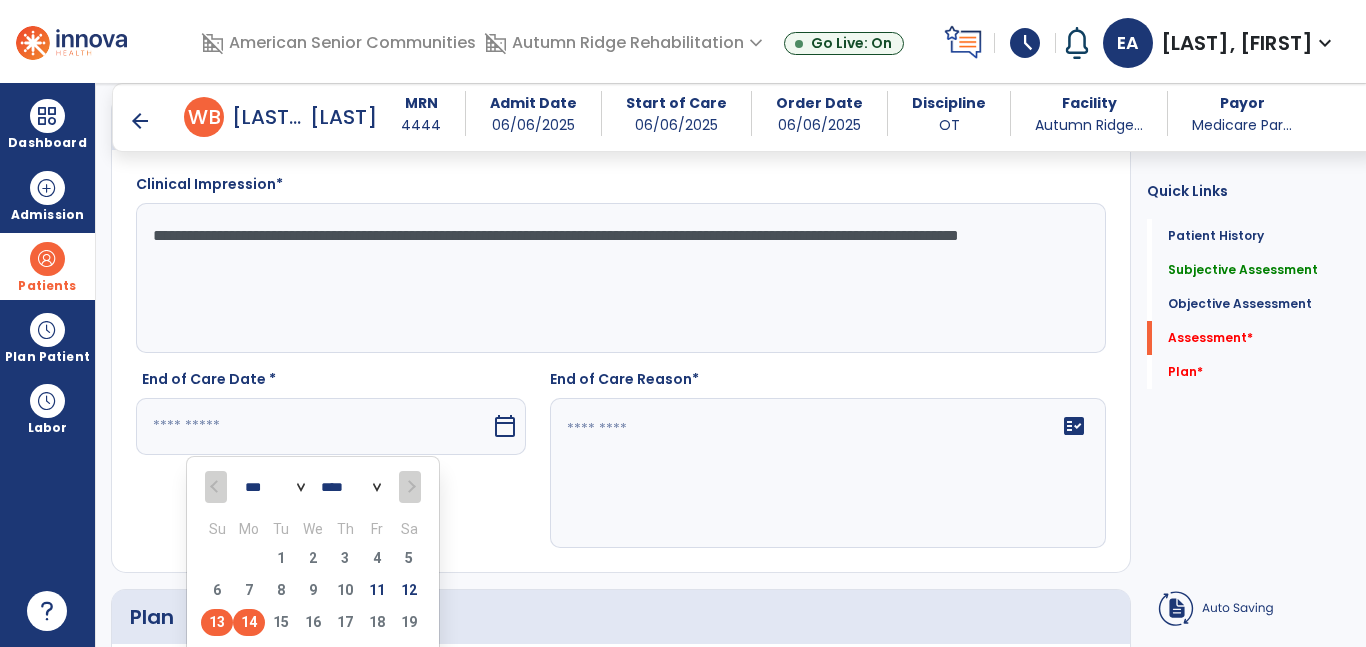 click on "13" at bounding box center [217, 622] 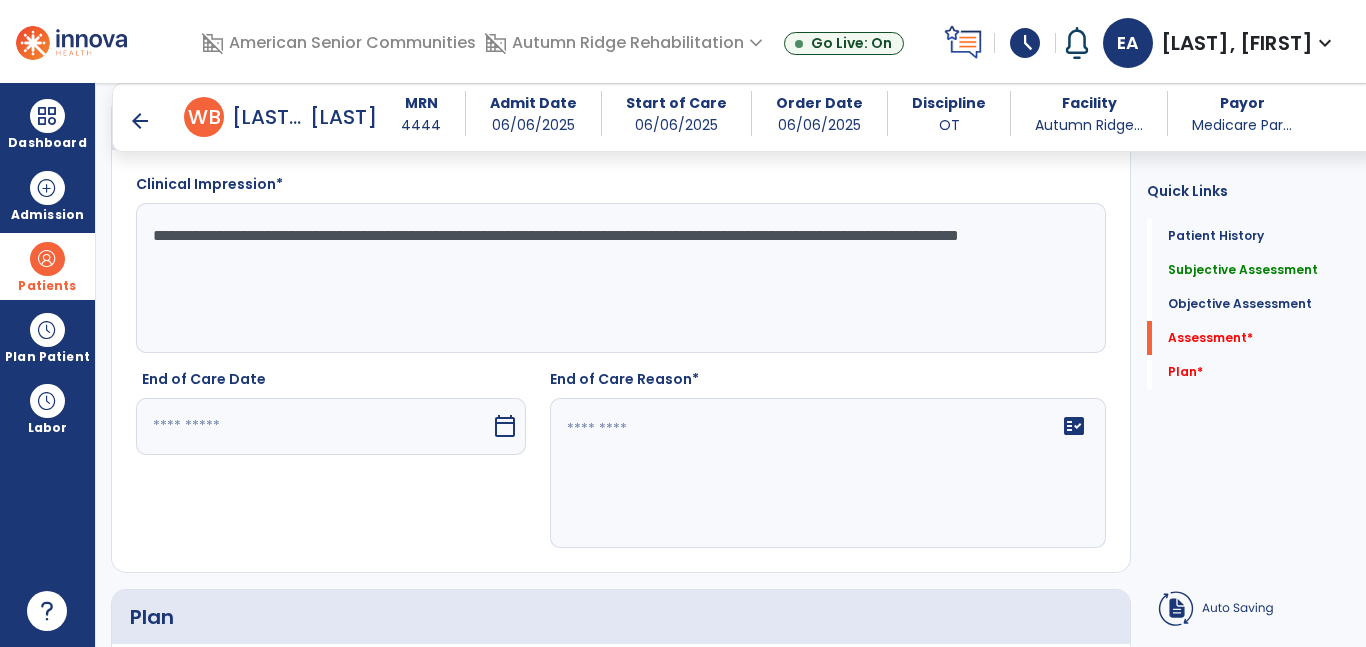 type on "*********" 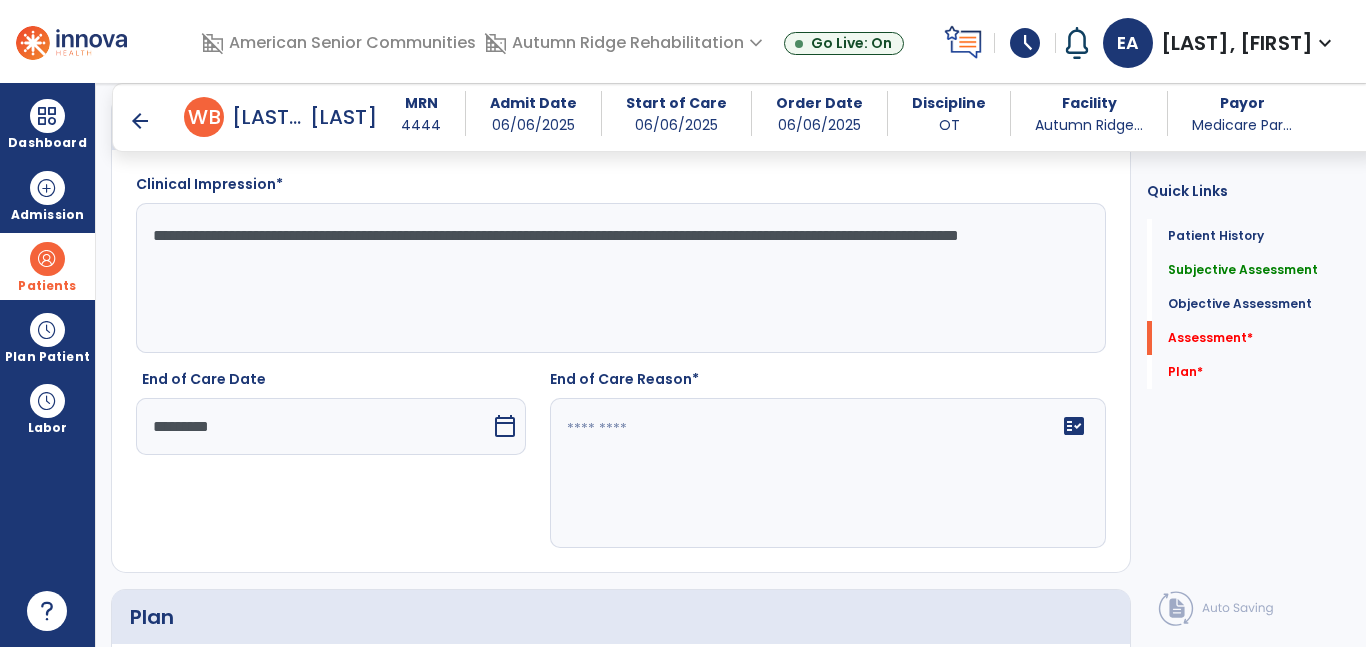 click 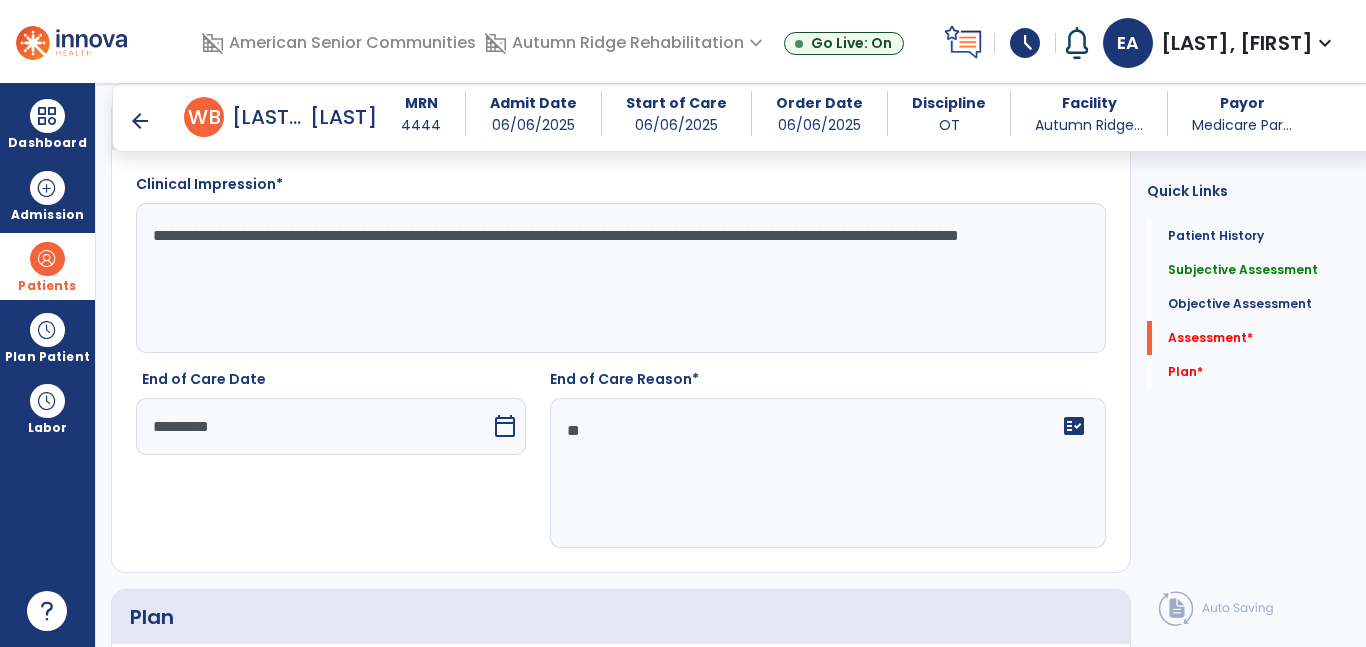 type on "*" 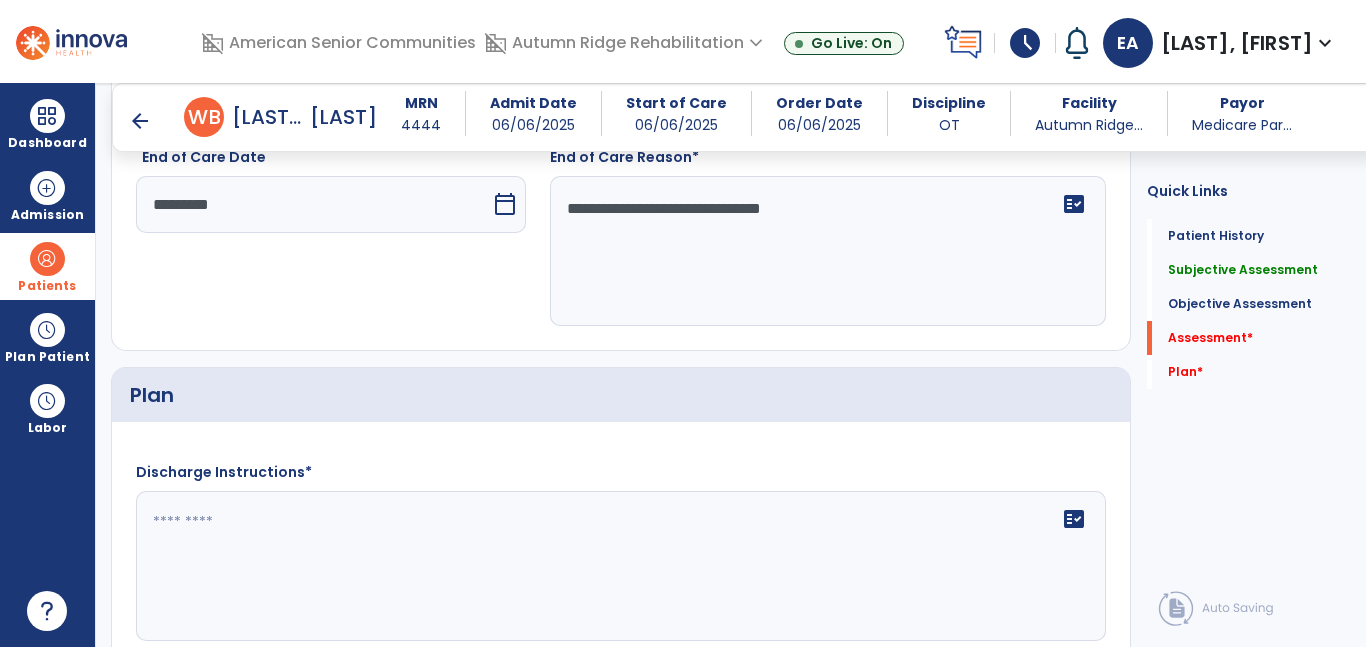 scroll, scrollTop: 3327, scrollLeft: 0, axis: vertical 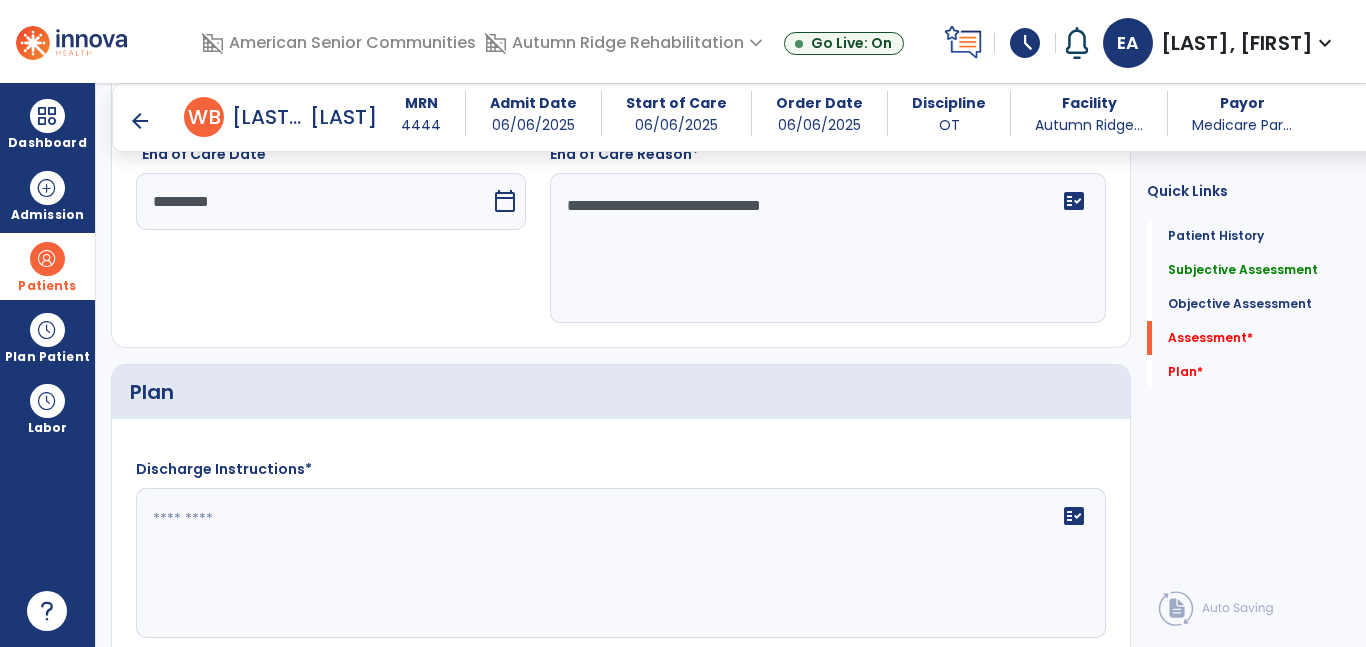 type on "**********" 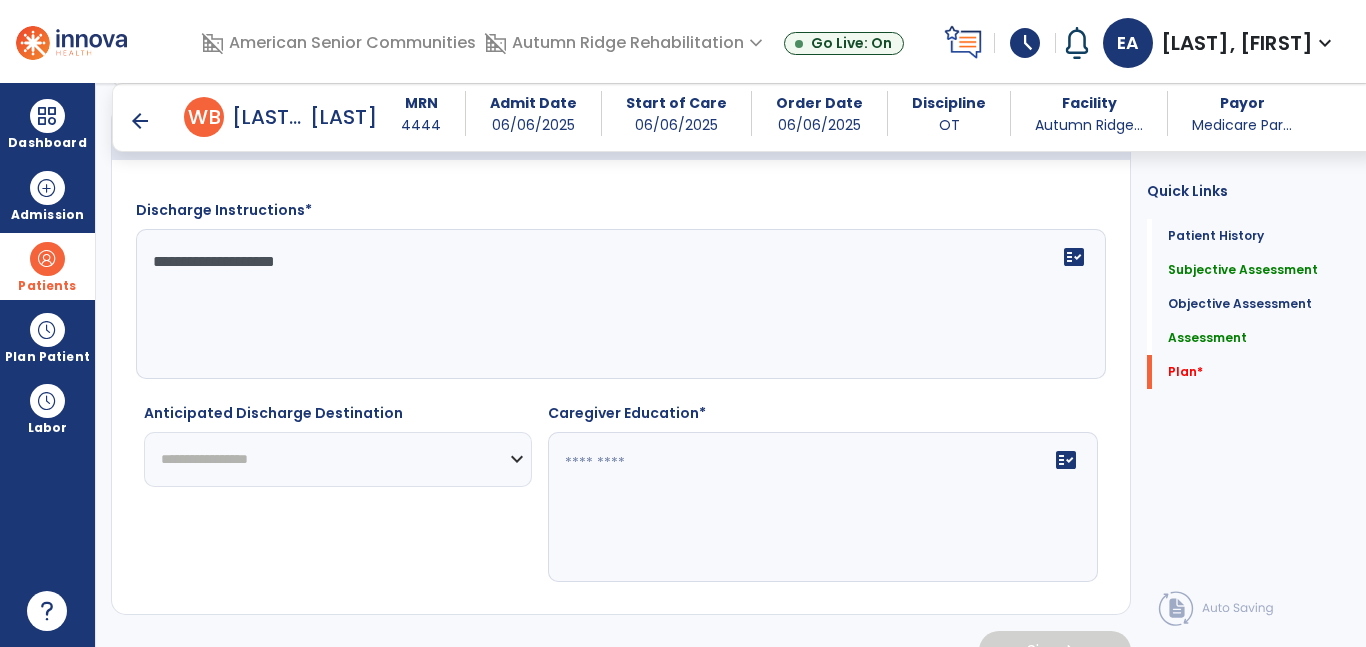 scroll, scrollTop: 3626, scrollLeft: 0, axis: vertical 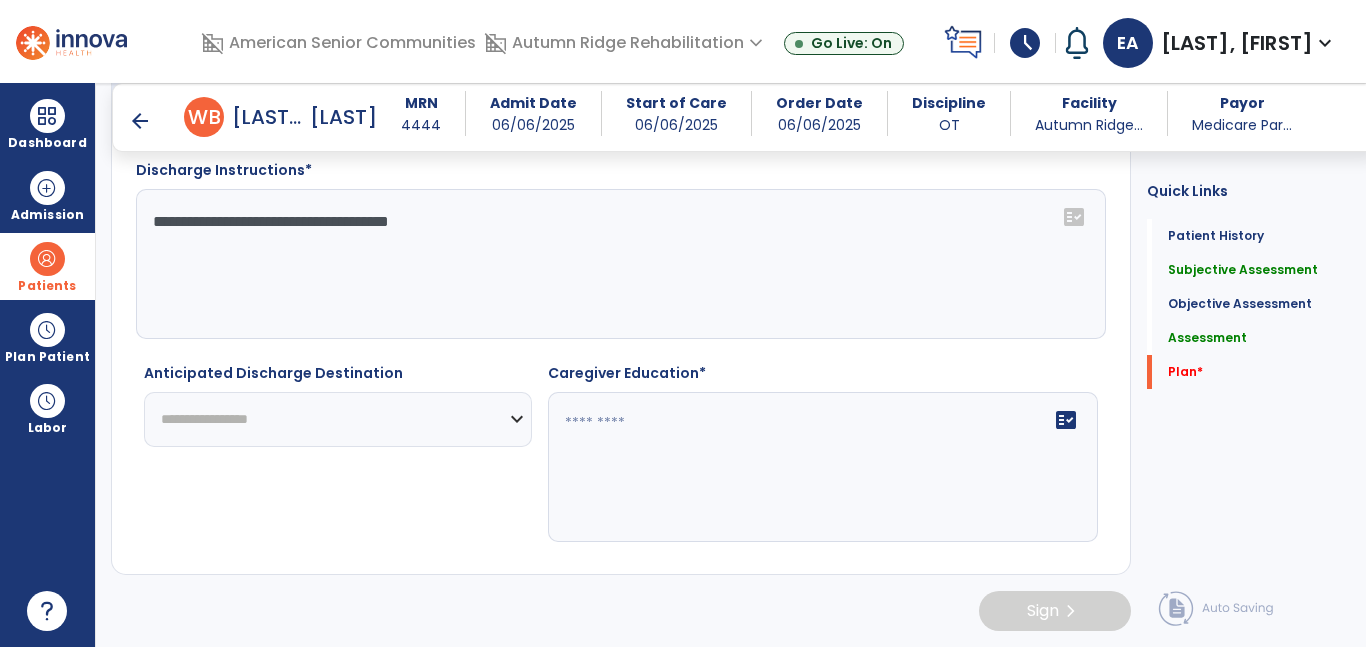 type on "**********" 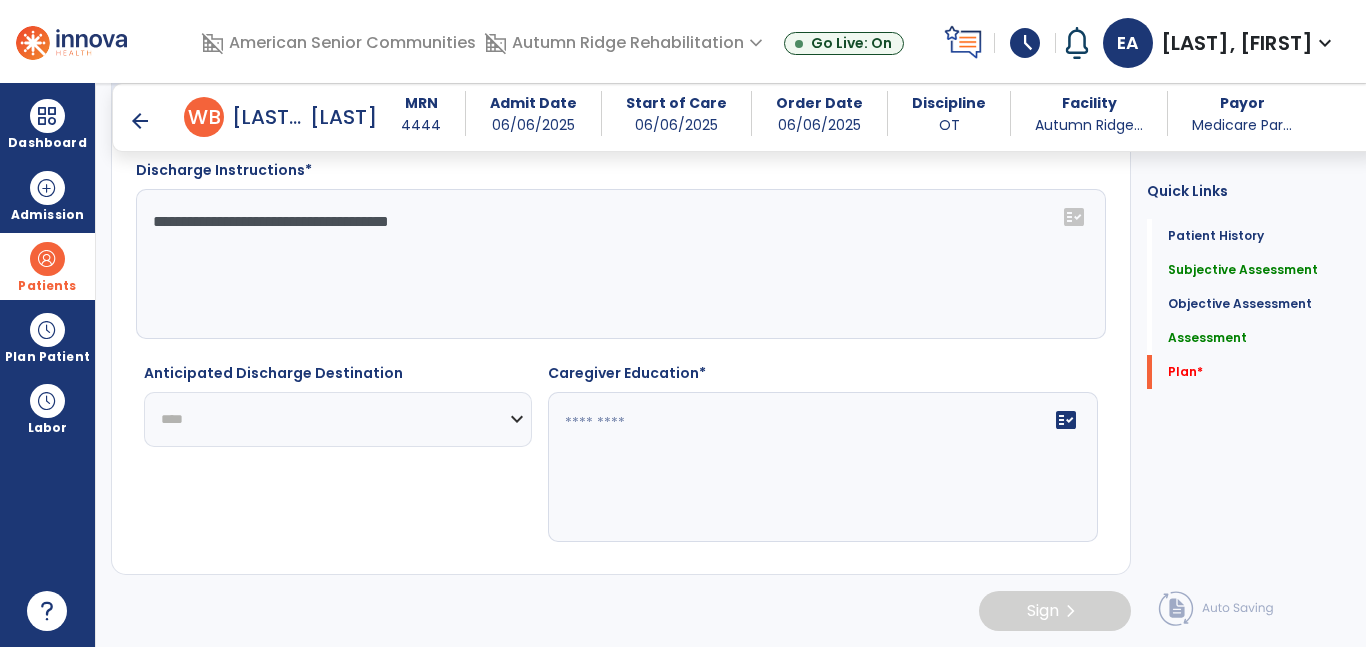 click on "**********" 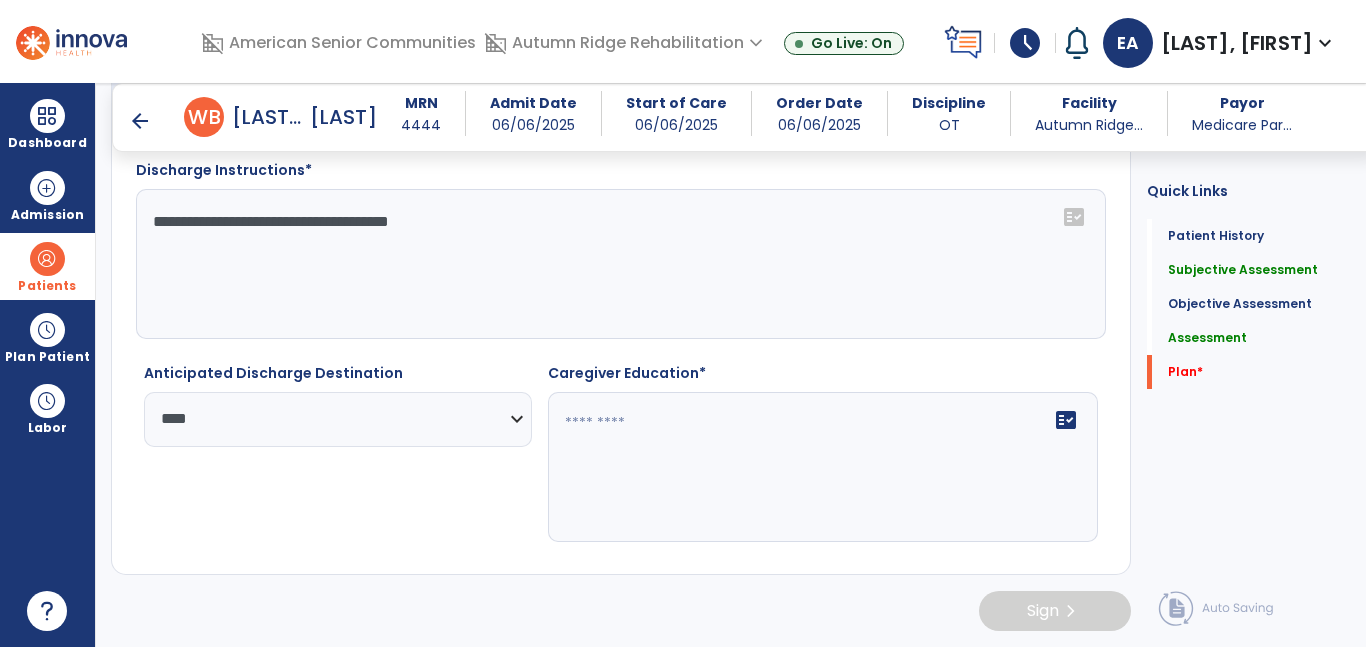 click 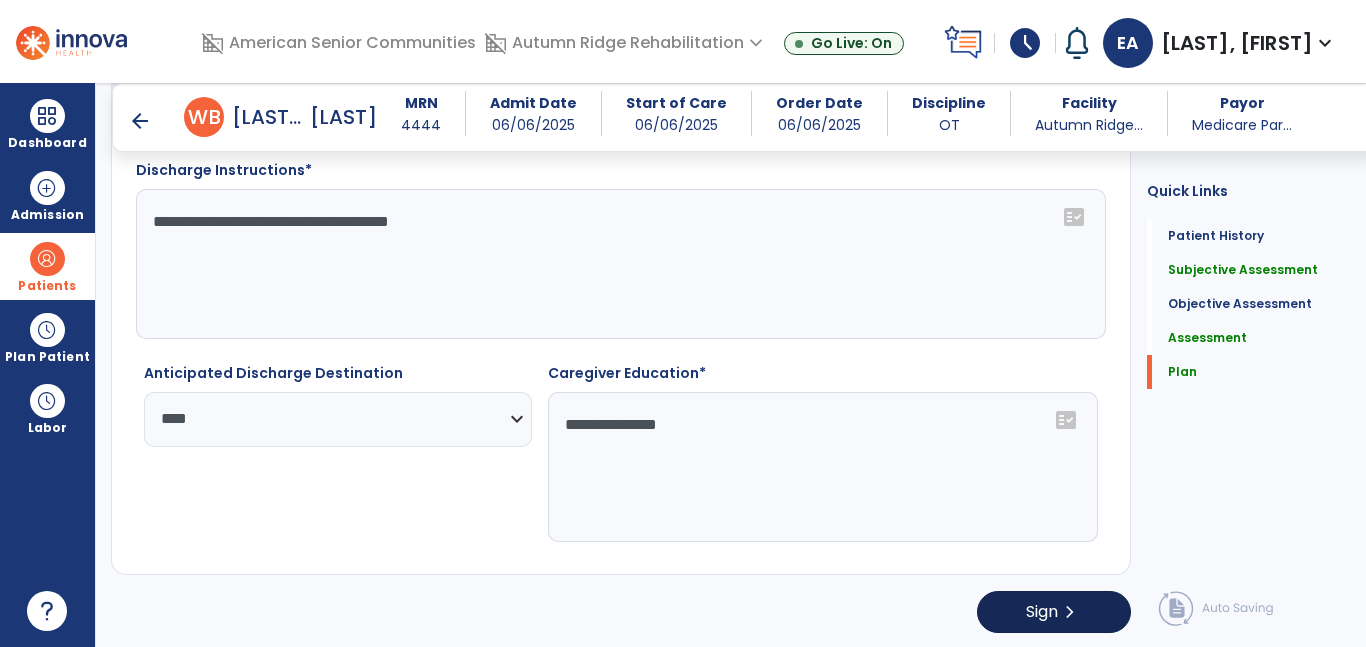 type on "**********" 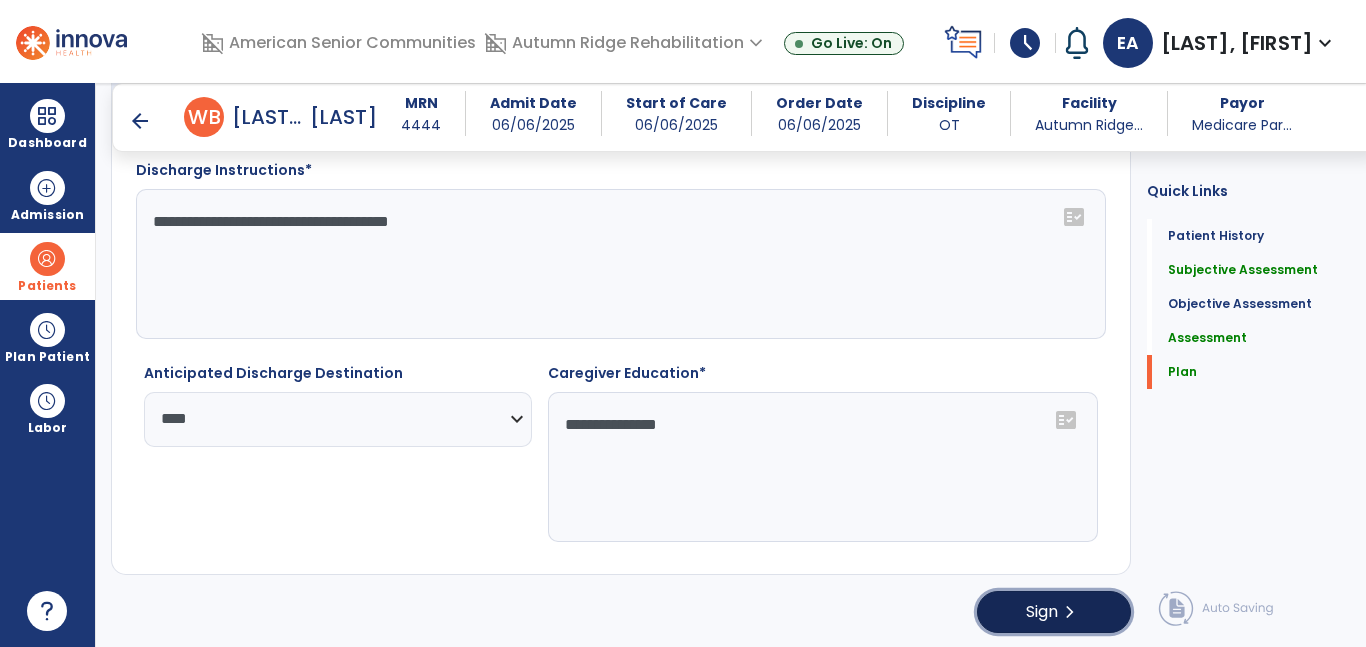 click on "Sign  chevron_right" 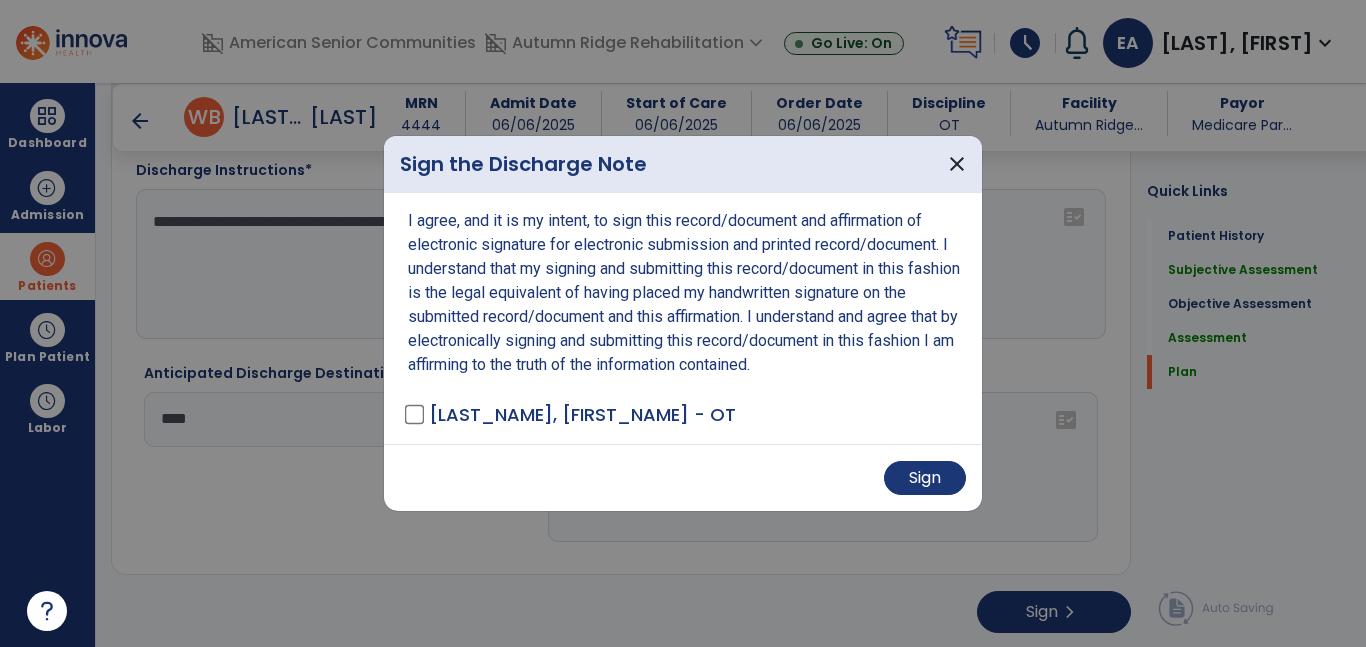 click on "Sign" at bounding box center [683, 477] 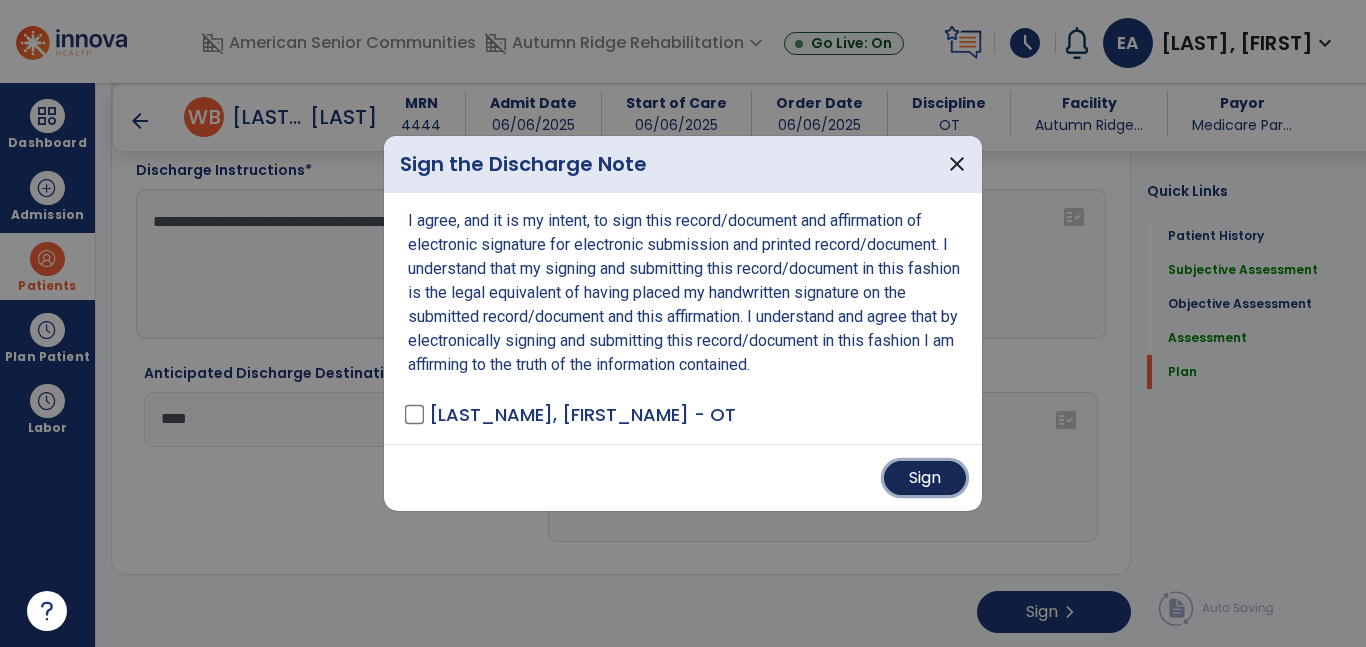 click on "Sign" at bounding box center (925, 478) 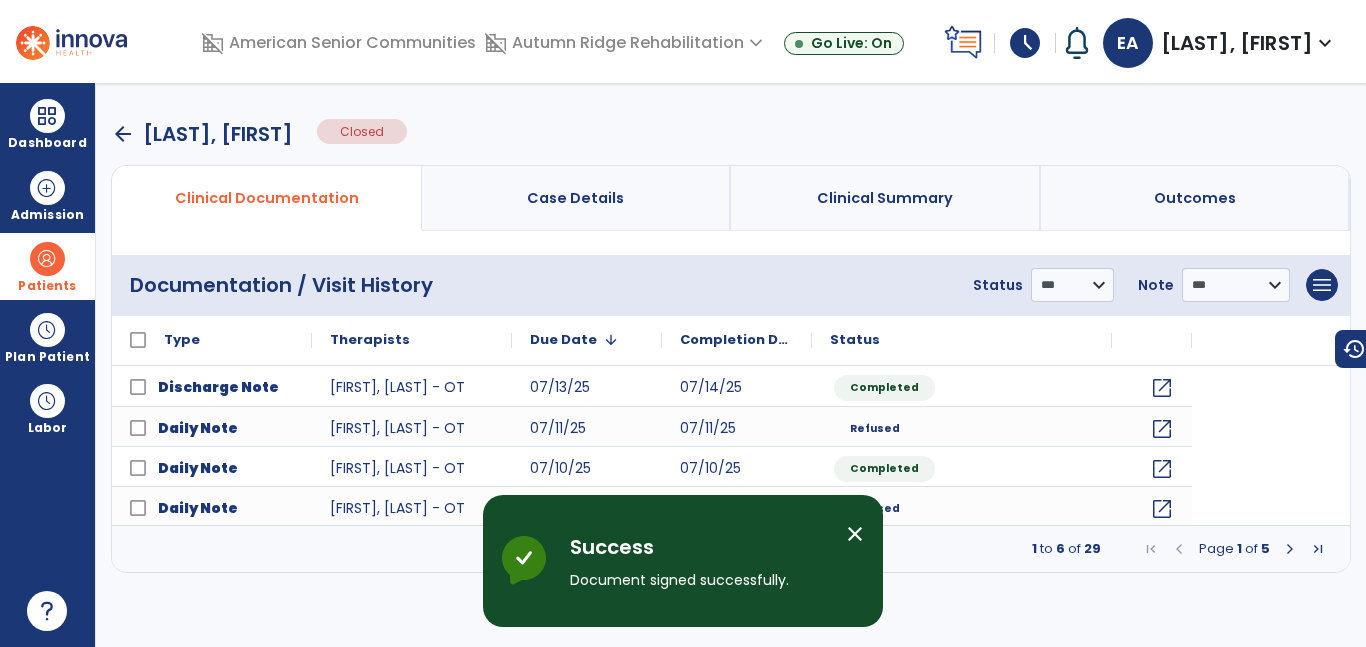 scroll, scrollTop: 0, scrollLeft: 0, axis: both 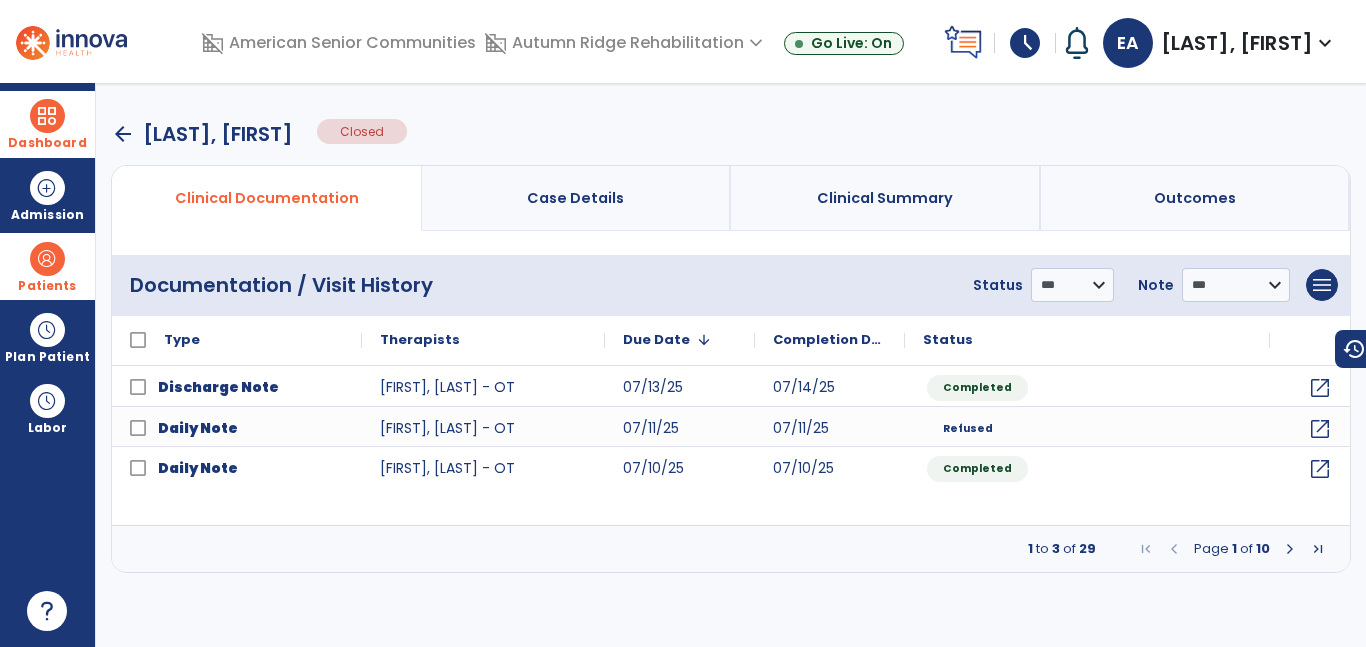 click at bounding box center (47, 116) 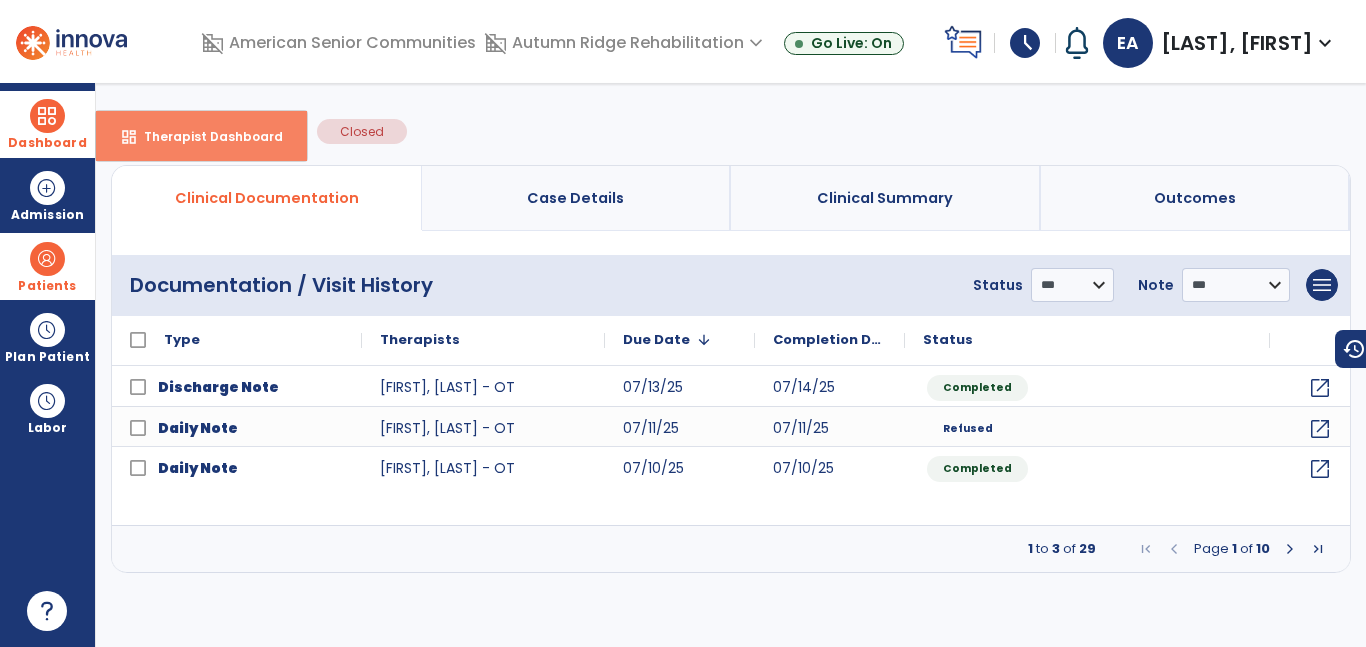 click on "Therapist Dashboard" at bounding box center (205, 136) 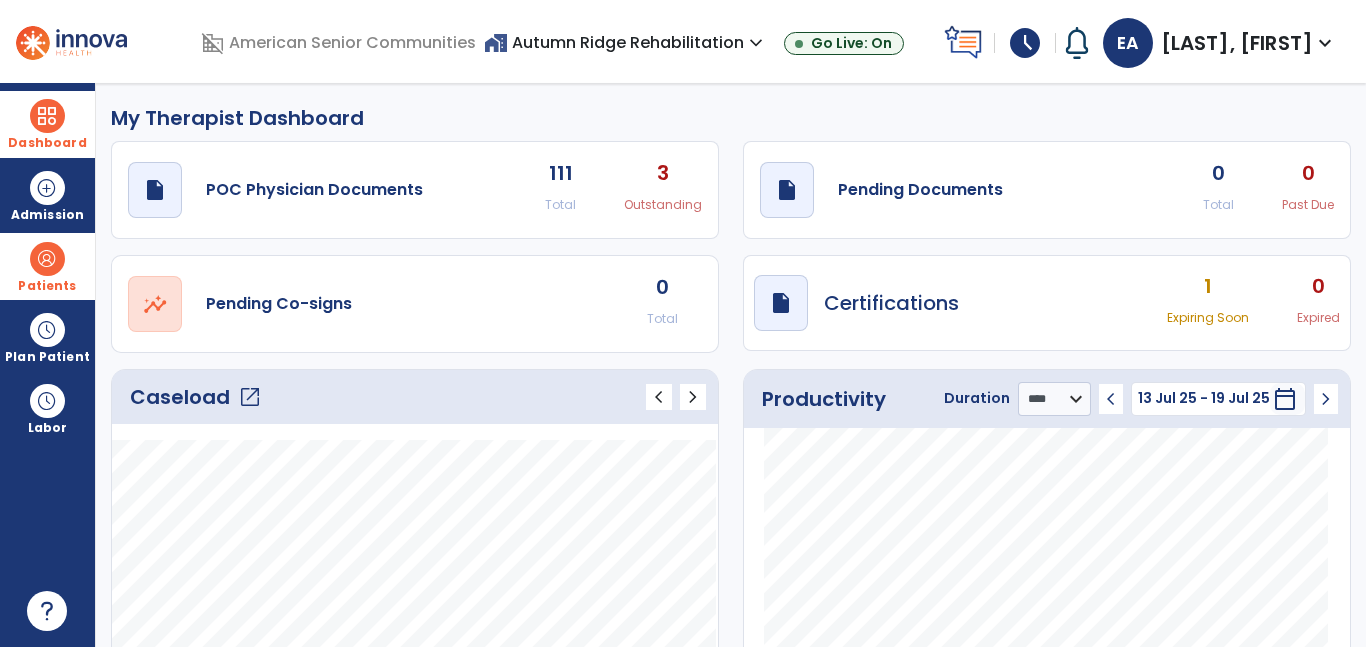 click on "open_in_new" 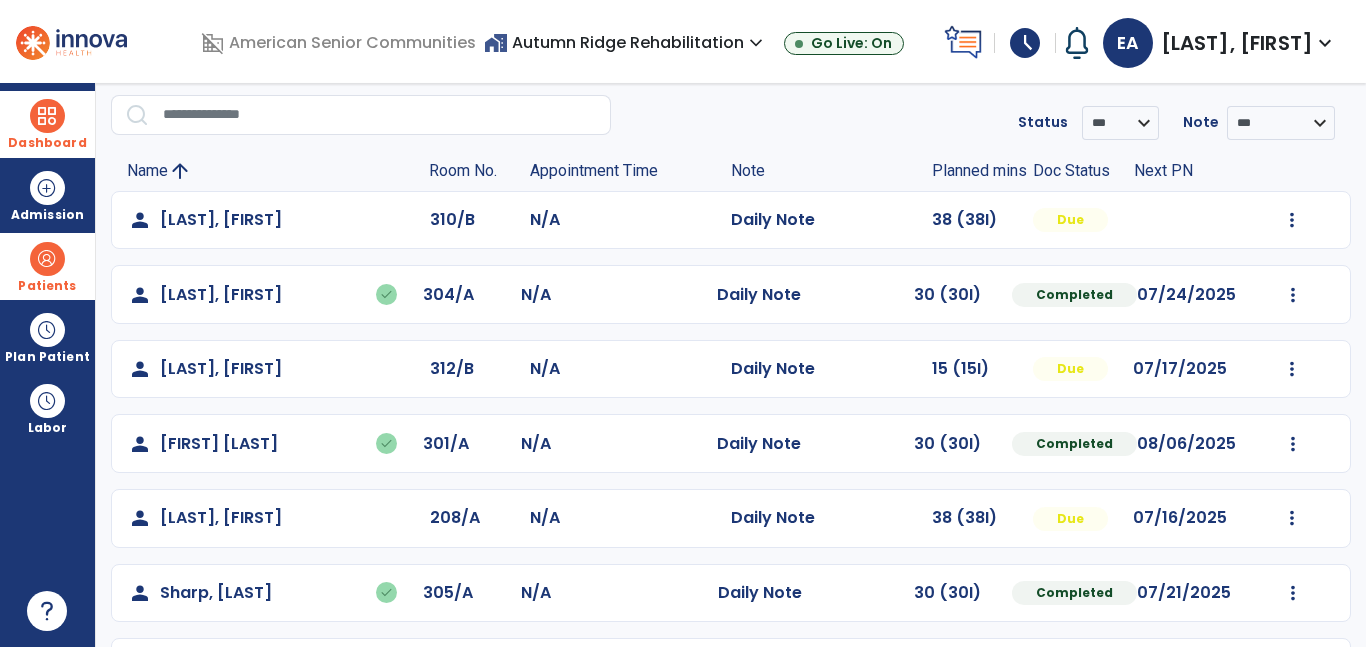 scroll, scrollTop: 117, scrollLeft: 0, axis: vertical 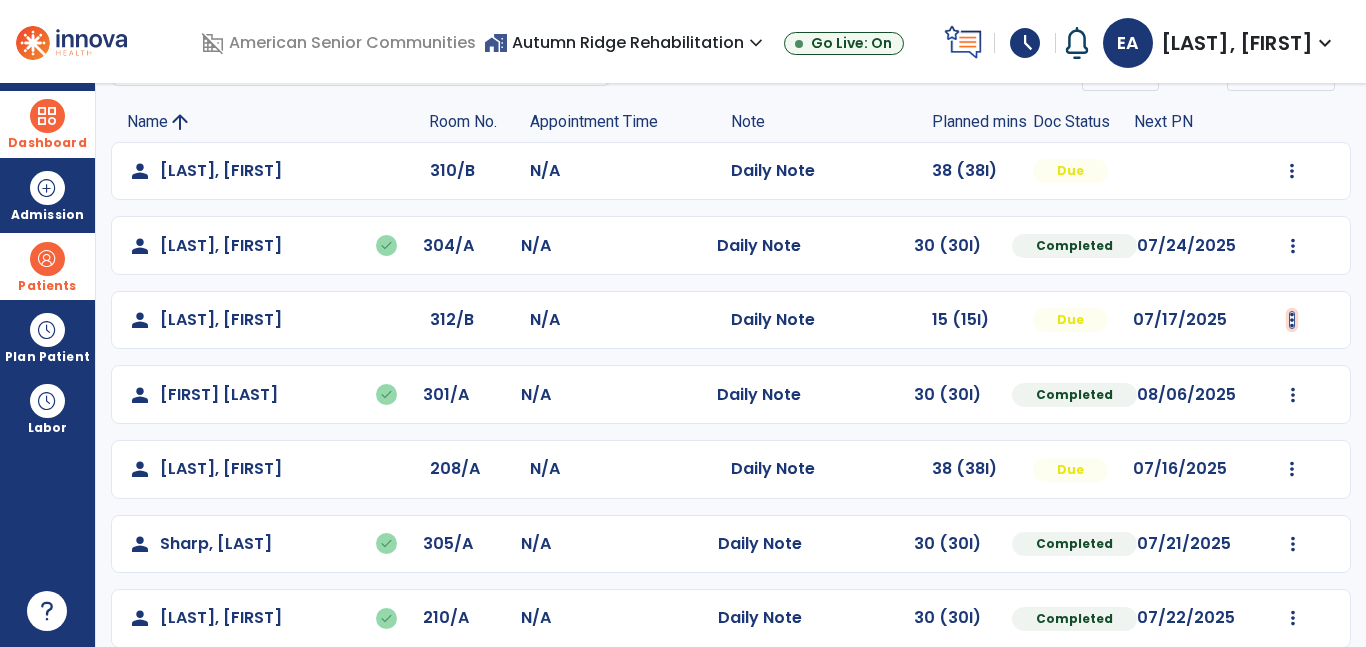 click at bounding box center [1292, 171] 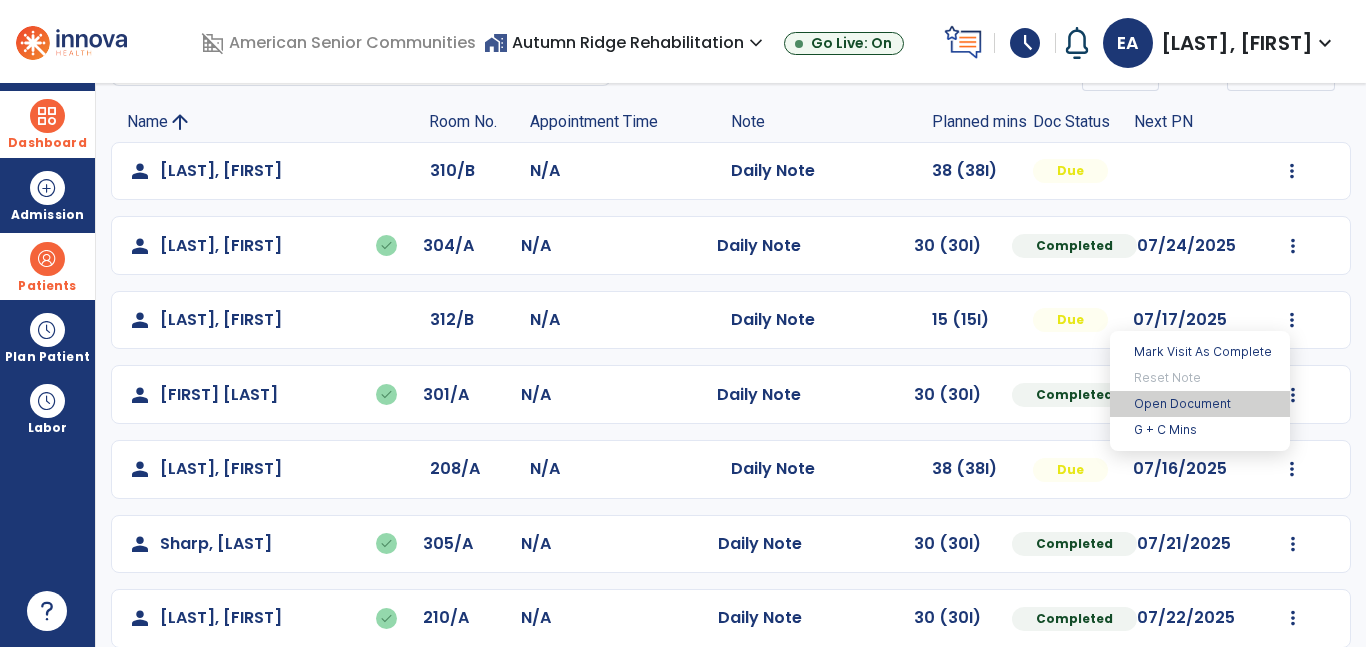 click on "Open Document" at bounding box center (1200, 404) 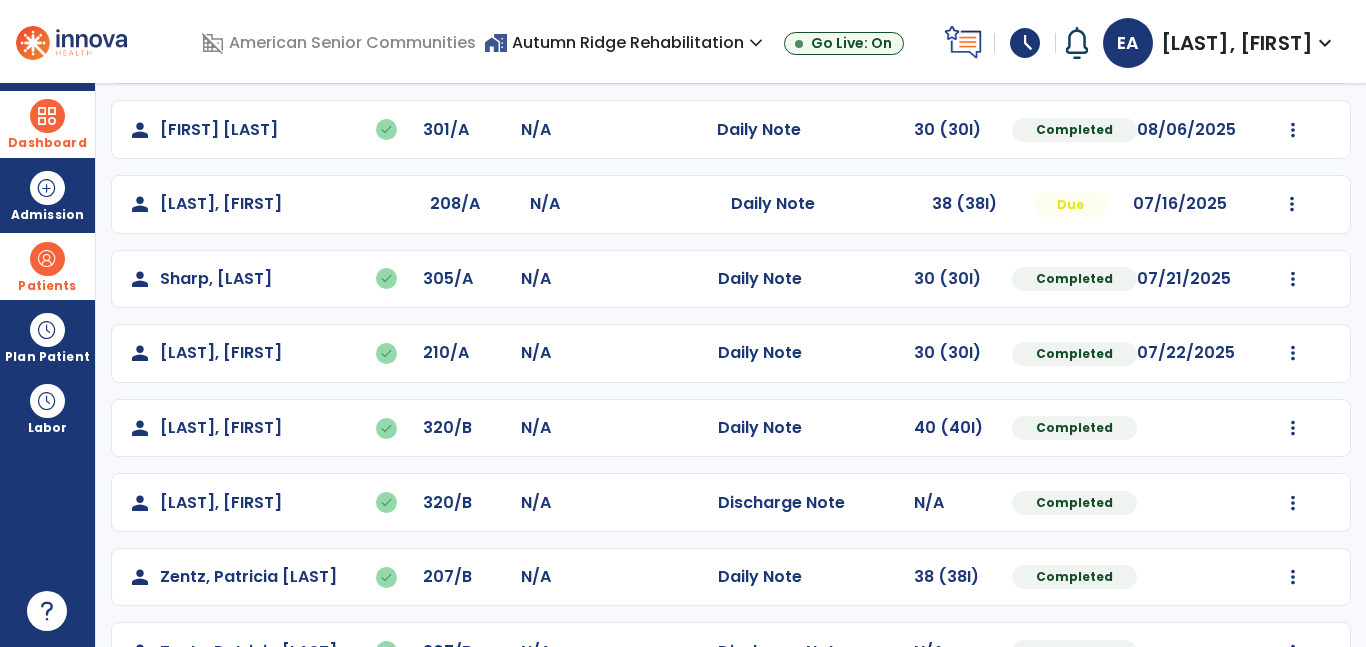 scroll, scrollTop: 440, scrollLeft: 0, axis: vertical 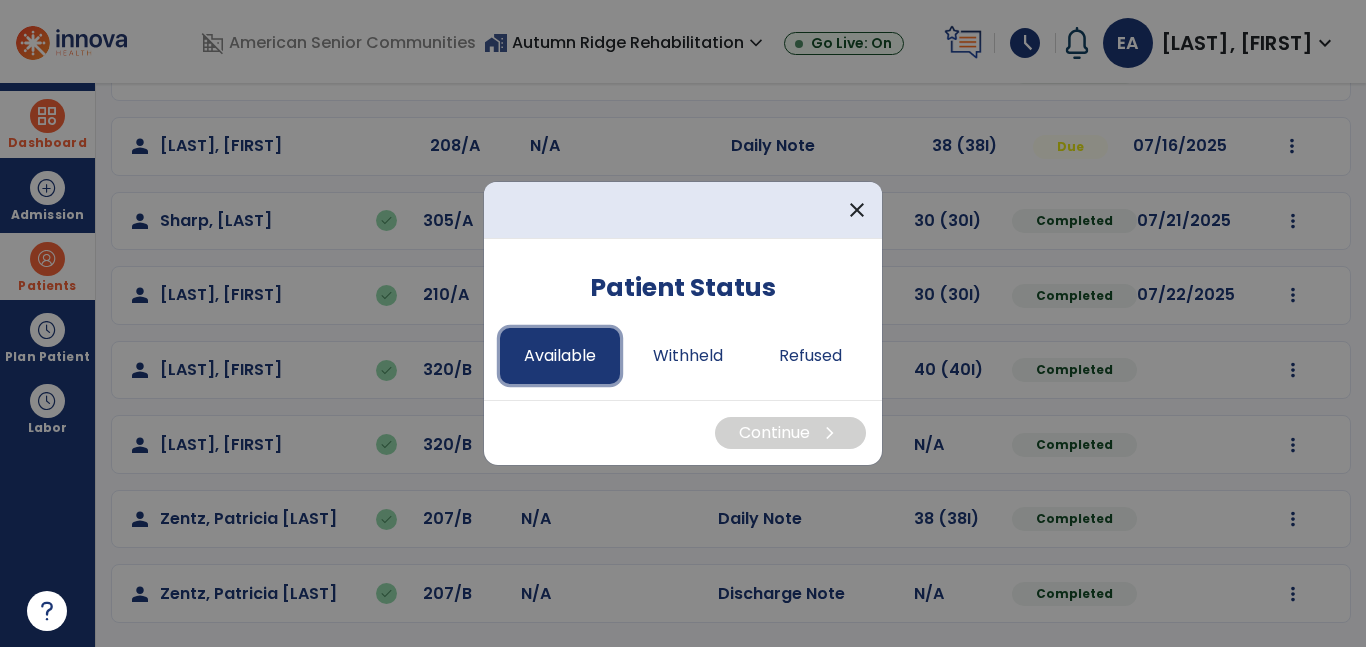 click on "Available" at bounding box center (560, 356) 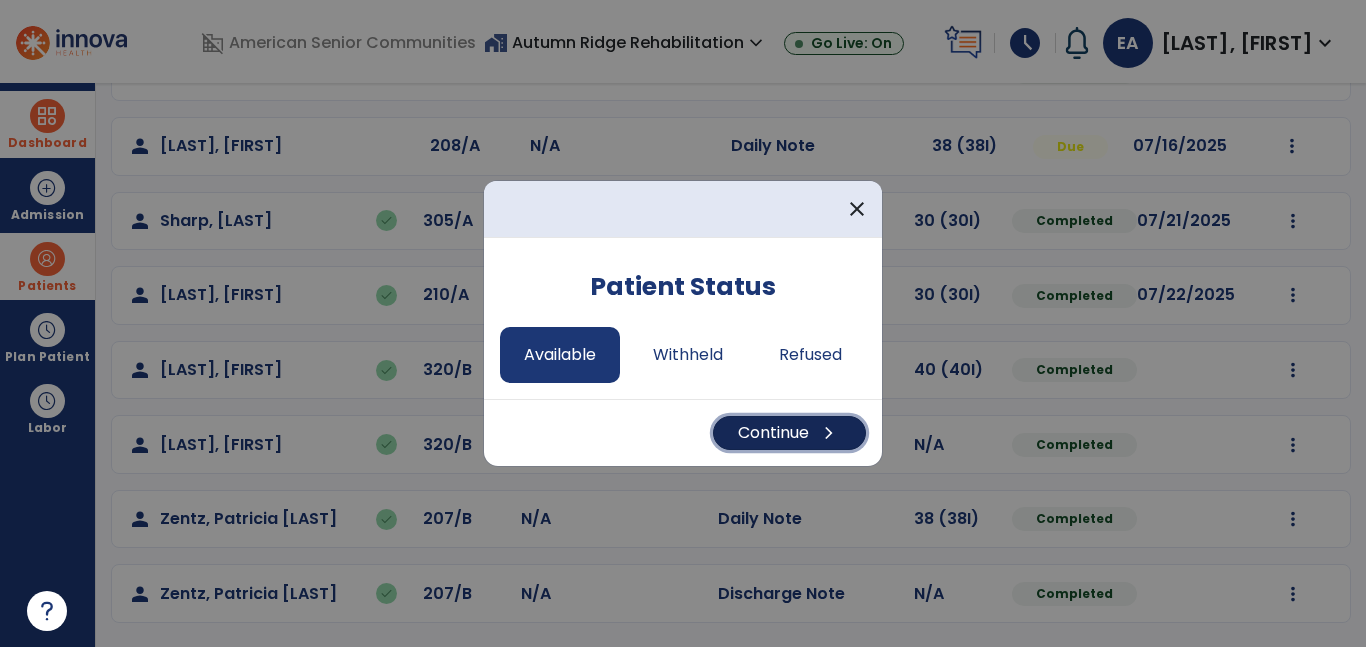 click on "Continue   chevron_right" at bounding box center [789, 433] 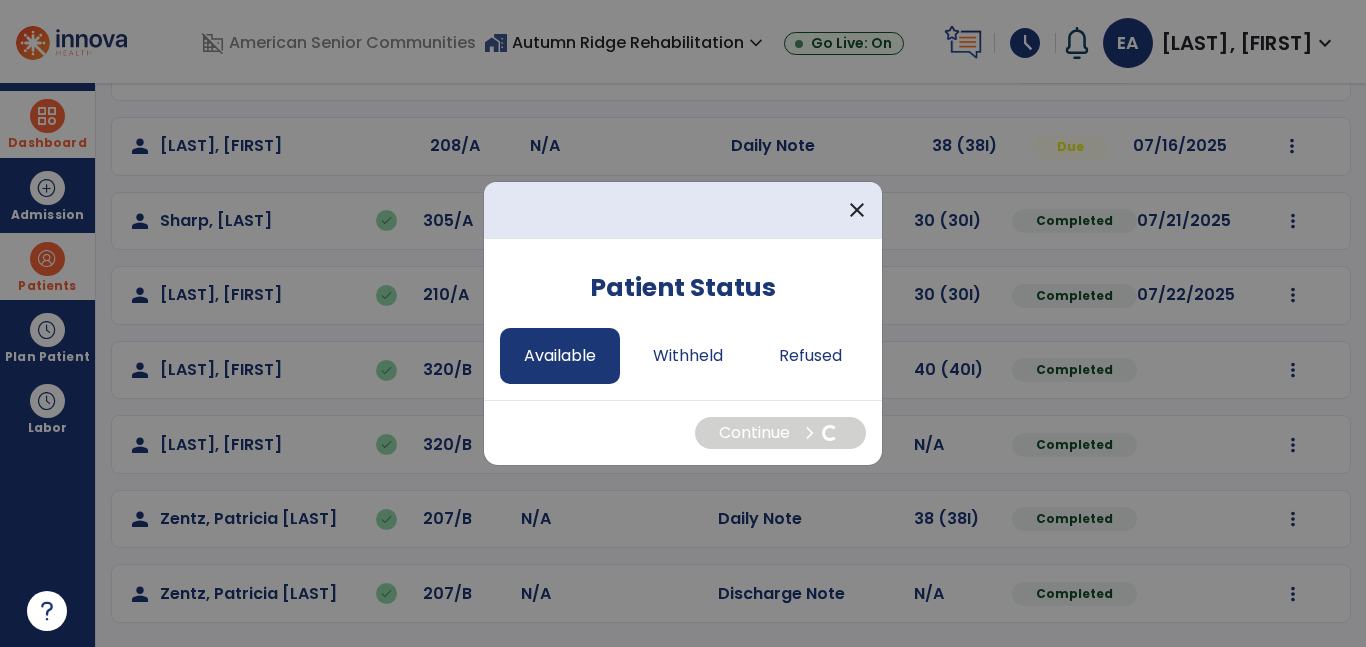 select on "*" 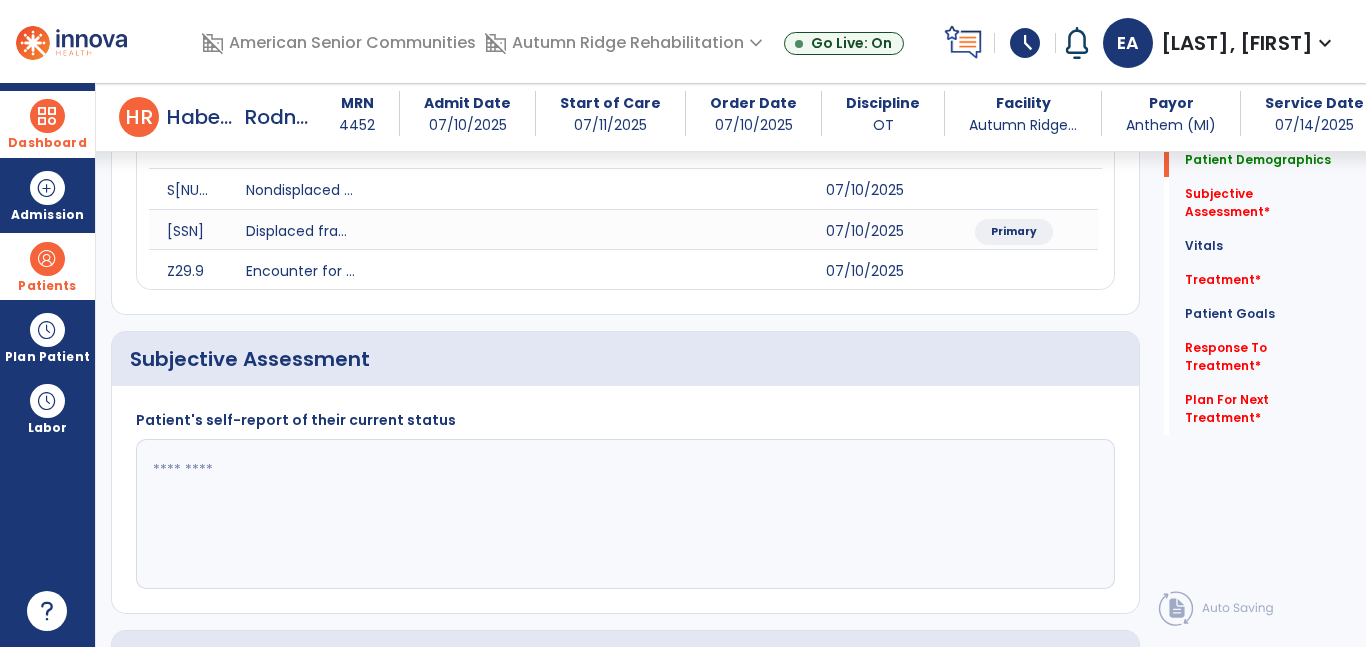 scroll, scrollTop: 276, scrollLeft: 0, axis: vertical 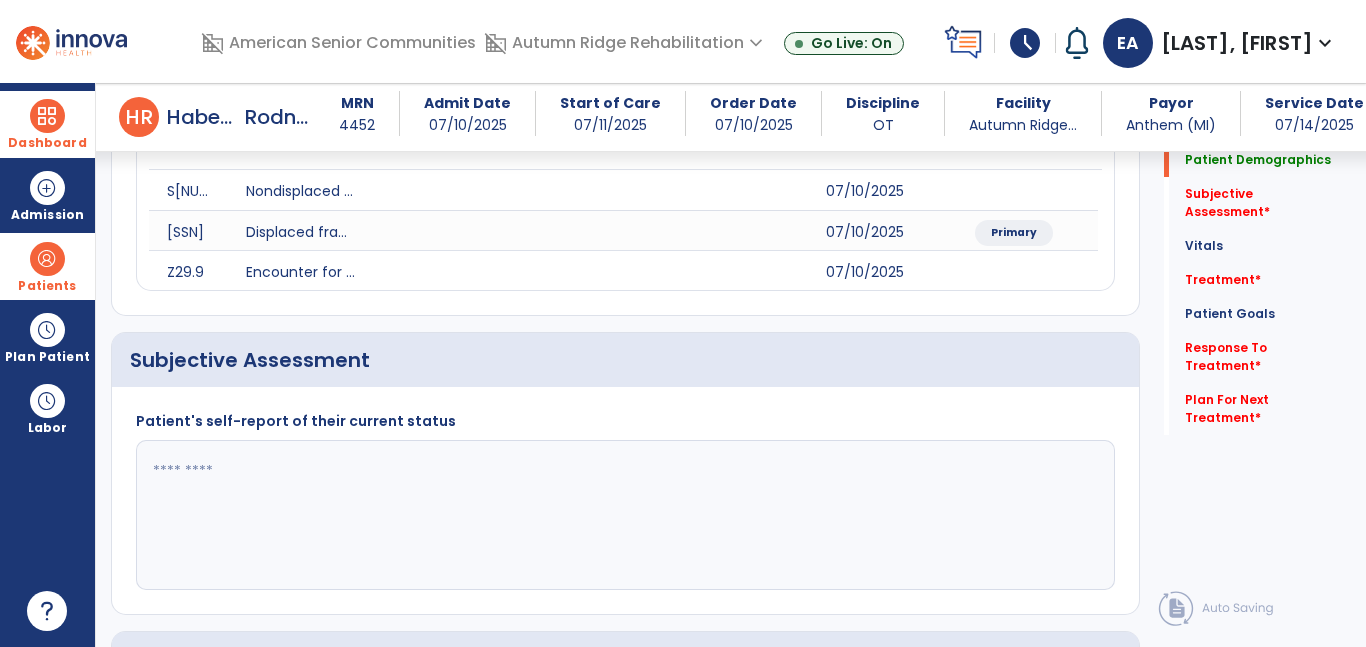 click 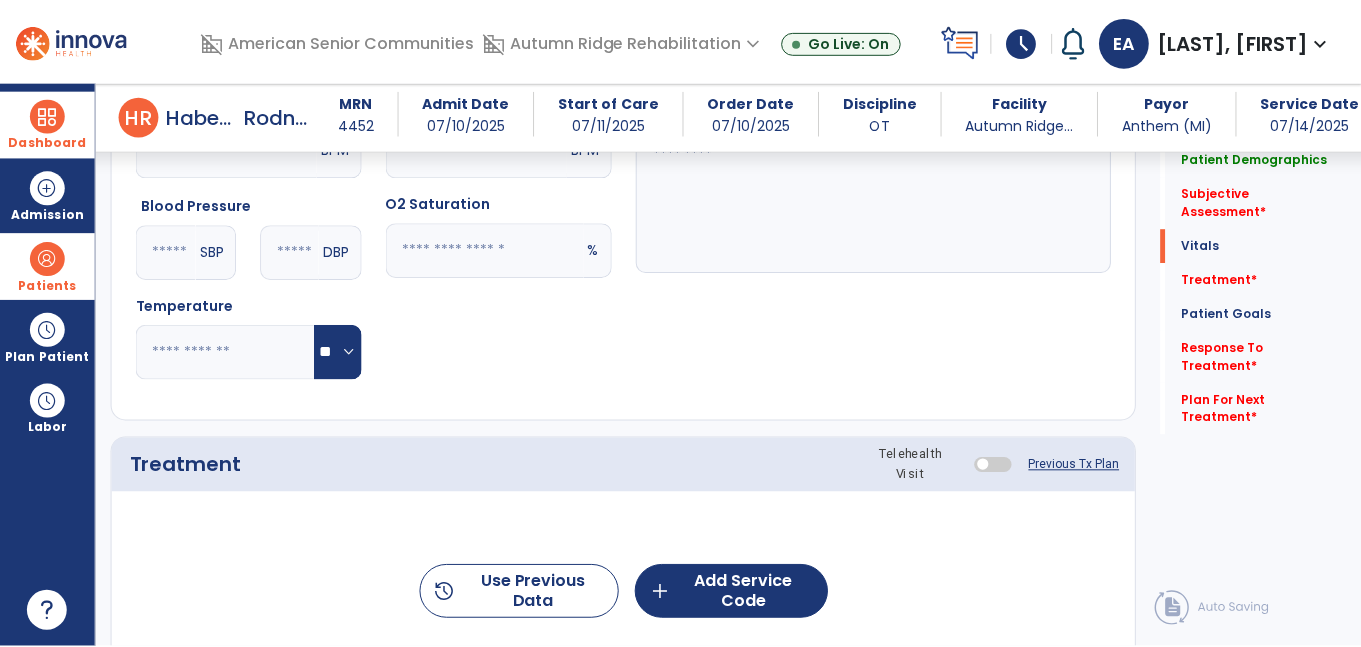 scroll, scrollTop: 872, scrollLeft: 0, axis: vertical 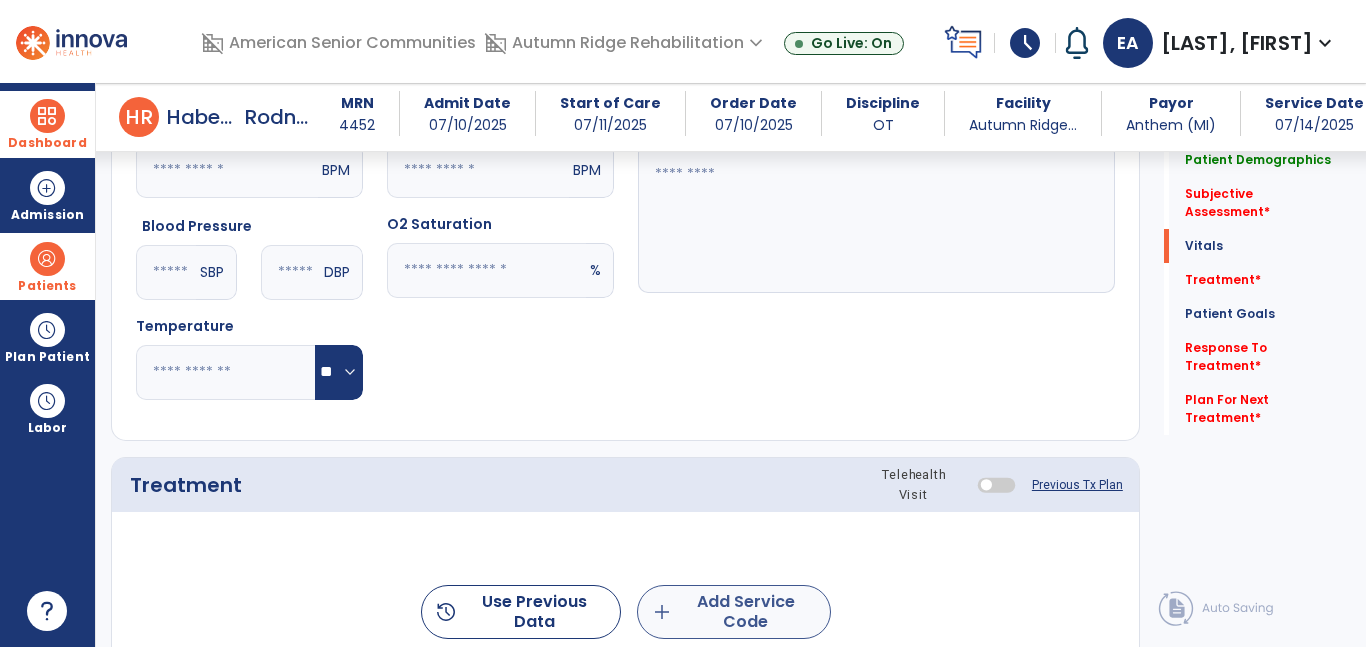 type on "****" 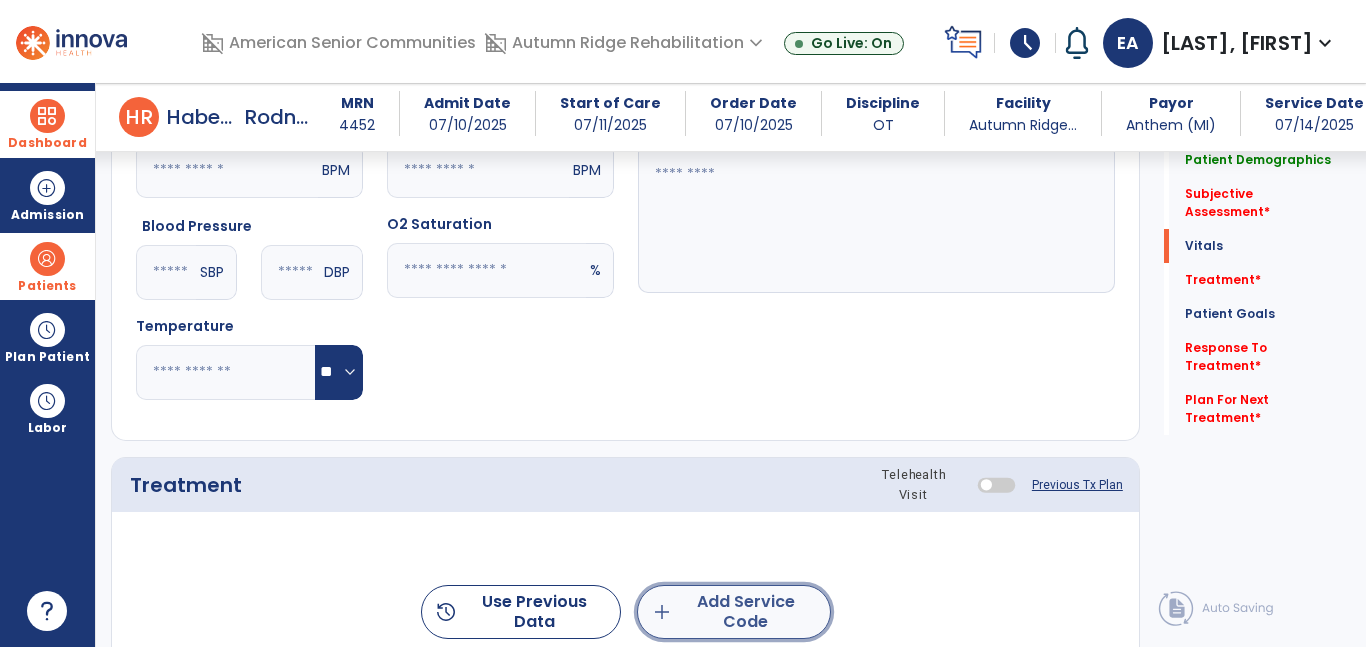 click on "add  Add Service Code" 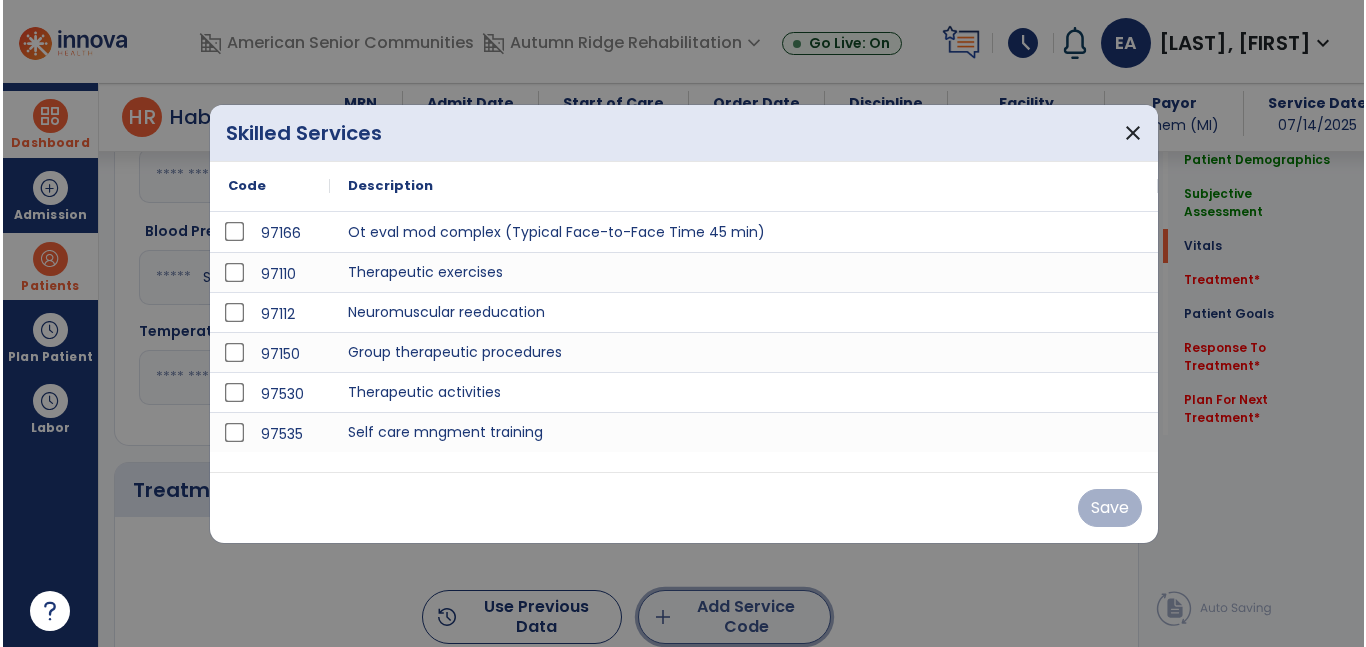scroll, scrollTop: 872, scrollLeft: 0, axis: vertical 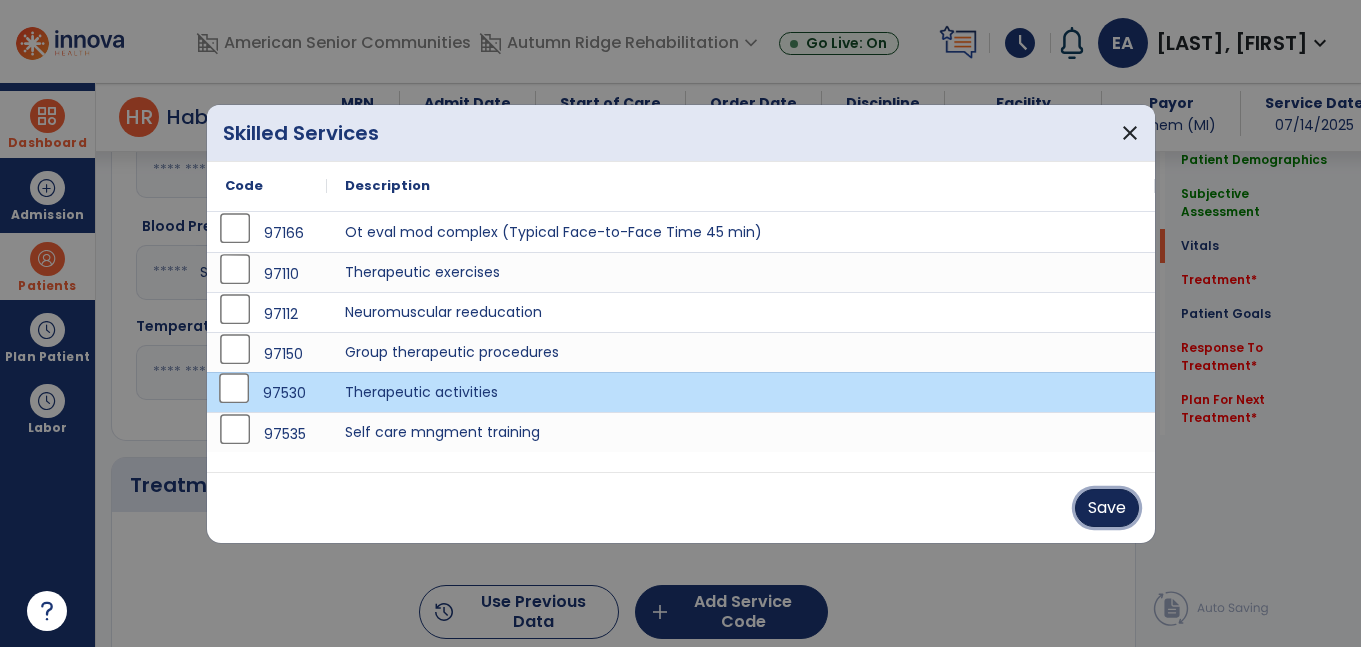 click on "Save" at bounding box center [1107, 508] 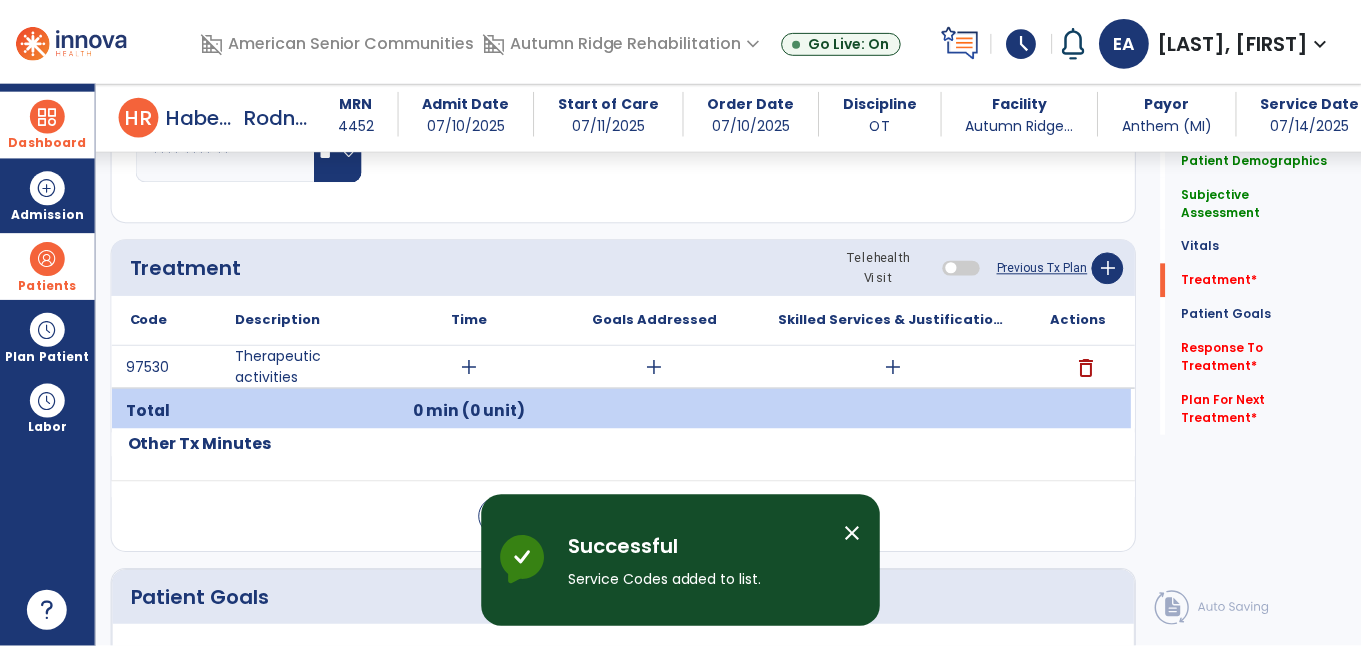 scroll, scrollTop: 1098, scrollLeft: 0, axis: vertical 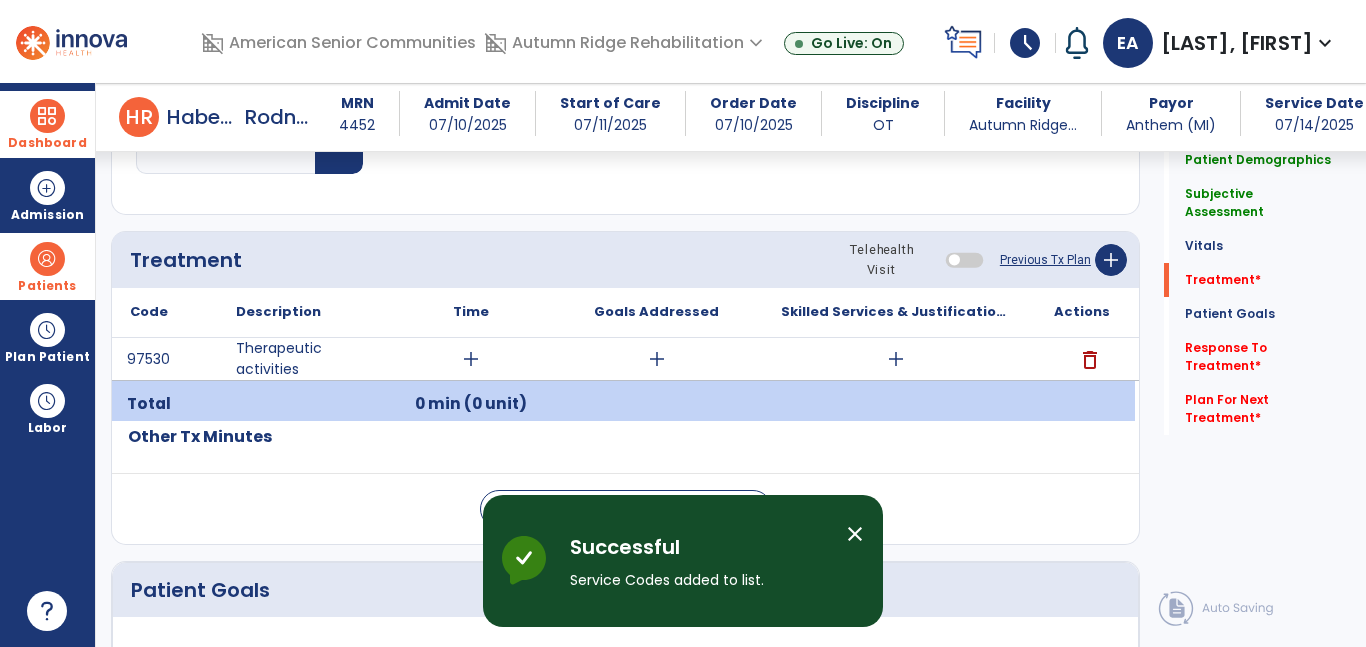 click on "0 min (0 unit)" at bounding box center [471, 404] 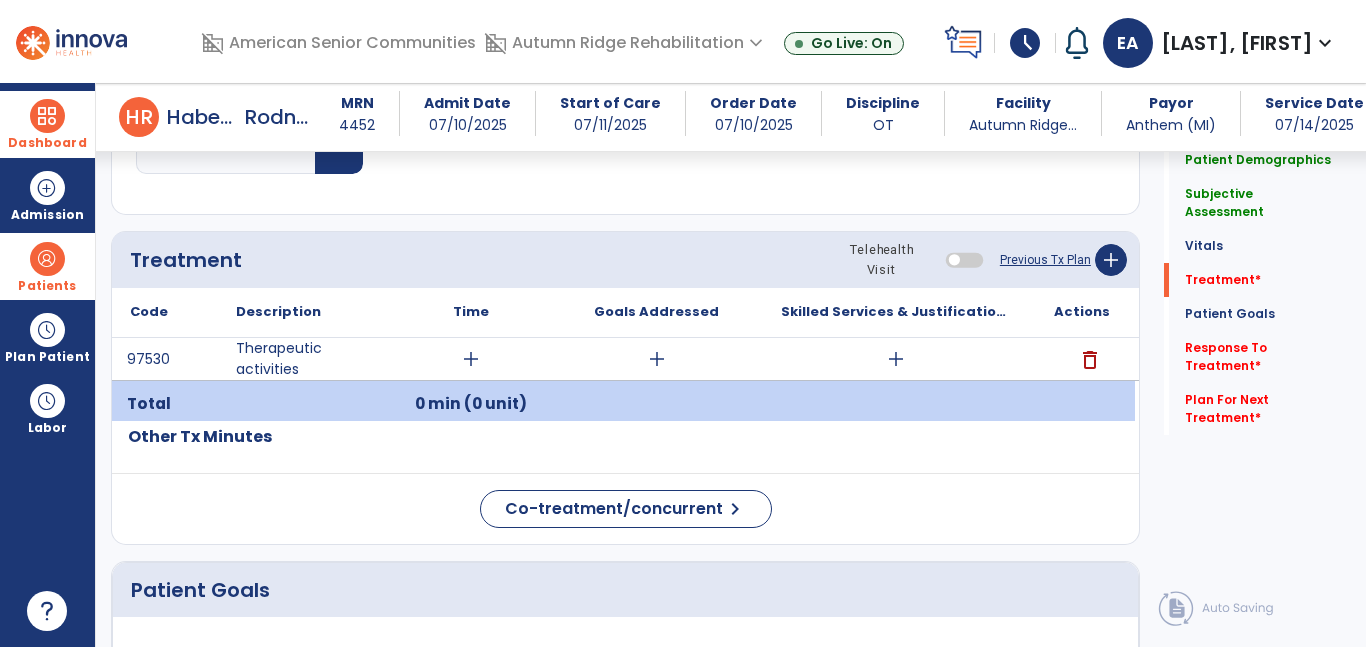 click on "add" at bounding box center (471, 359) 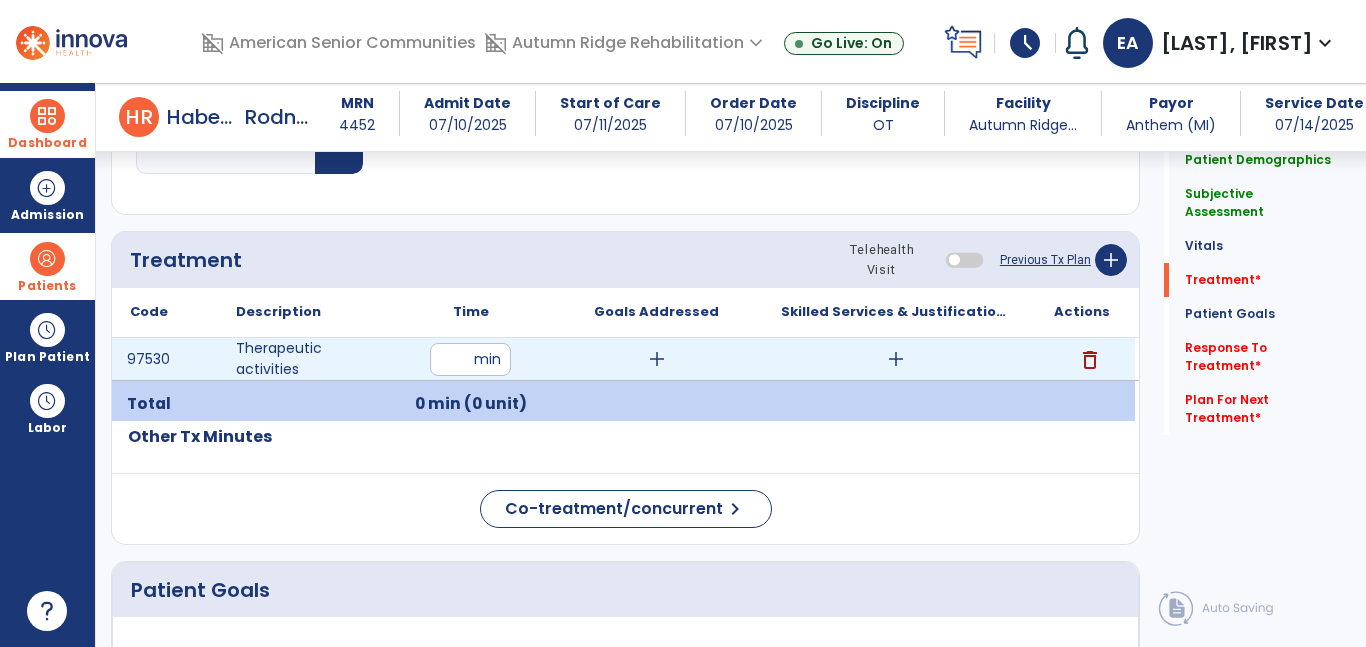 type on "**" 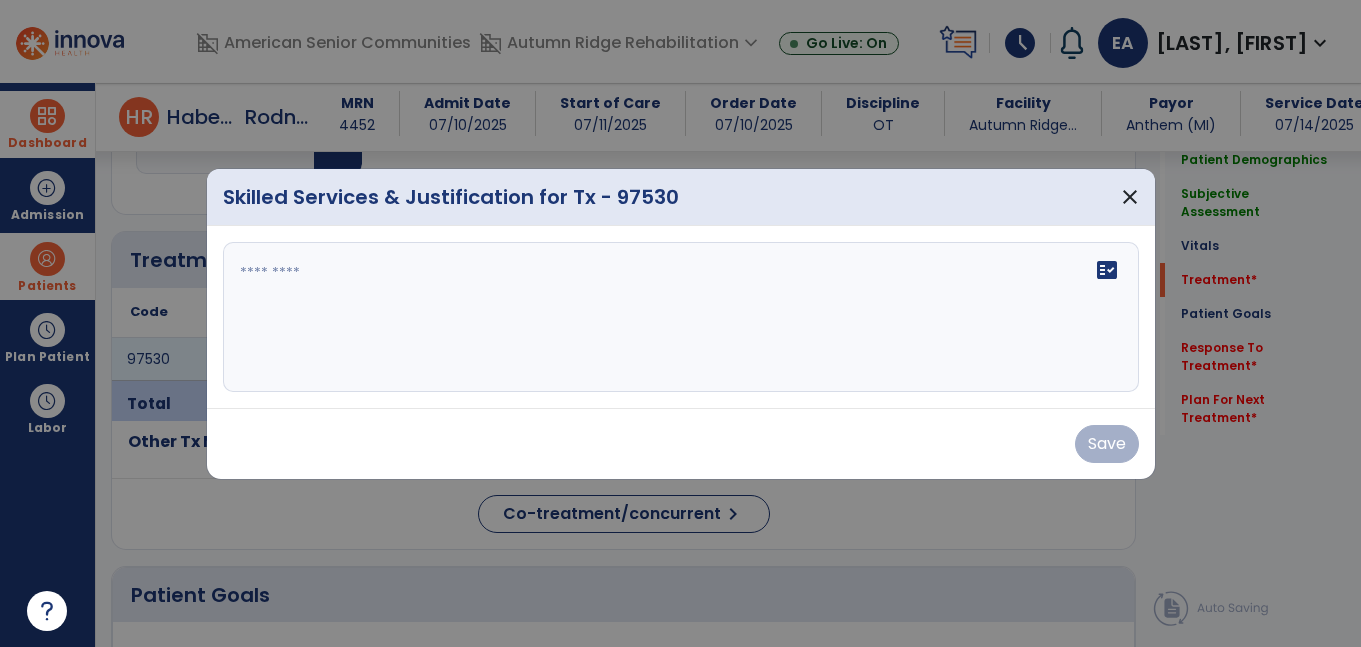 click on "fact_check" at bounding box center (681, 317) 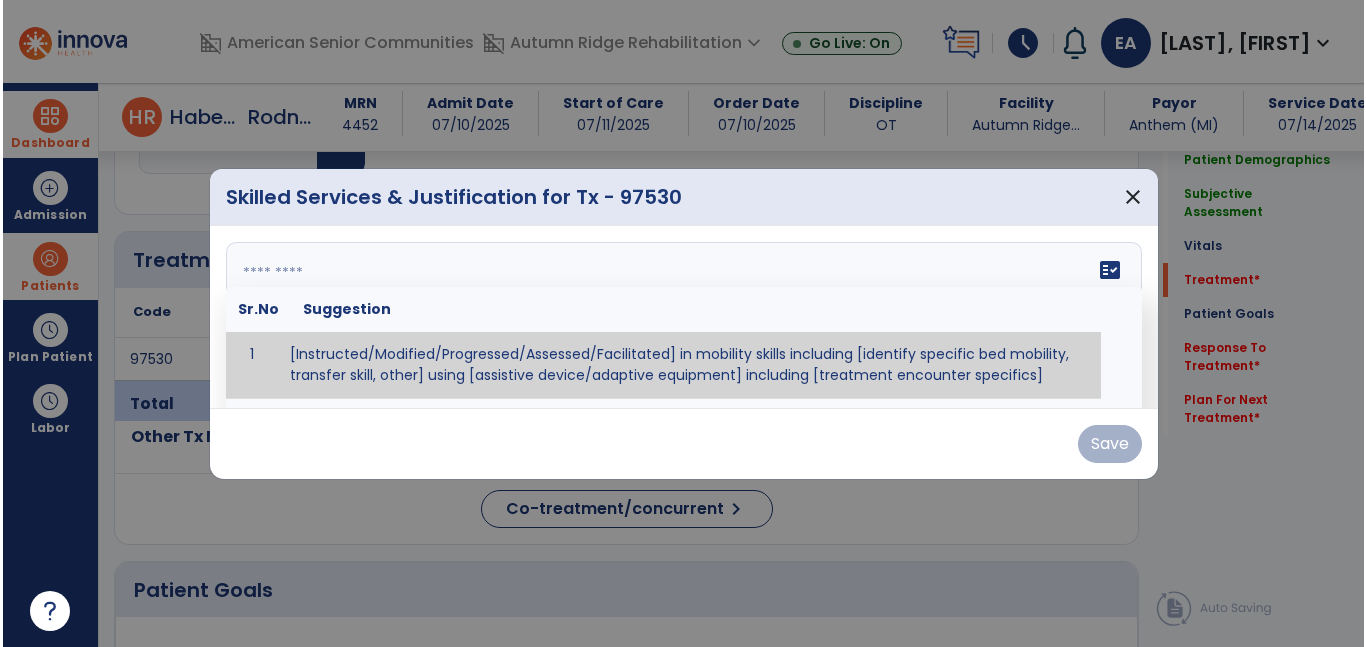 scroll, scrollTop: 1098, scrollLeft: 0, axis: vertical 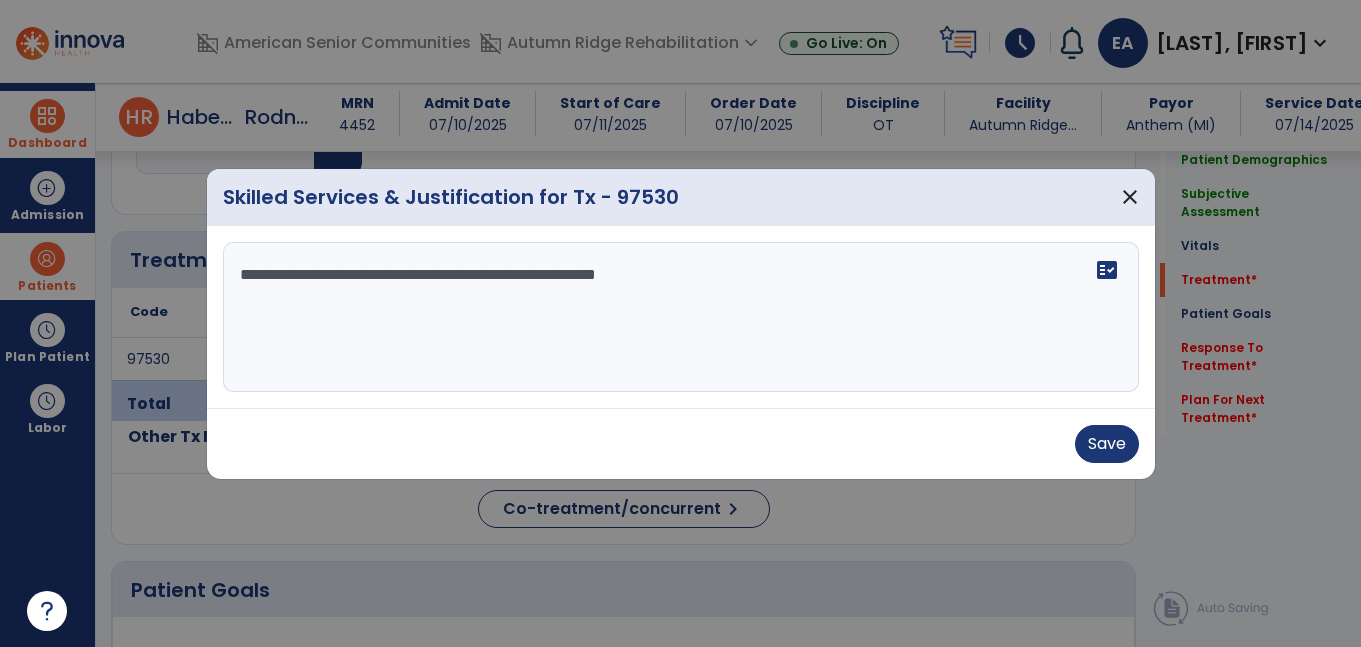 click on "**********" at bounding box center [681, 317] 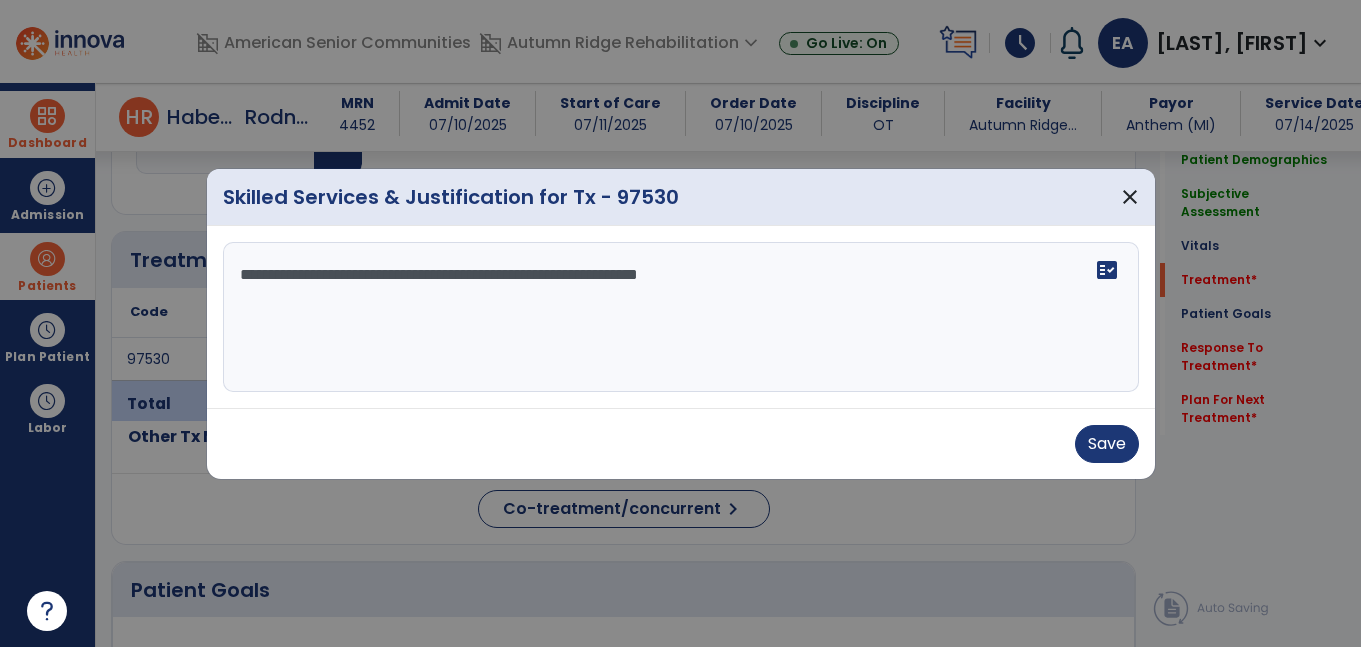 click on "**********" at bounding box center (681, 317) 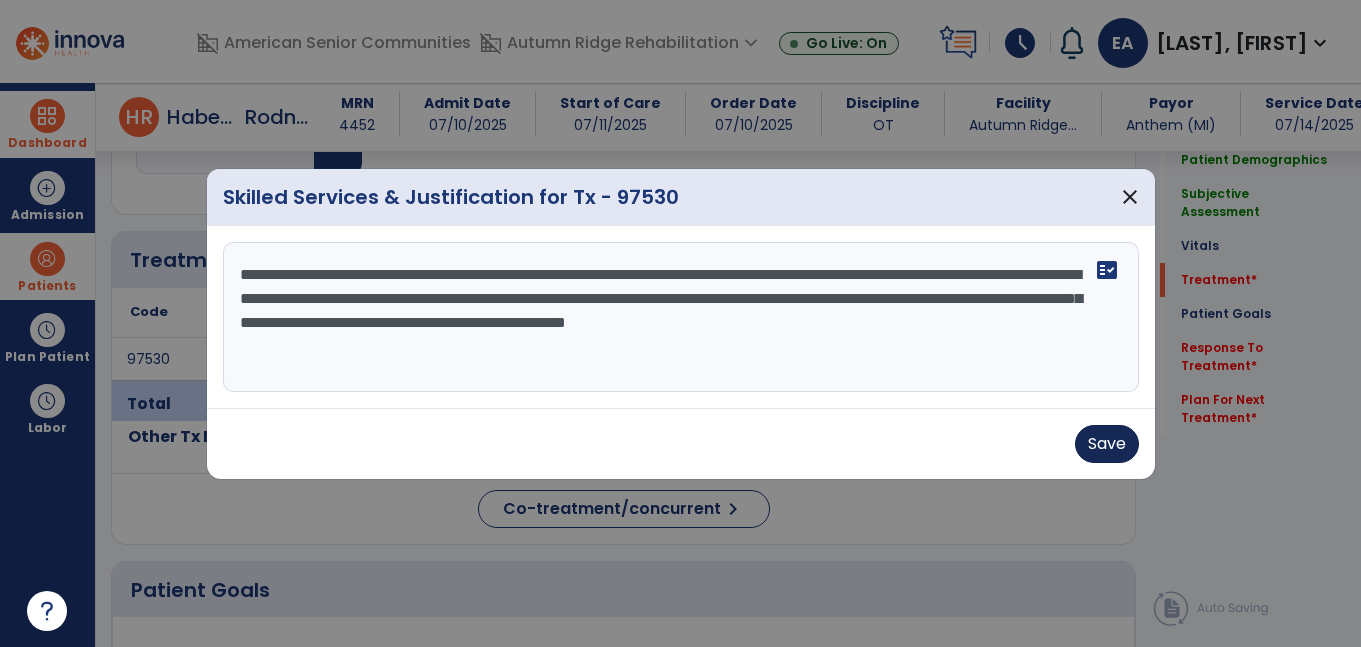 type on "**********" 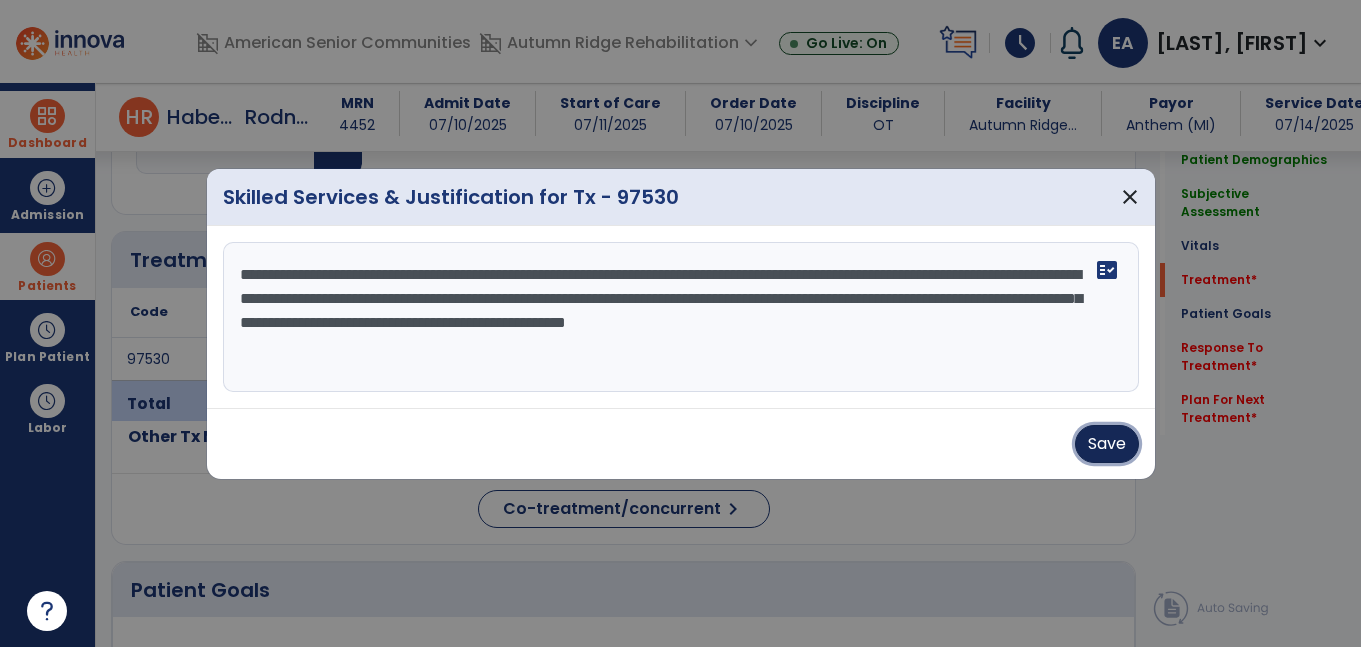 click on "Save" at bounding box center [1107, 444] 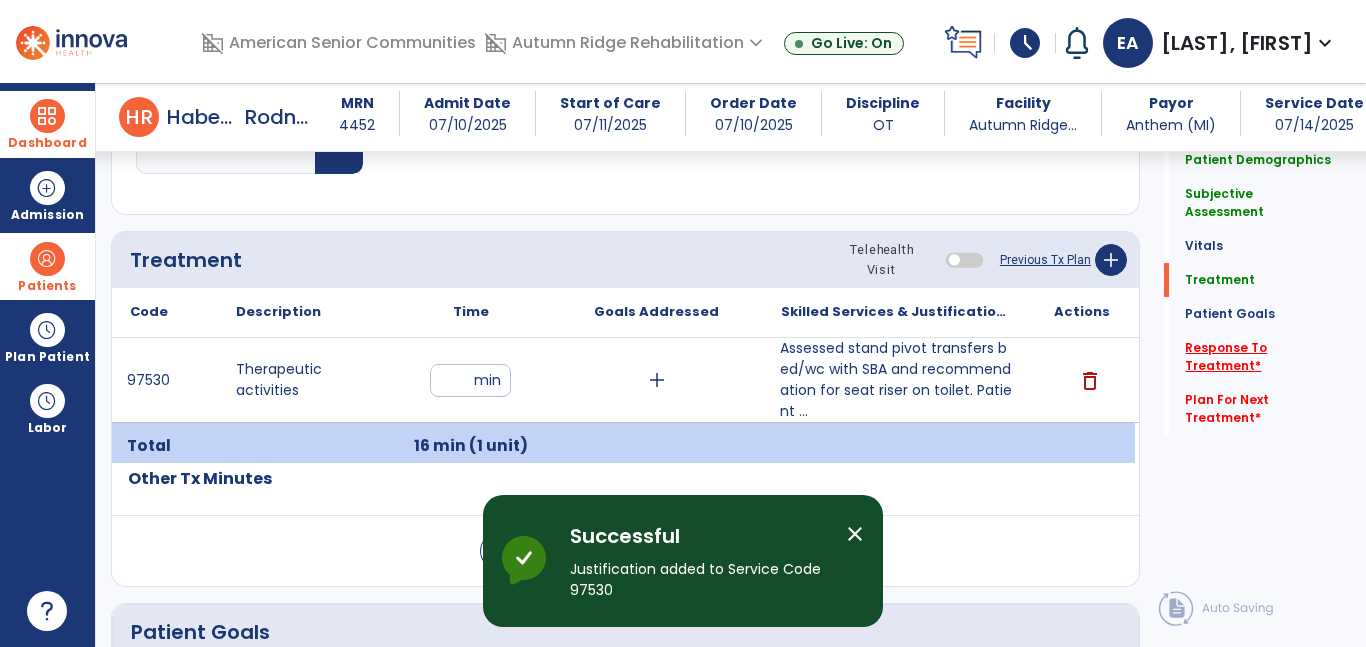 click on "Response To Treatment   *" 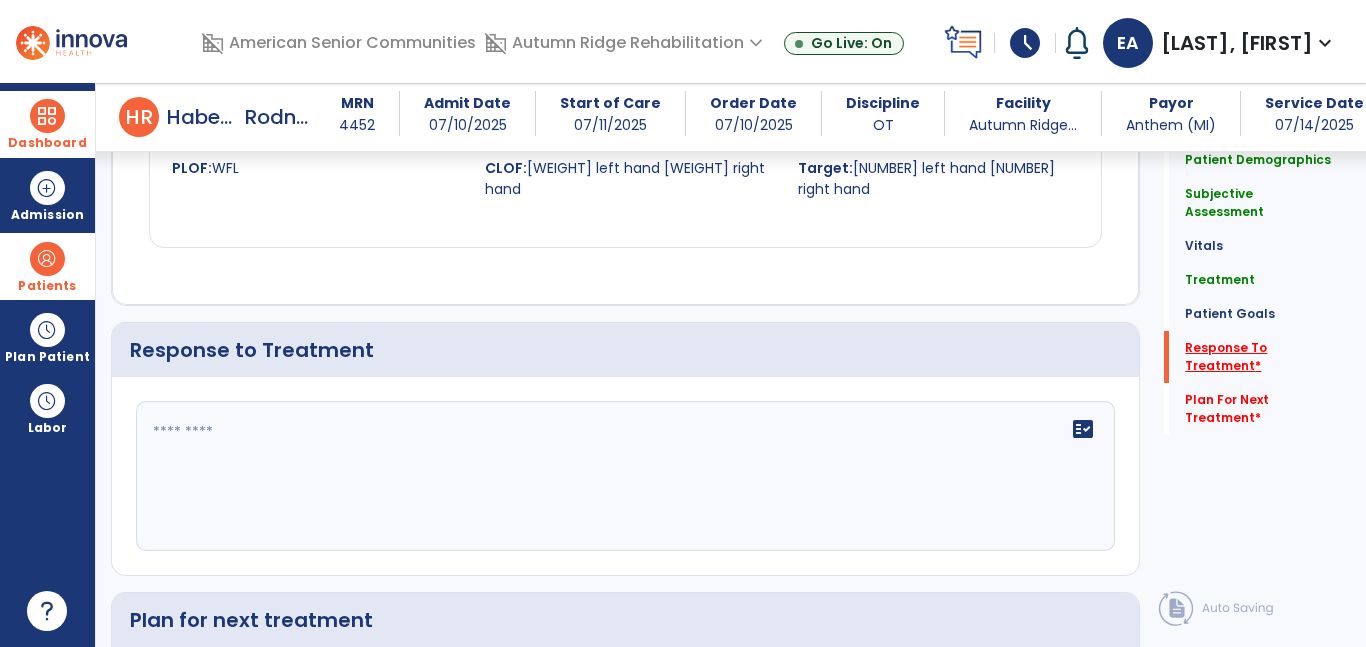 scroll, scrollTop: 3143, scrollLeft: 0, axis: vertical 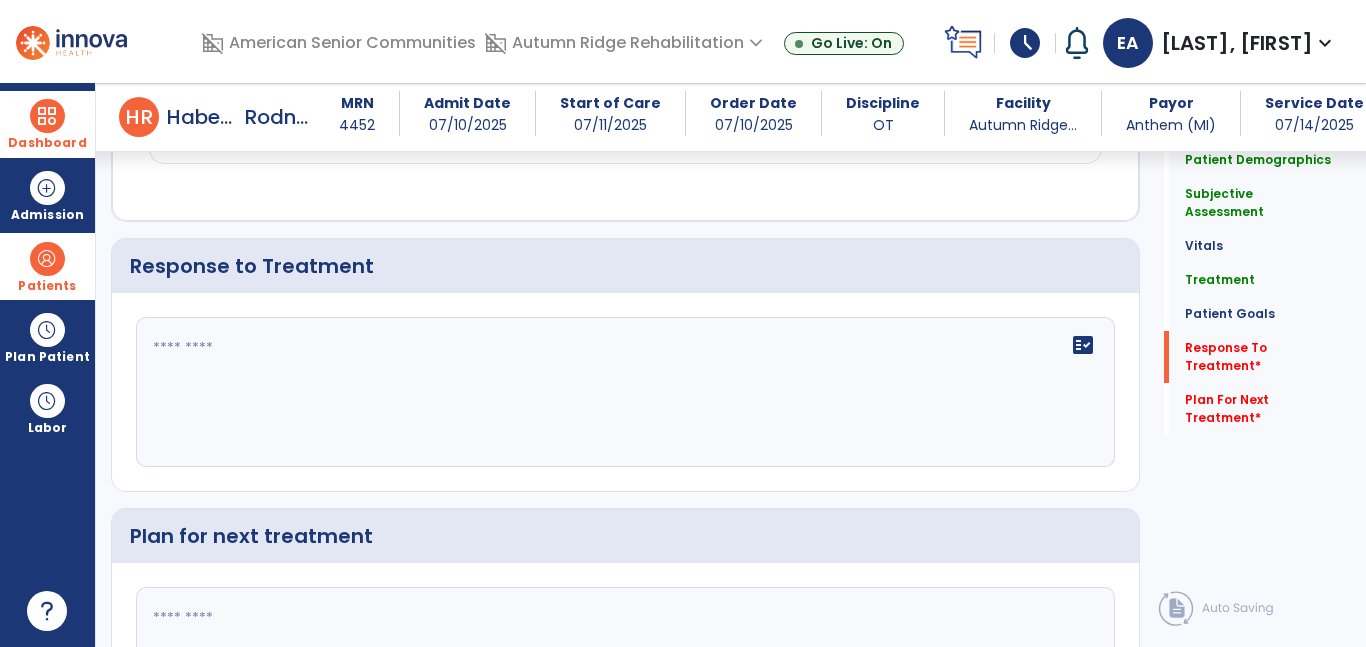 click on "fact_check" 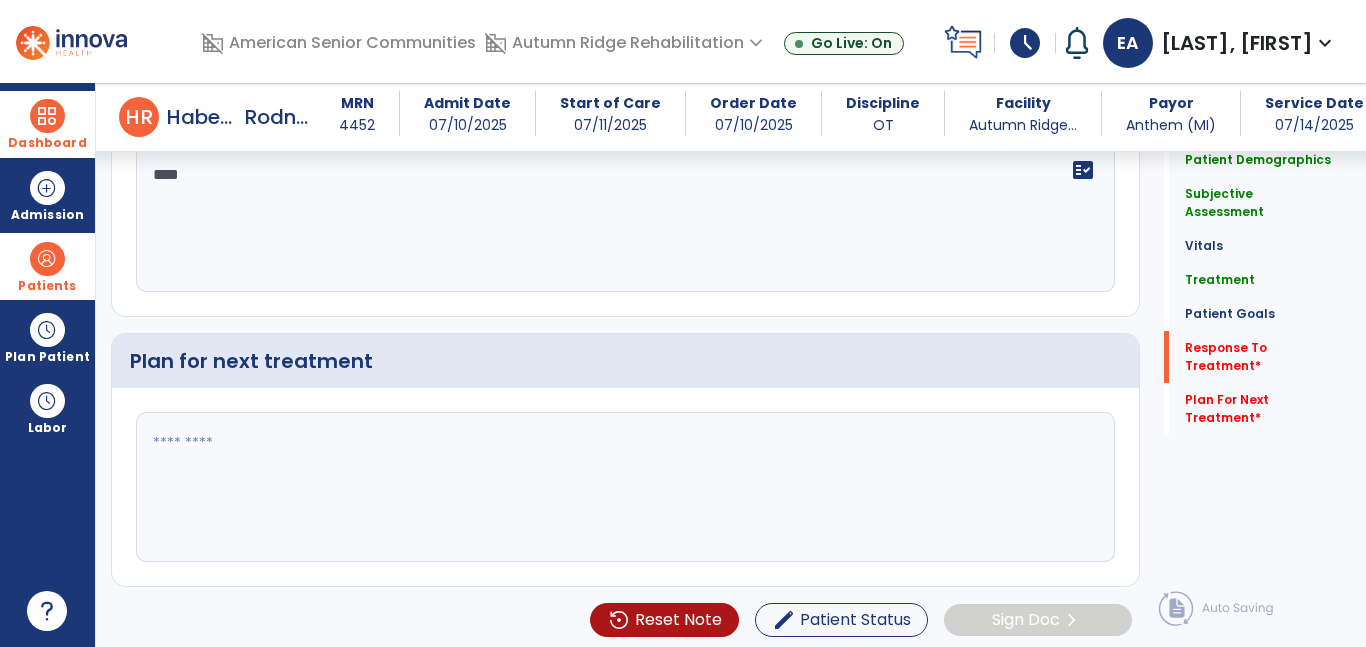scroll, scrollTop: 3324, scrollLeft: 0, axis: vertical 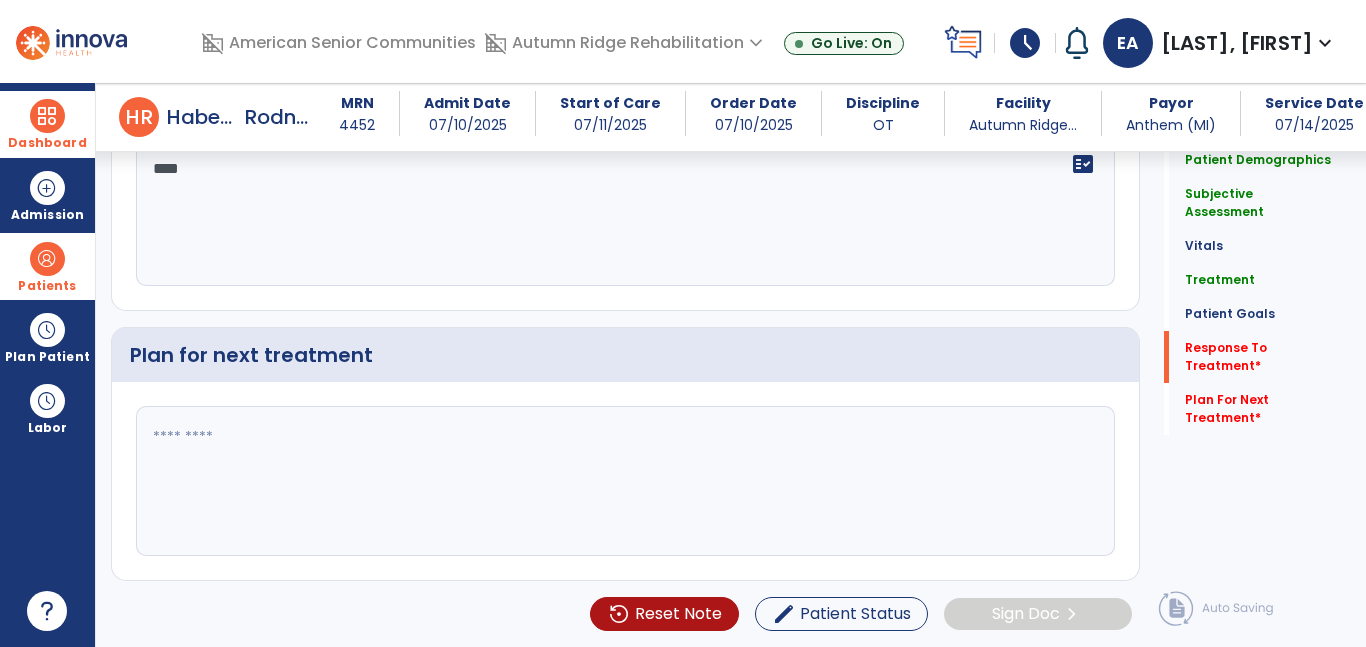 type on "****" 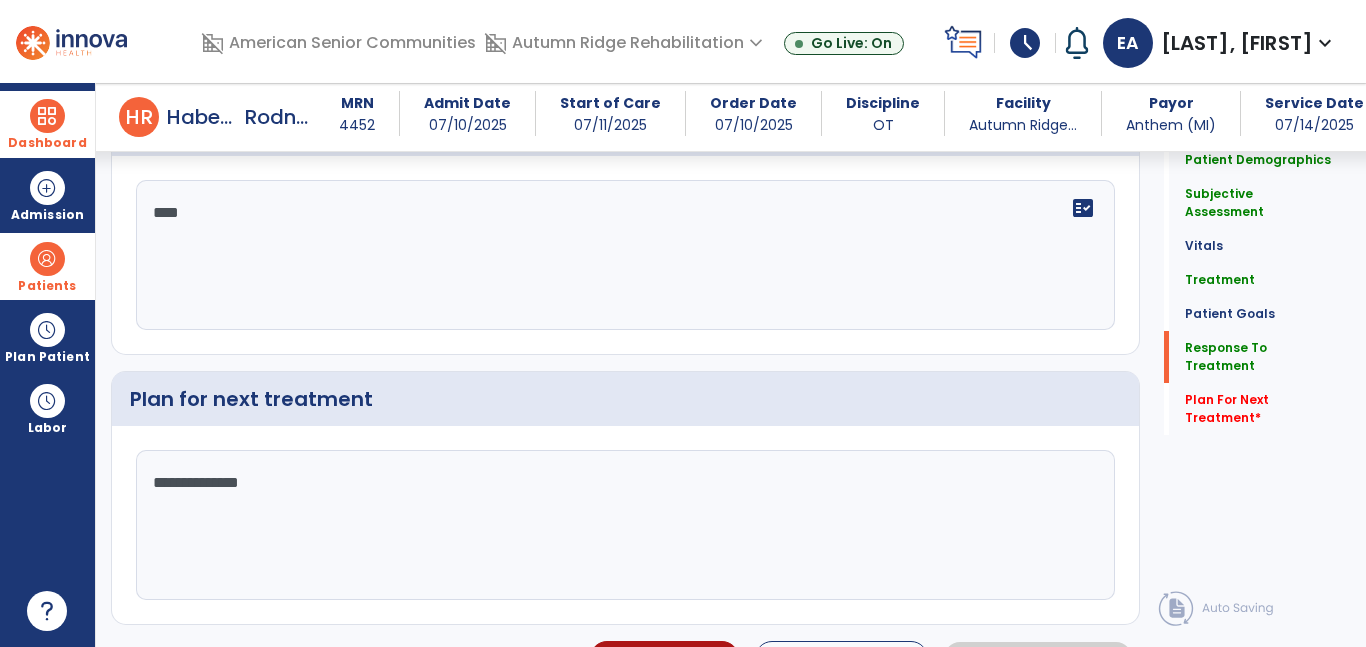 scroll, scrollTop: 3324, scrollLeft: 0, axis: vertical 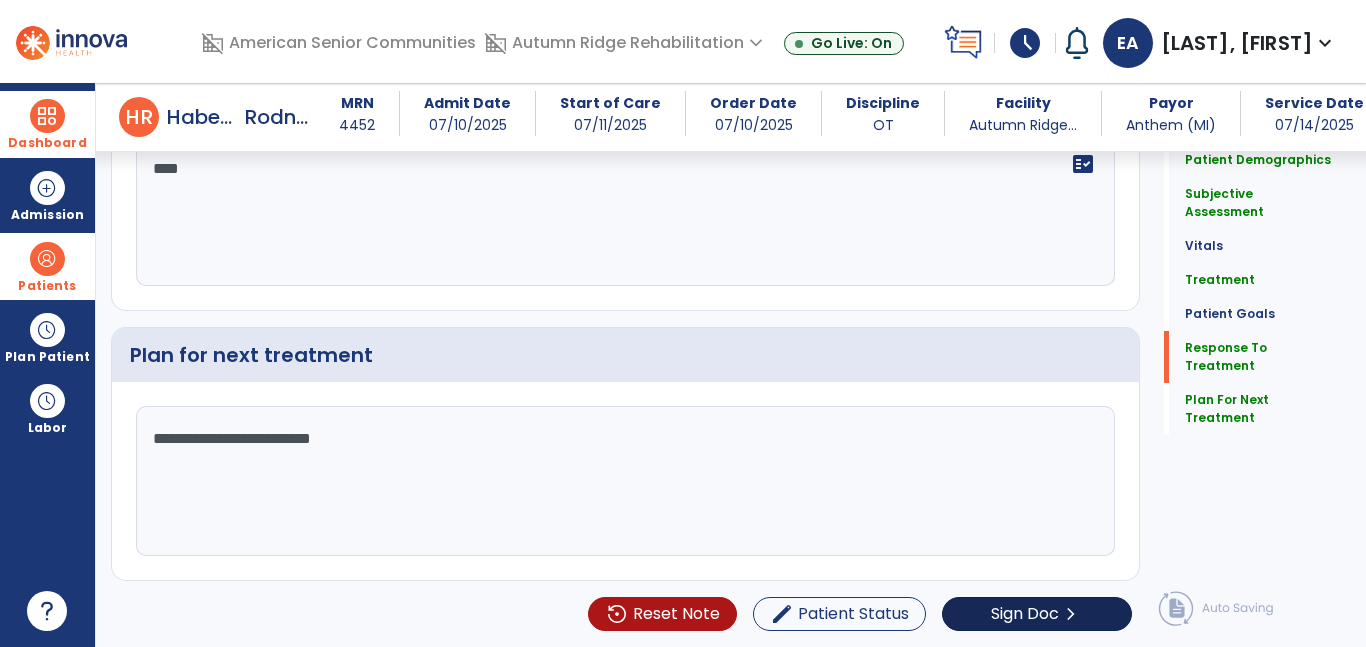 type on "**********" 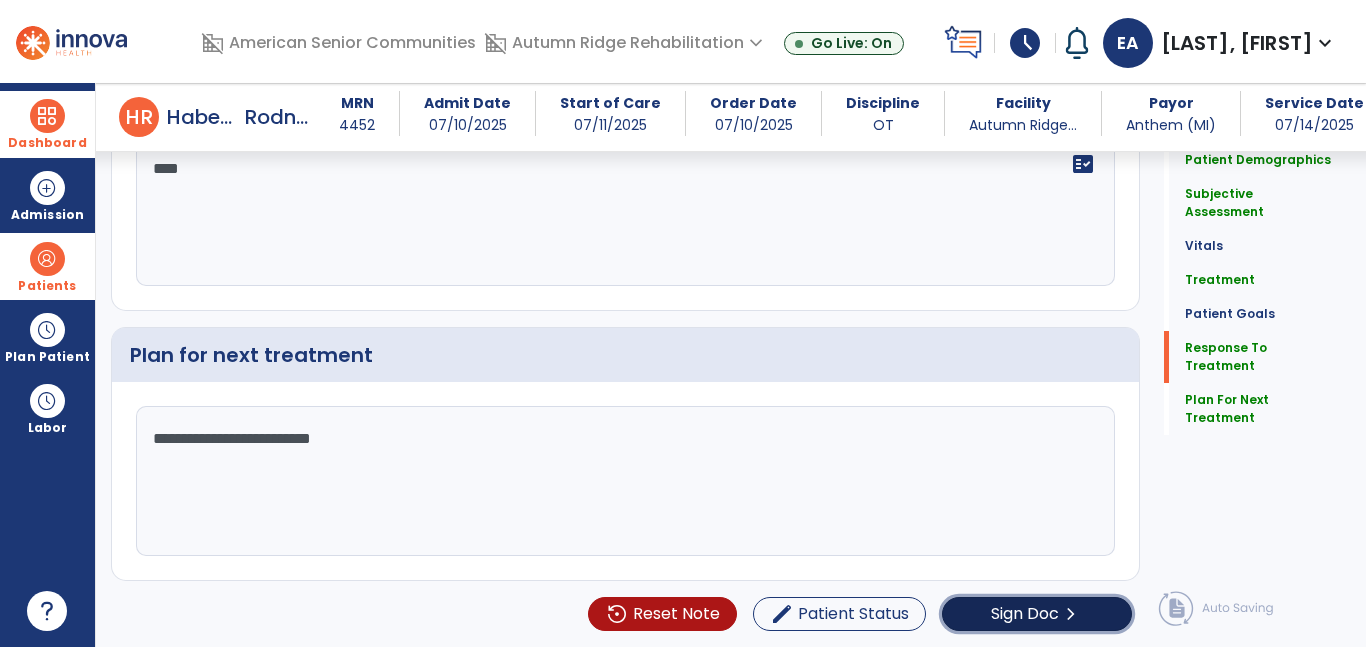 click on "Sign Doc" 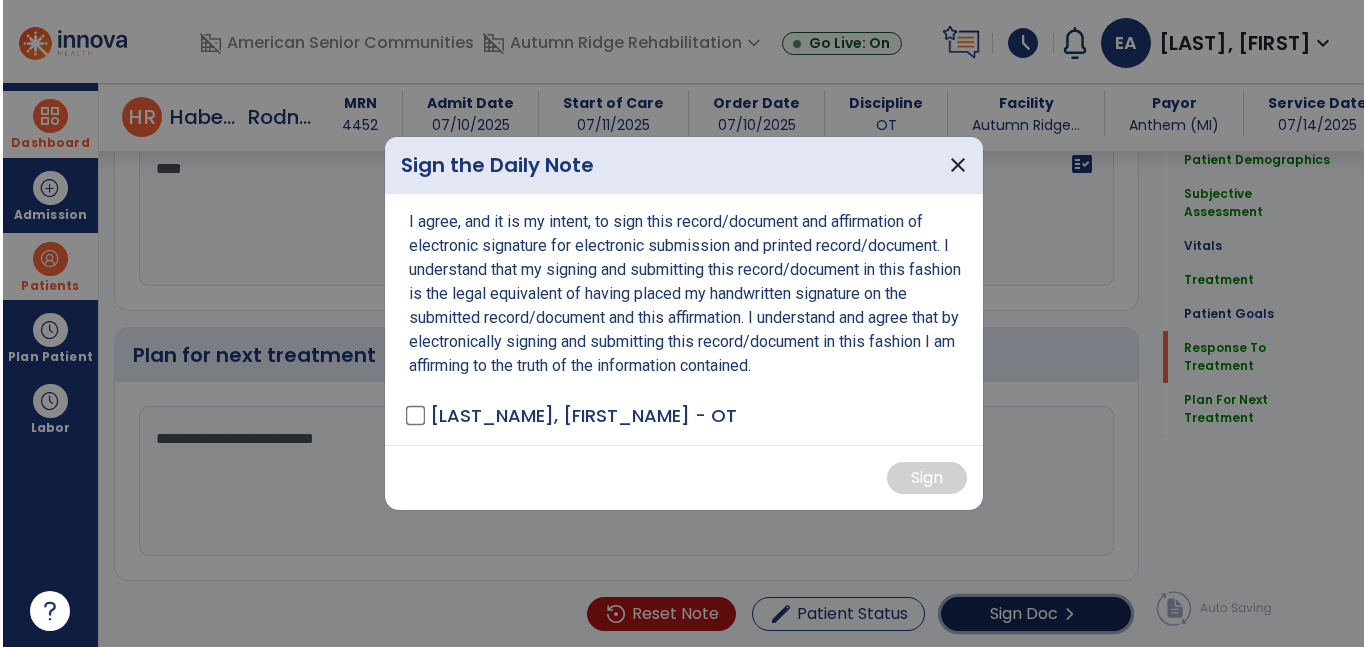 scroll, scrollTop: 3324, scrollLeft: 0, axis: vertical 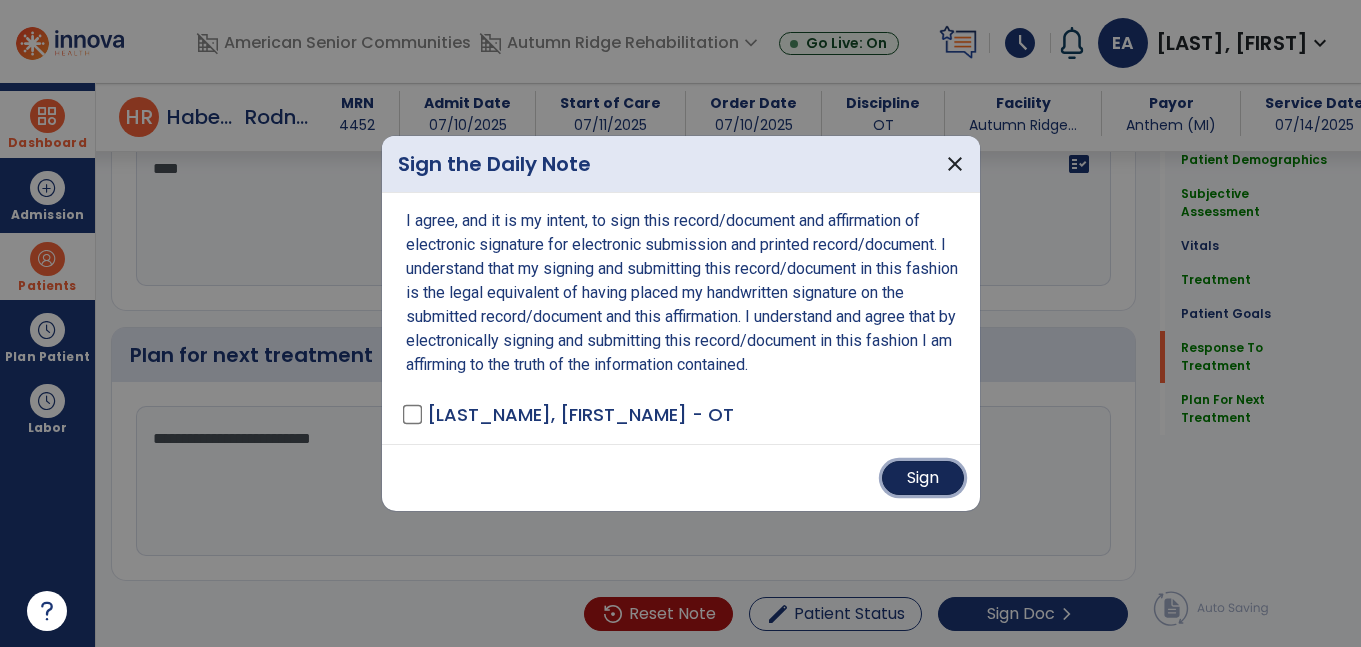 click on "Sign" at bounding box center [923, 478] 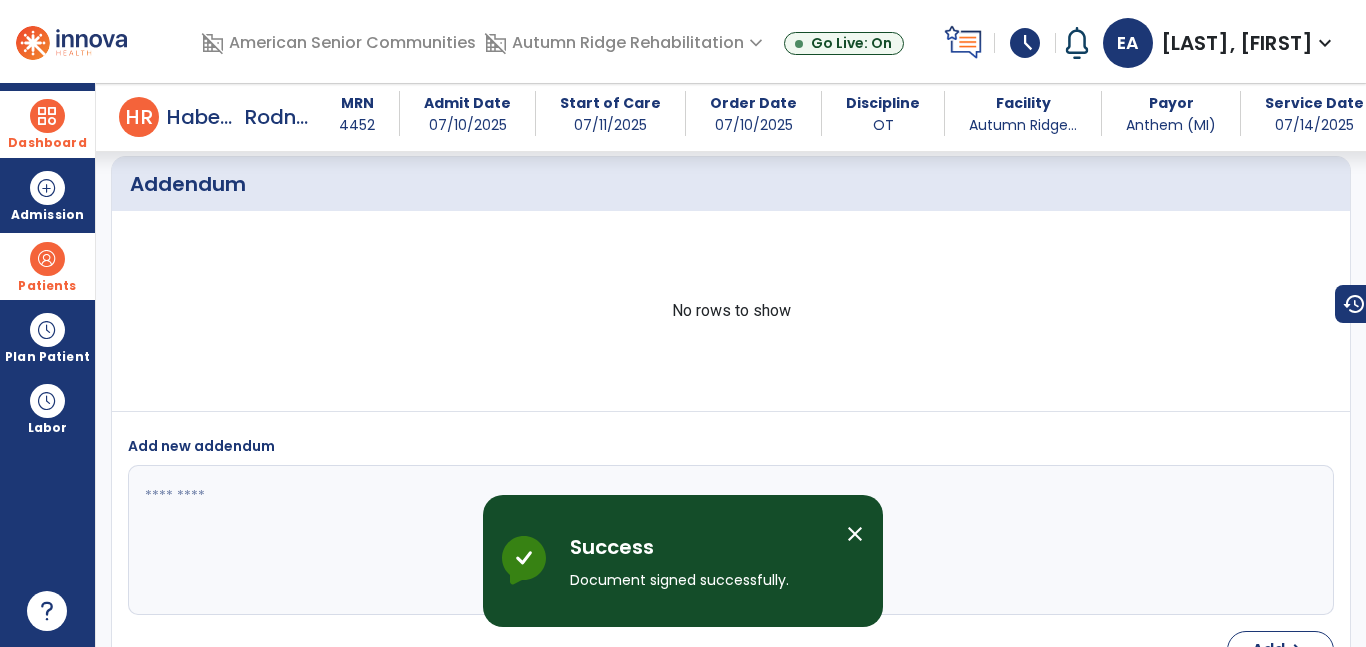 scroll, scrollTop: 4682, scrollLeft: 0, axis: vertical 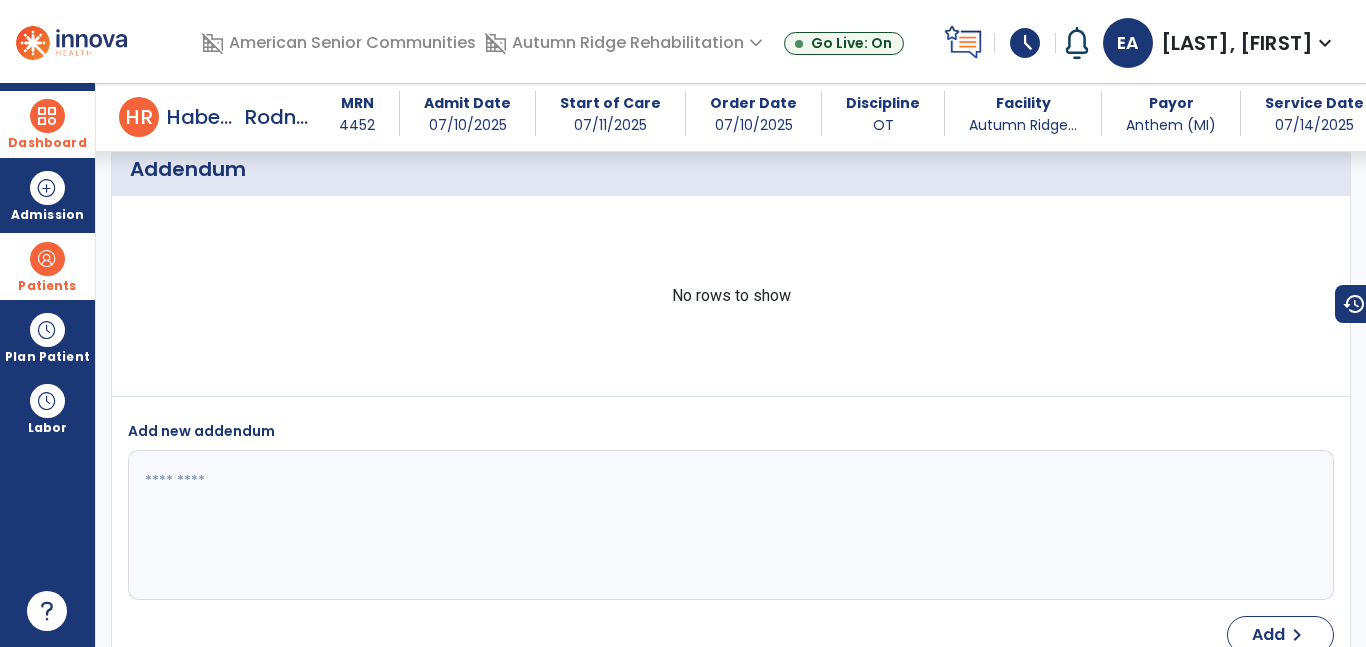 click on "schedule" at bounding box center (1025, 43) 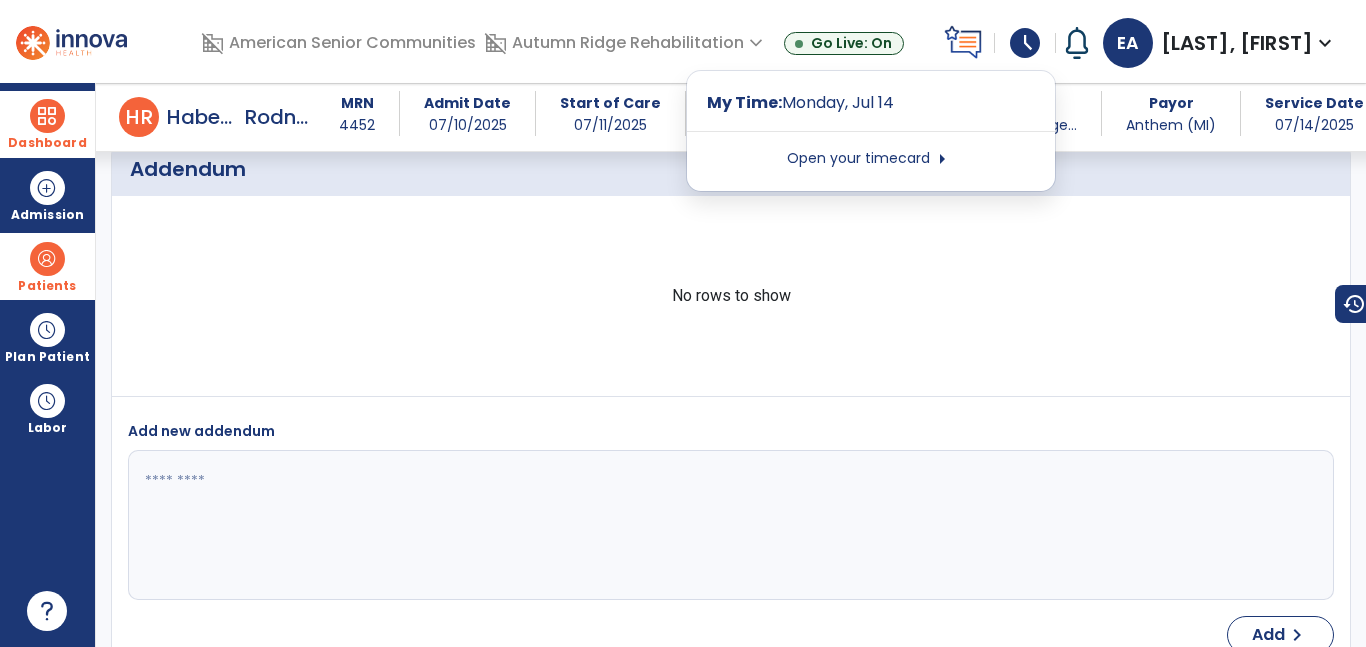 click on "Open your timecard  arrow_right" at bounding box center (871, 159) 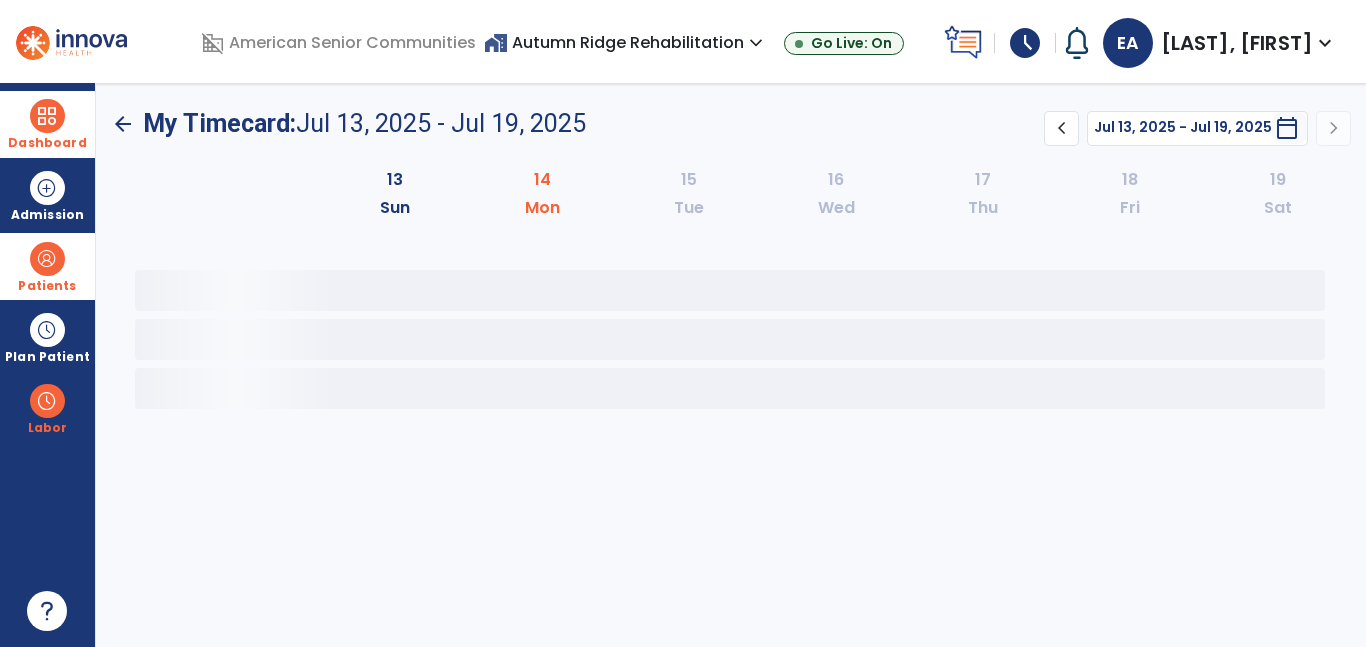 scroll, scrollTop: 0, scrollLeft: 0, axis: both 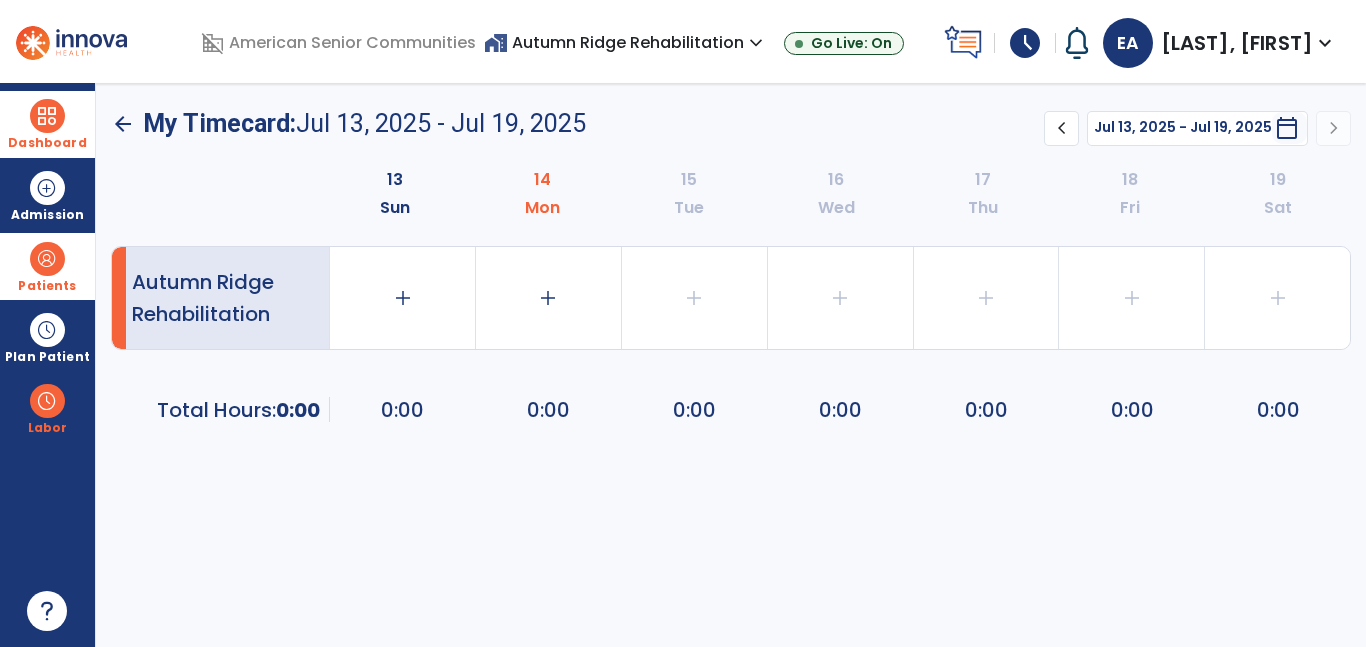click on "calendar_today" at bounding box center [1287, 128] 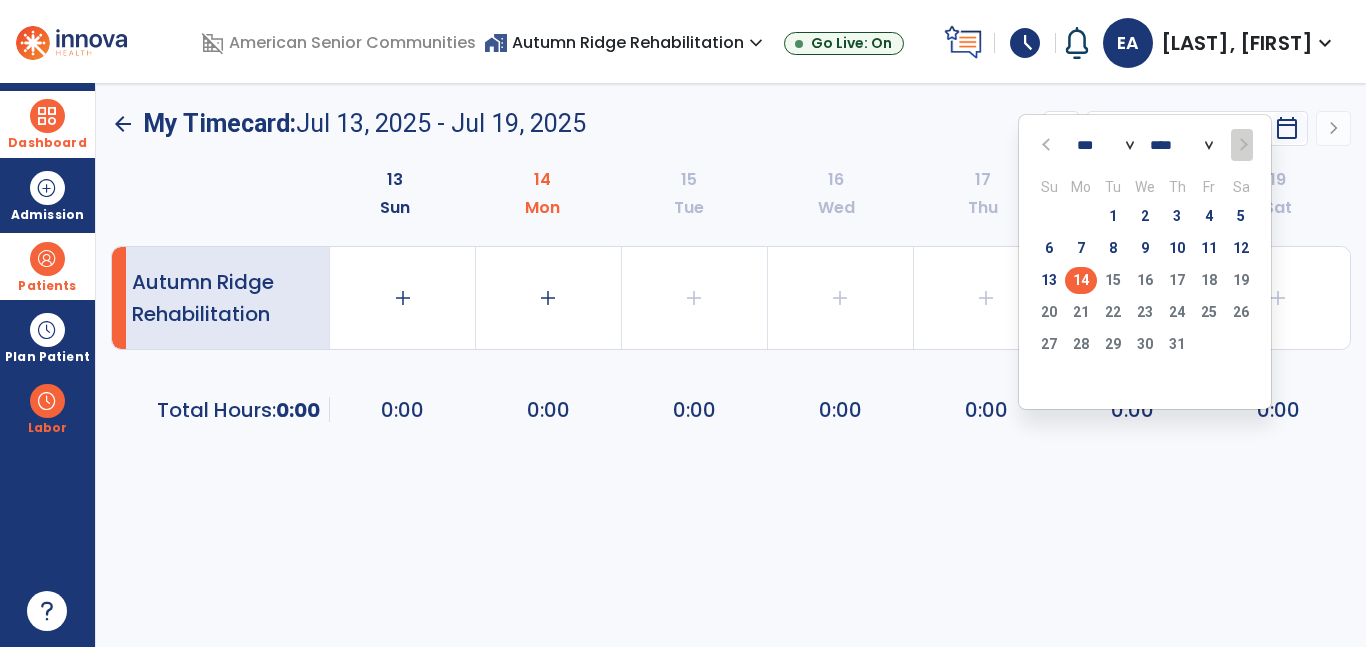 click on "*** *** *** *** *** *** ***" at bounding box center [1105, 145] 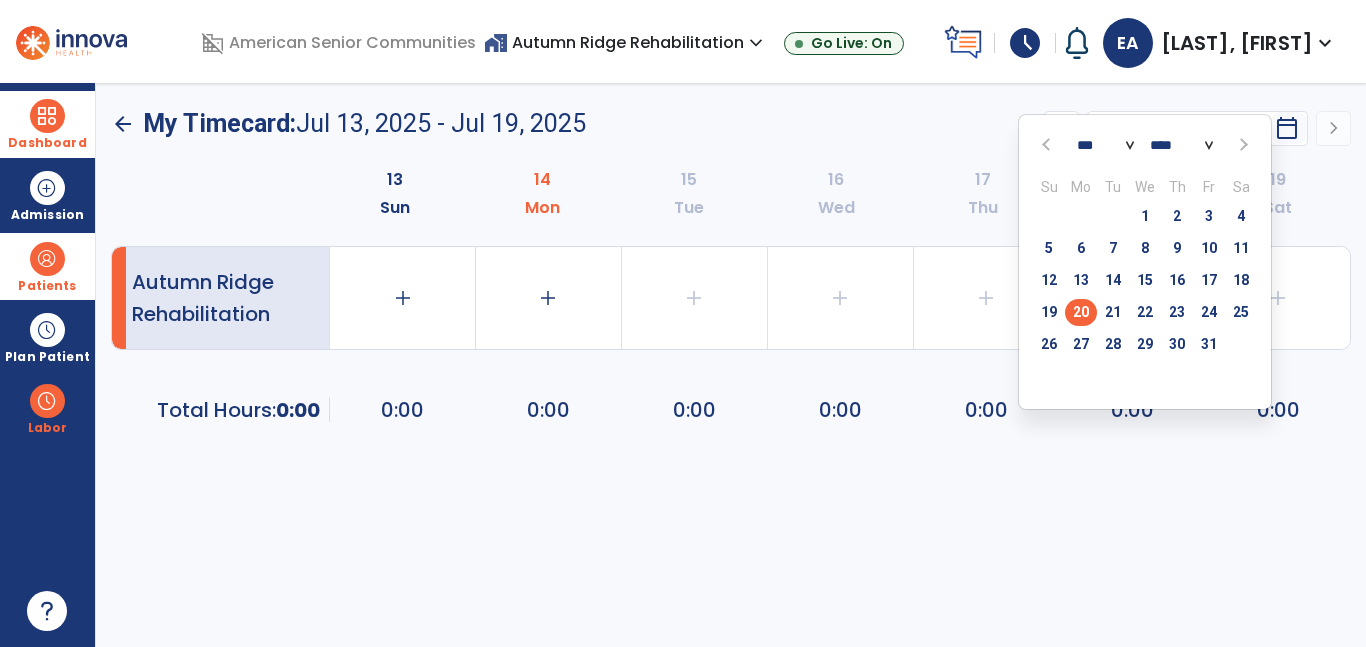 click on "20" at bounding box center [1081, 312] 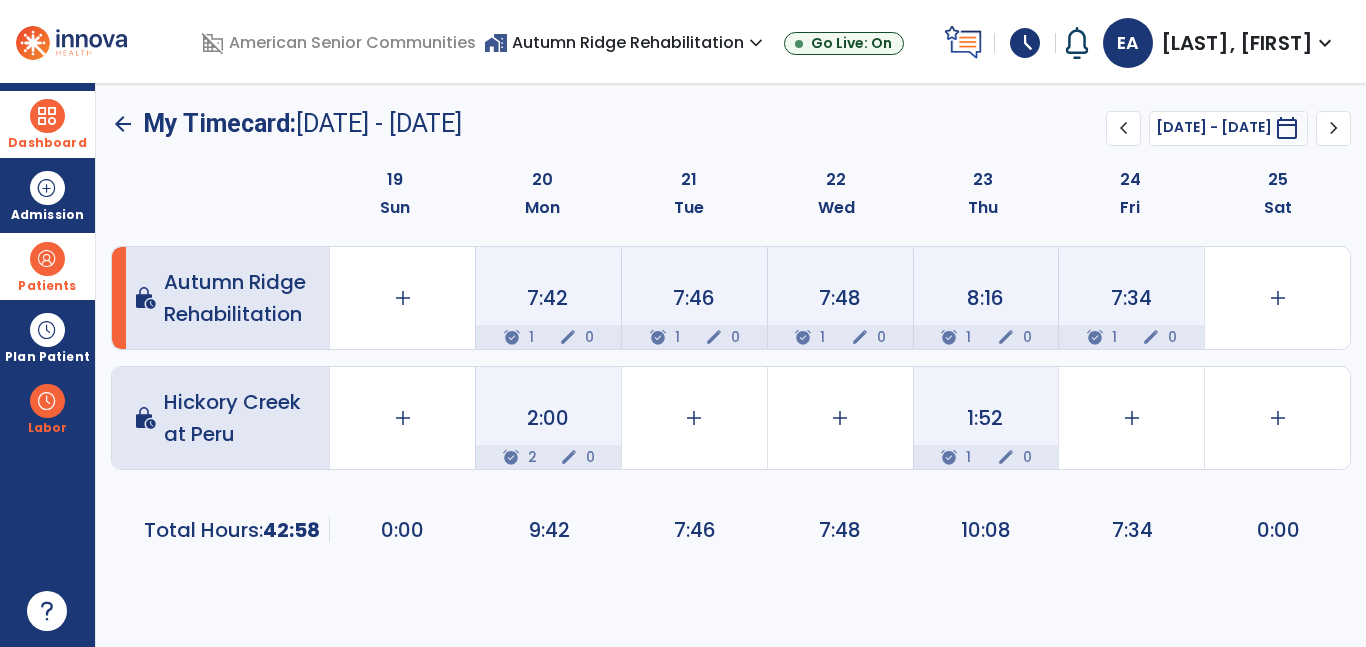 click on "2:00" 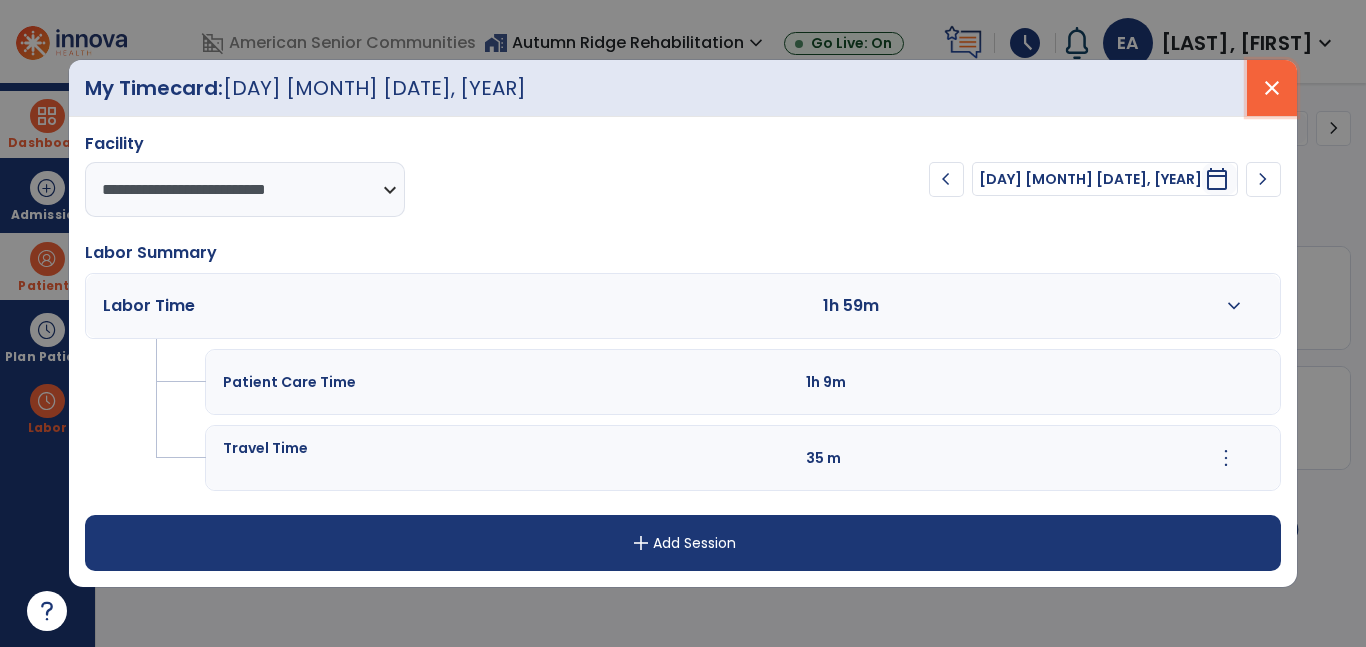 click on "close" at bounding box center [1272, 88] 